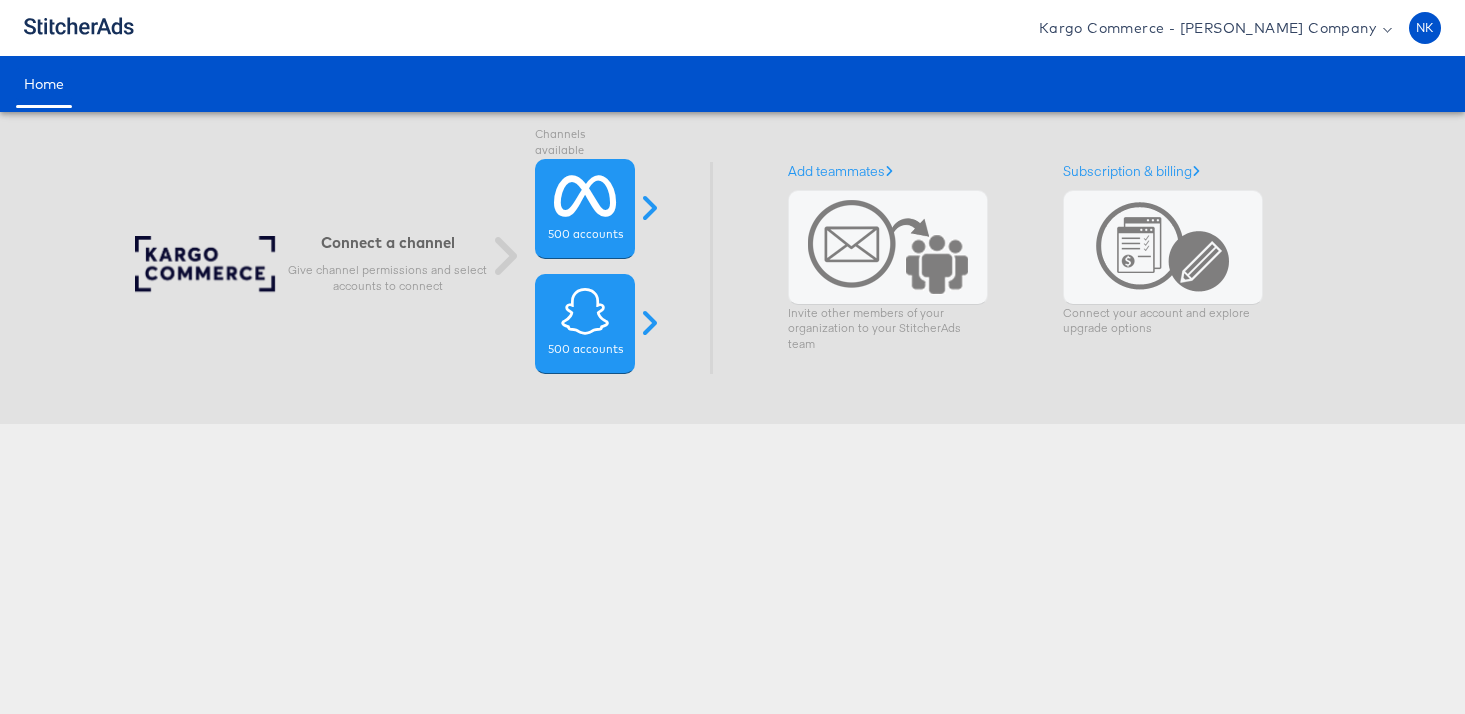 scroll, scrollTop: 0, scrollLeft: 0, axis: both 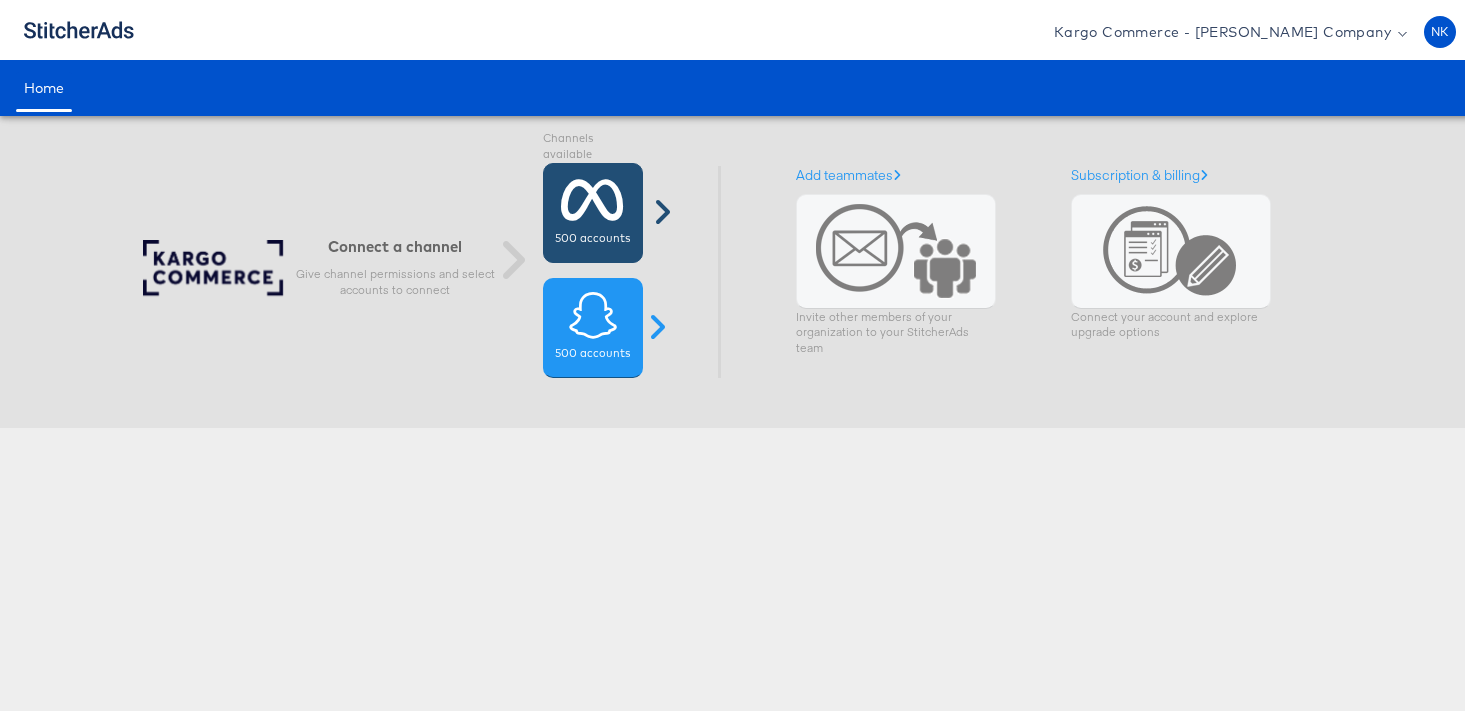 click at bounding box center [592, 196] 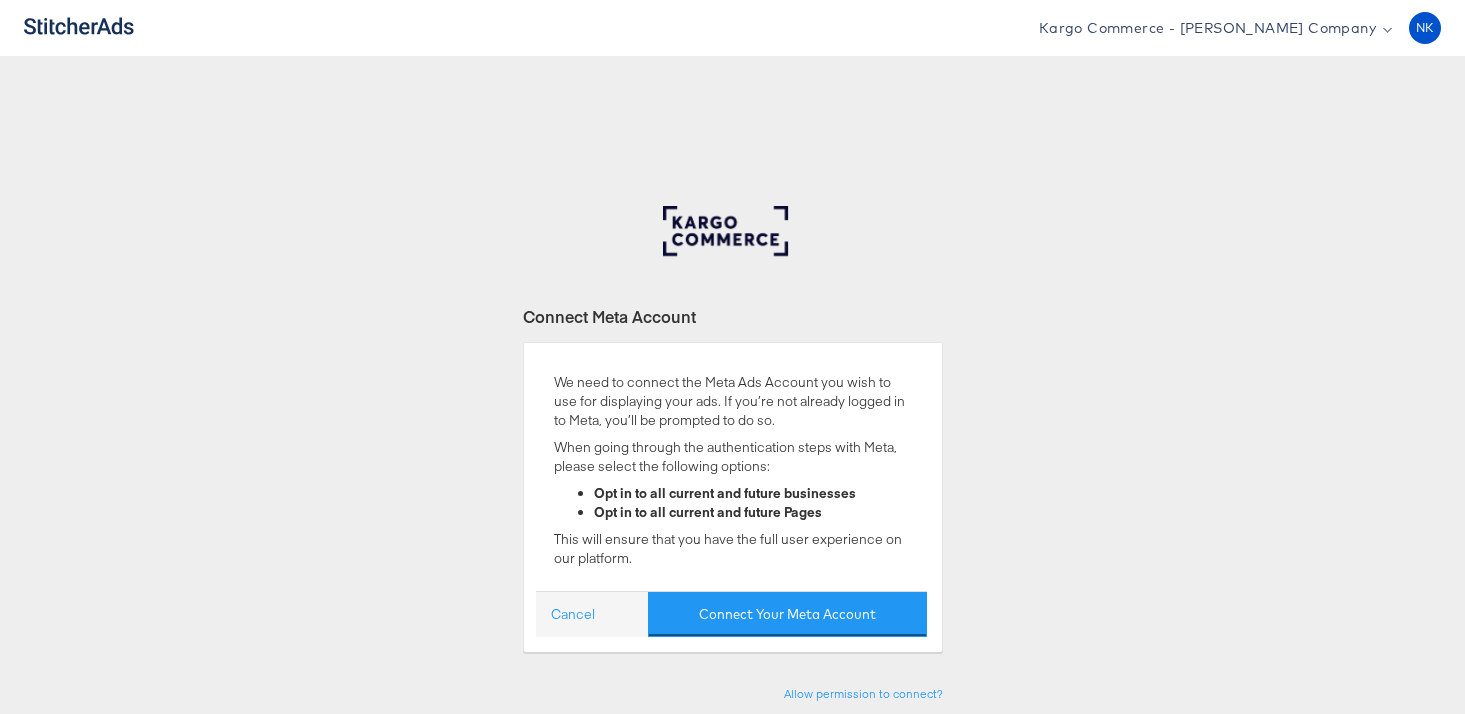 scroll, scrollTop: 0, scrollLeft: 0, axis: both 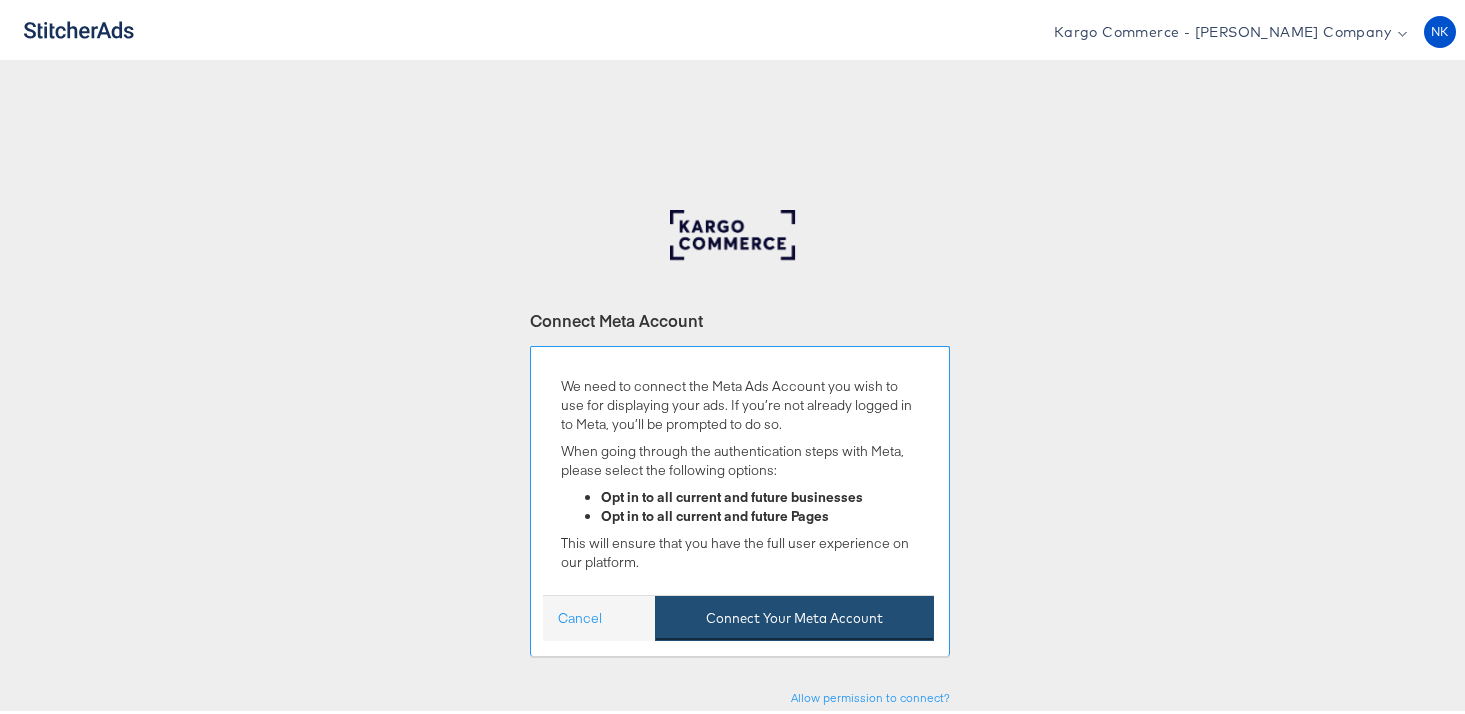 click on "Connect Your Meta Account" at bounding box center [794, 614] 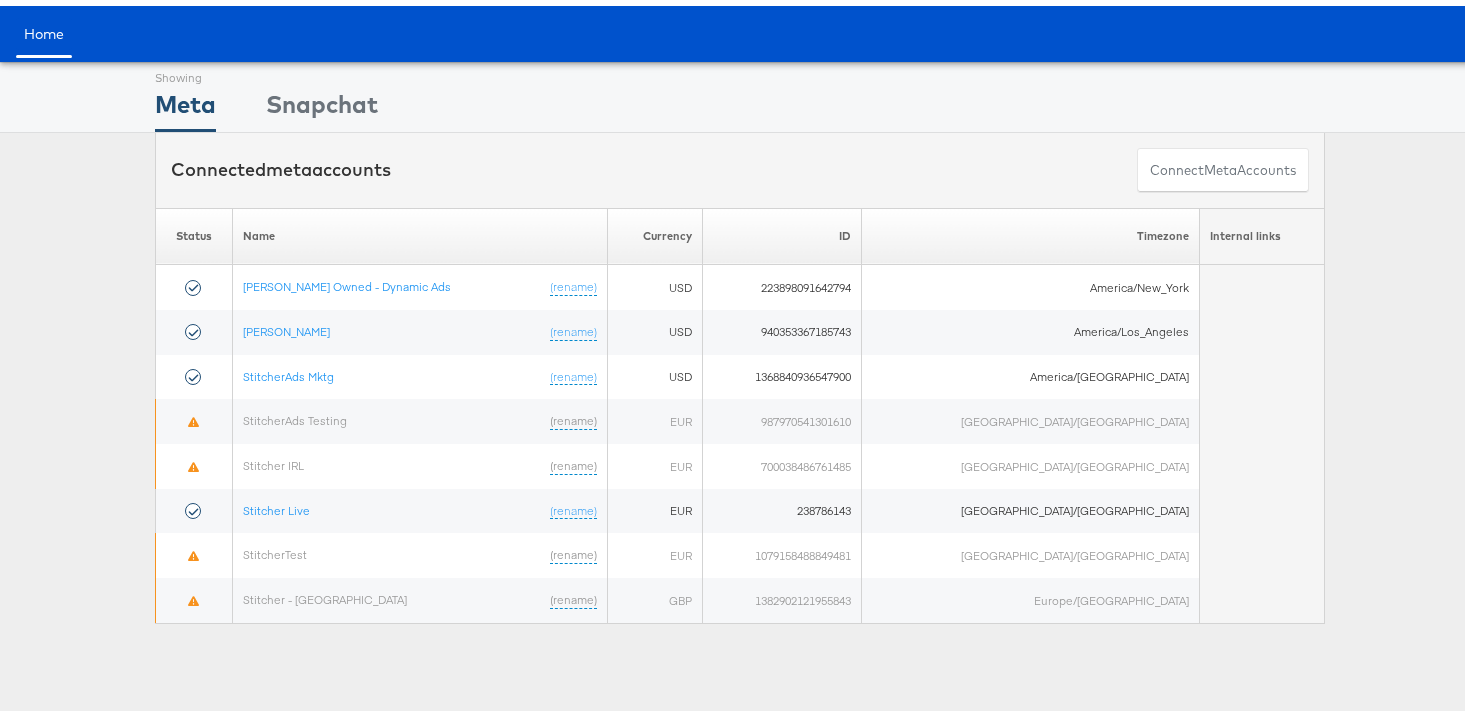 scroll, scrollTop: 63, scrollLeft: 0, axis: vertical 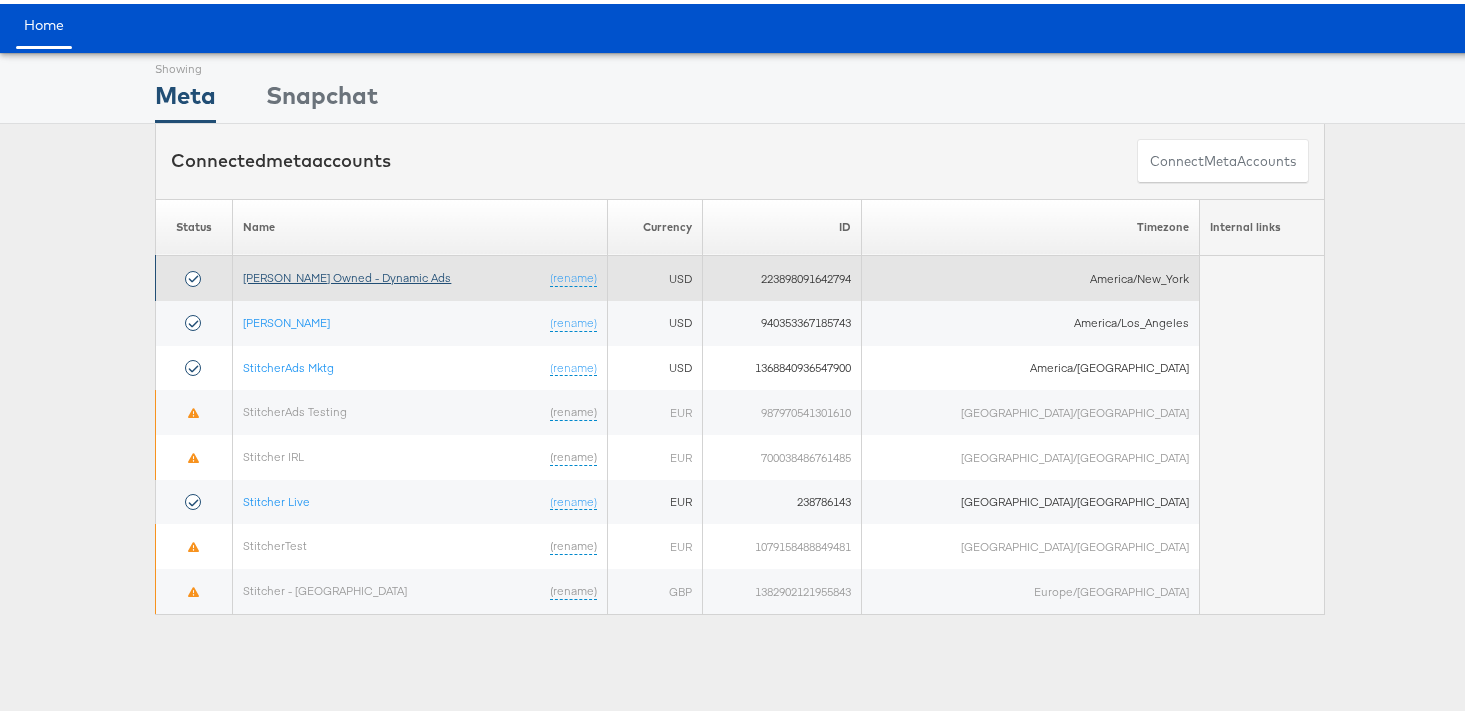 click on "Macy's Owned - Dynamic Ads" at bounding box center (347, 273) 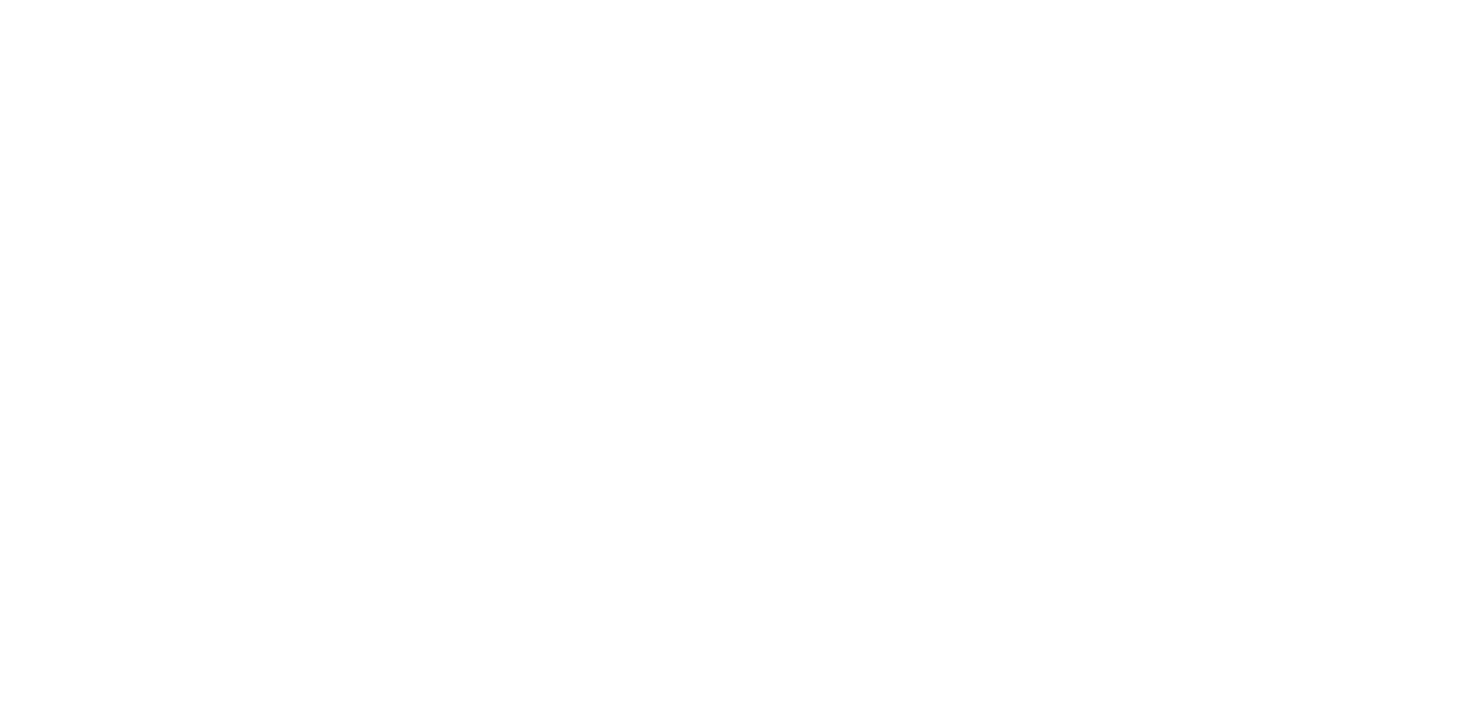 scroll, scrollTop: 0, scrollLeft: 0, axis: both 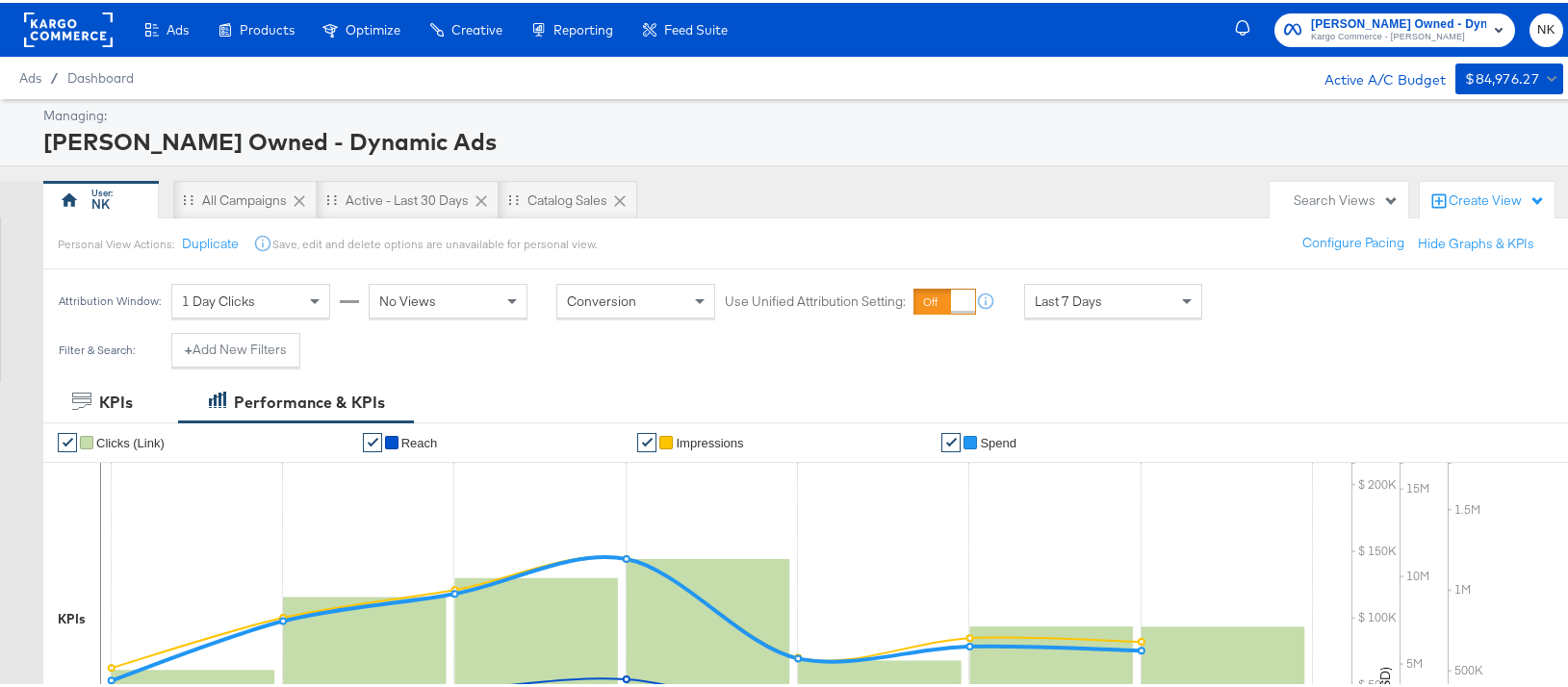 click on "Create View" at bounding box center [1497, 198] 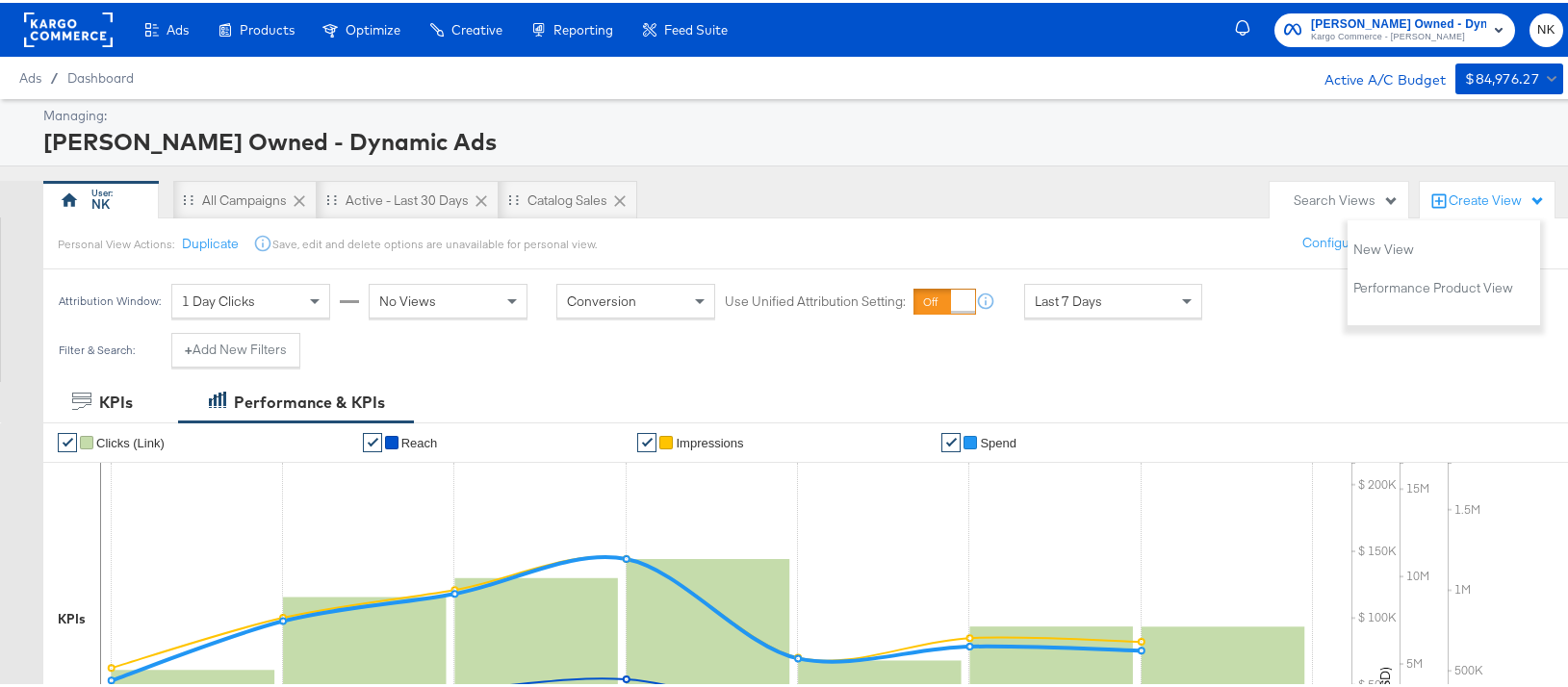click on "Managing: Macy's Owned - Dynamic Ads" at bounding box center [791, 130] 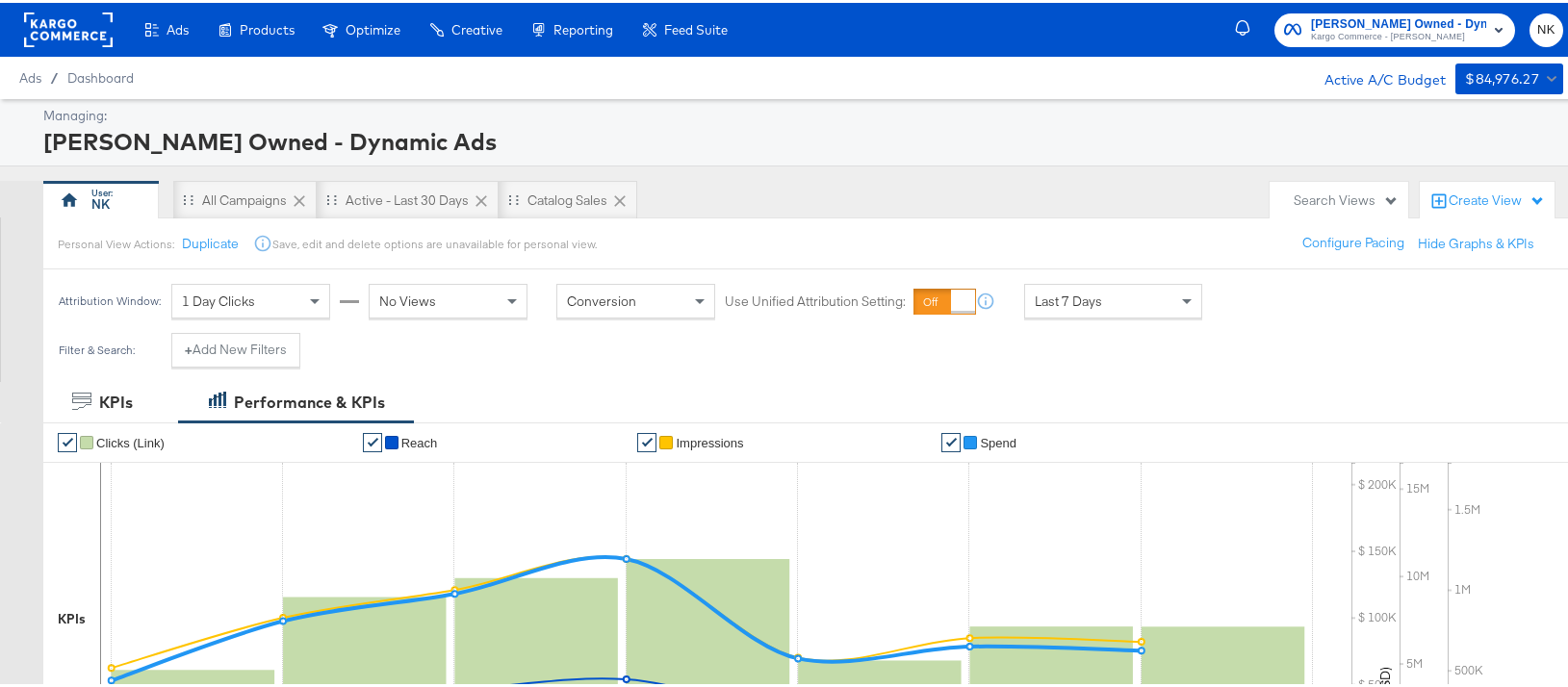 click on "Create View" at bounding box center [1497, 198] 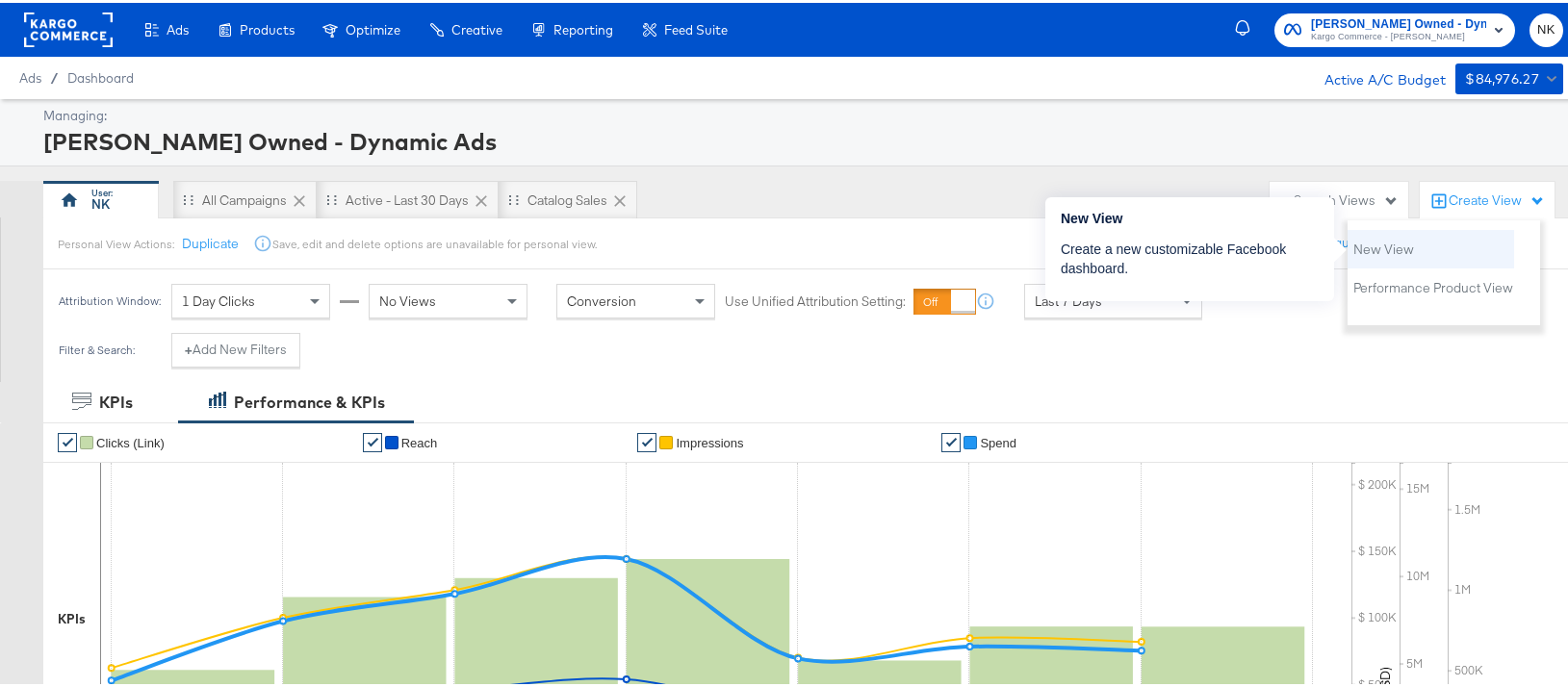 click on "New View" at bounding box center (1430, 246) 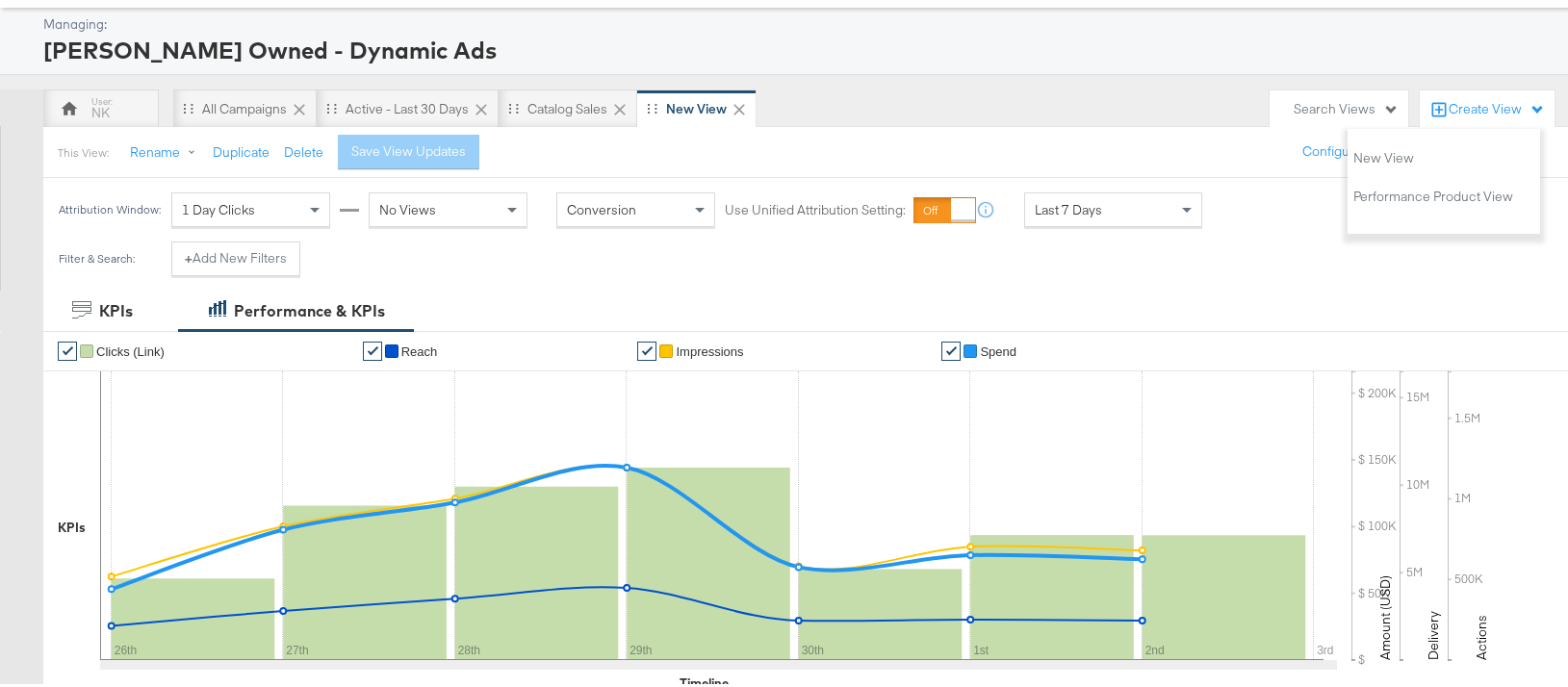 scroll, scrollTop: 103, scrollLeft: 0, axis: vertical 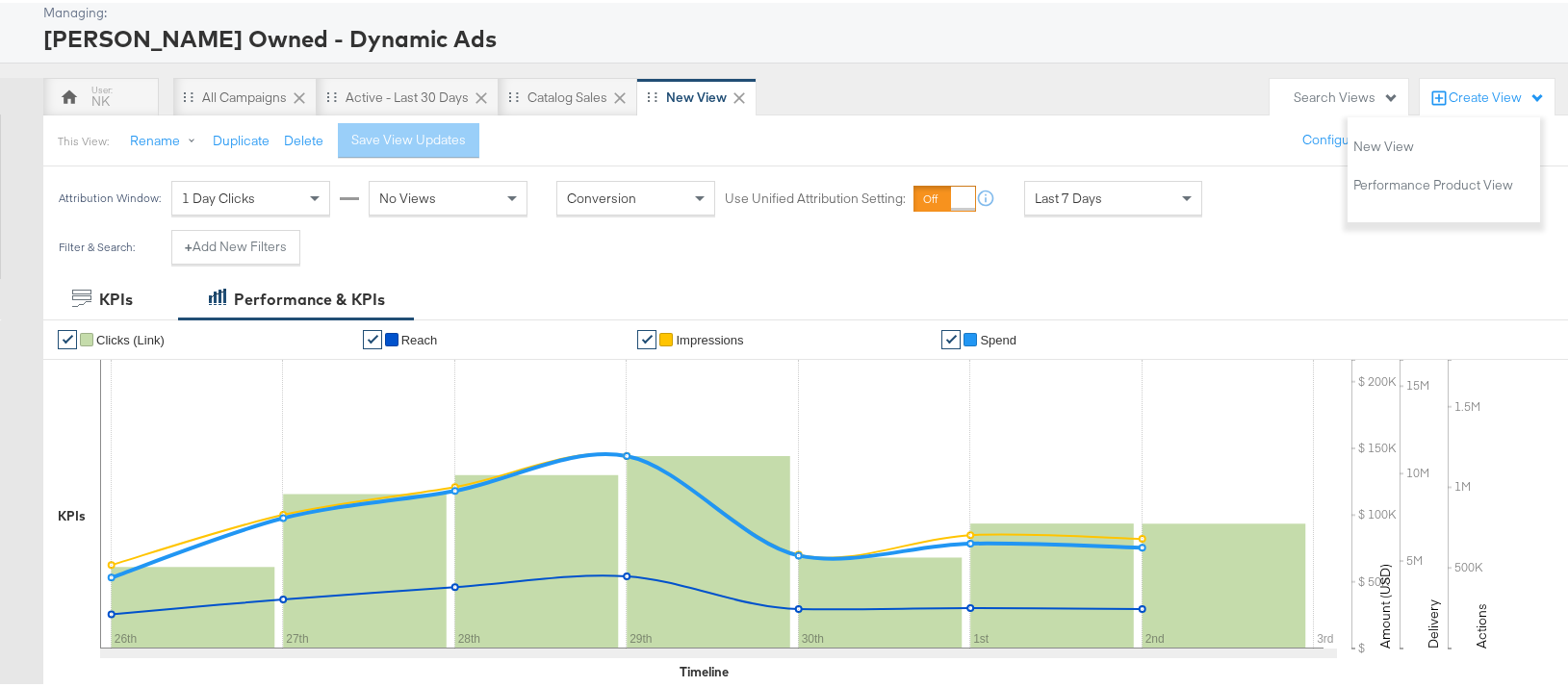 click on "Search Views" at bounding box center (1346, 94) 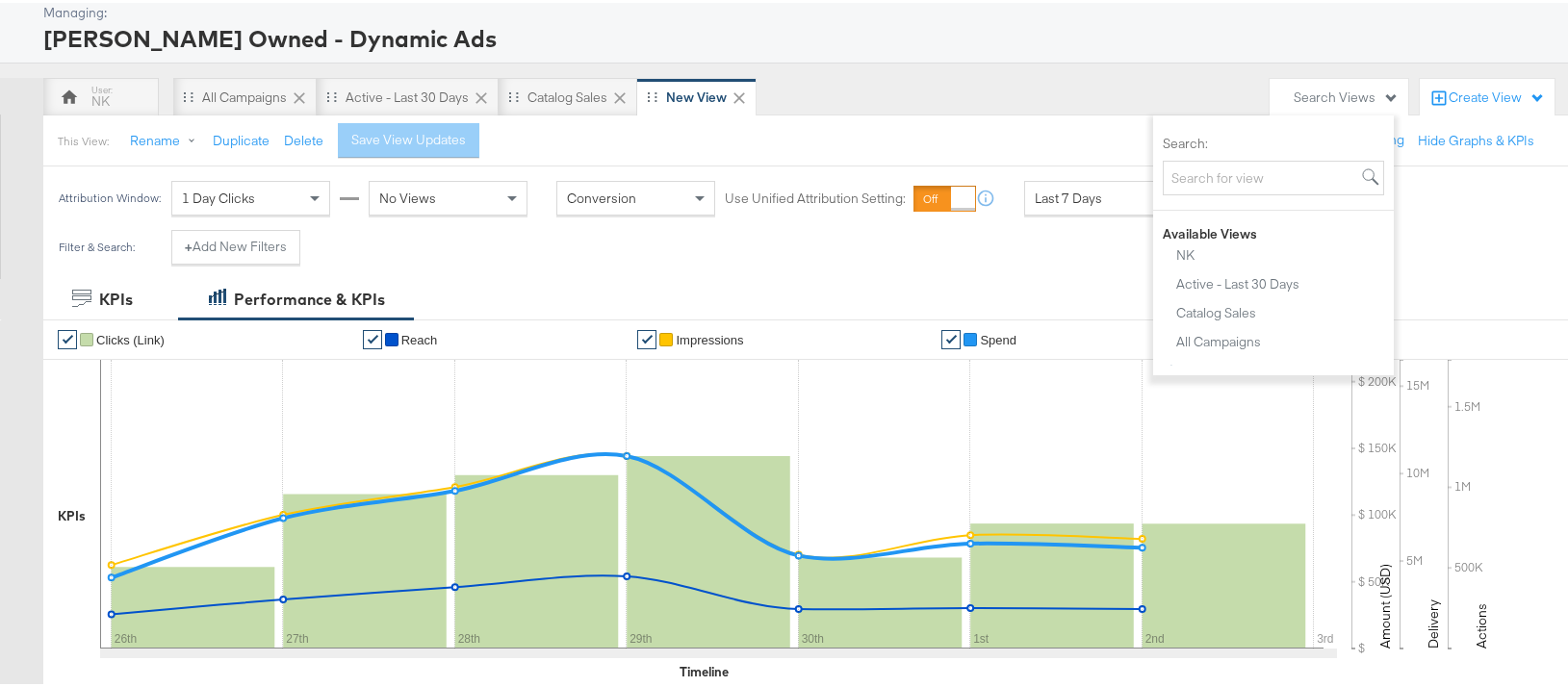 click on "NK All Campaigns Active - Last 30 Days Catalog Sales New View" at bounding box center (652, 94) 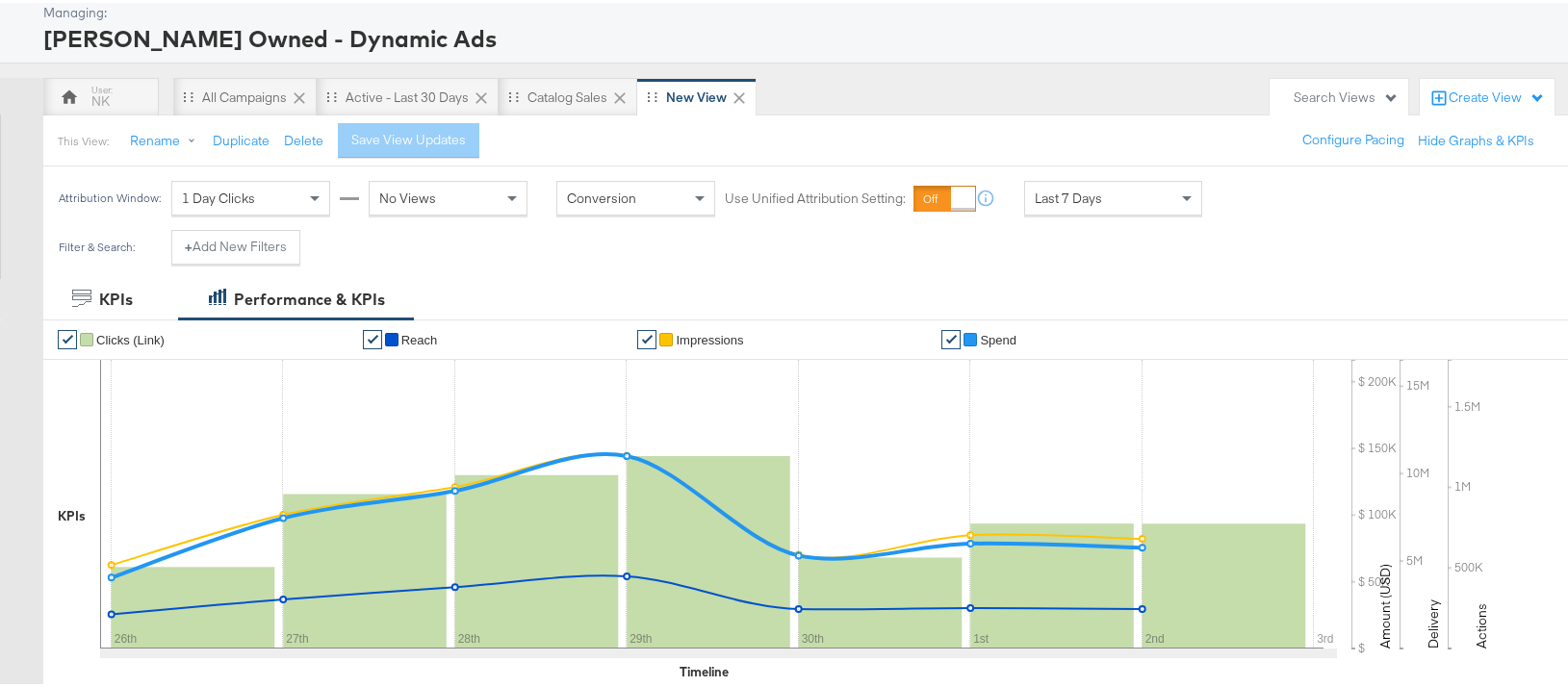 scroll, scrollTop: 0, scrollLeft: 0, axis: both 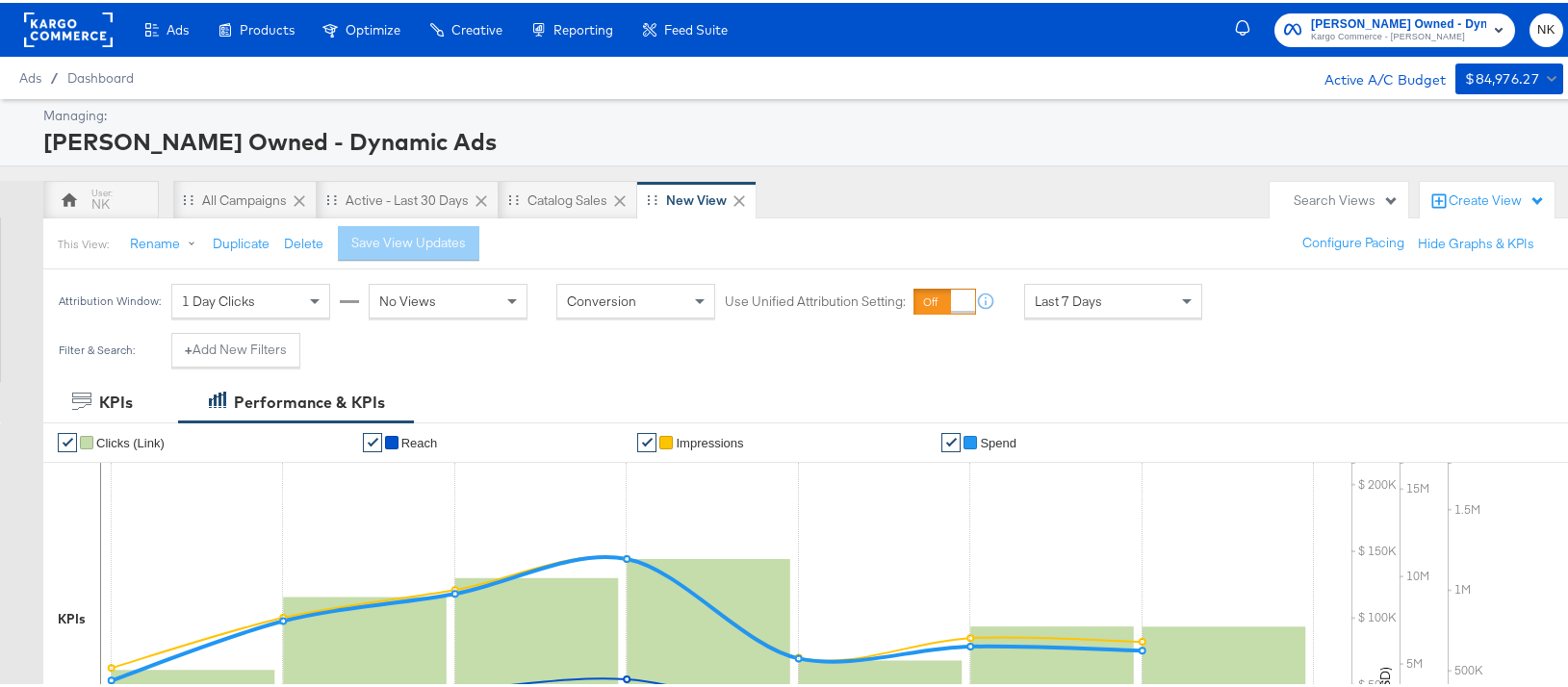 click on "NK" at bounding box center [1546, 27] 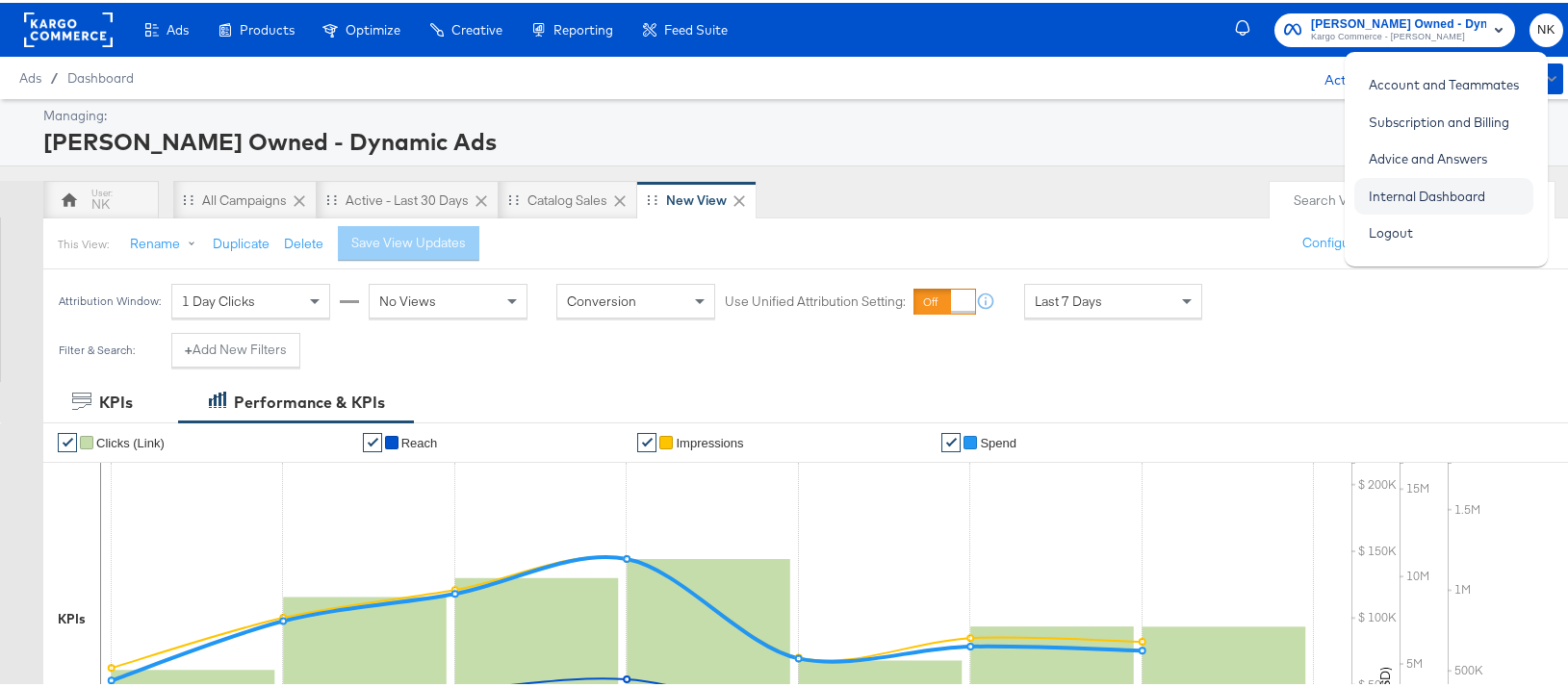 click on "Internal Dashboard" at bounding box center (1427, 193) 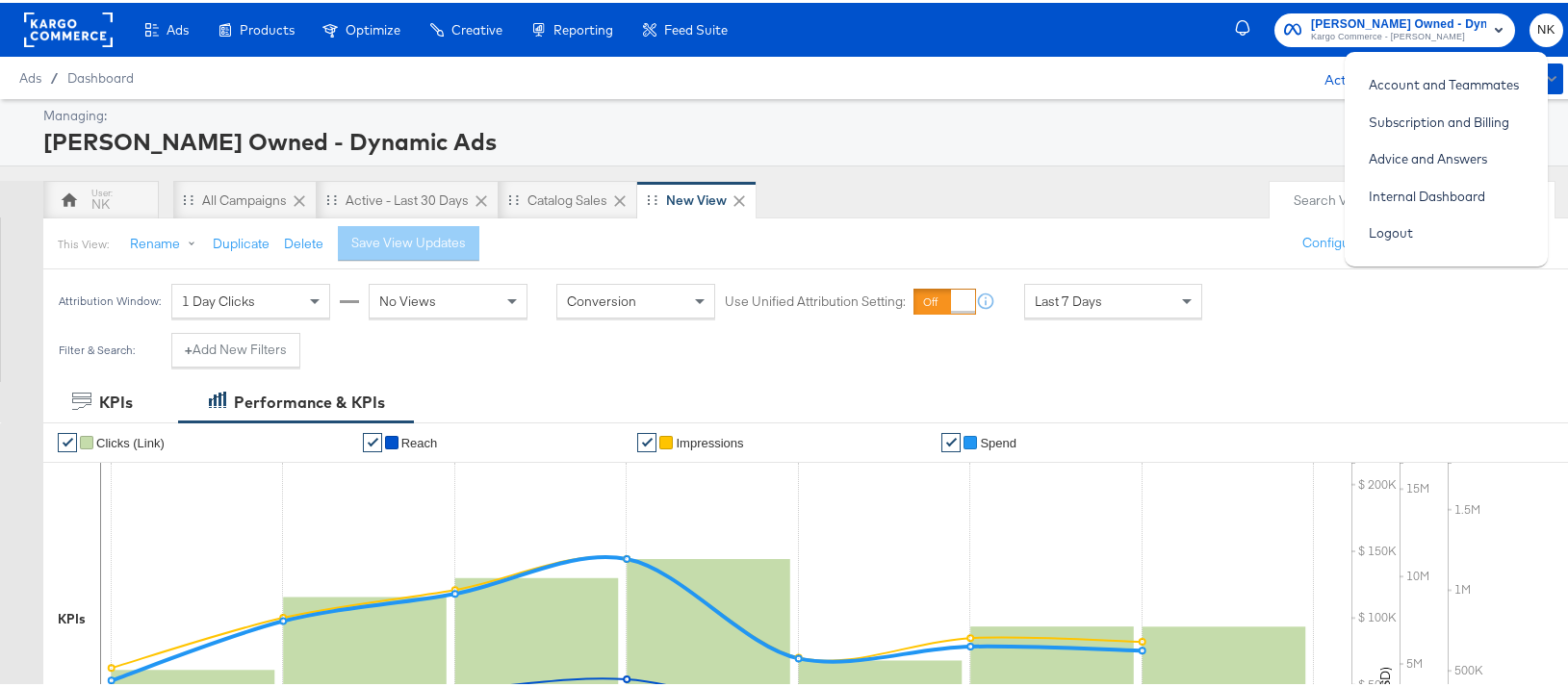 click on "This View: Rename Duplicate Delete Save View Updates Configure Pacing Hide Graphs & KPIs" at bounding box center [812, 241] 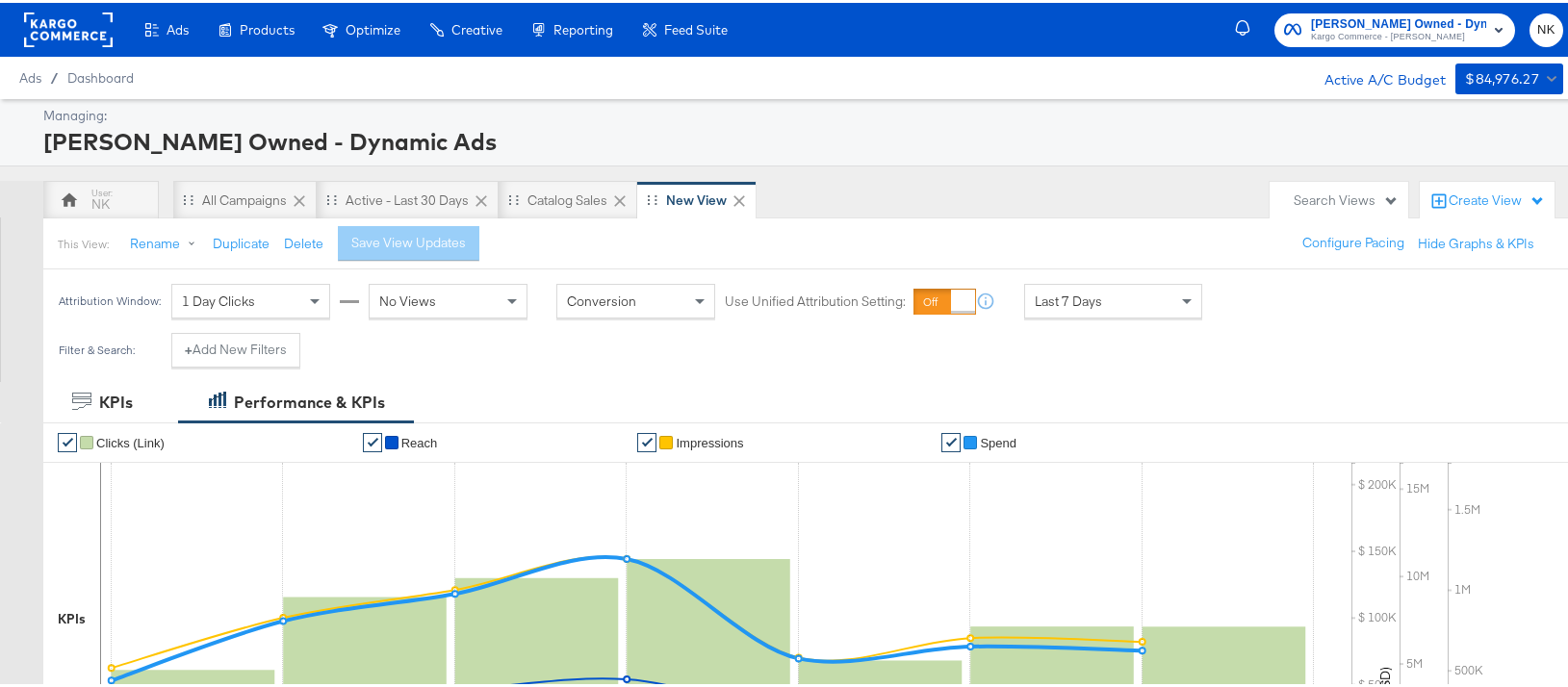 click 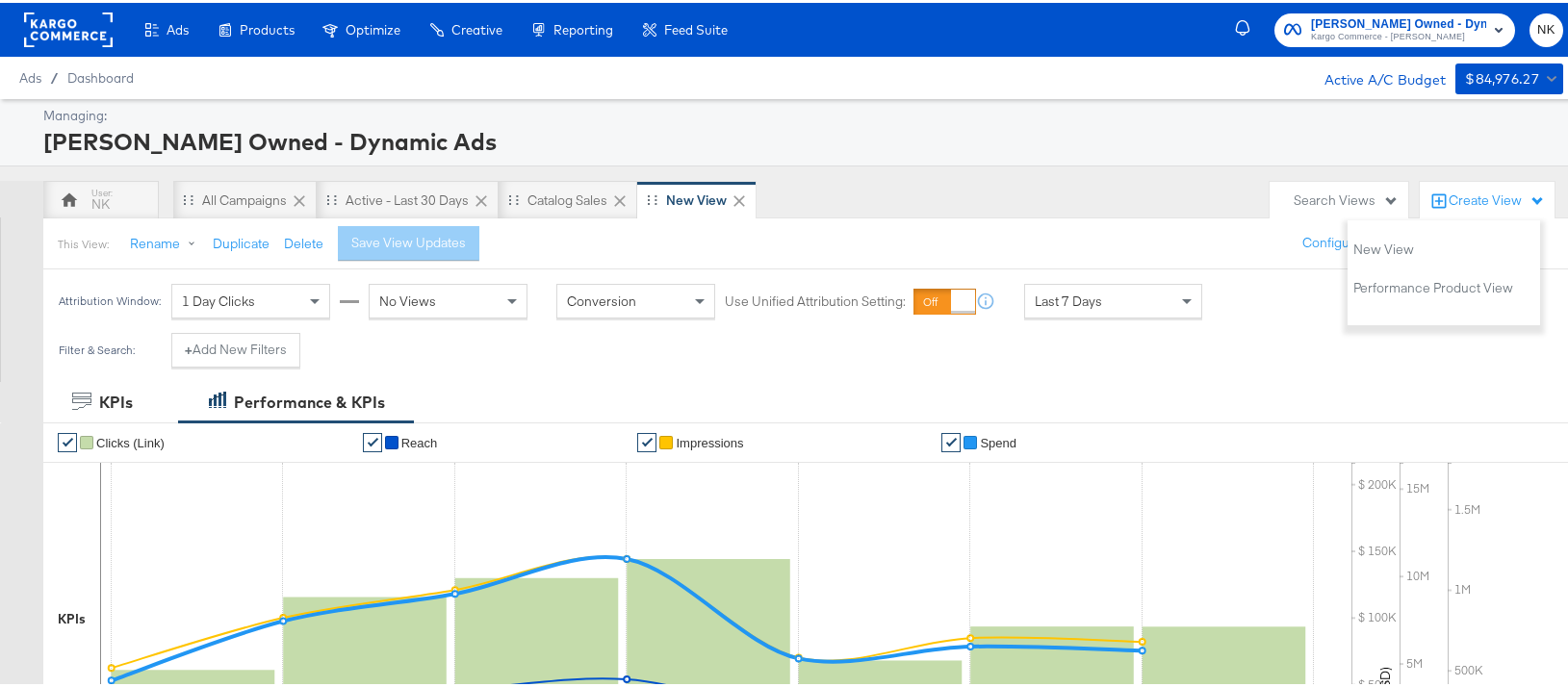 click 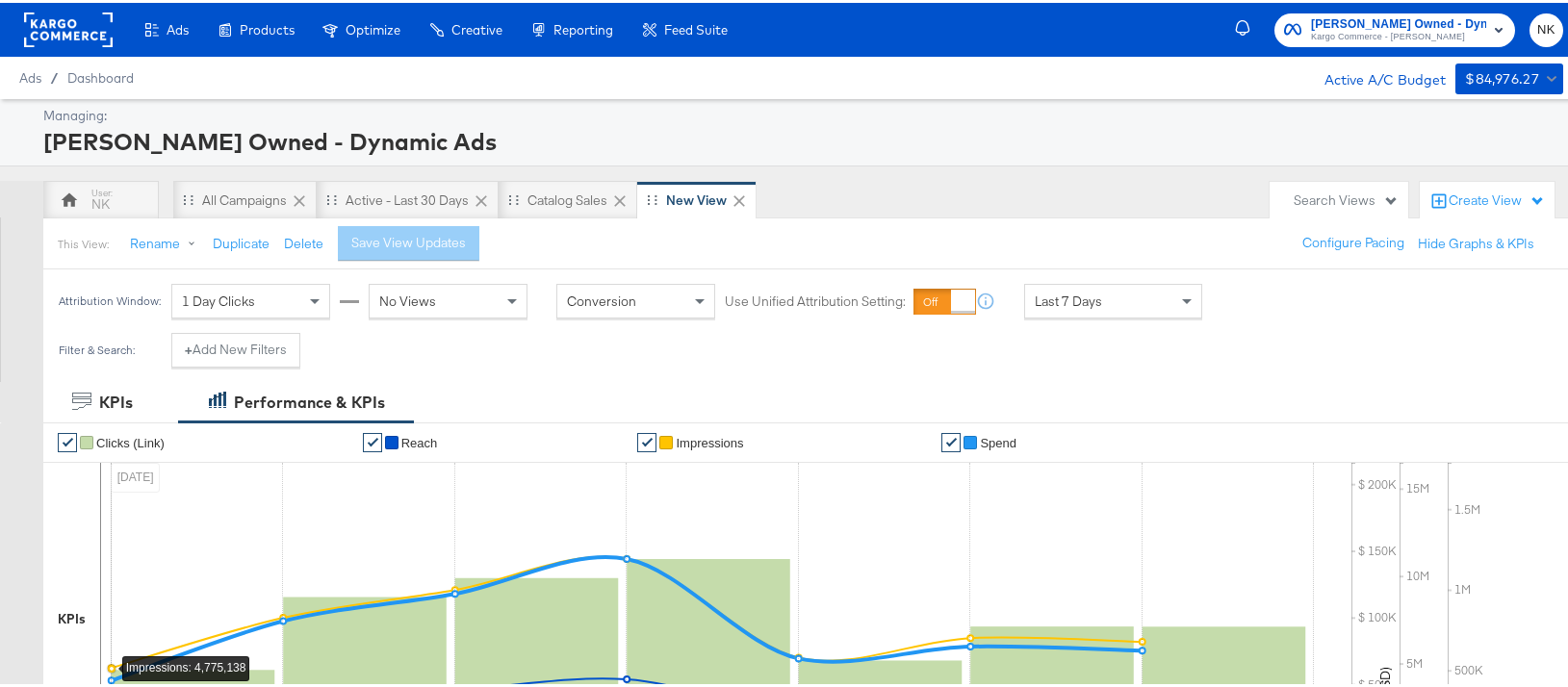 click 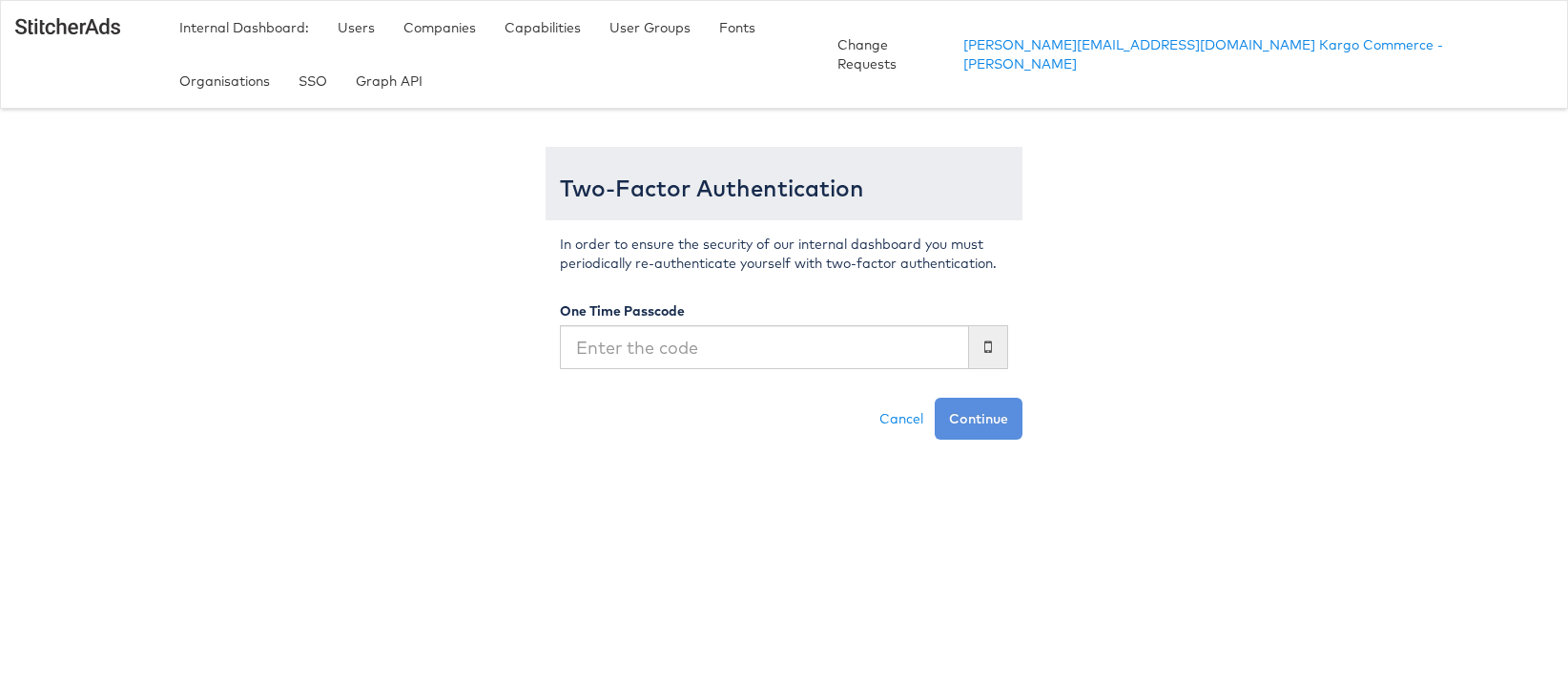 scroll, scrollTop: 0, scrollLeft: 0, axis: both 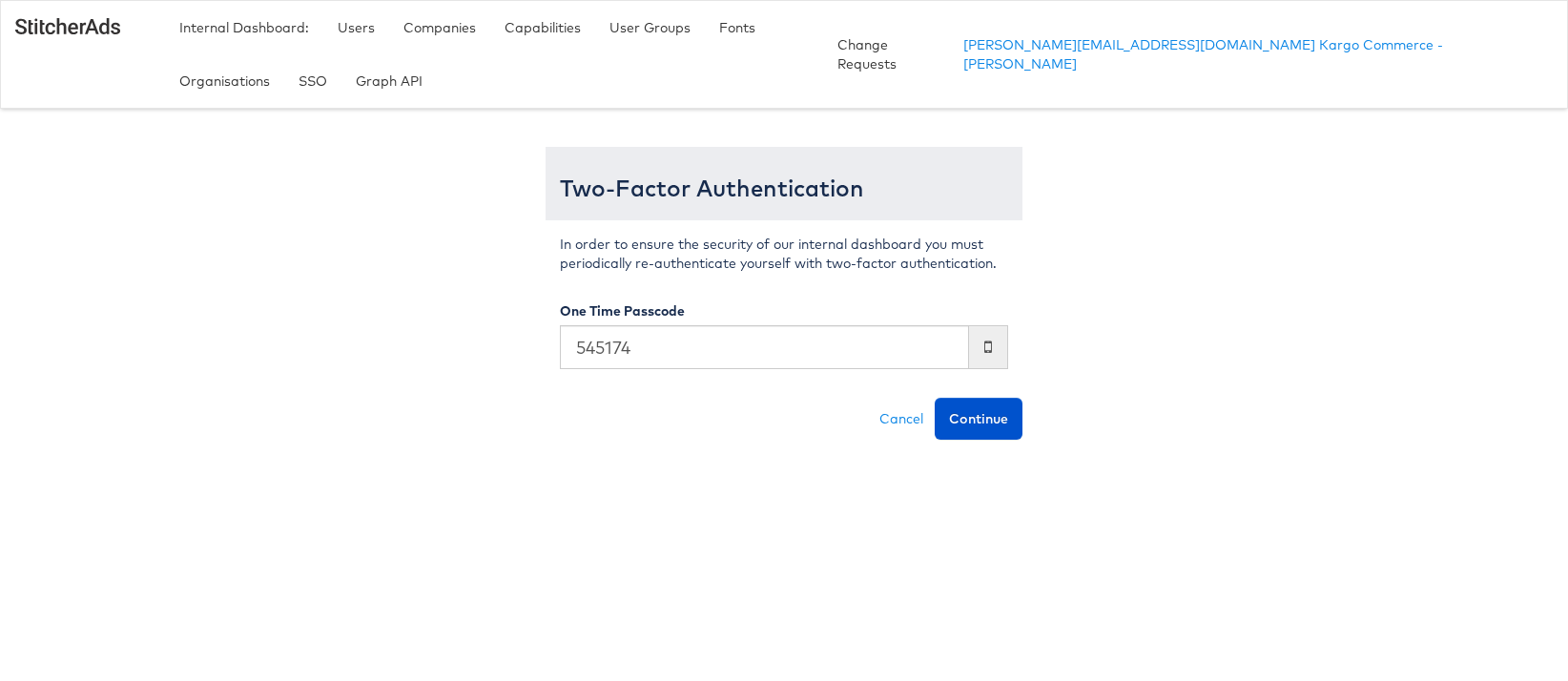 type on "545174" 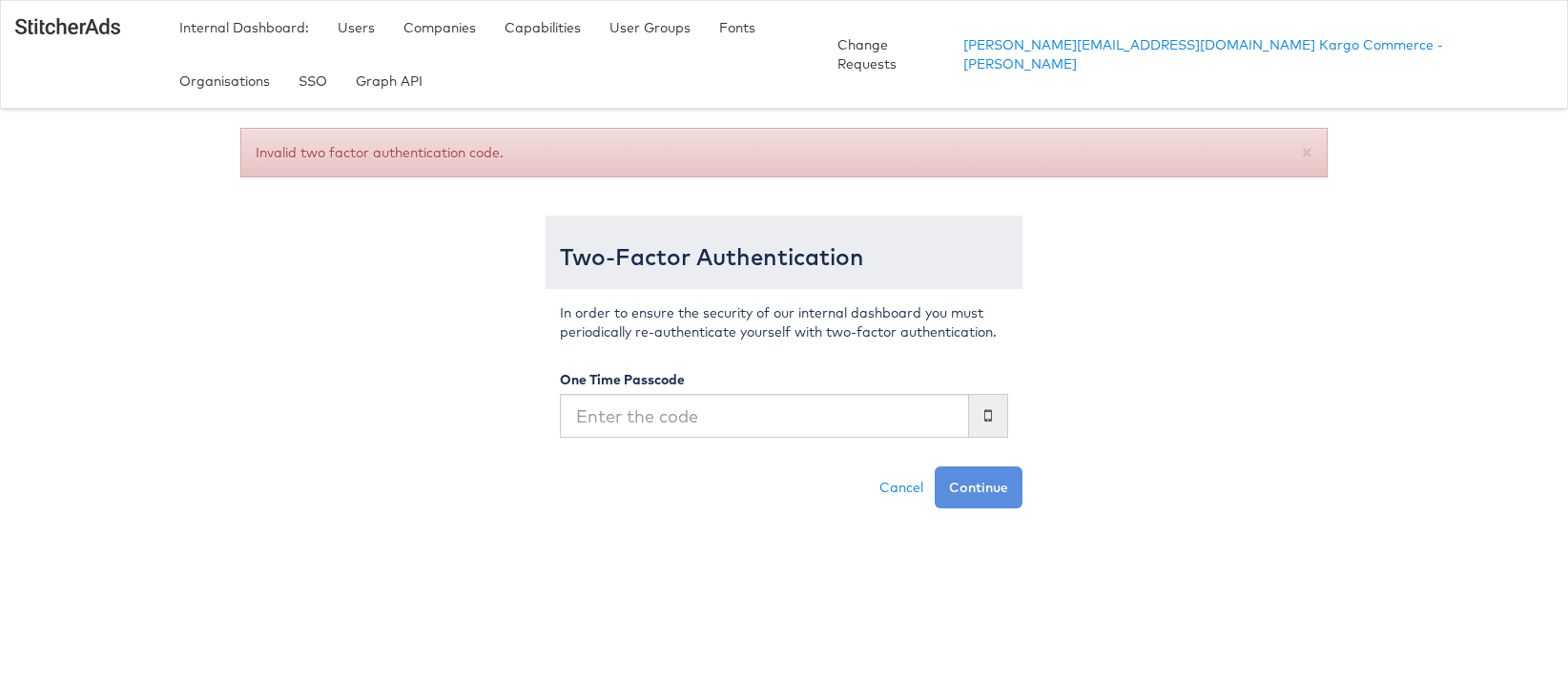 scroll, scrollTop: 0, scrollLeft: 0, axis: both 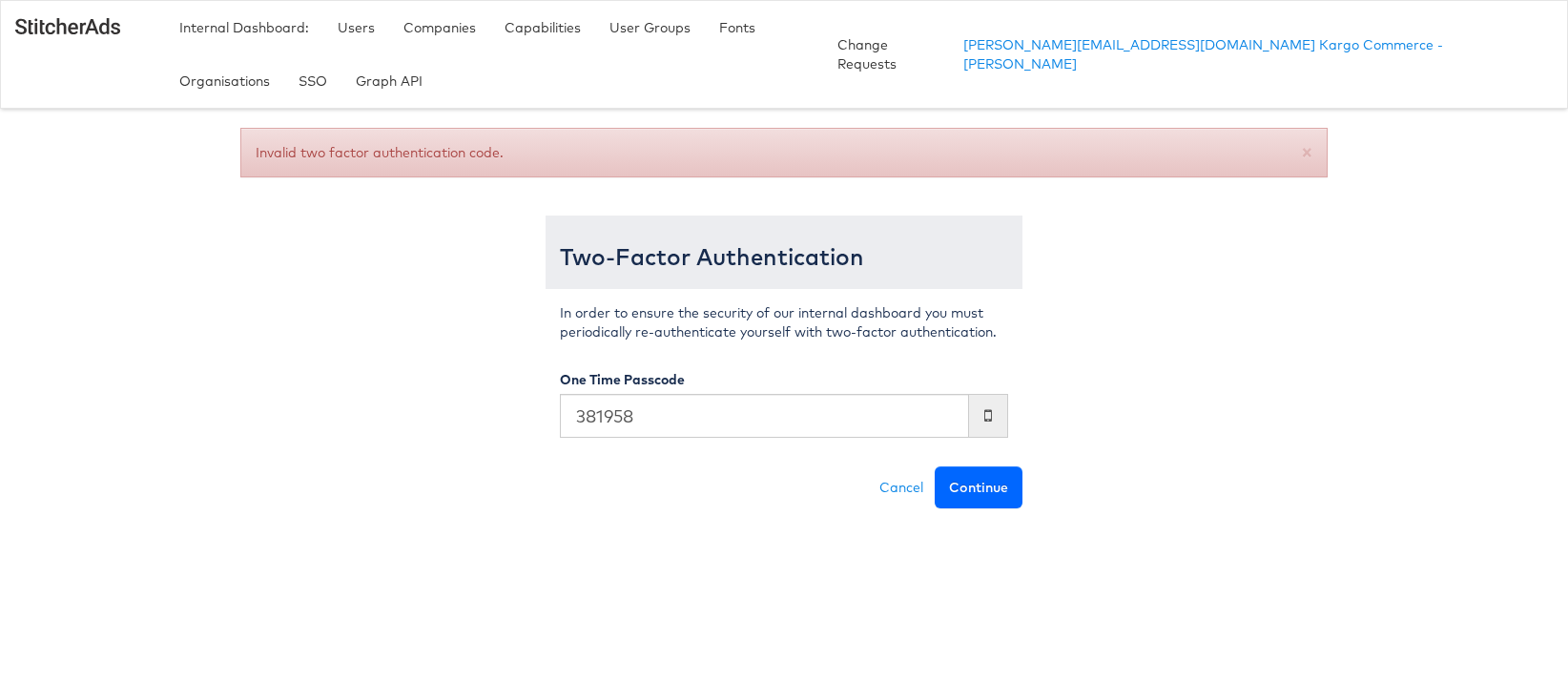 type on "381958" 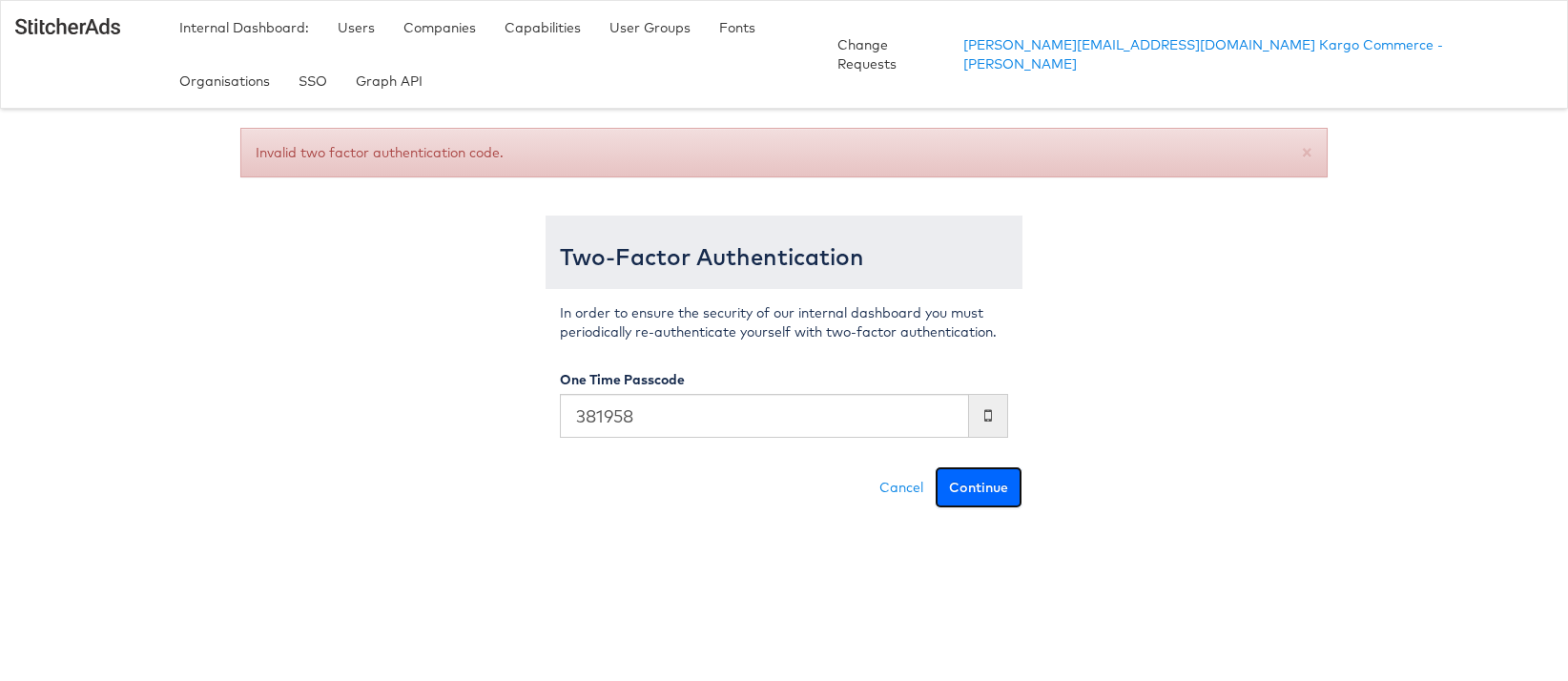 click on "Continue" at bounding box center (979, 487) 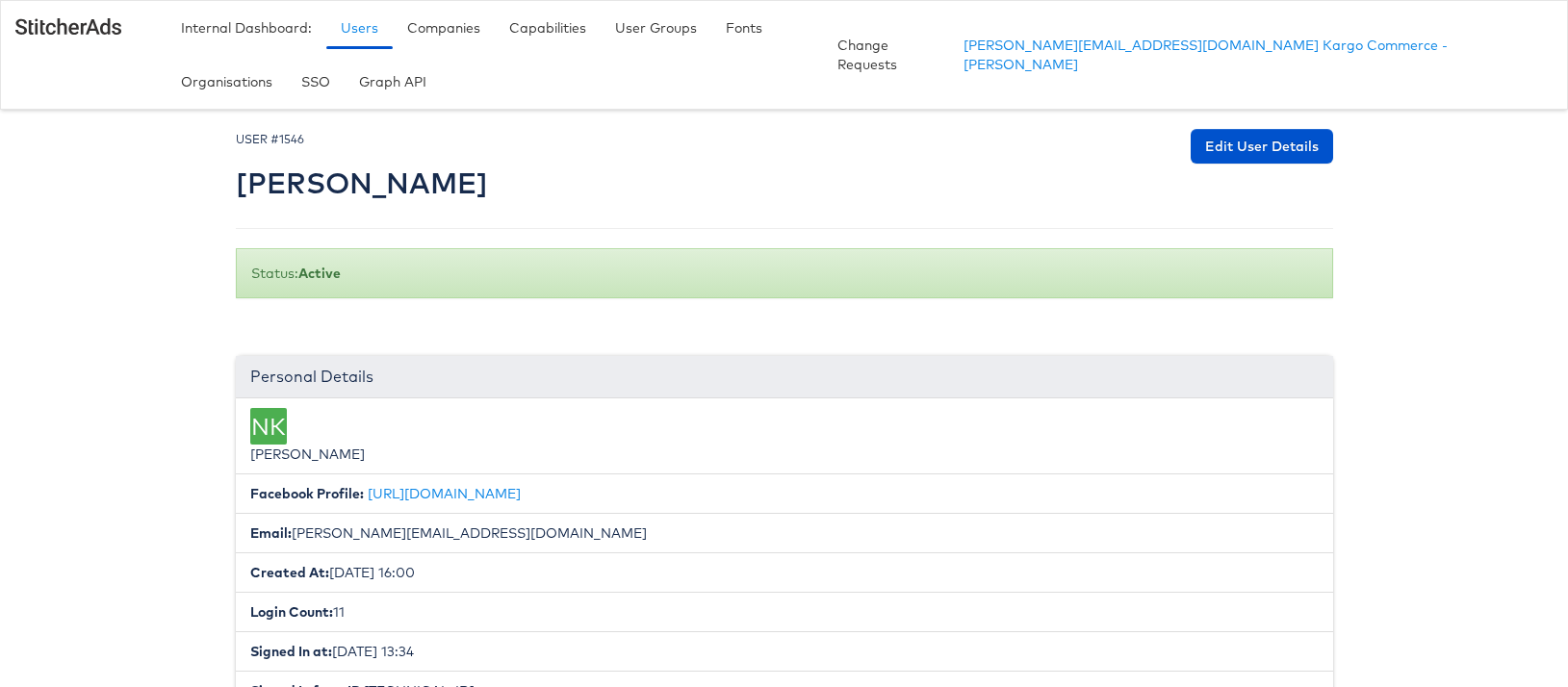 scroll, scrollTop: 0, scrollLeft: 0, axis: both 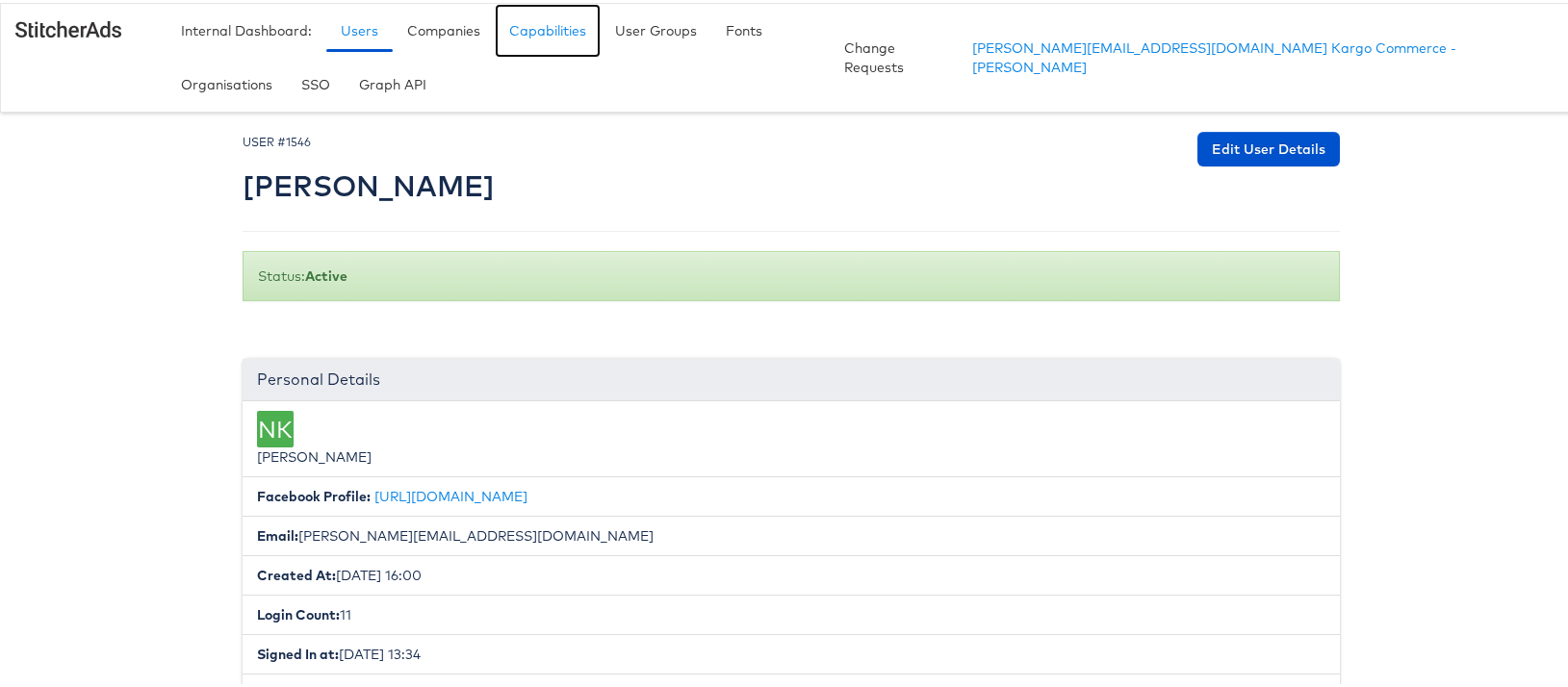click on "Capabilities" at bounding box center (548, 28) 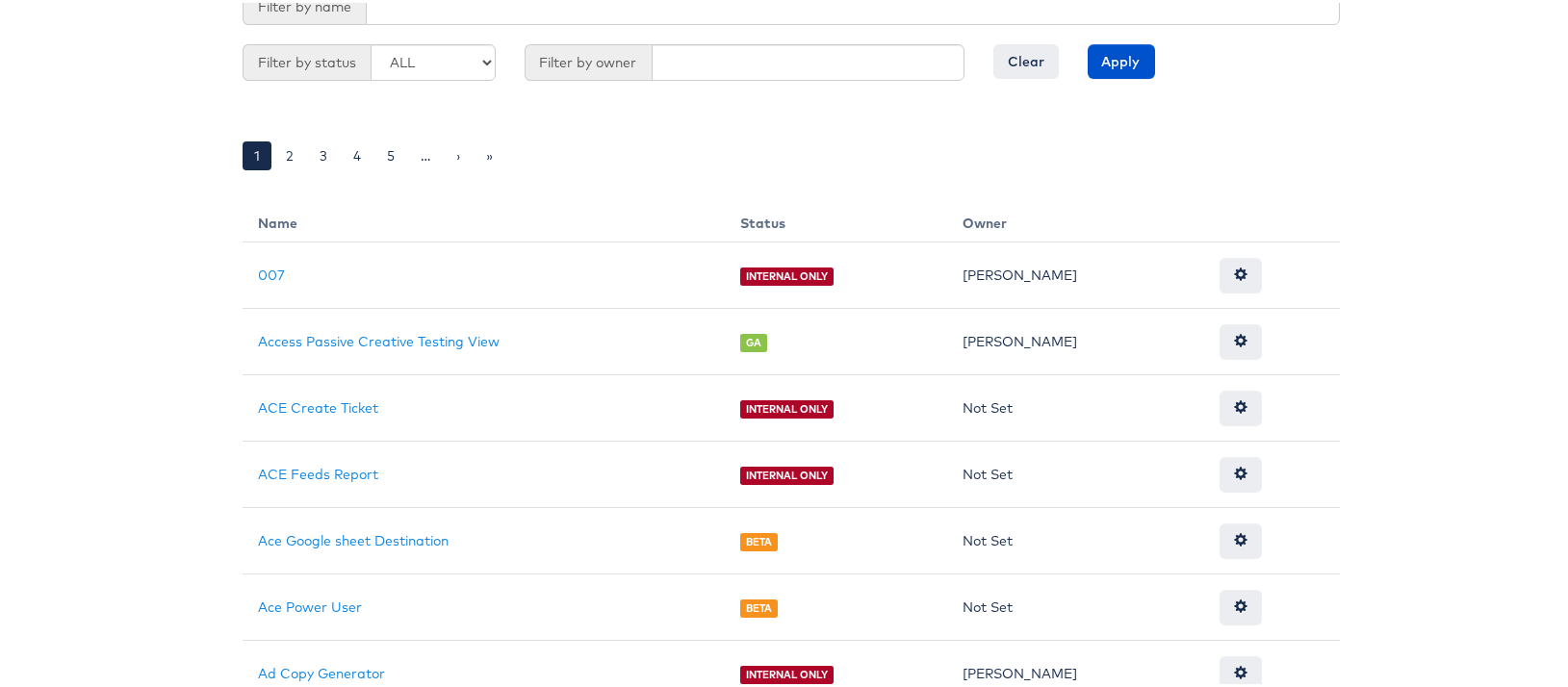 scroll, scrollTop: 211, scrollLeft: 0, axis: vertical 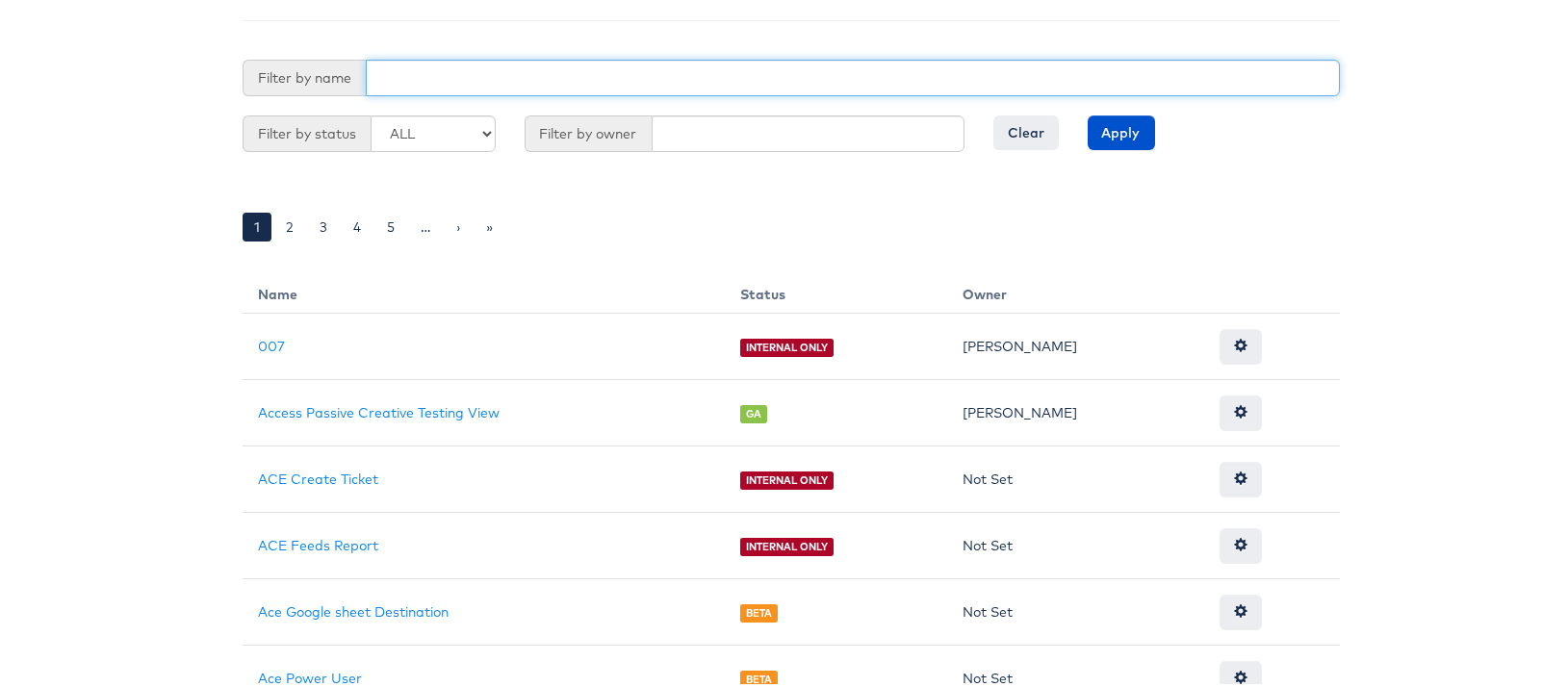 click at bounding box center (853, 75) 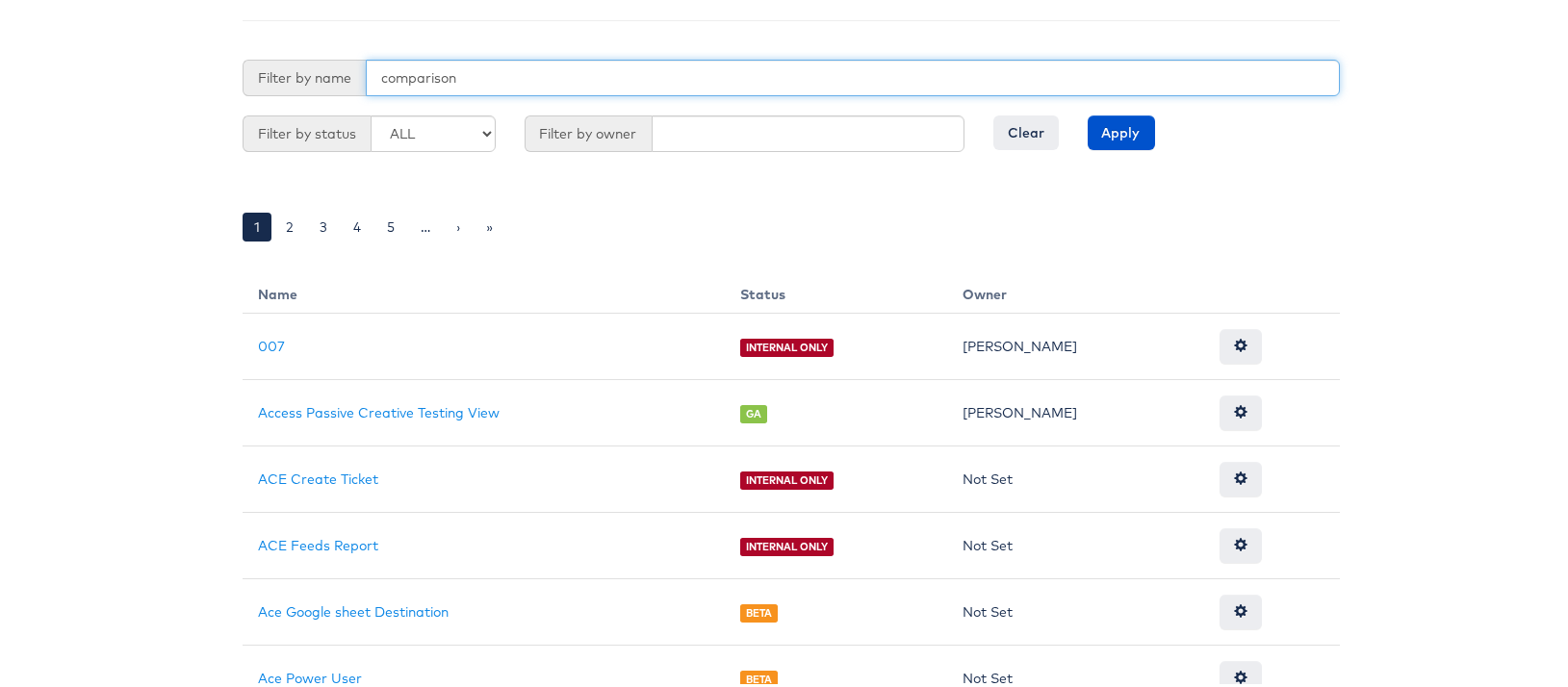 click on "Apply" at bounding box center (1121, 130) 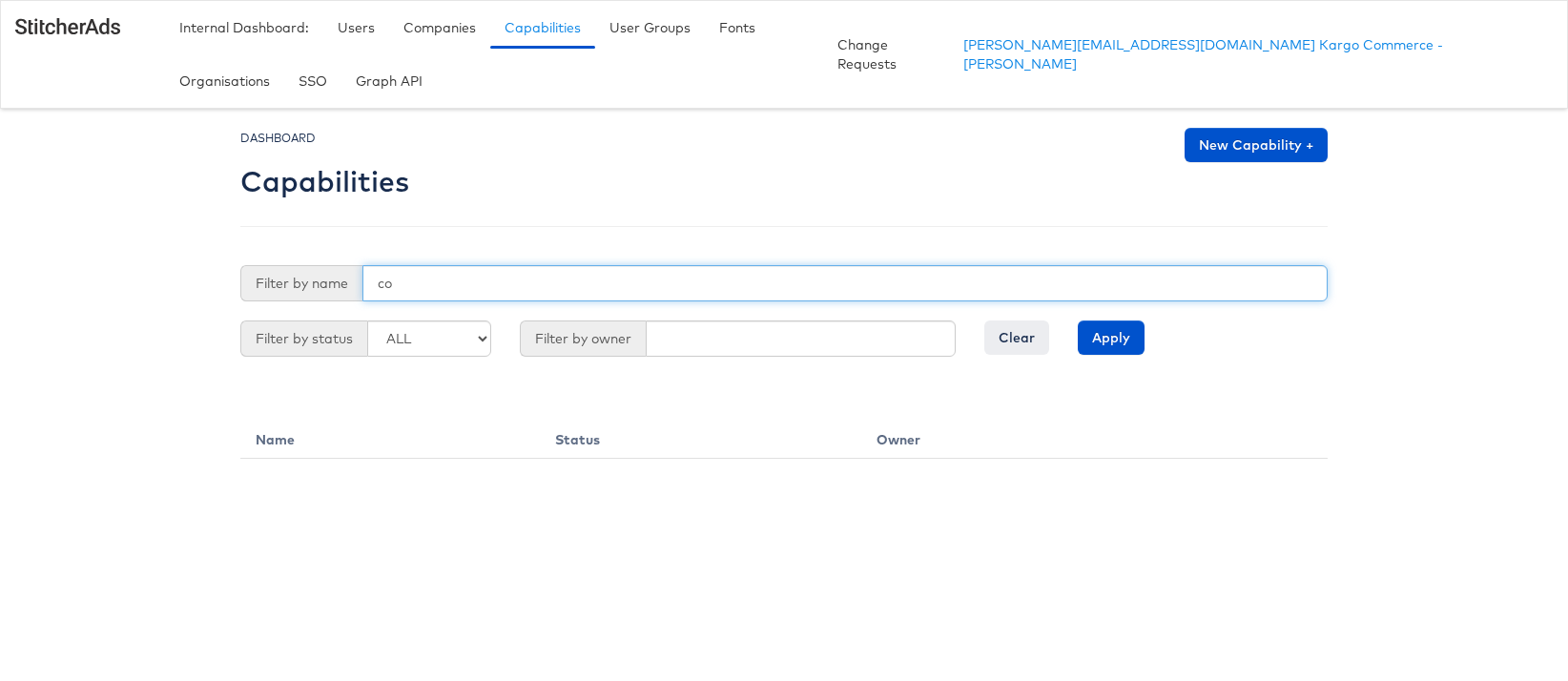 type on "c" 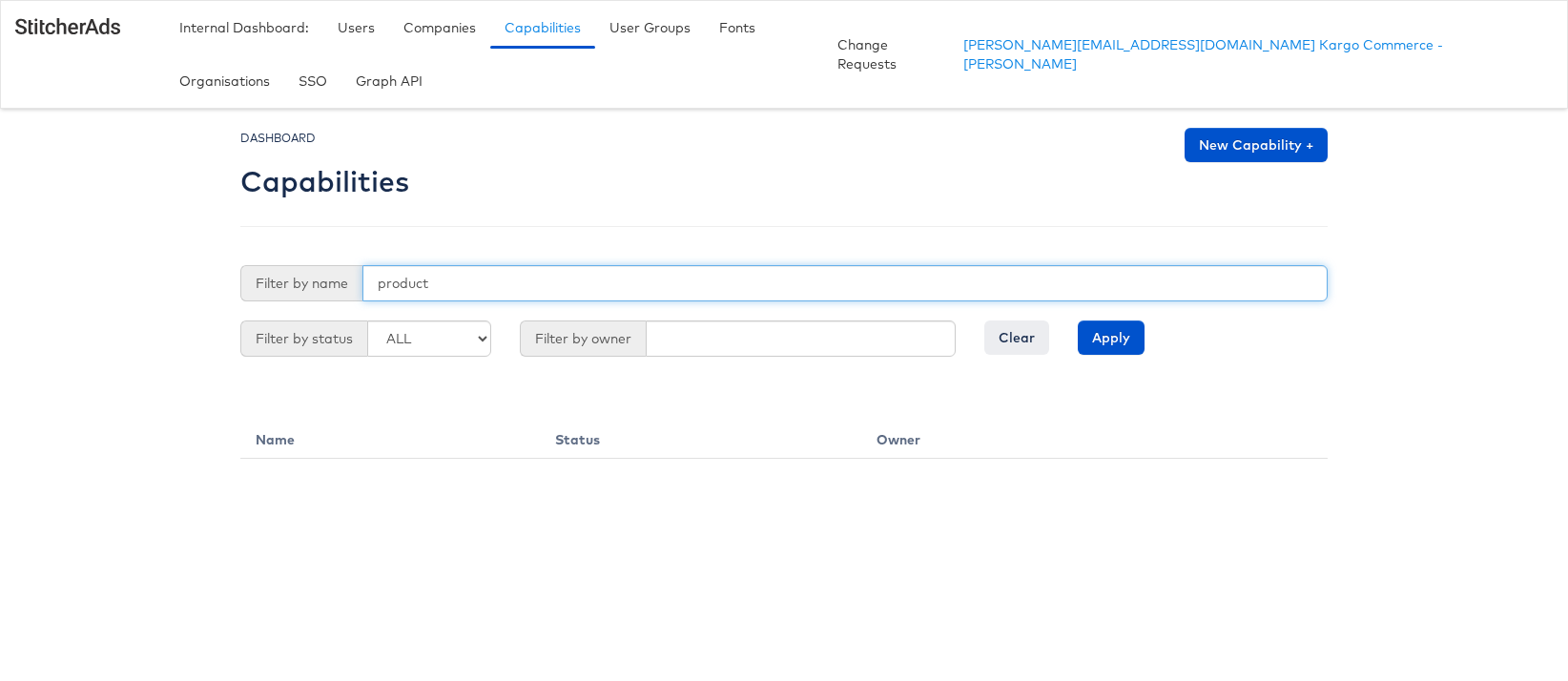type on "product" 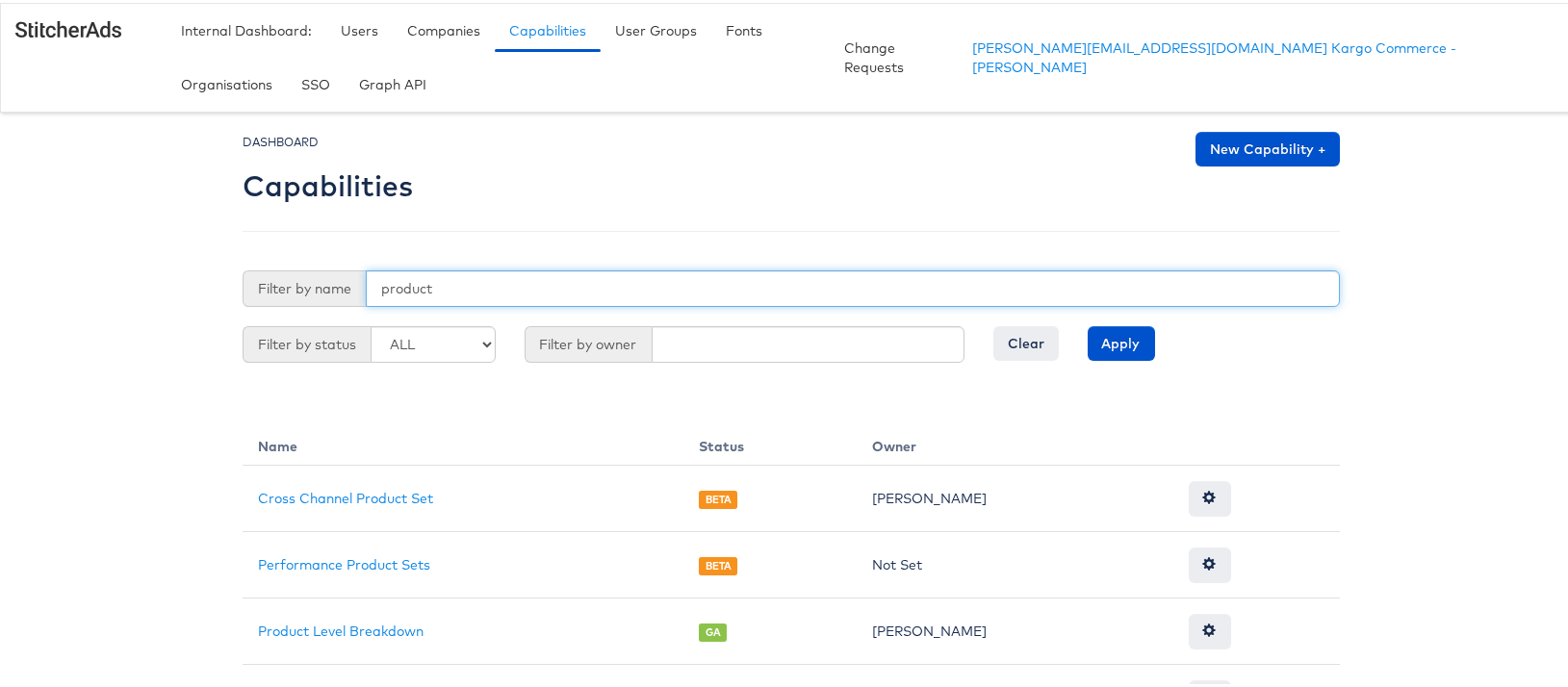 click on "product" at bounding box center (853, 286) 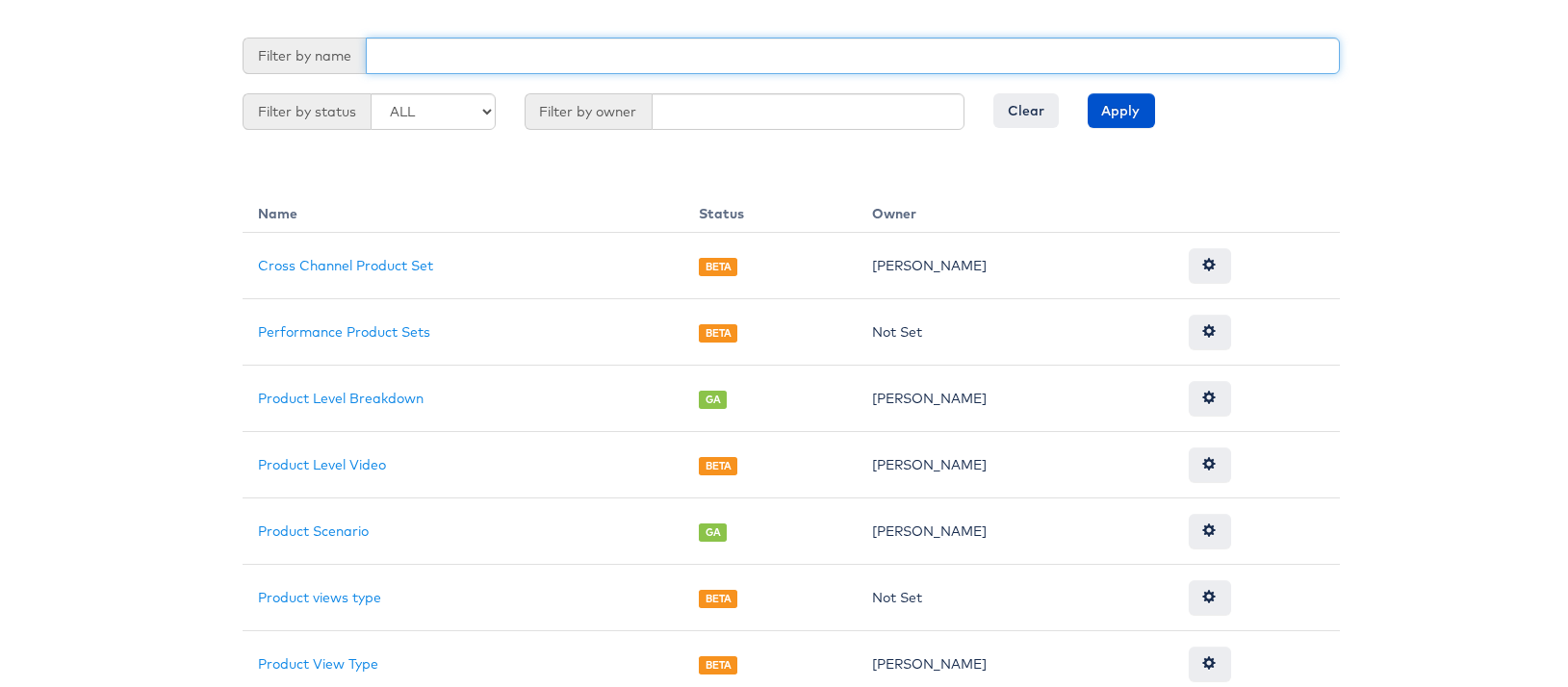 scroll, scrollTop: 241, scrollLeft: 0, axis: vertical 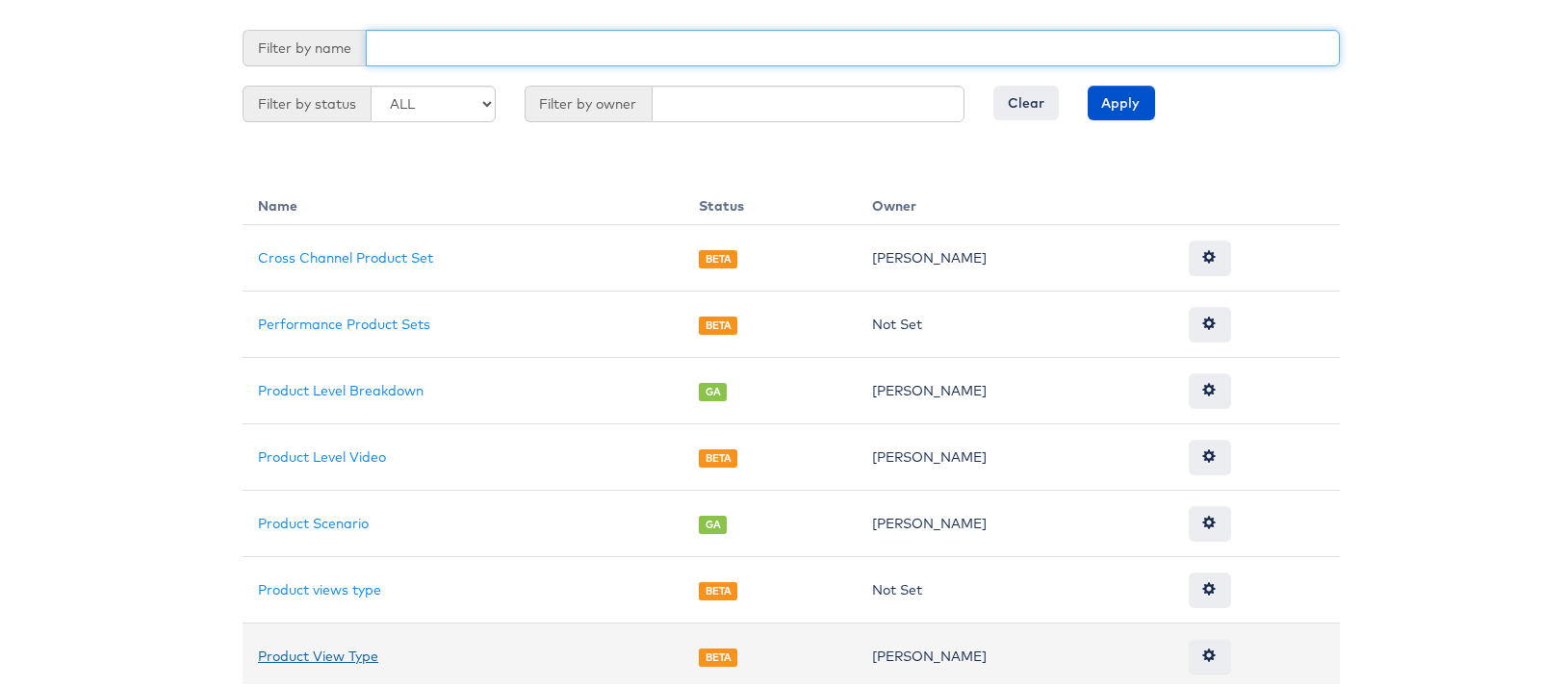 type 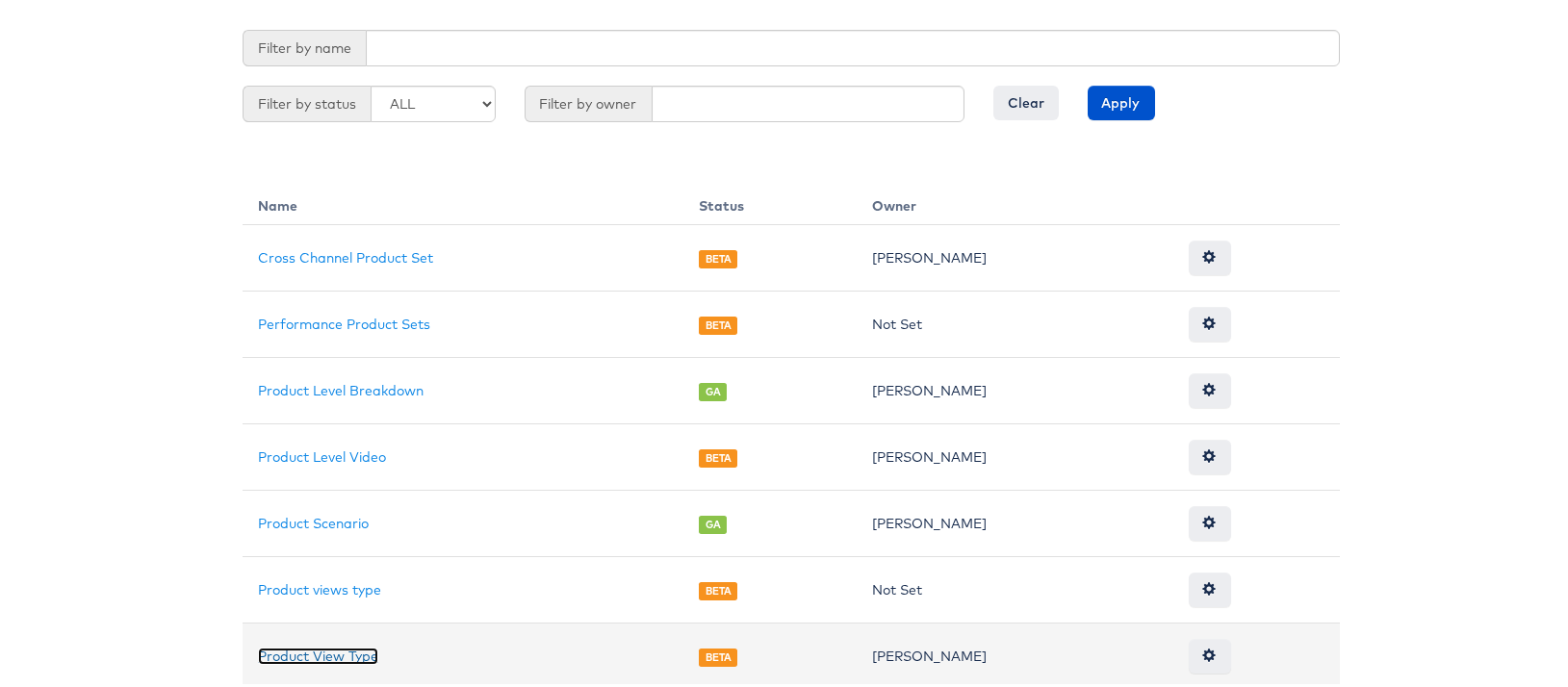 click on "Product View Type" at bounding box center [318, 653] 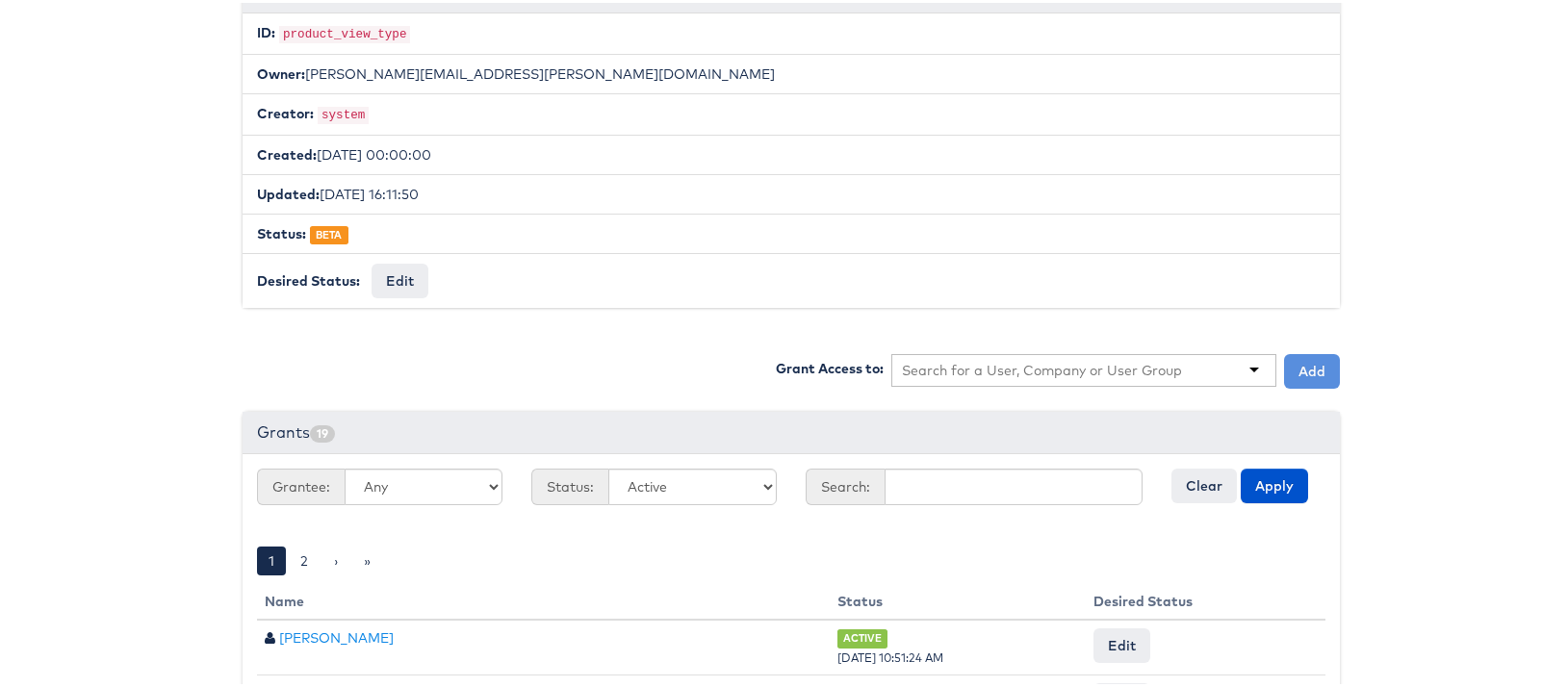 scroll, scrollTop: 683, scrollLeft: 0, axis: vertical 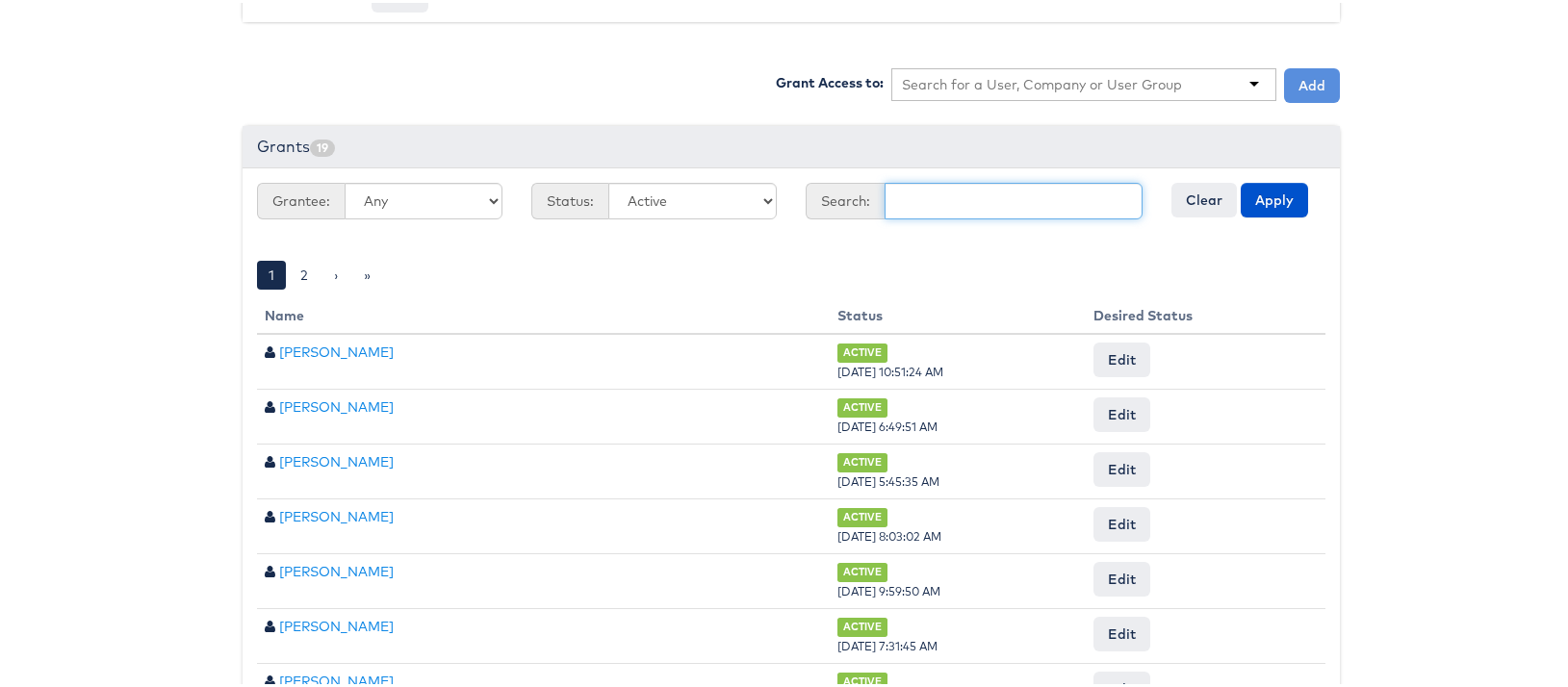 click at bounding box center (1014, 198) 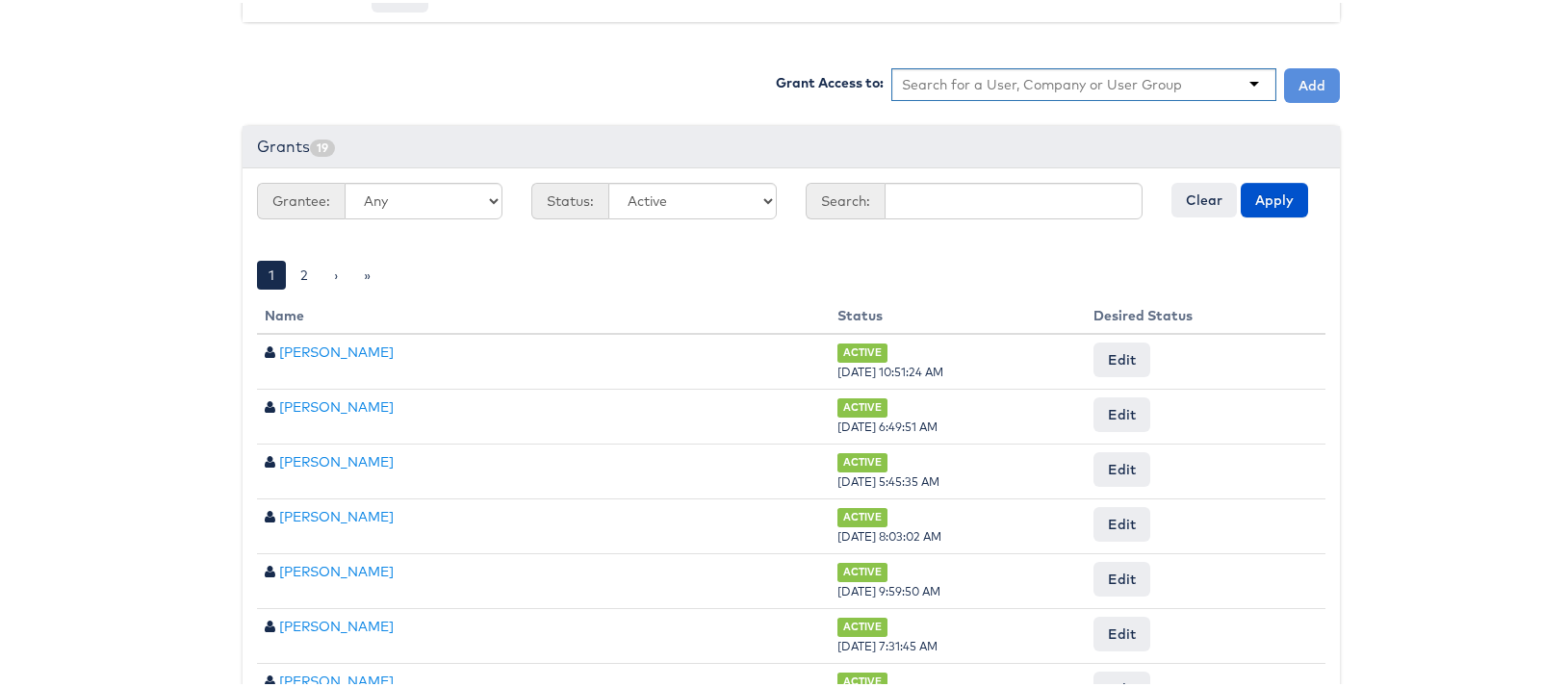 click at bounding box center [1084, 82] 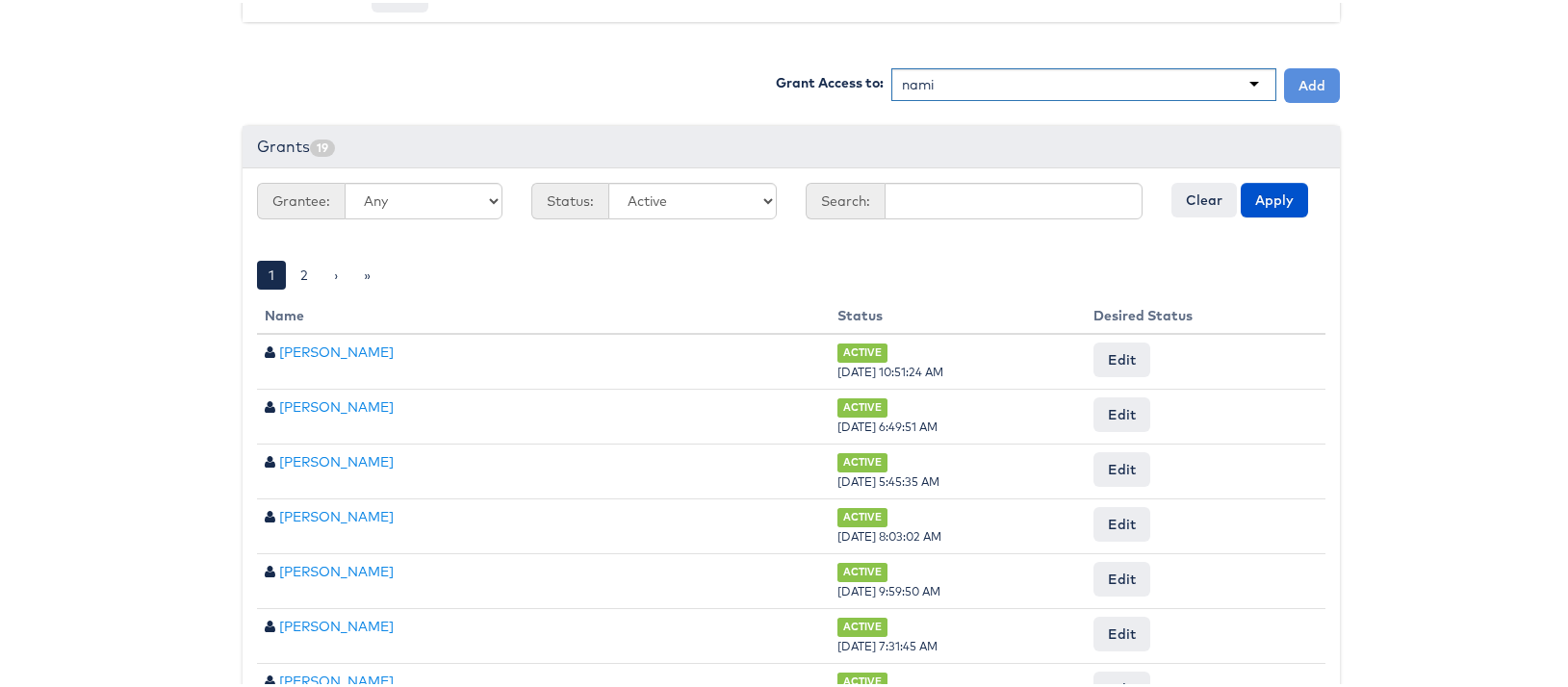 type on "[PERSON_NAME]" 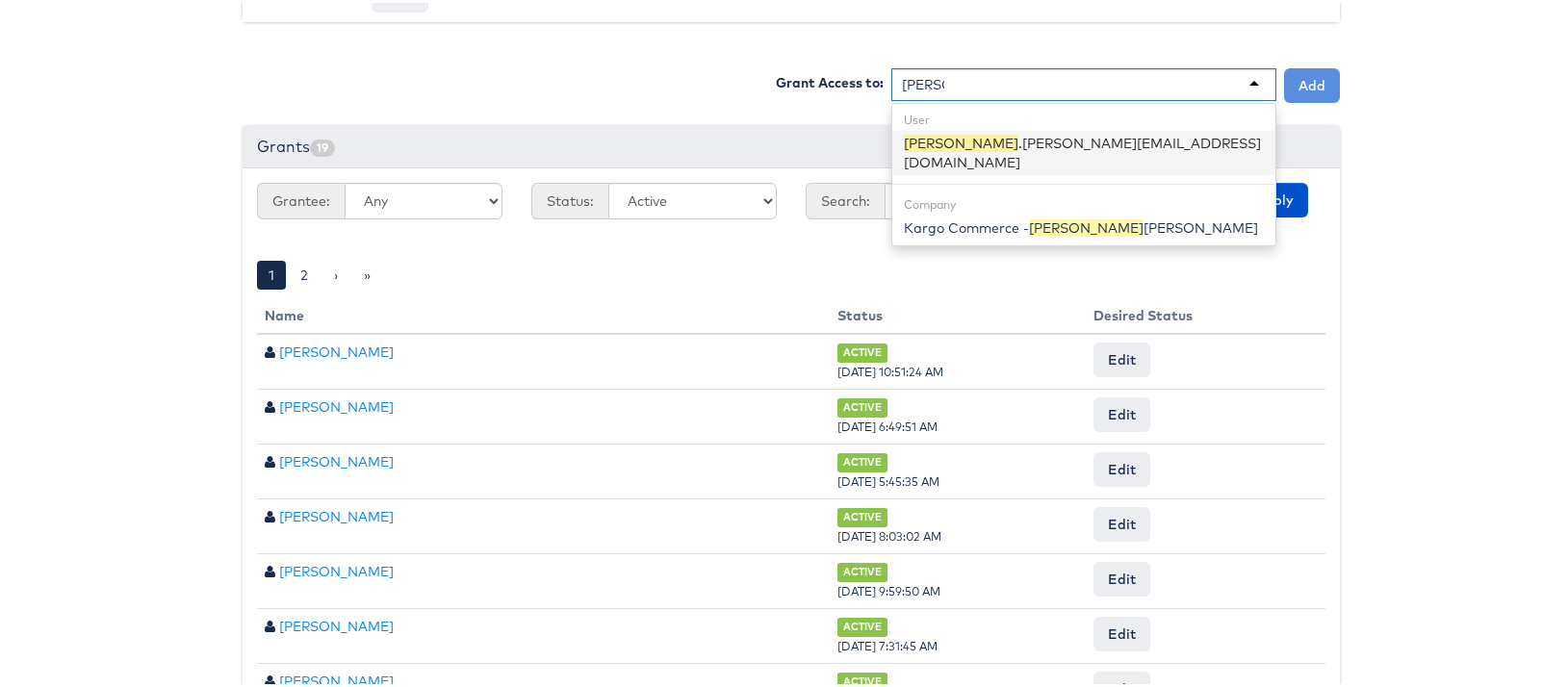 type 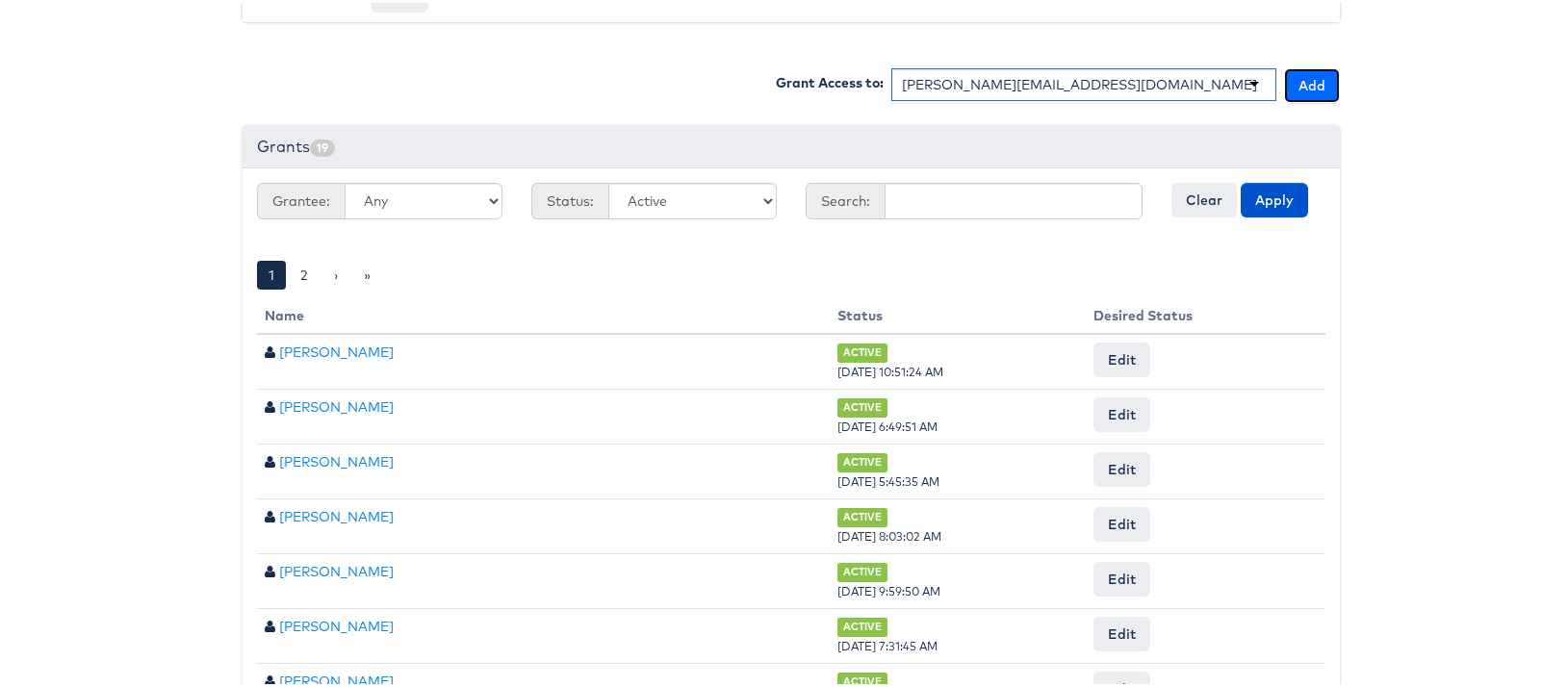 click on "Add" at bounding box center [1312, 83] 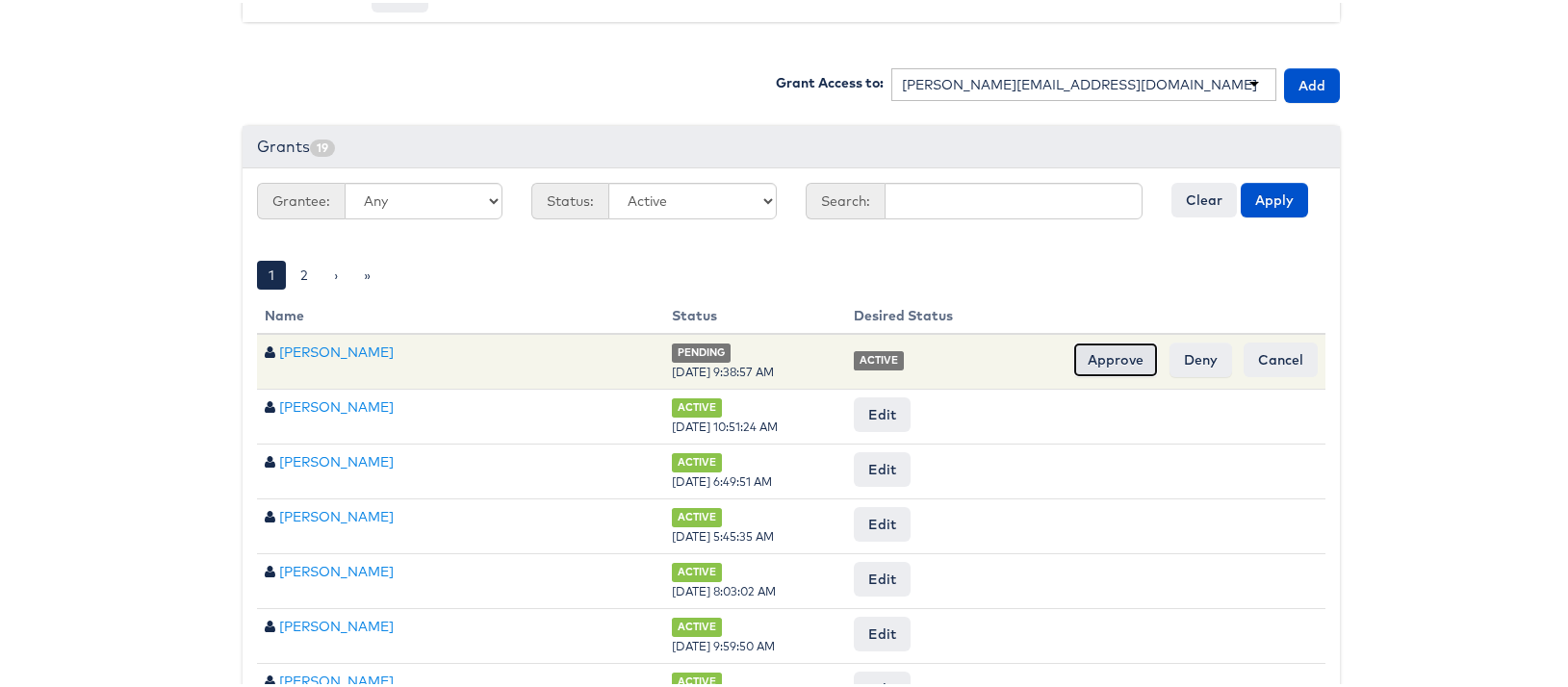 click on "Approve" at bounding box center (1116, 357) 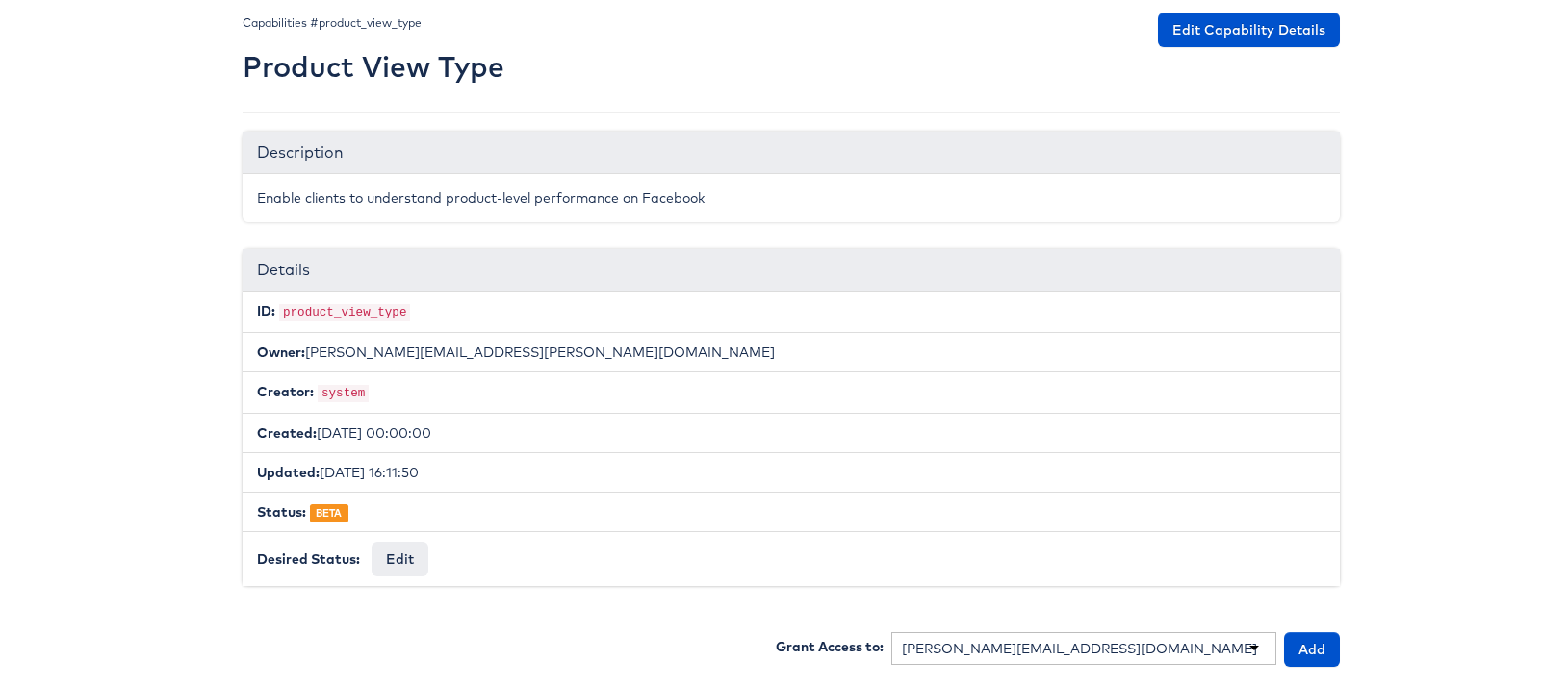scroll, scrollTop: 0, scrollLeft: 0, axis: both 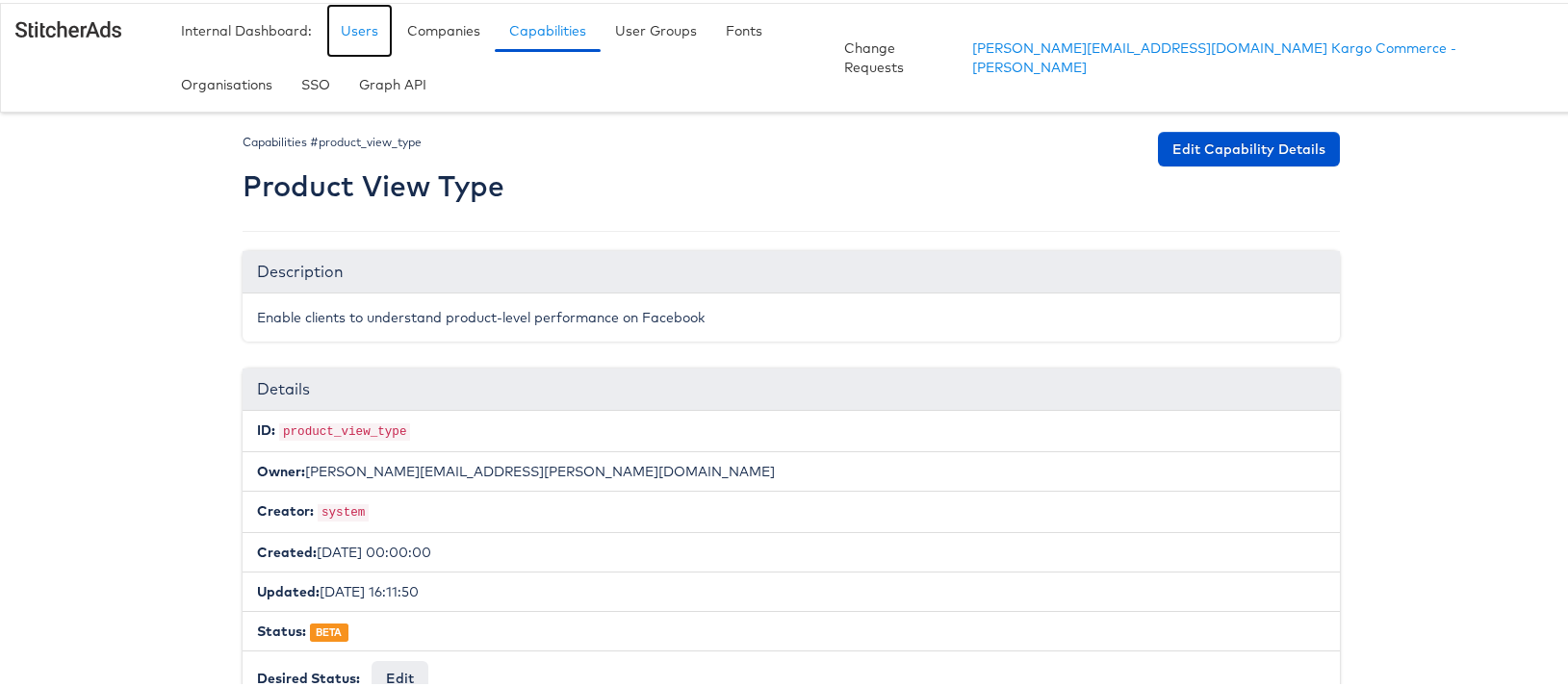click on "Users" at bounding box center (359, 28) 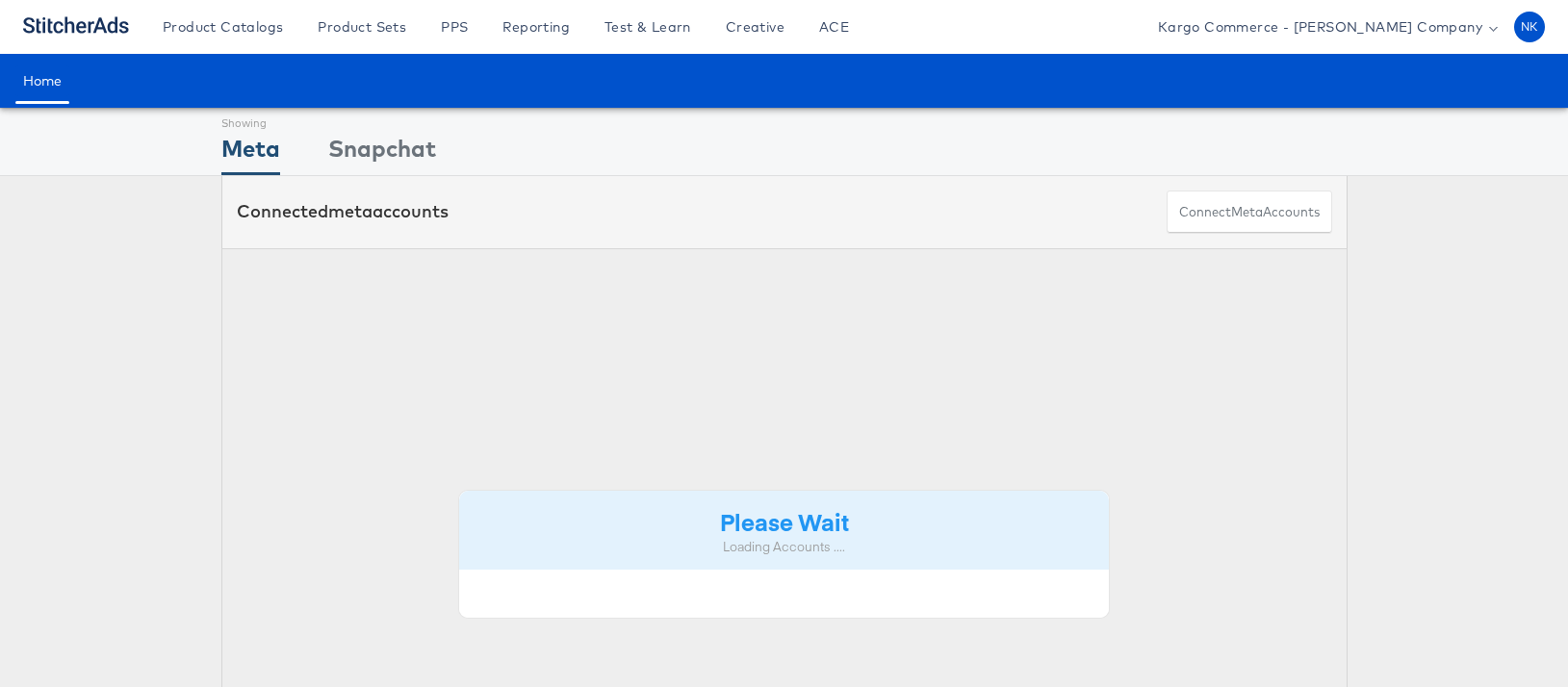 scroll, scrollTop: 0, scrollLeft: 0, axis: both 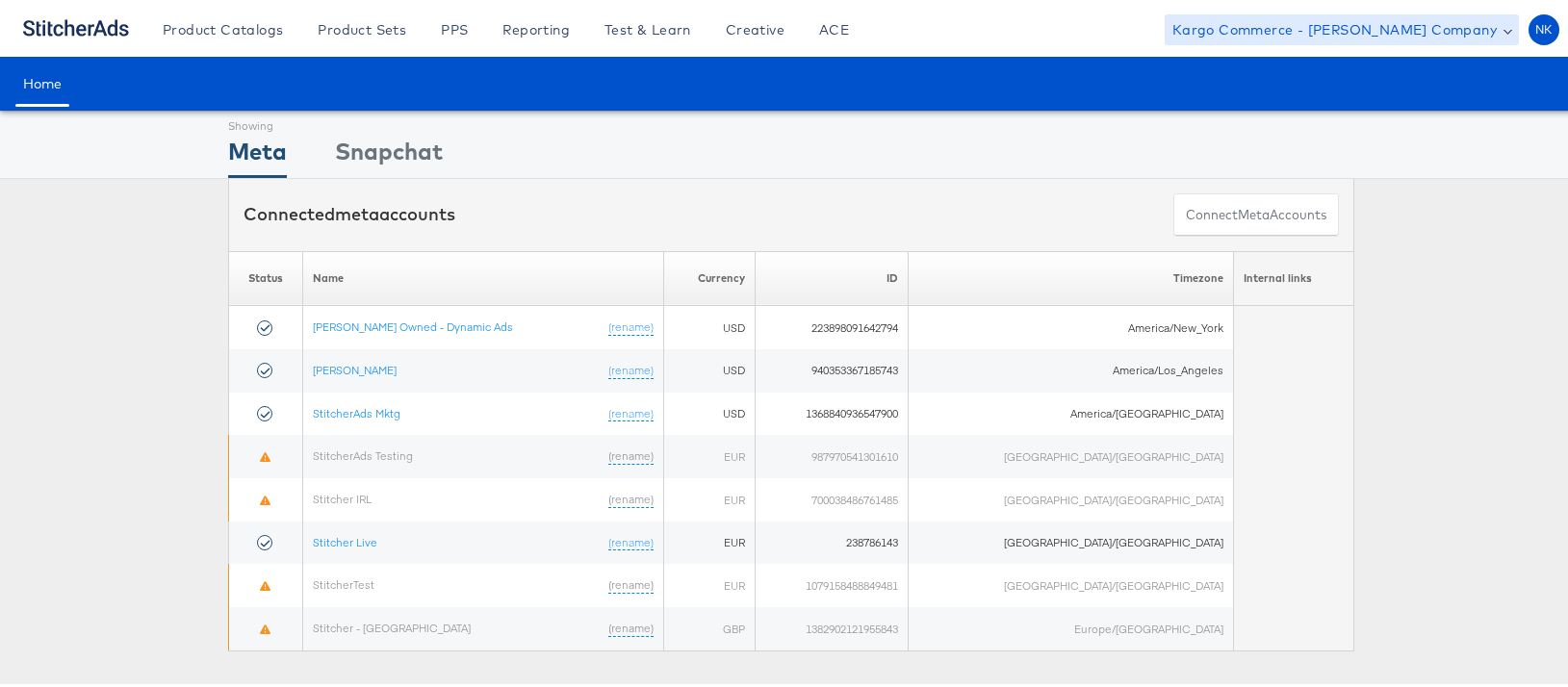 click on "Kargo Commerce - [PERSON_NAME] Company" at bounding box center [1334, 27] 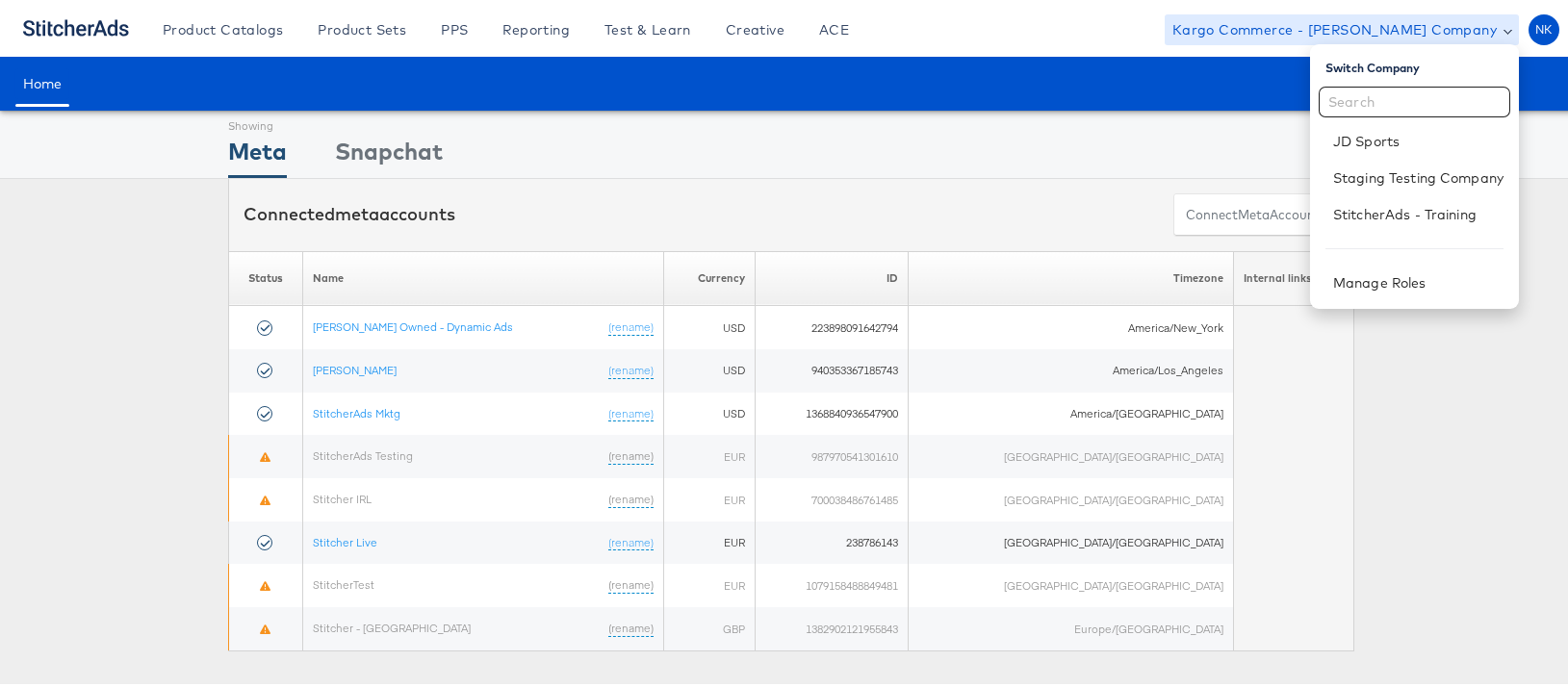 click on "Kargo Commerce - Namit Kumar Company" at bounding box center [1334, 27] 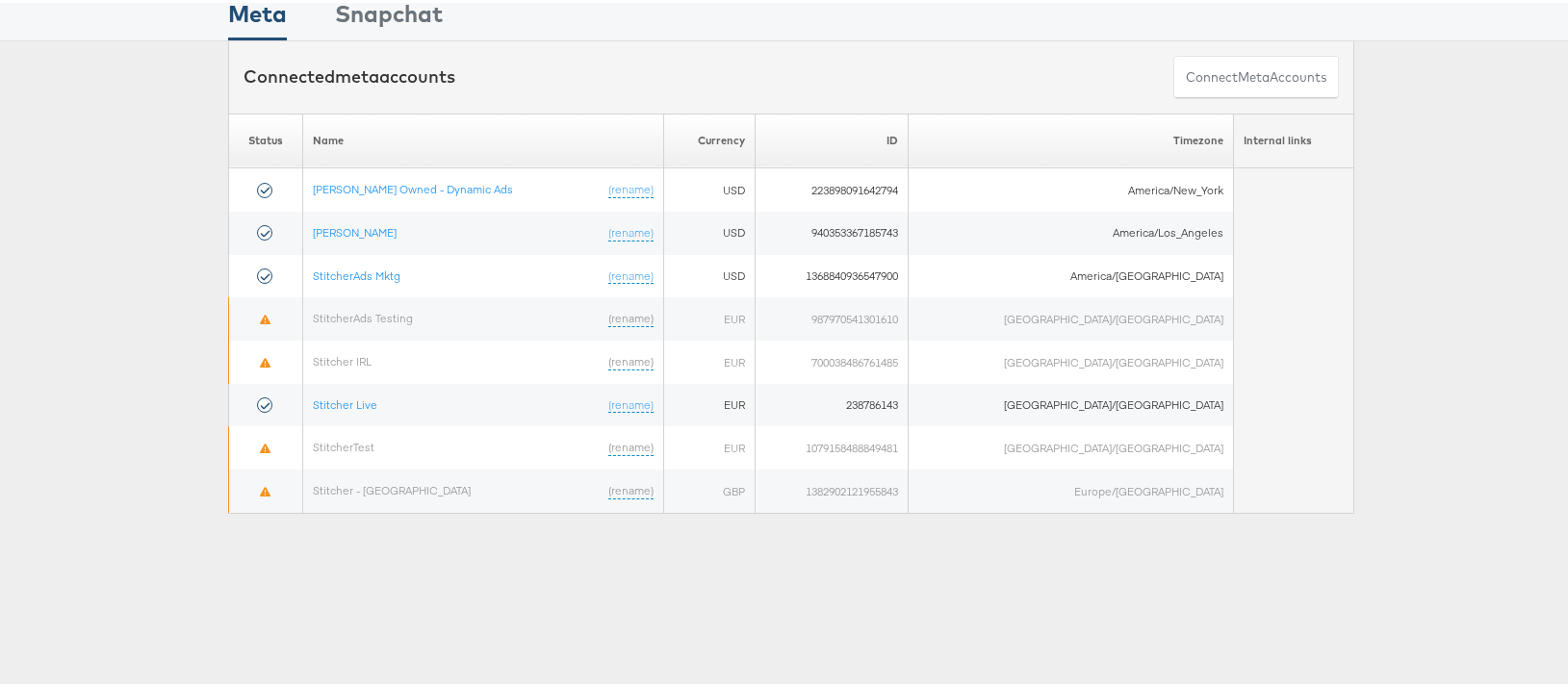scroll, scrollTop: 0, scrollLeft: 0, axis: both 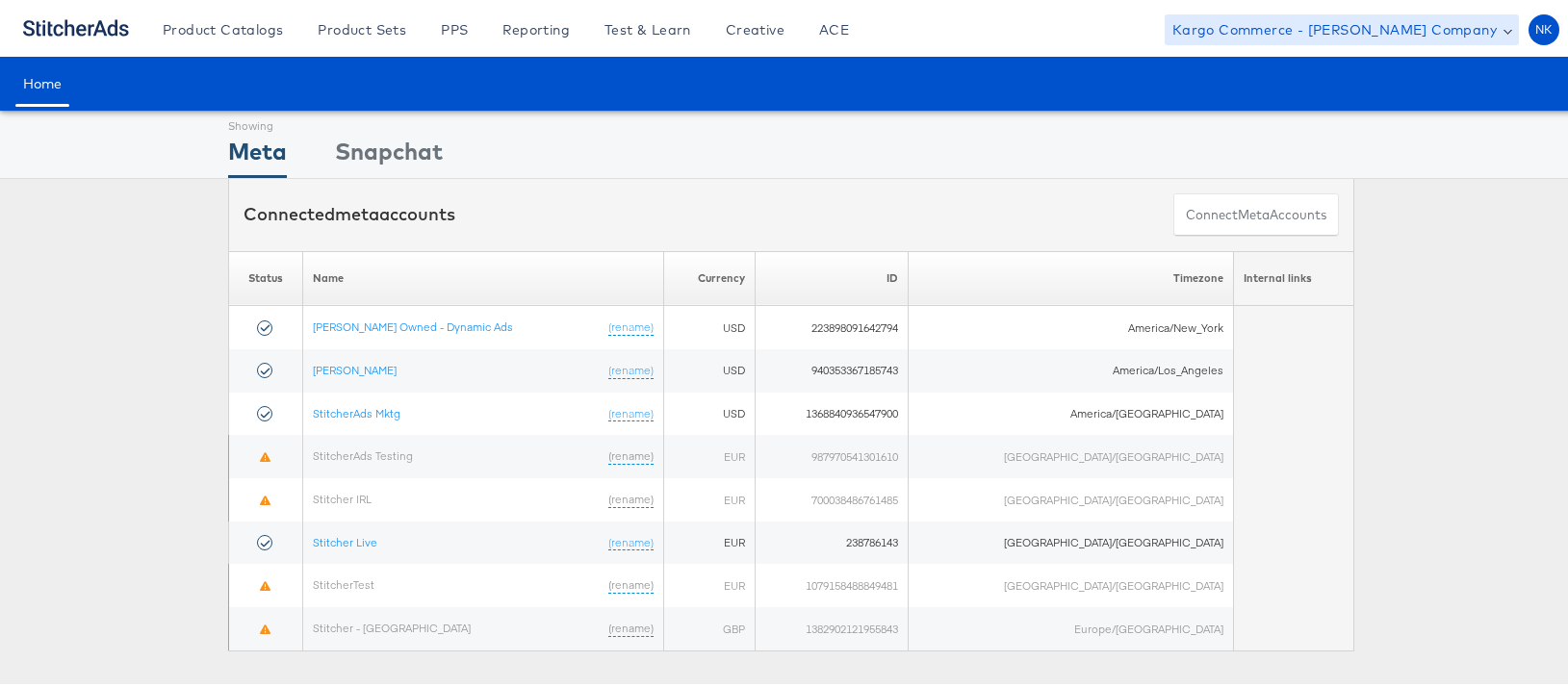 click on "Kargo Commerce - Namit Kumar Company" at bounding box center [1334, 27] 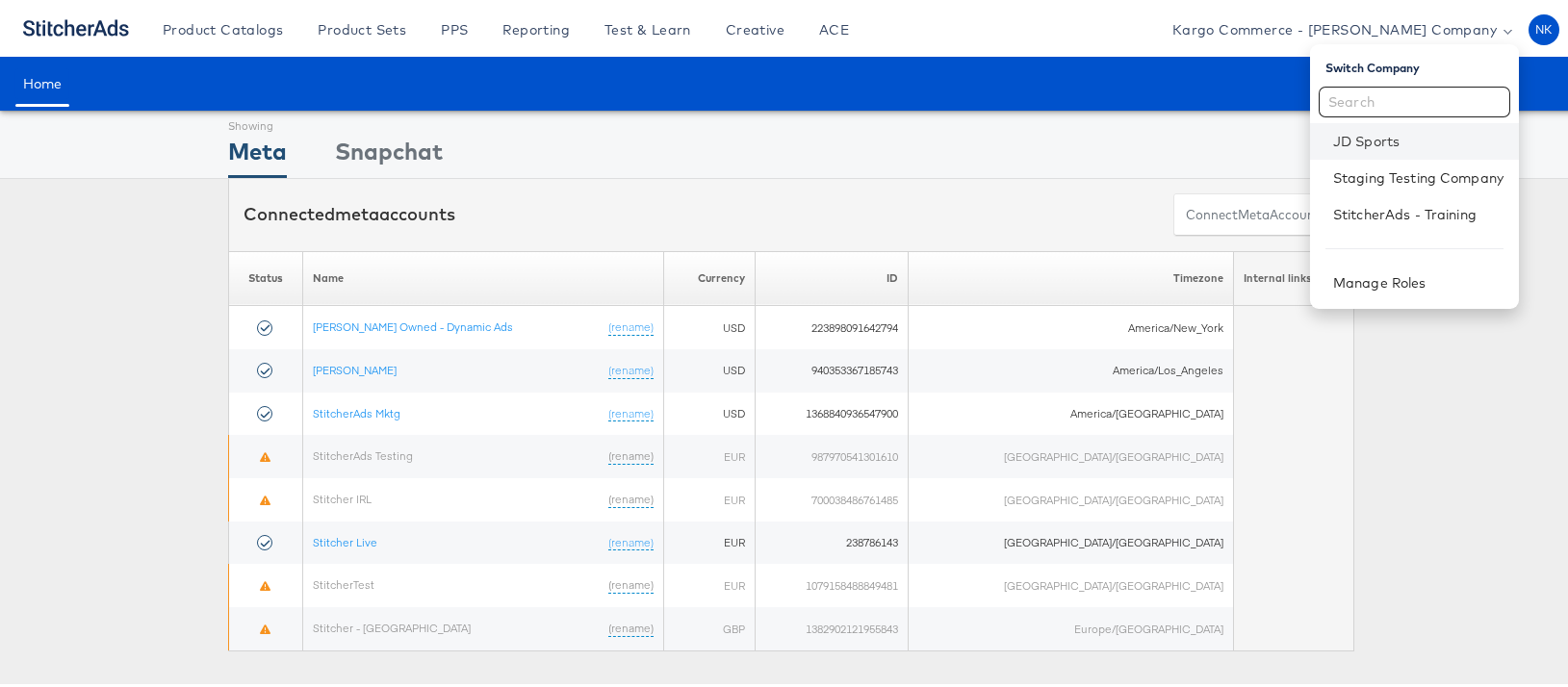 click on "JD Sports" at bounding box center [1414, 139] 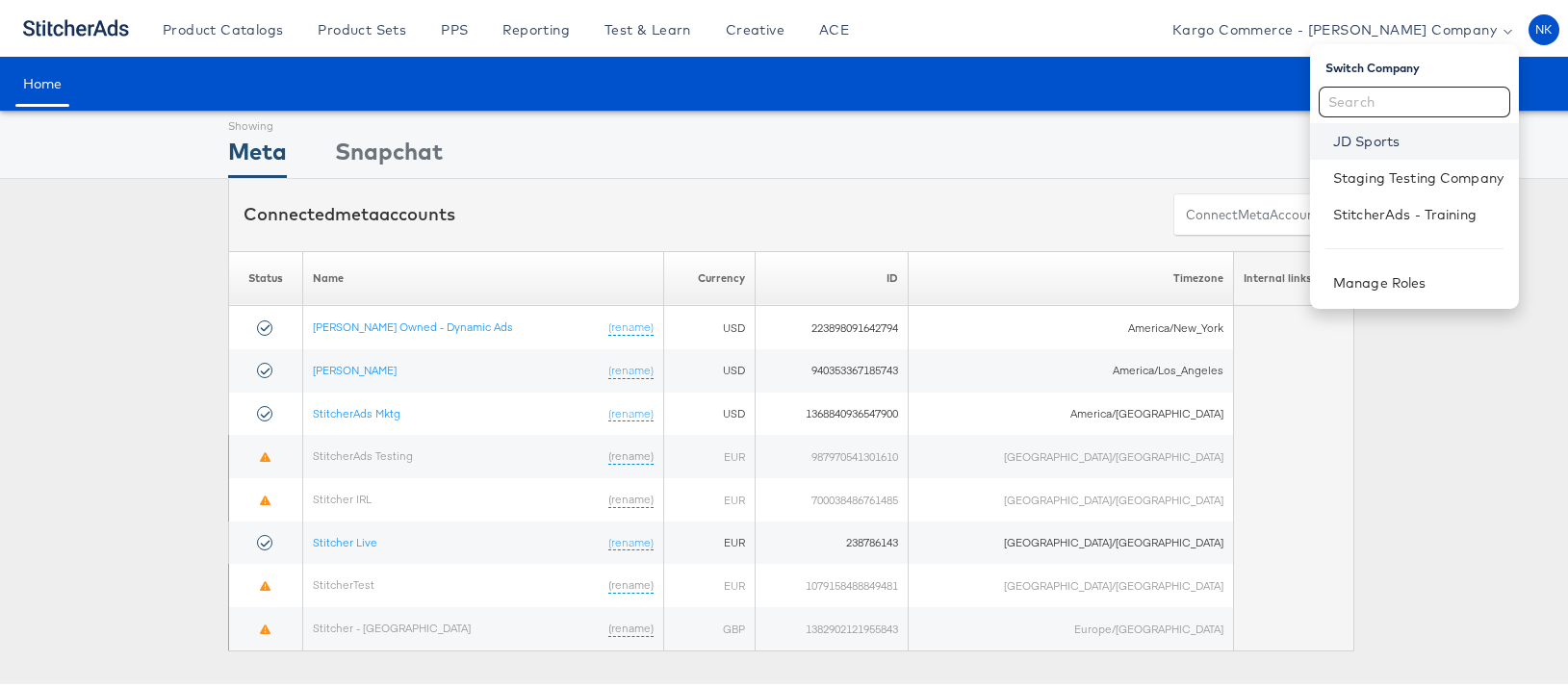 click on "JD Sports" at bounding box center (1418, 139) 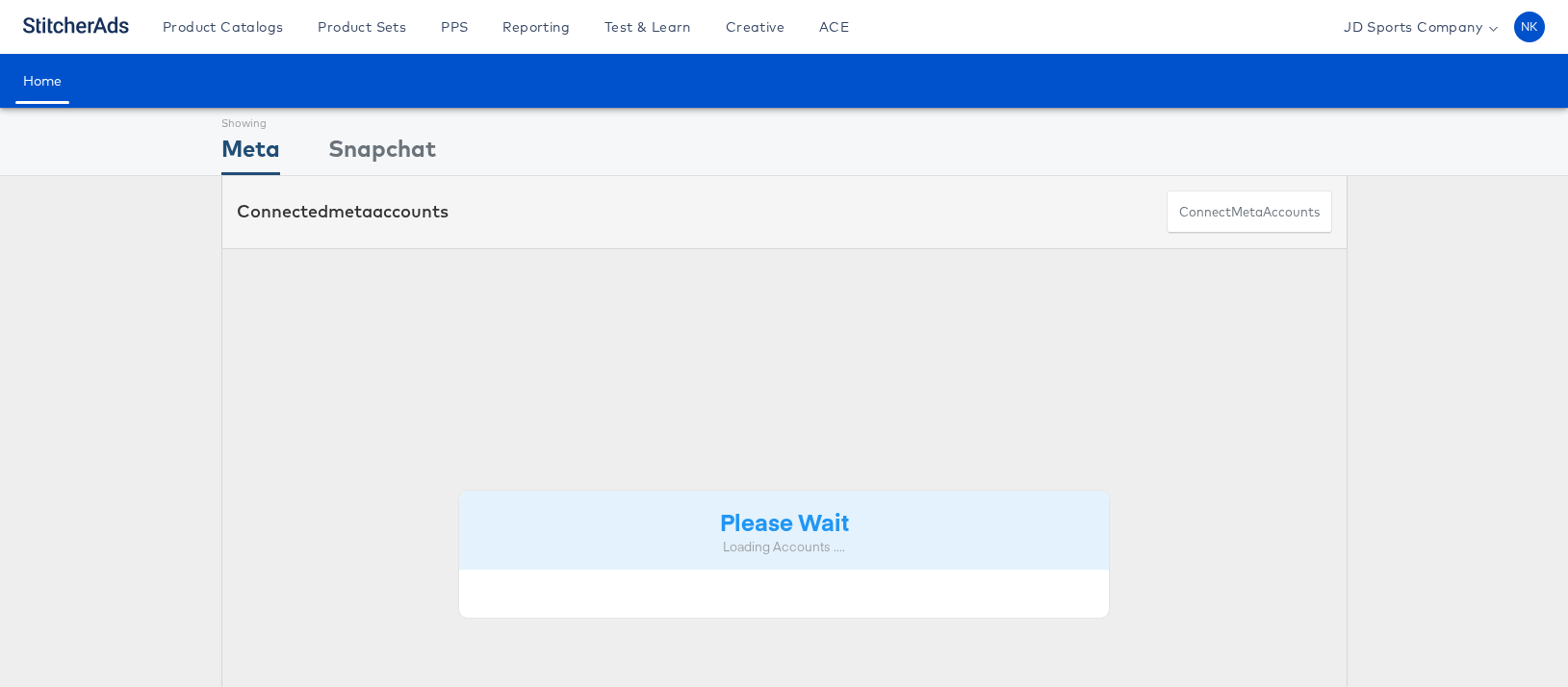 scroll, scrollTop: 0, scrollLeft: 0, axis: both 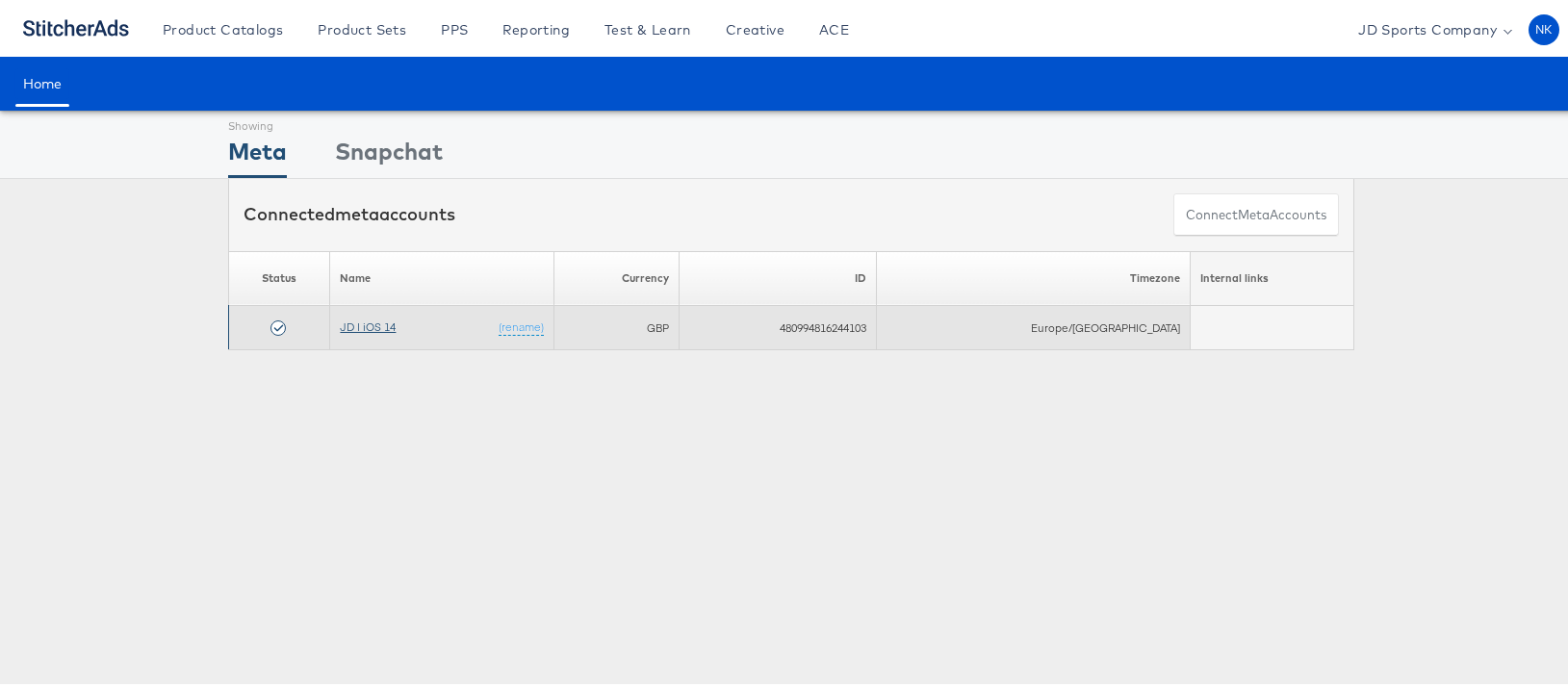 click on "JD | iOS 14" at bounding box center [368, 323] 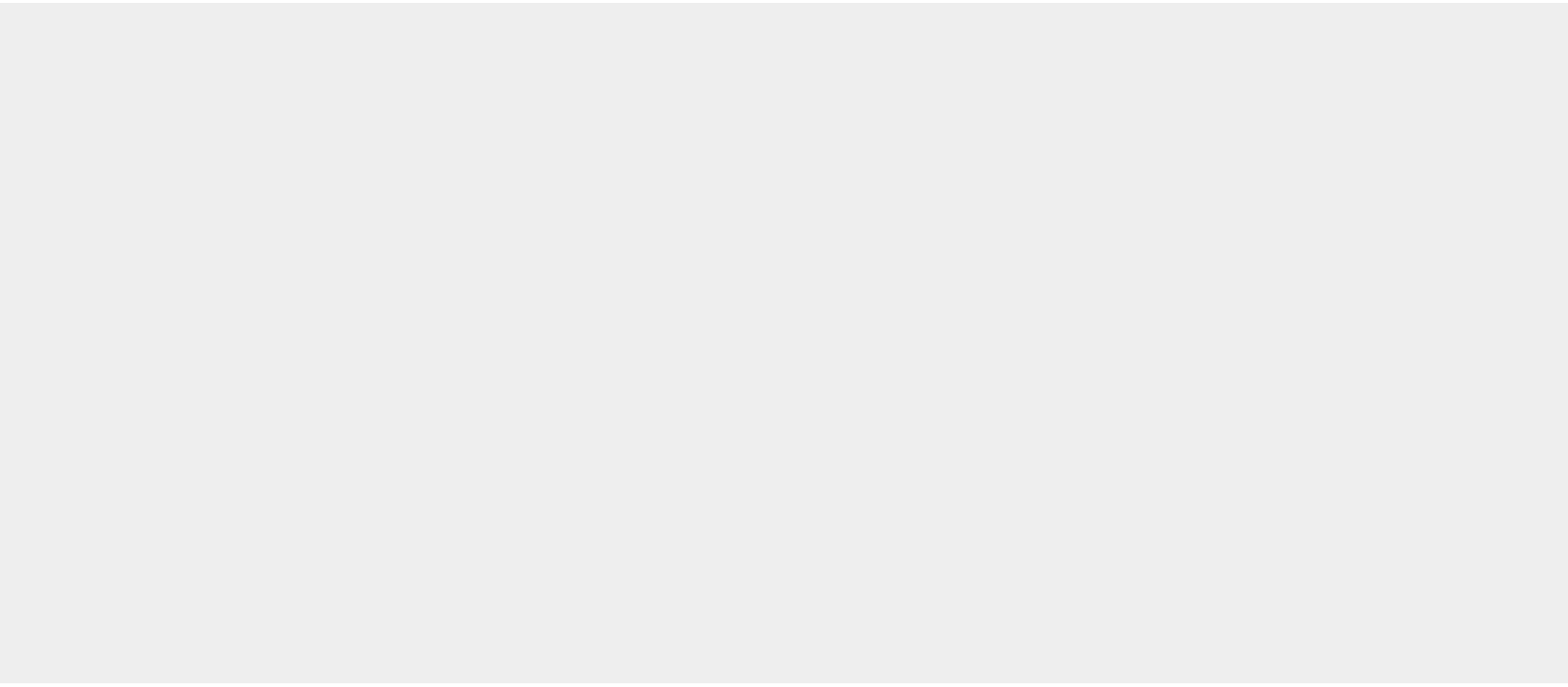 scroll, scrollTop: 0, scrollLeft: 0, axis: both 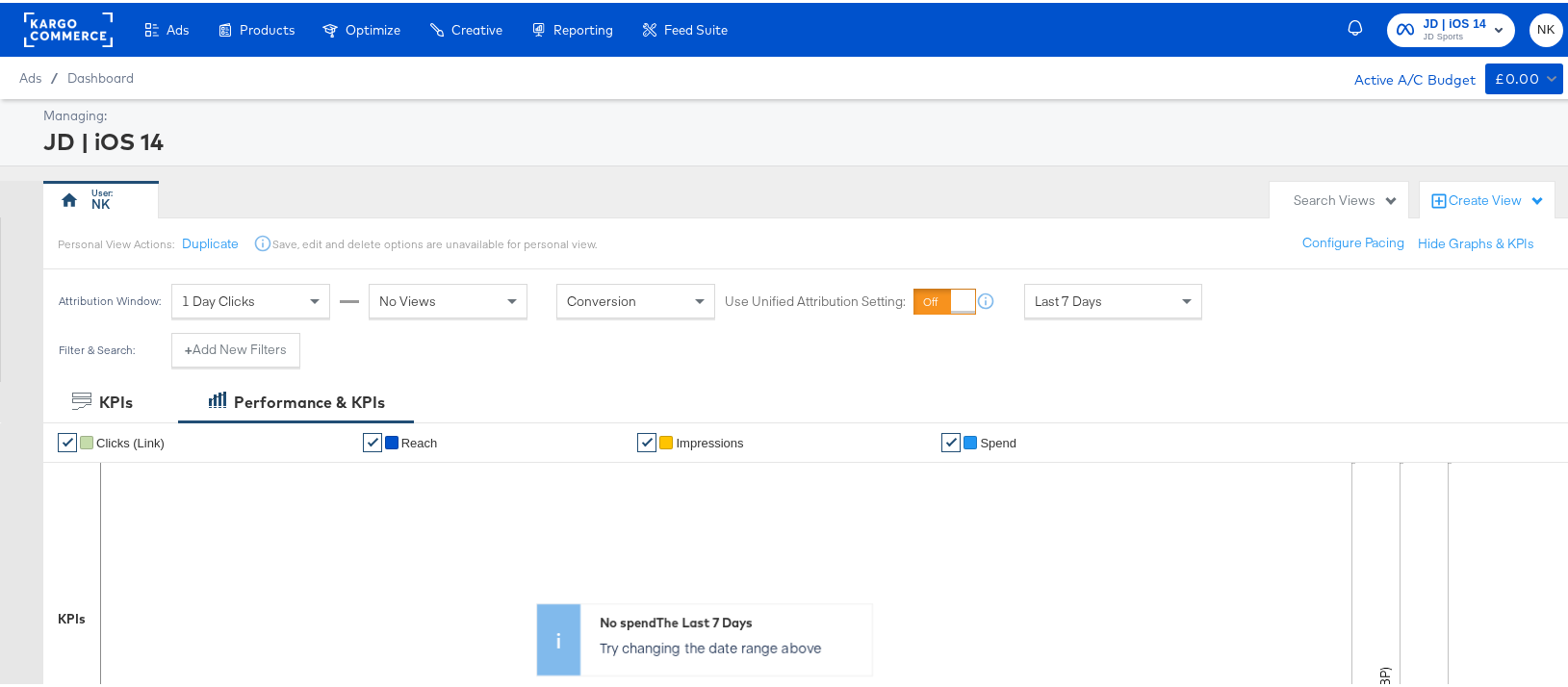 click 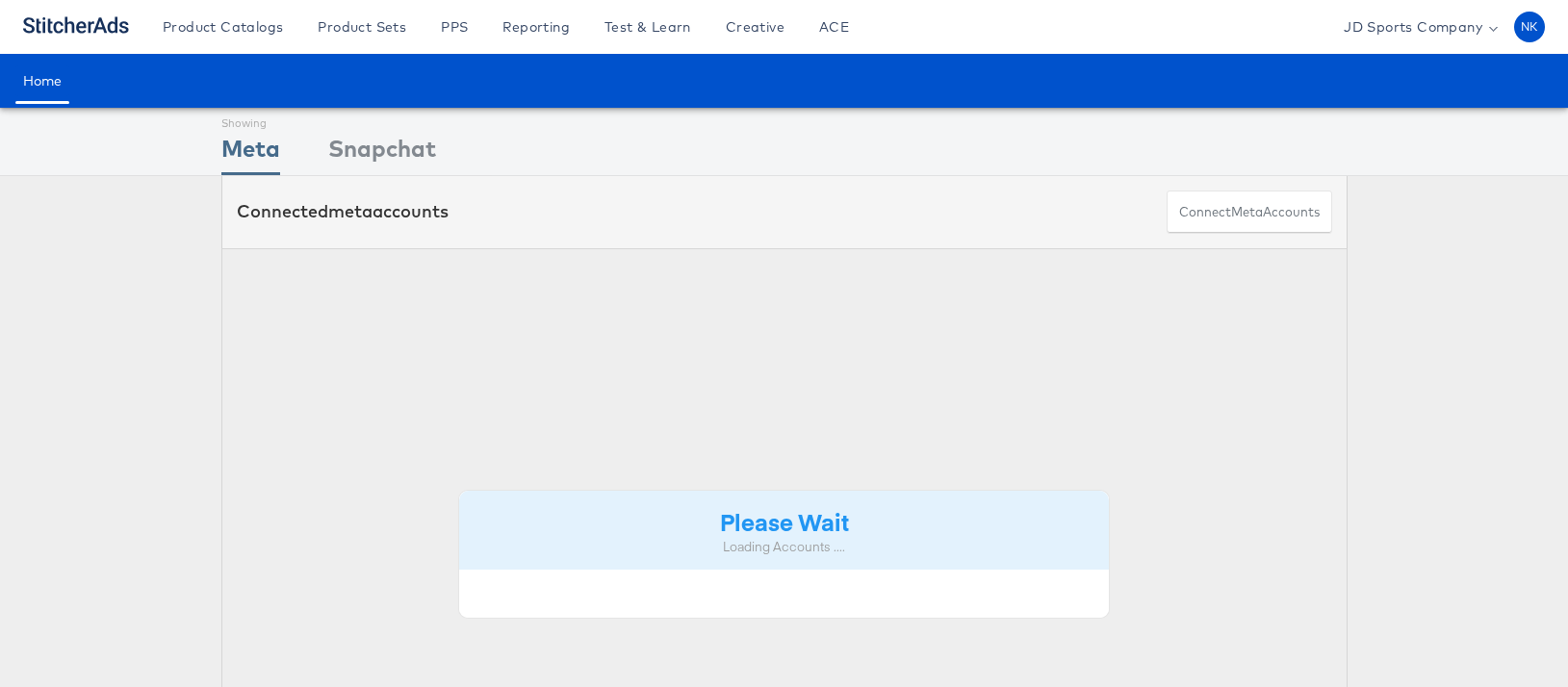scroll, scrollTop: 0, scrollLeft: 0, axis: both 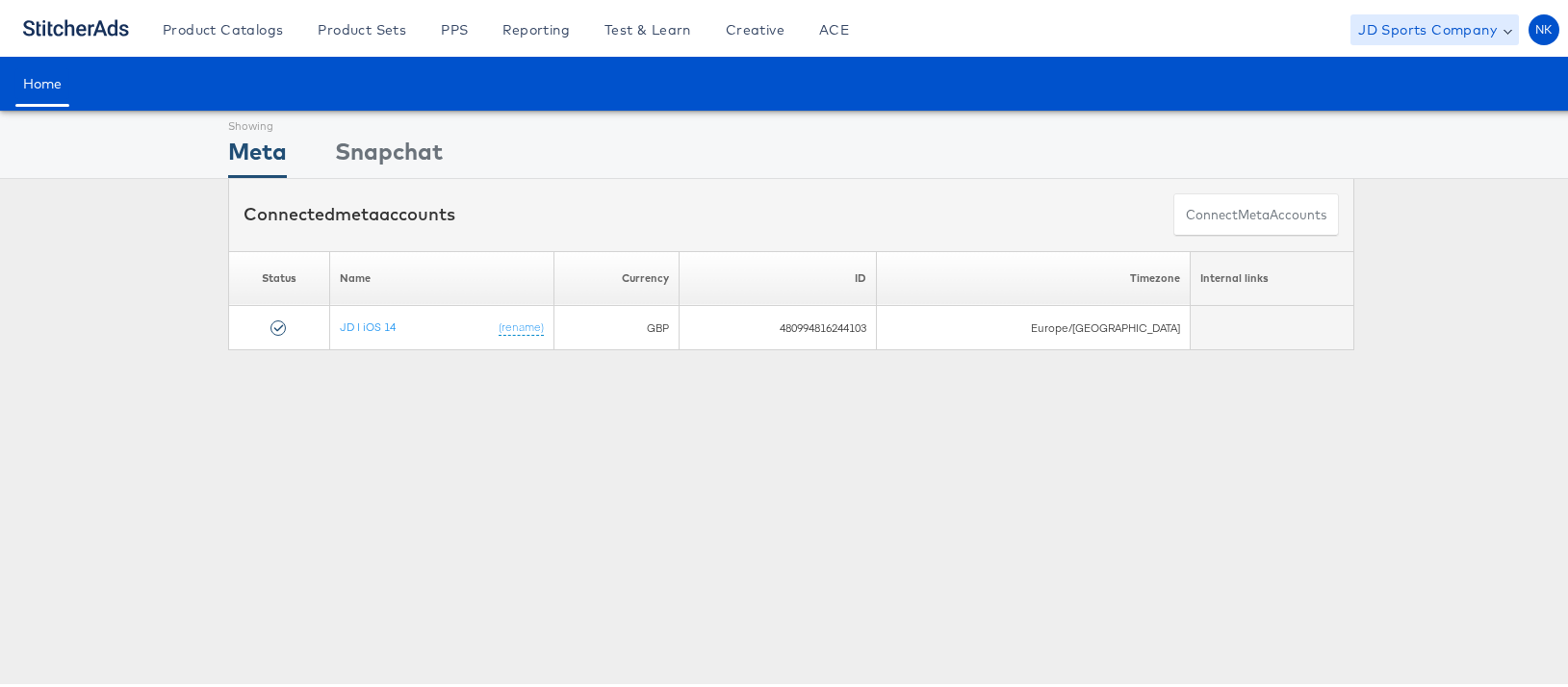 click on "JD Sports Company" at bounding box center (1434, 27) 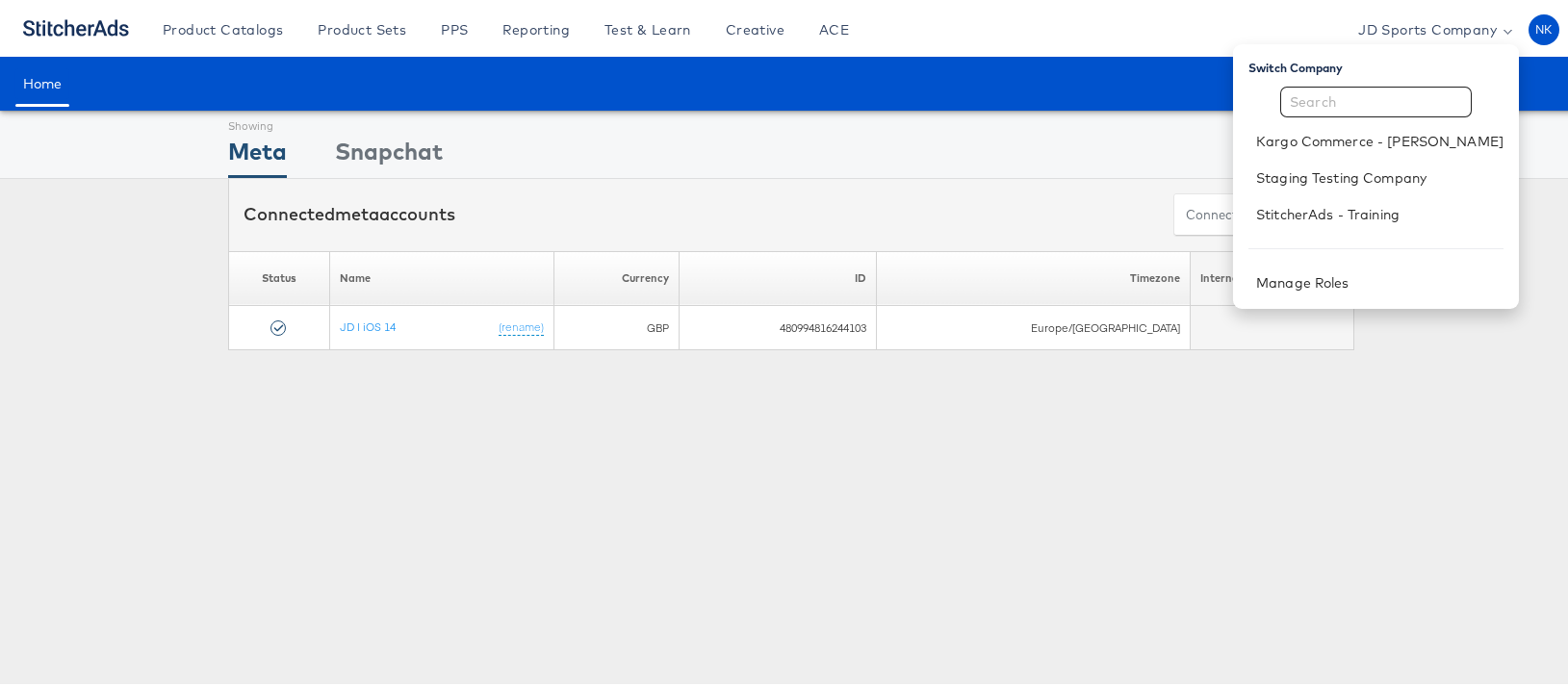 click 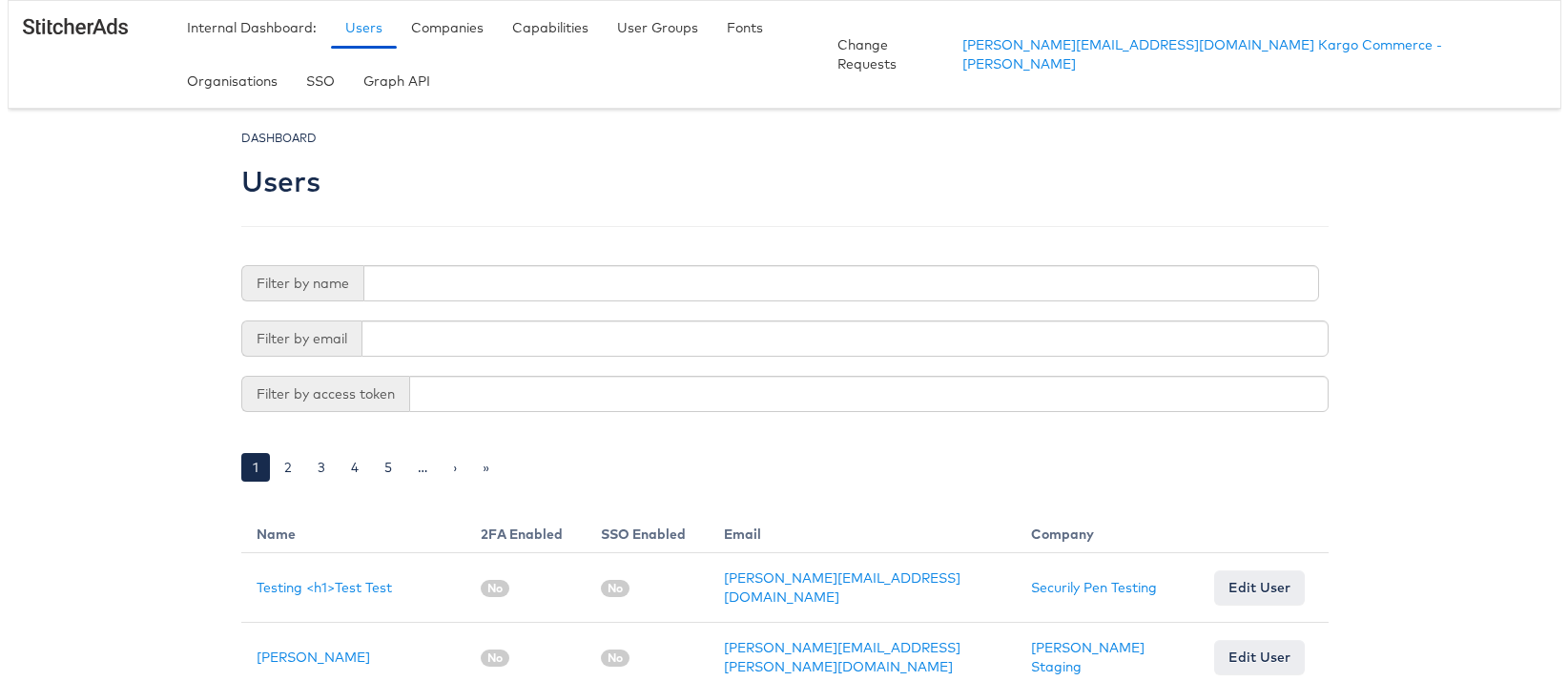 scroll, scrollTop: 0, scrollLeft: 0, axis: both 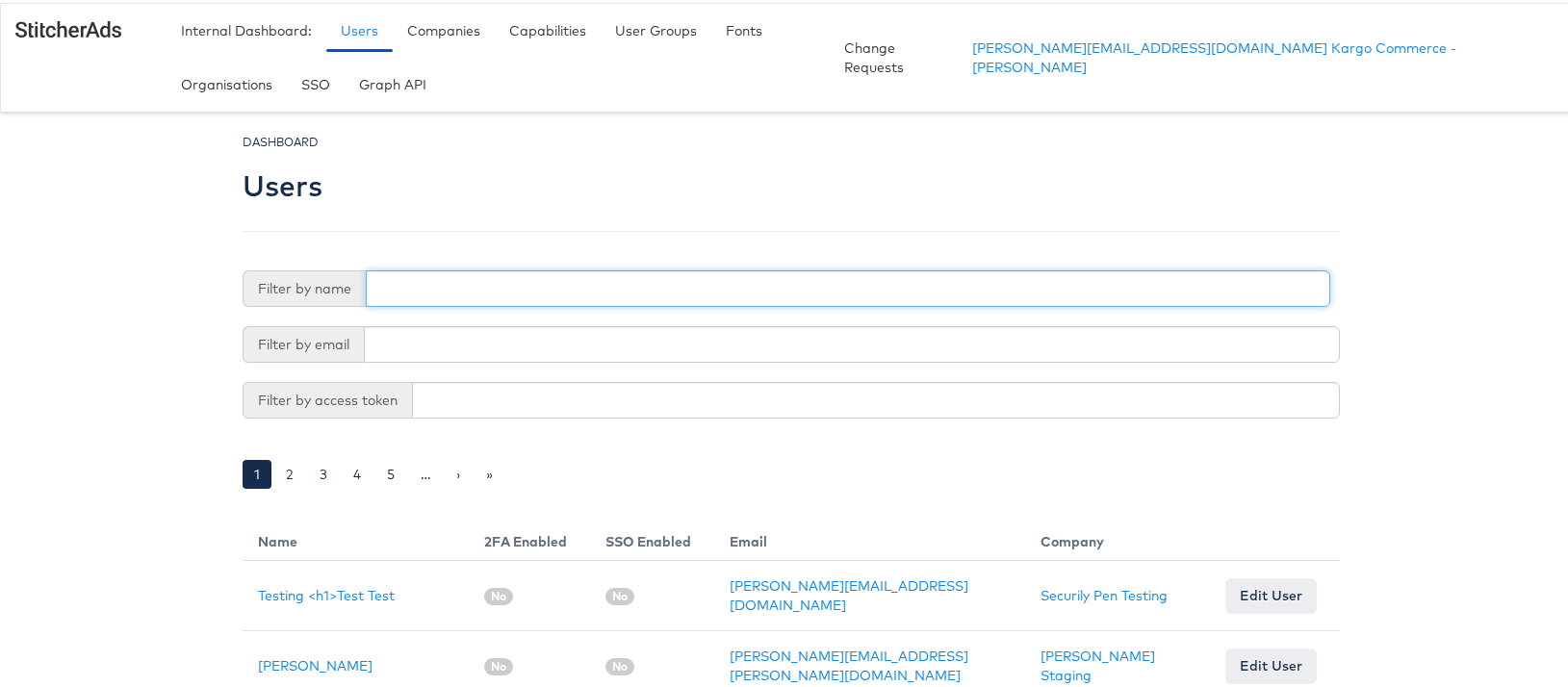 click at bounding box center [848, 286] 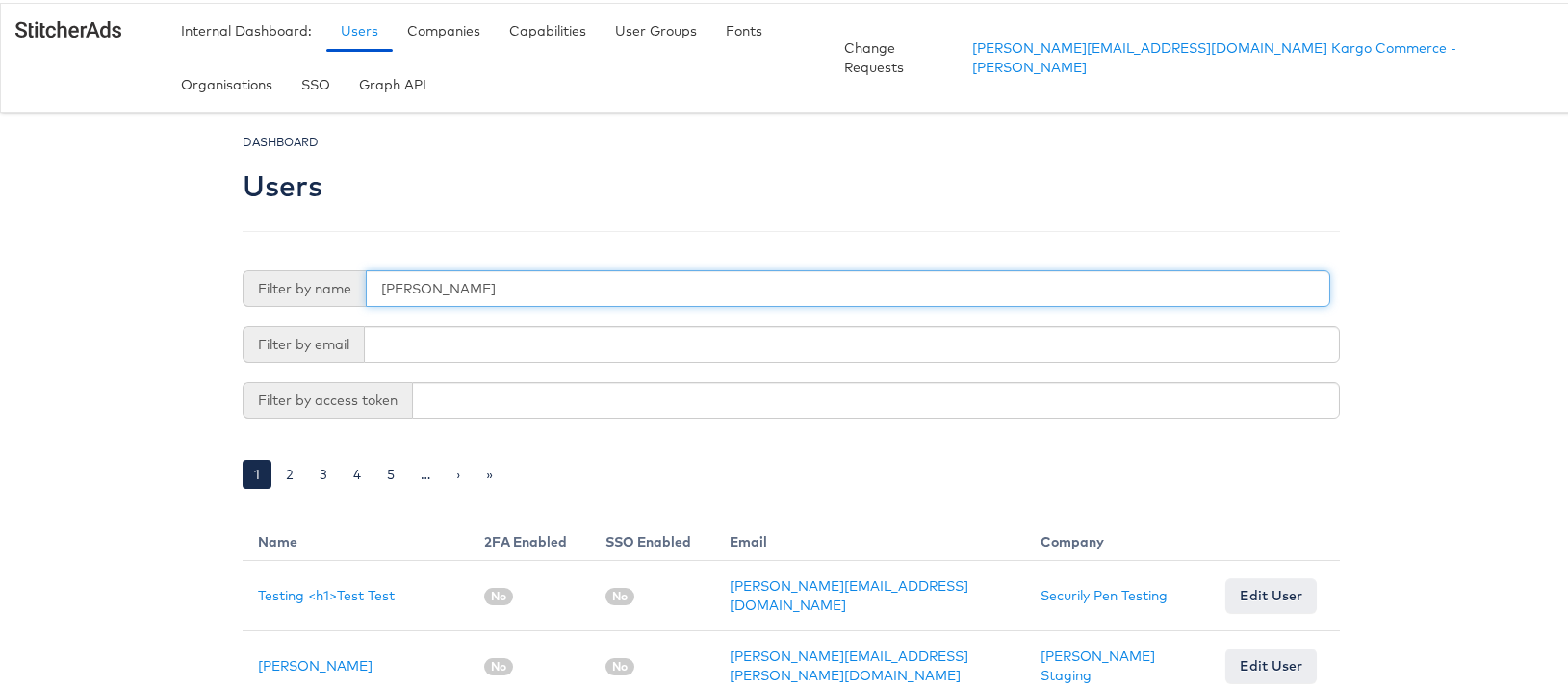 type on "[PERSON_NAME]" 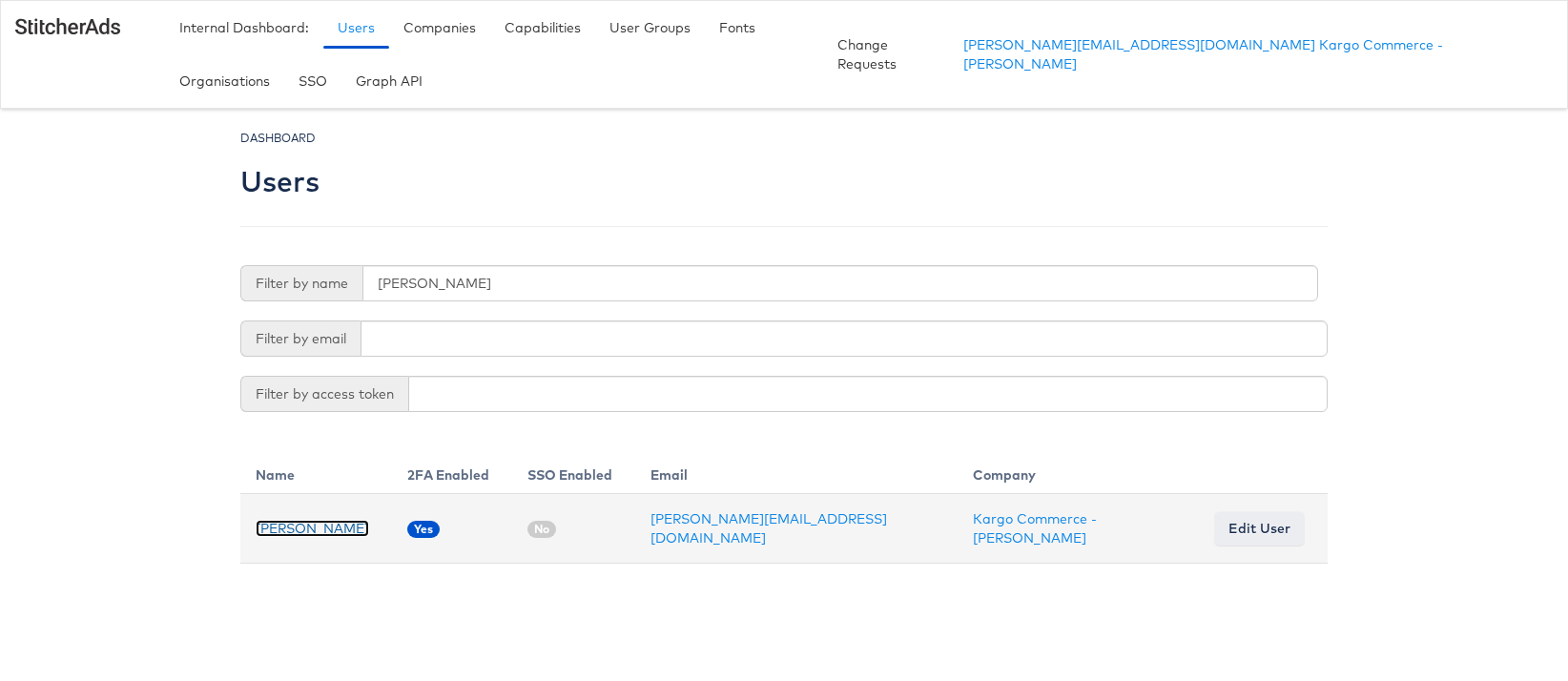 click on "[PERSON_NAME]" at bounding box center [312, 528] 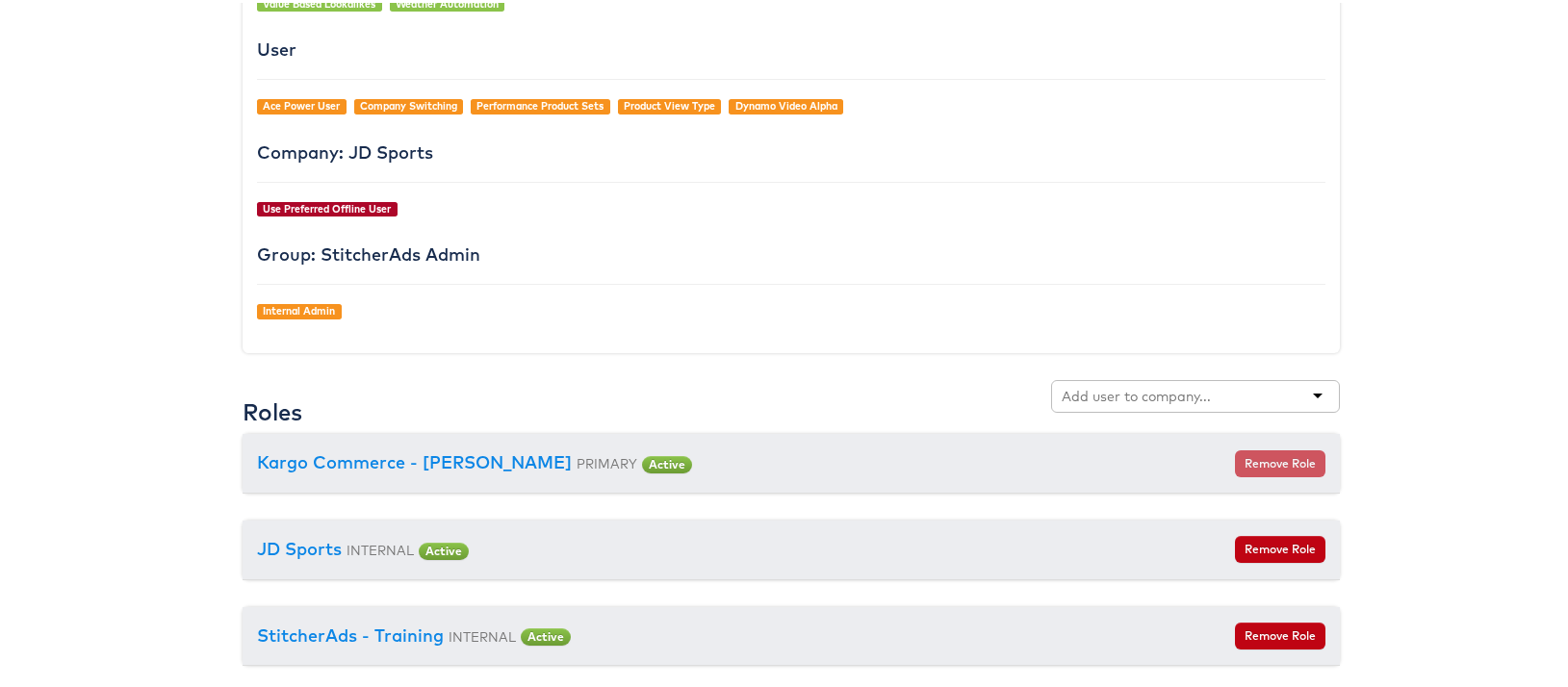 scroll, scrollTop: 1881, scrollLeft: 0, axis: vertical 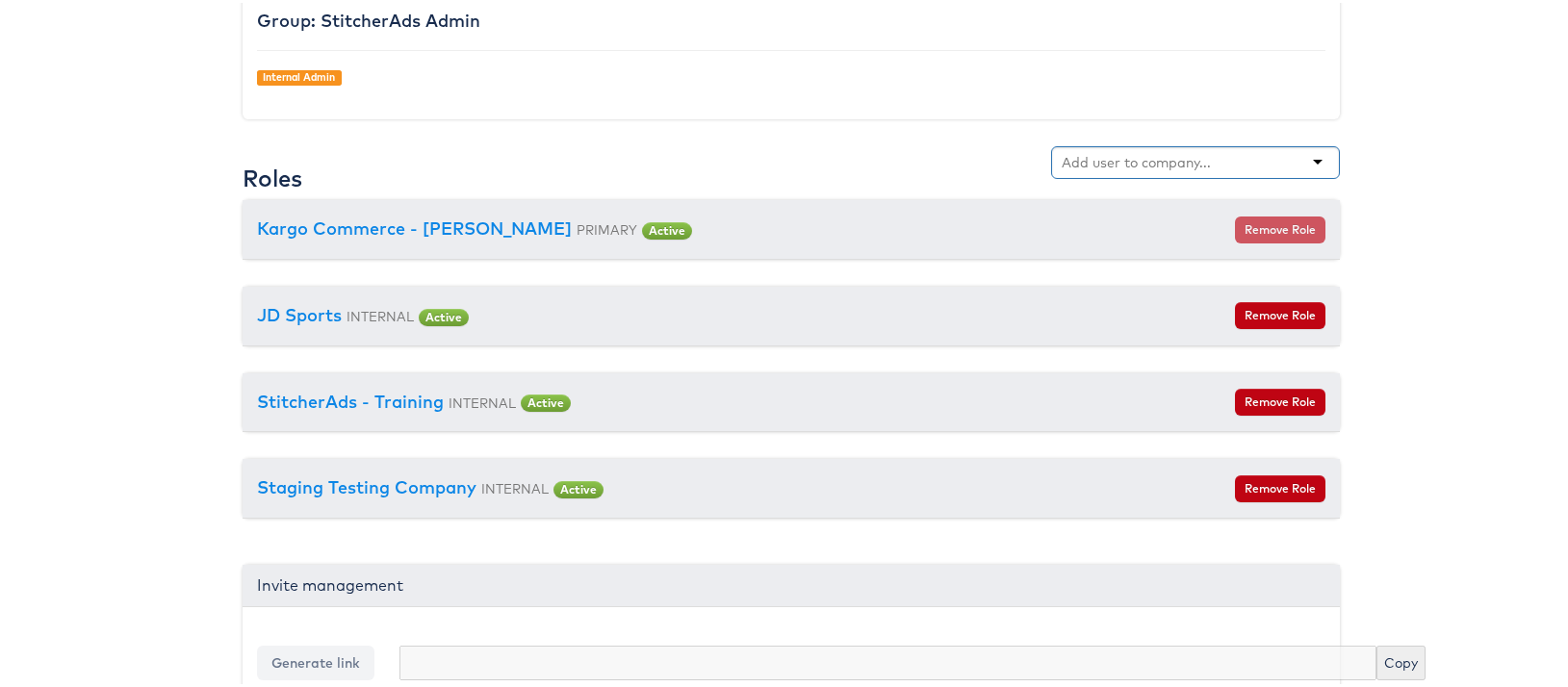 click at bounding box center [1138, 160] 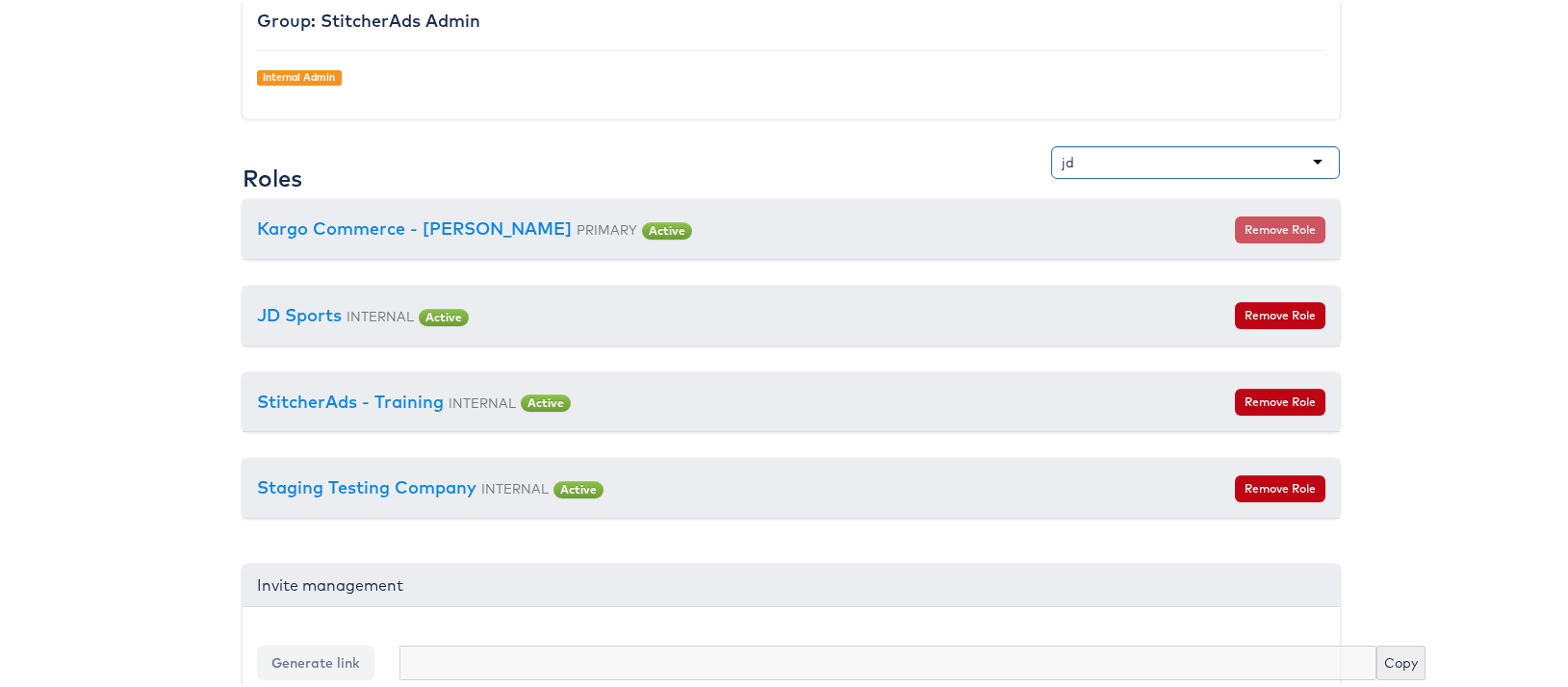 click on "jd" at bounding box center (1195, 160) 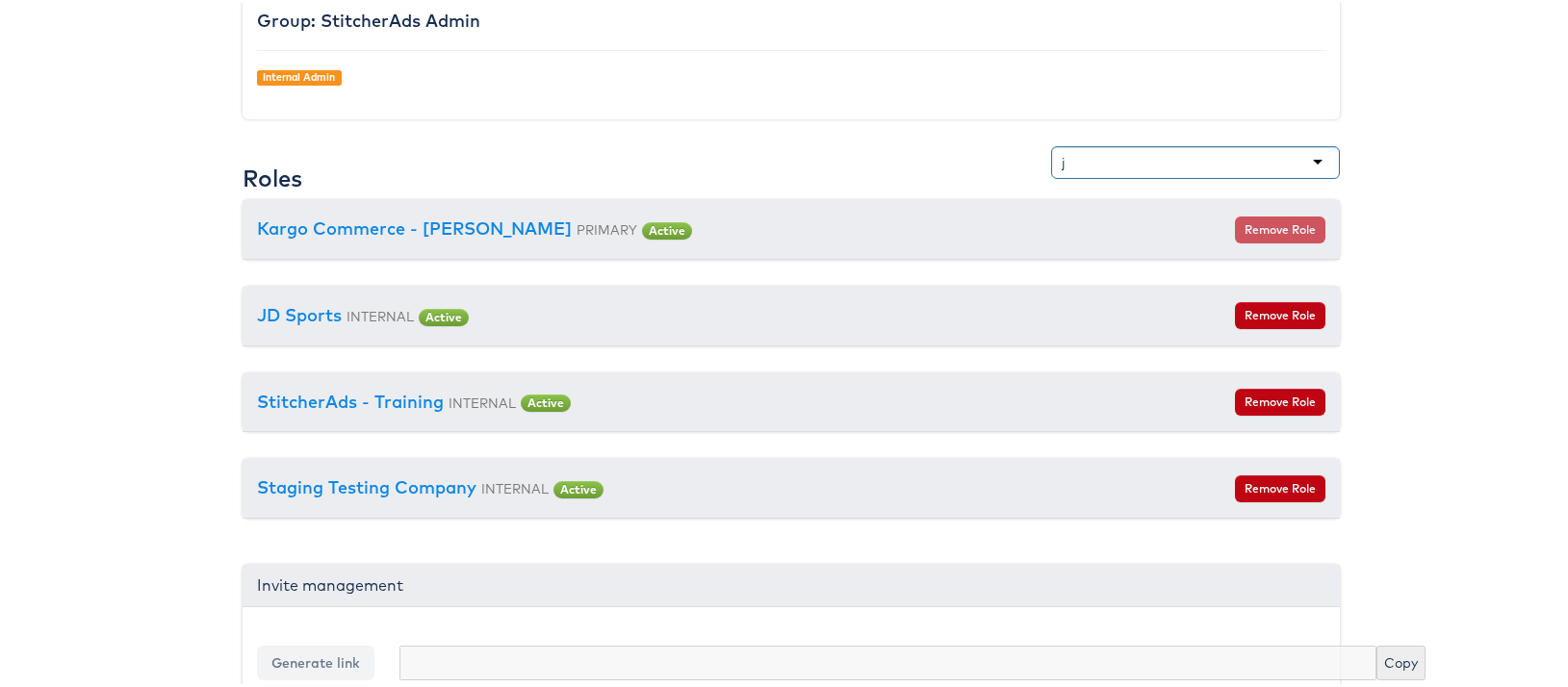 type 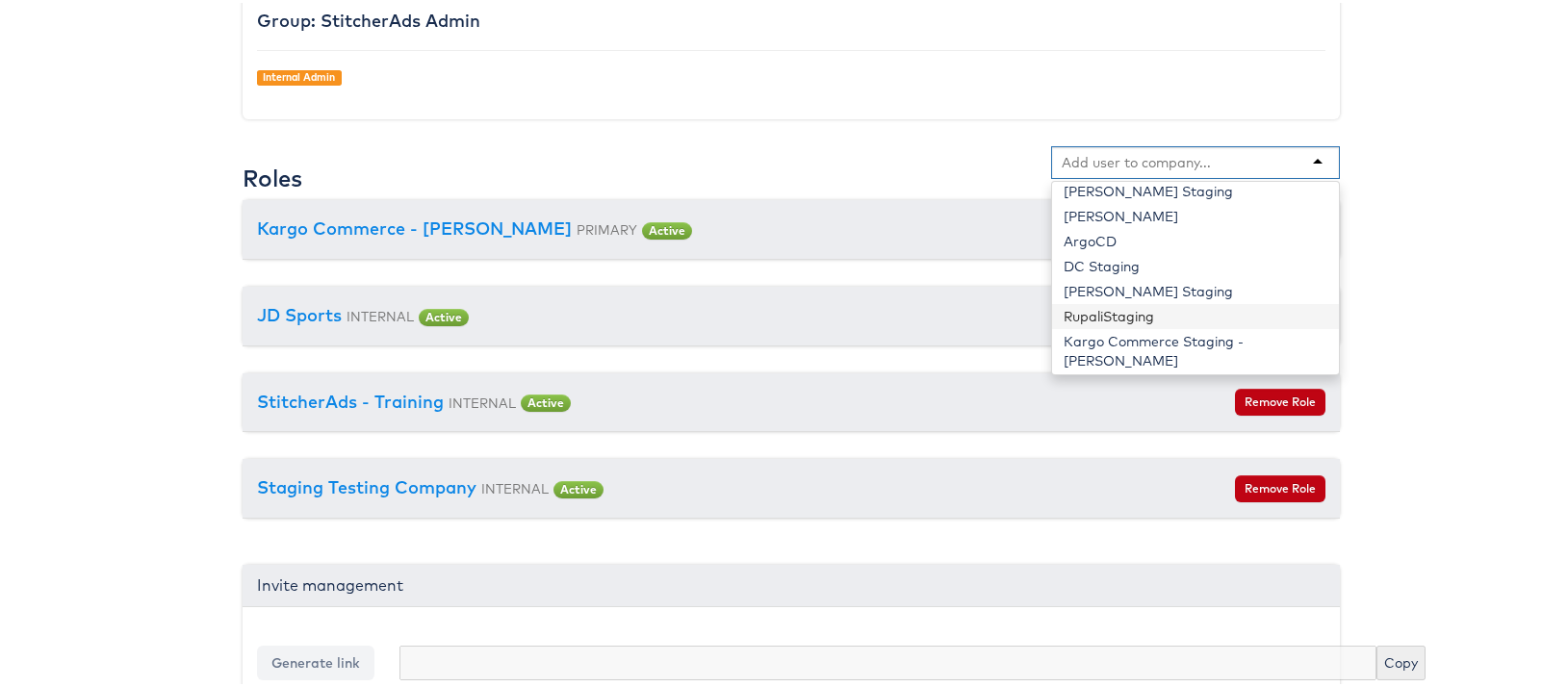 scroll, scrollTop: 0, scrollLeft: 0, axis: both 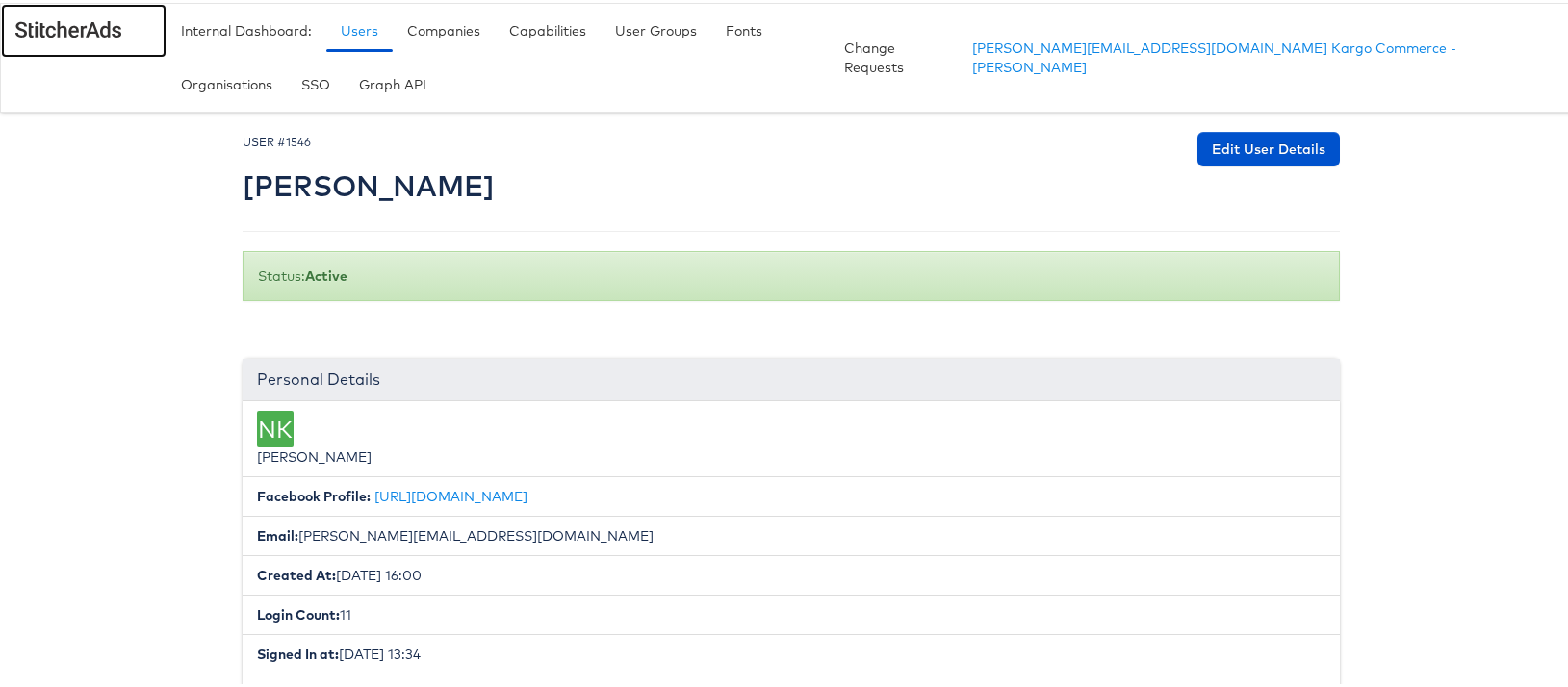 click at bounding box center (84, 33) 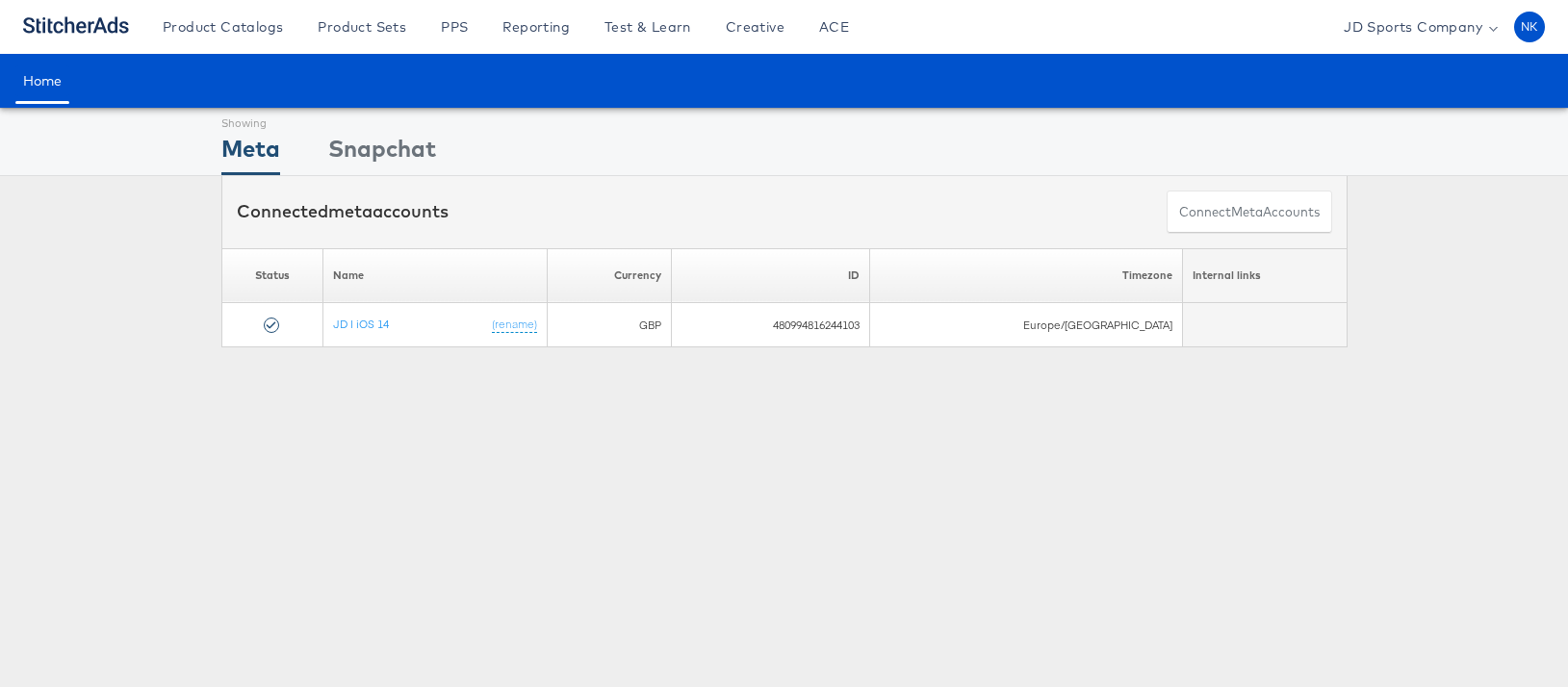 scroll, scrollTop: 0, scrollLeft: 0, axis: both 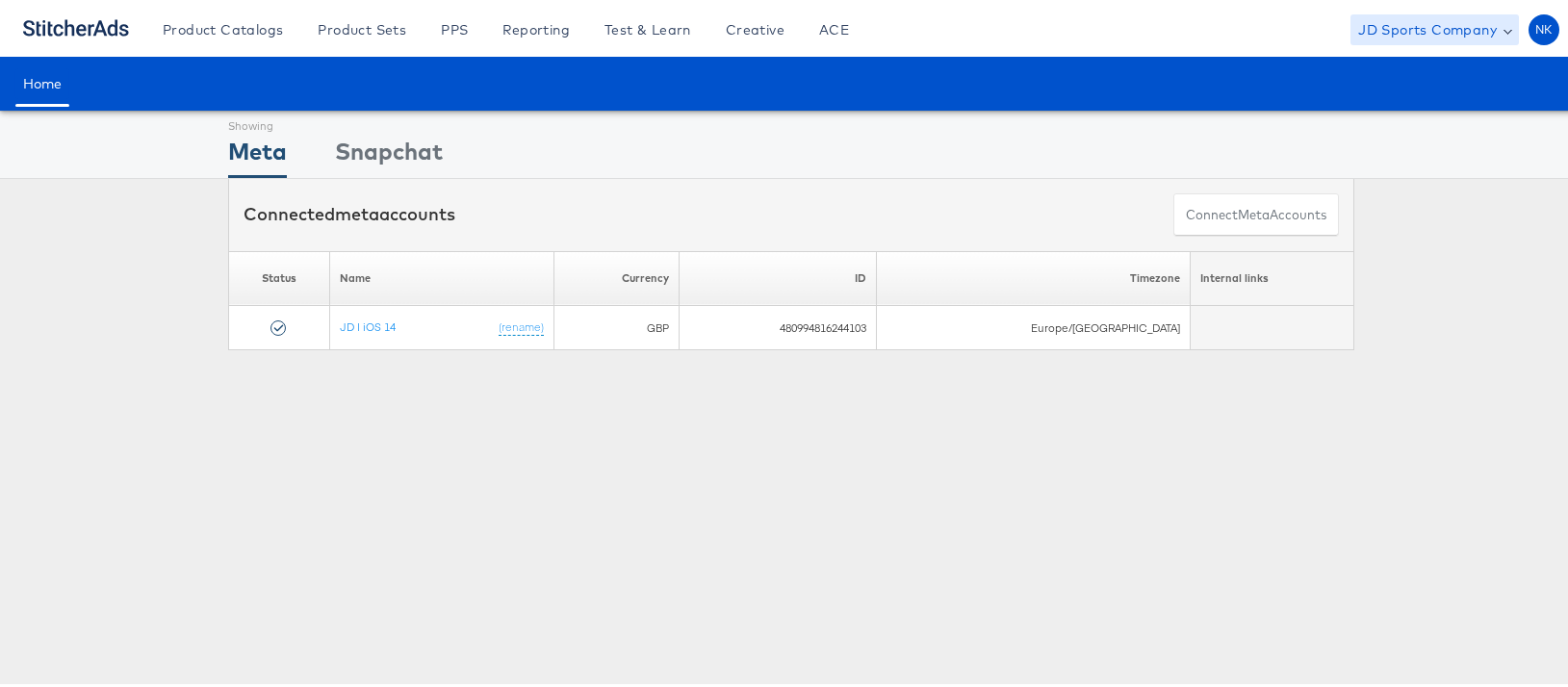 click on "JD Sports Company" at bounding box center [1427, 27] 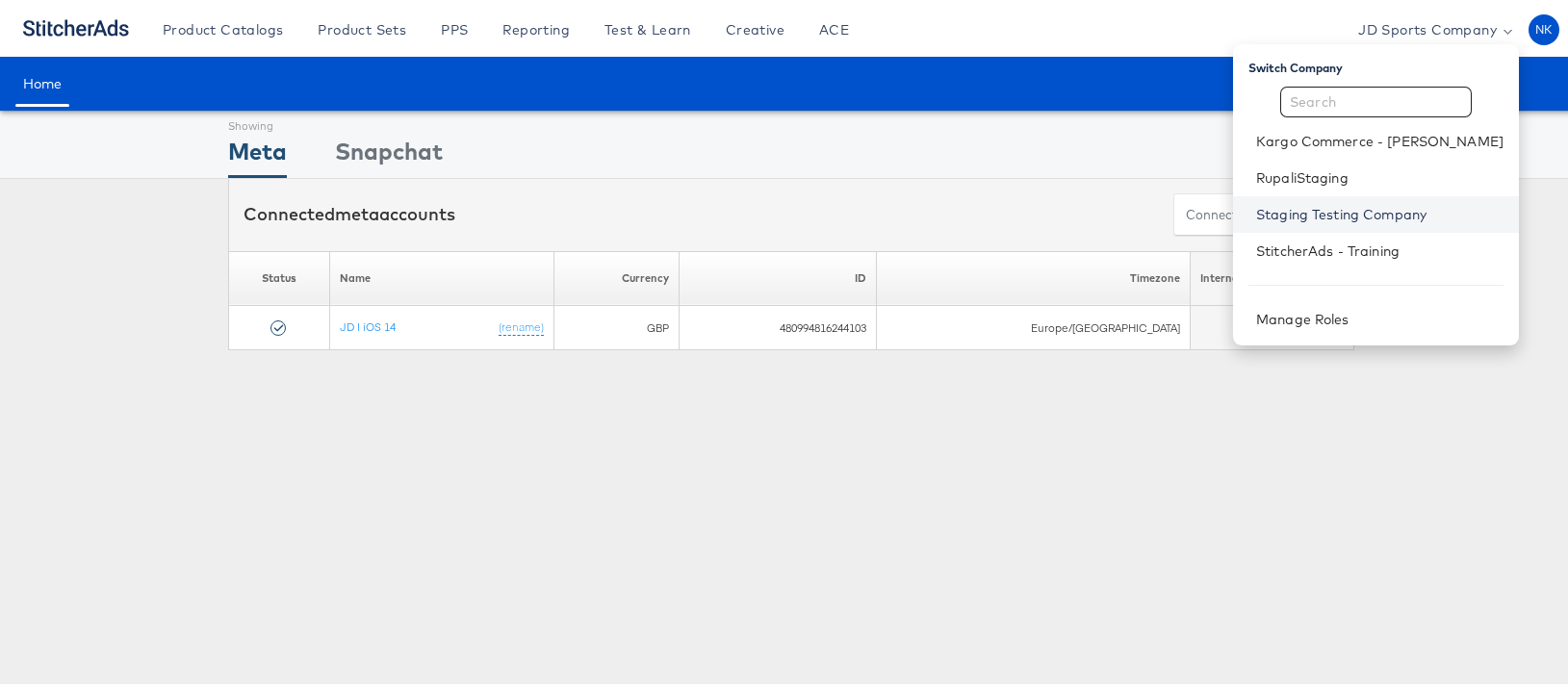 click on "Staging Testing Company" at bounding box center [1379, 212] 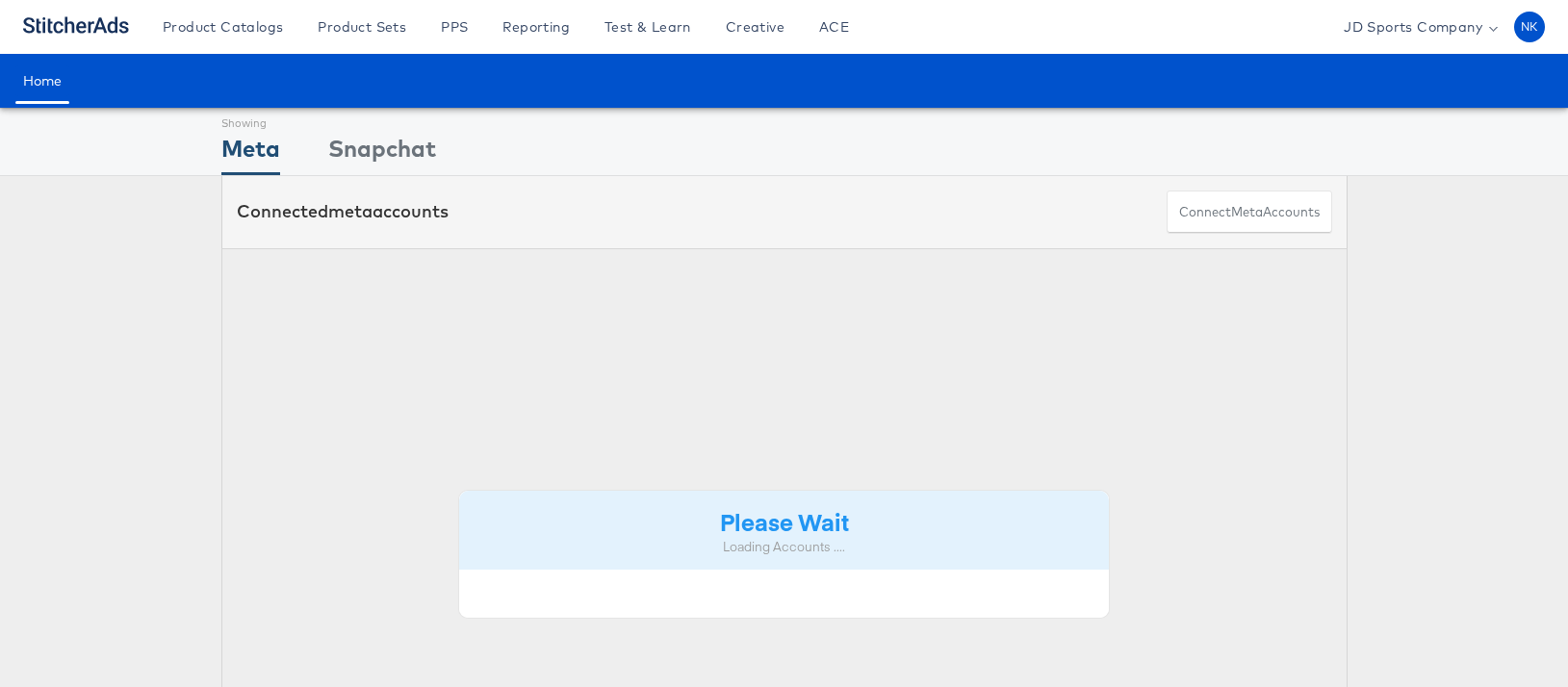 scroll, scrollTop: 0, scrollLeft: 0, axis: both 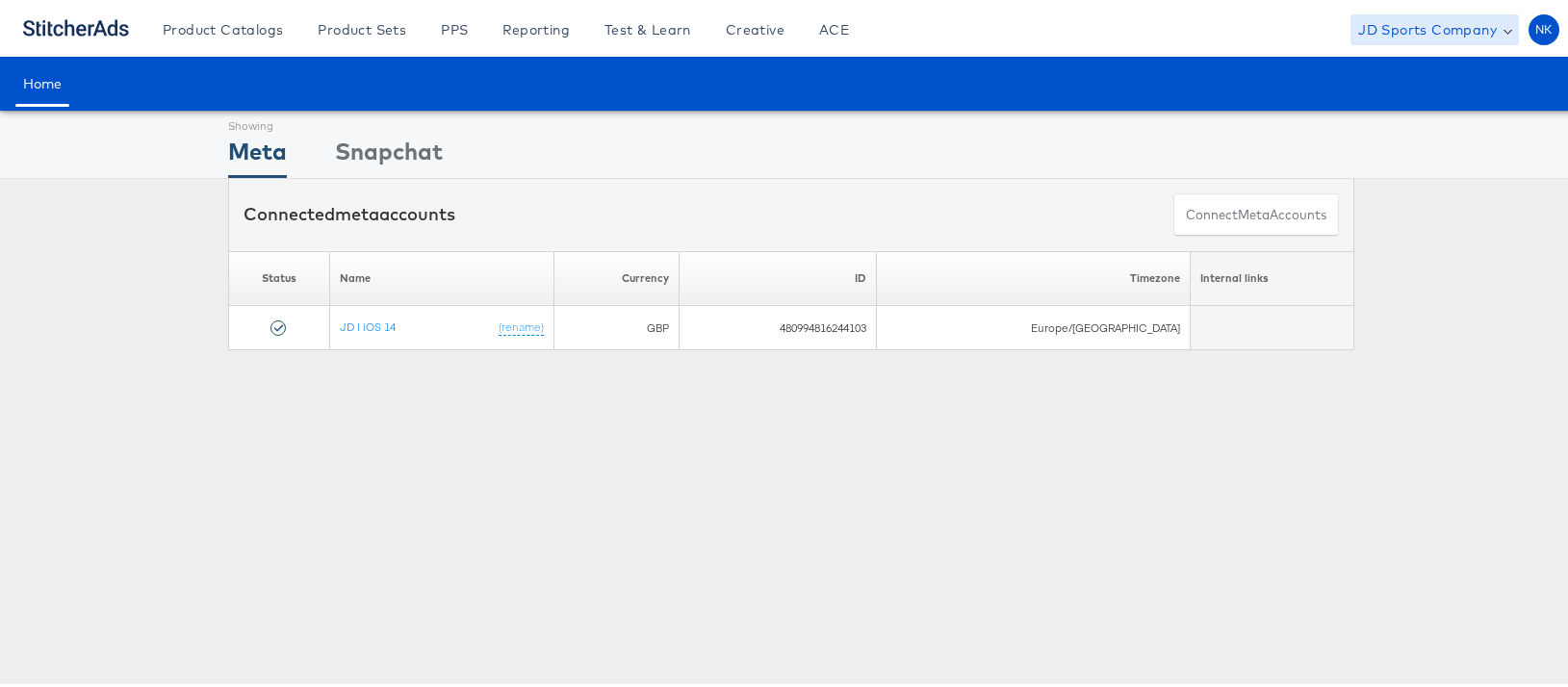 click on "JD Sports Company" at bounding box center [1427, 27] 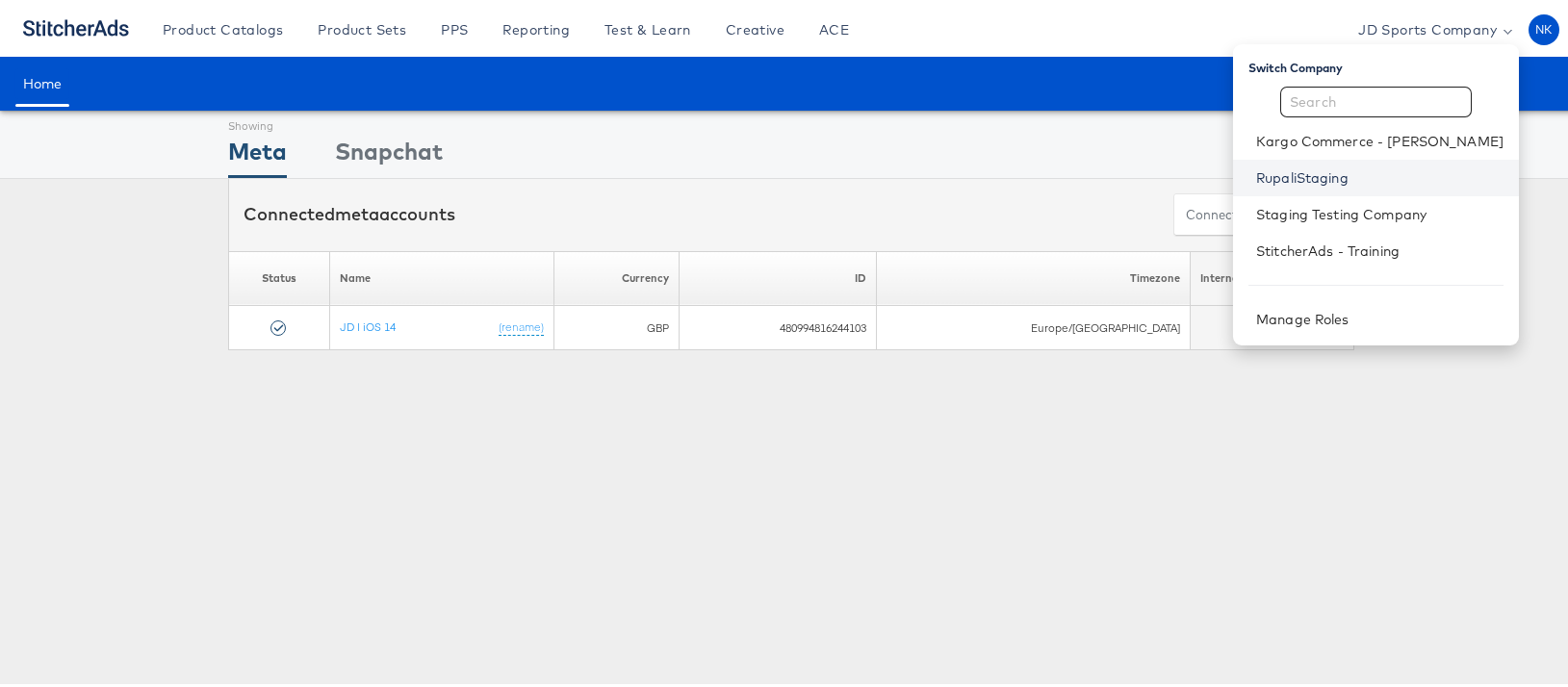 click on "RupaliStaging" at bounding box center (1379, 175) 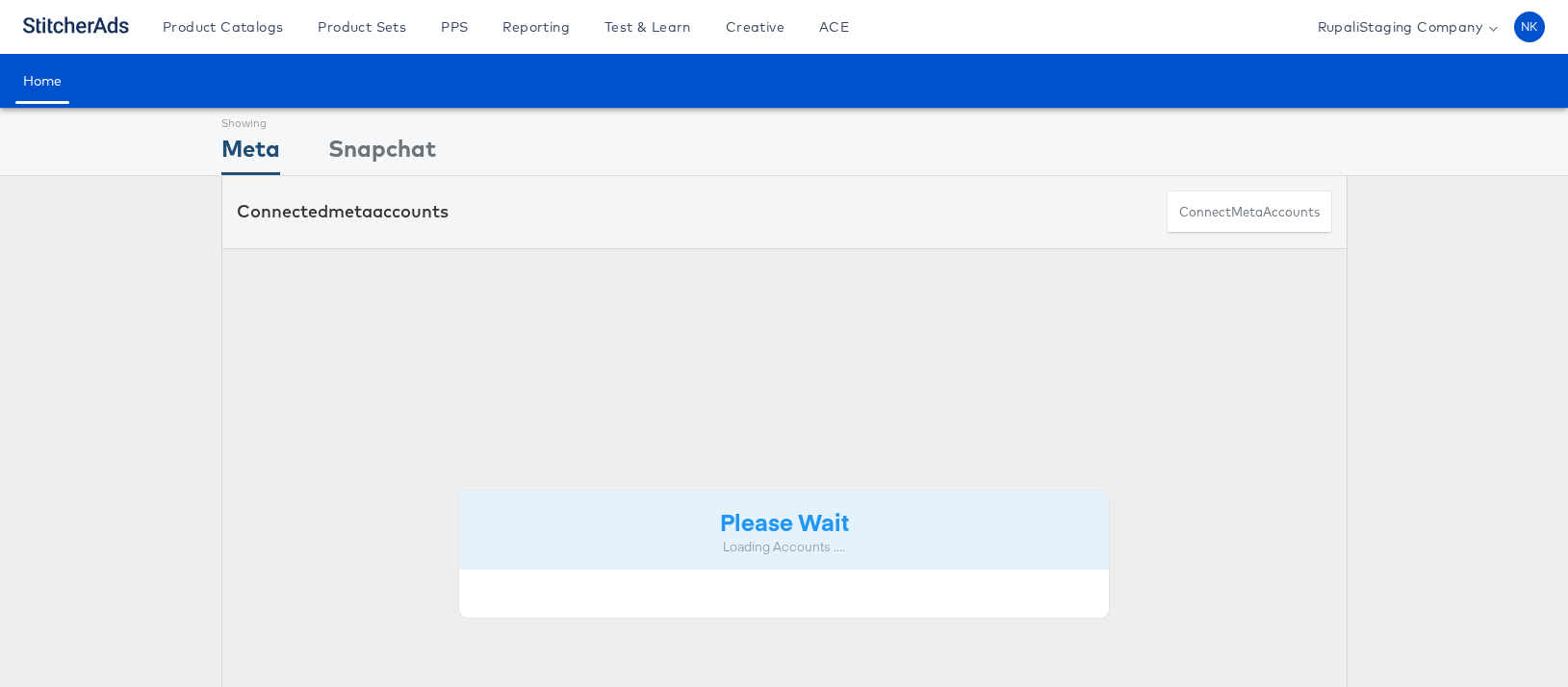 scroll, scrollTop: 0, scrollLeft: 0, axis: both 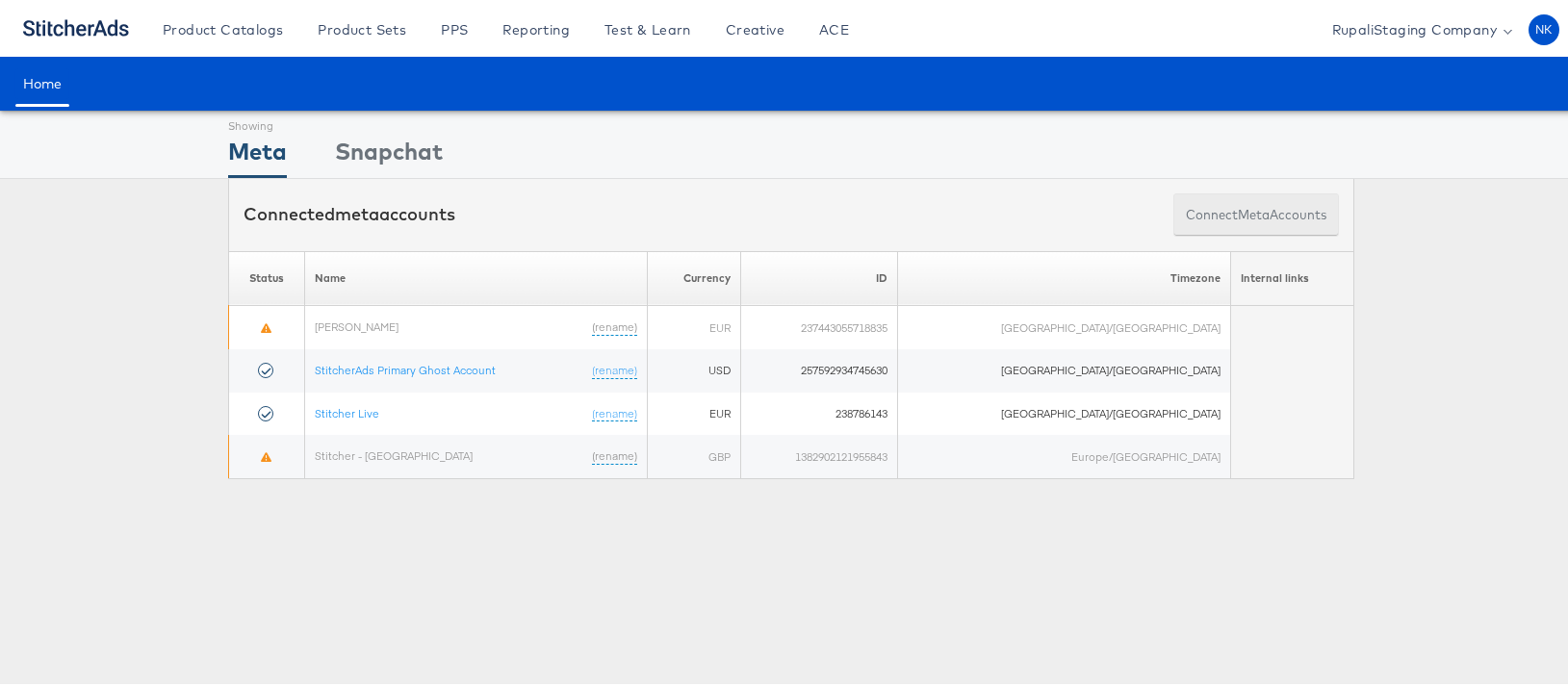 click on "Connect  meta  Accounts" at bounding box center (1256, 212) 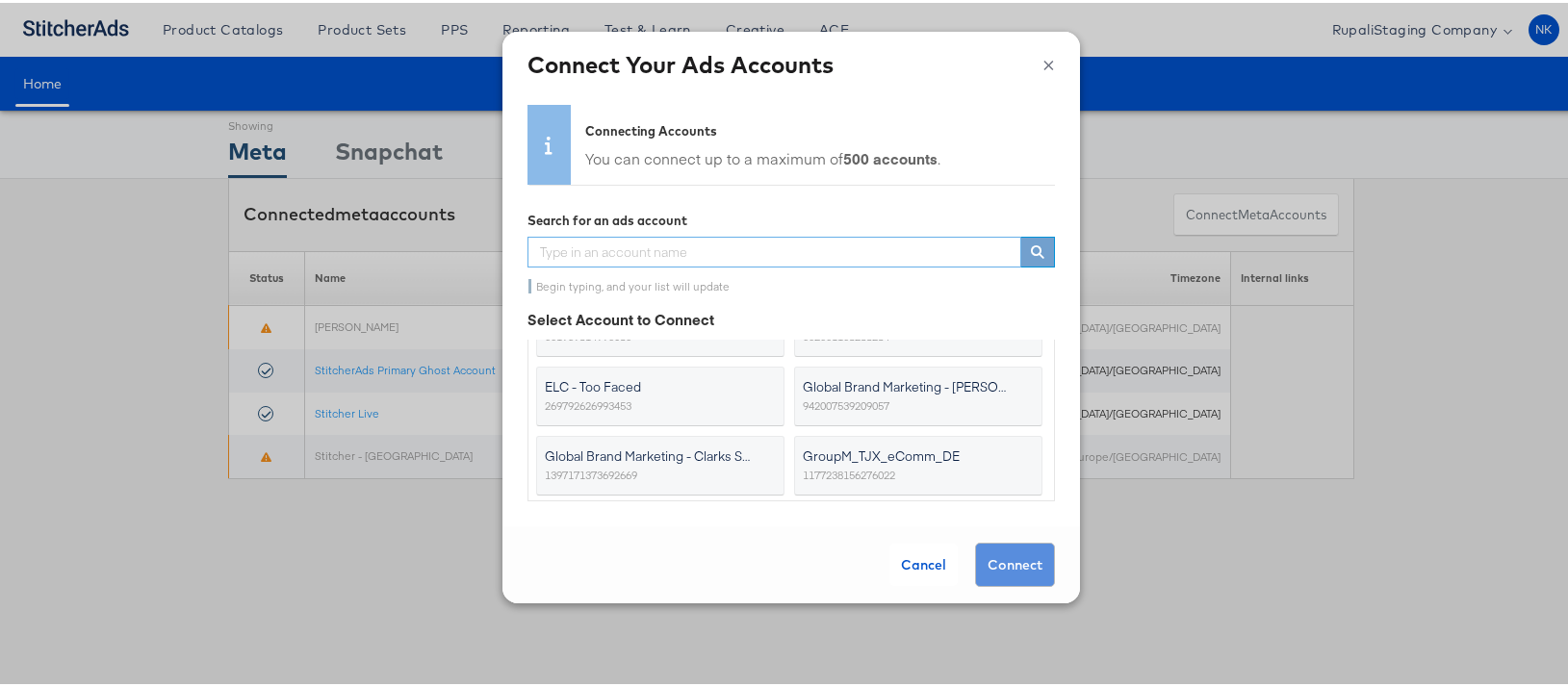 scroll, scrollTop: 514, scrollLeft: 0, axis: vertical 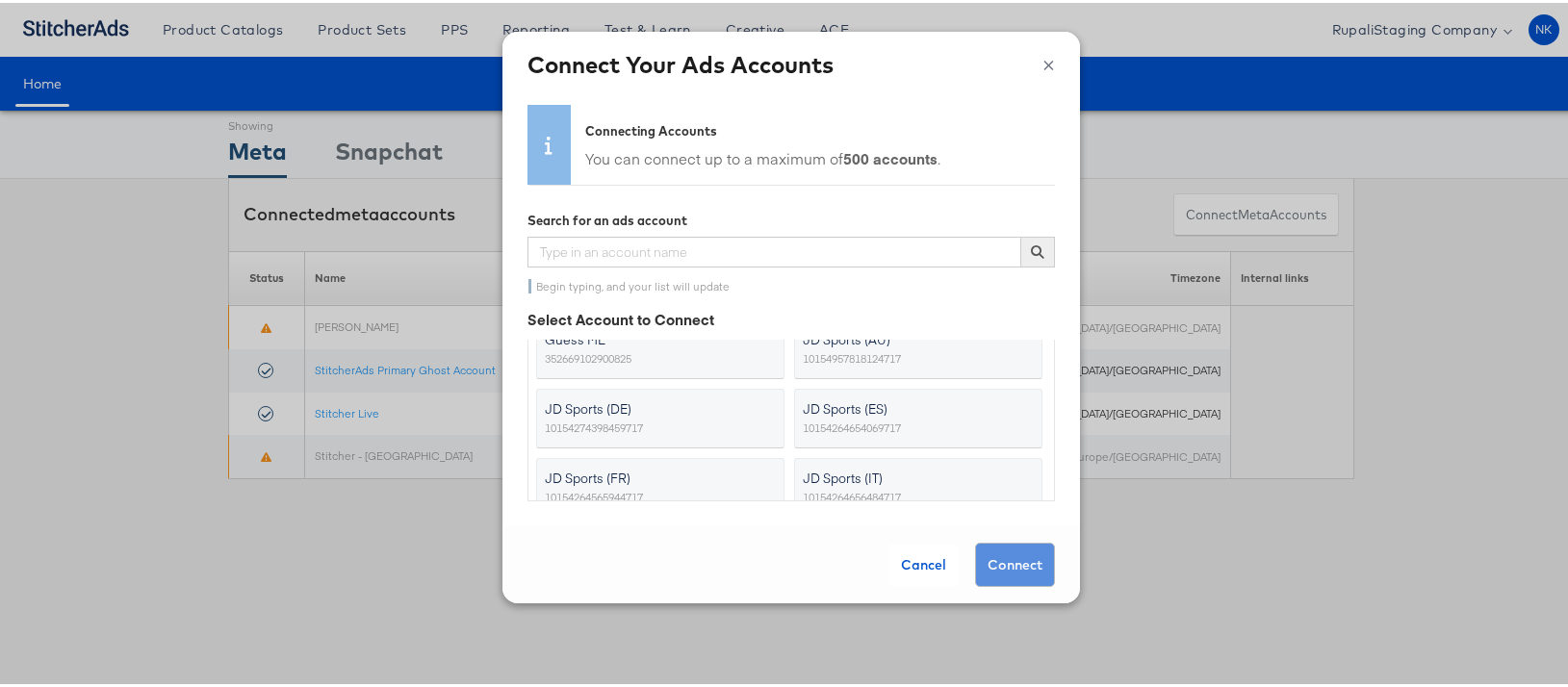 click on "×" at bounding box center [1048, 60] 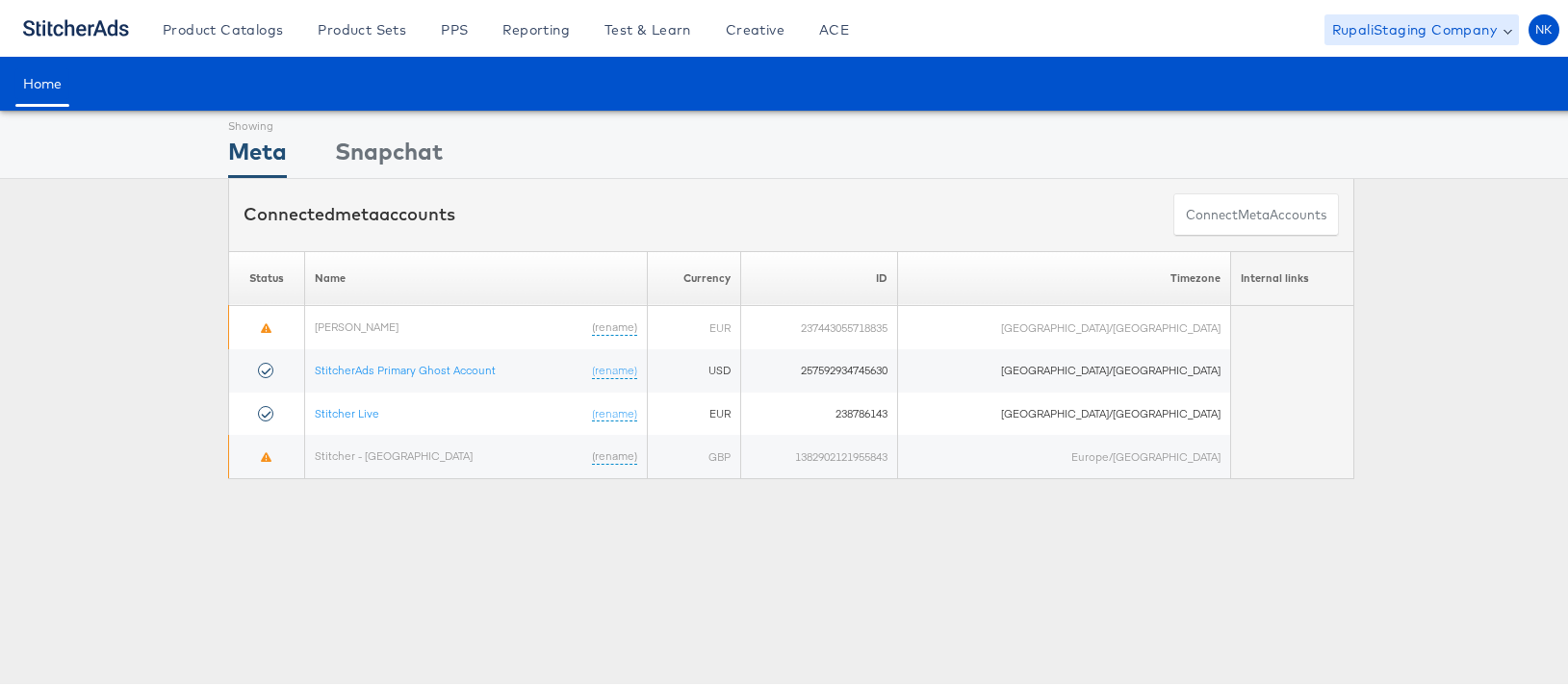click on "RupaliStaging Company" at bounding box center (1422, 27) 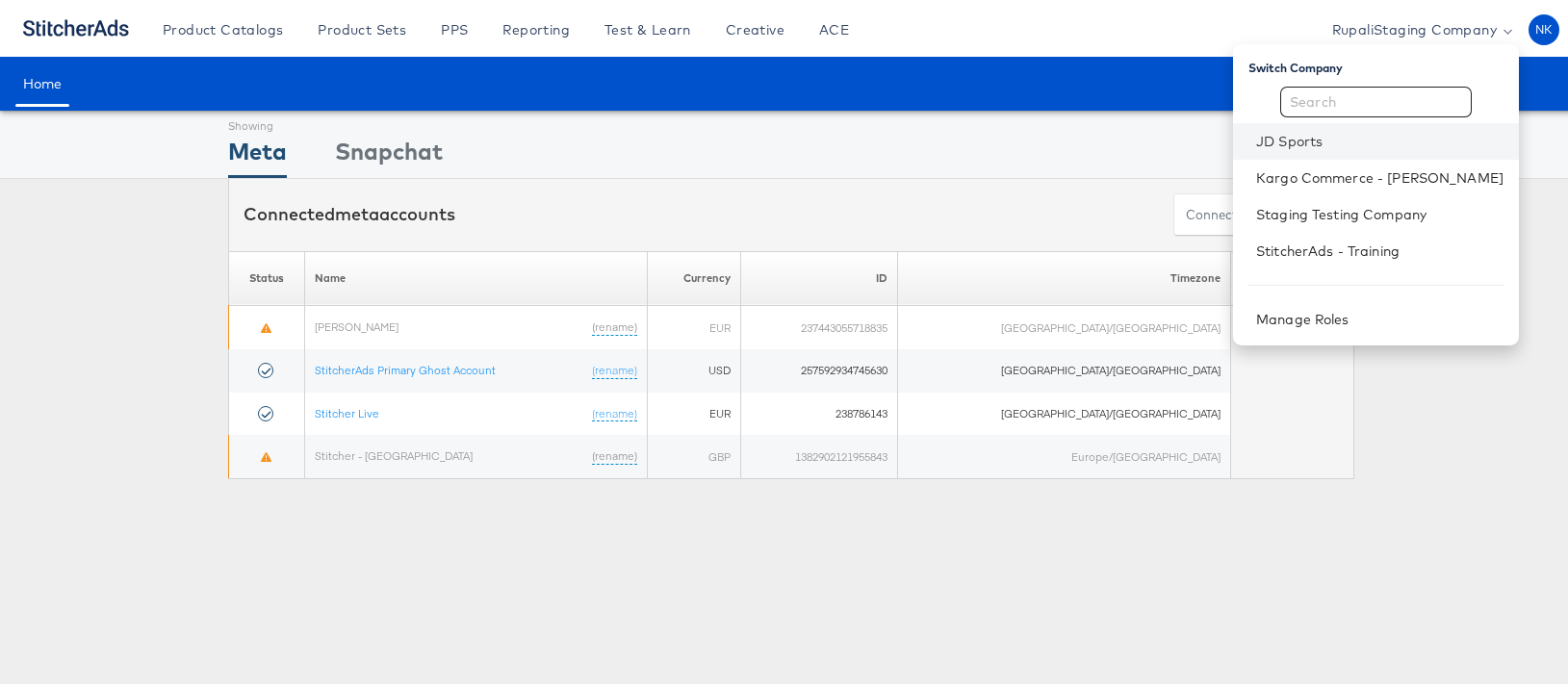 click on "JD Sports" at bounding box center [1375, 139] 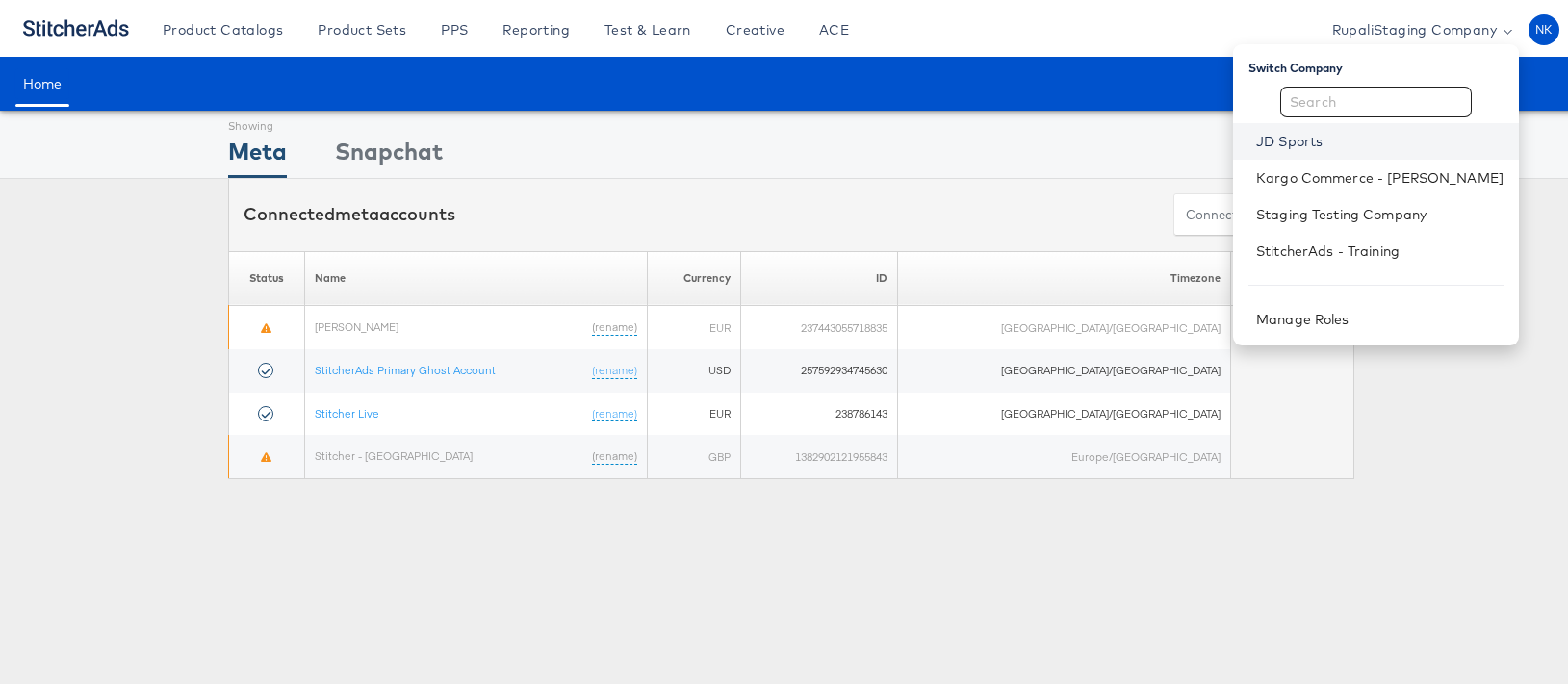 click on "JD Sports" at bounding box center (1379, 139) 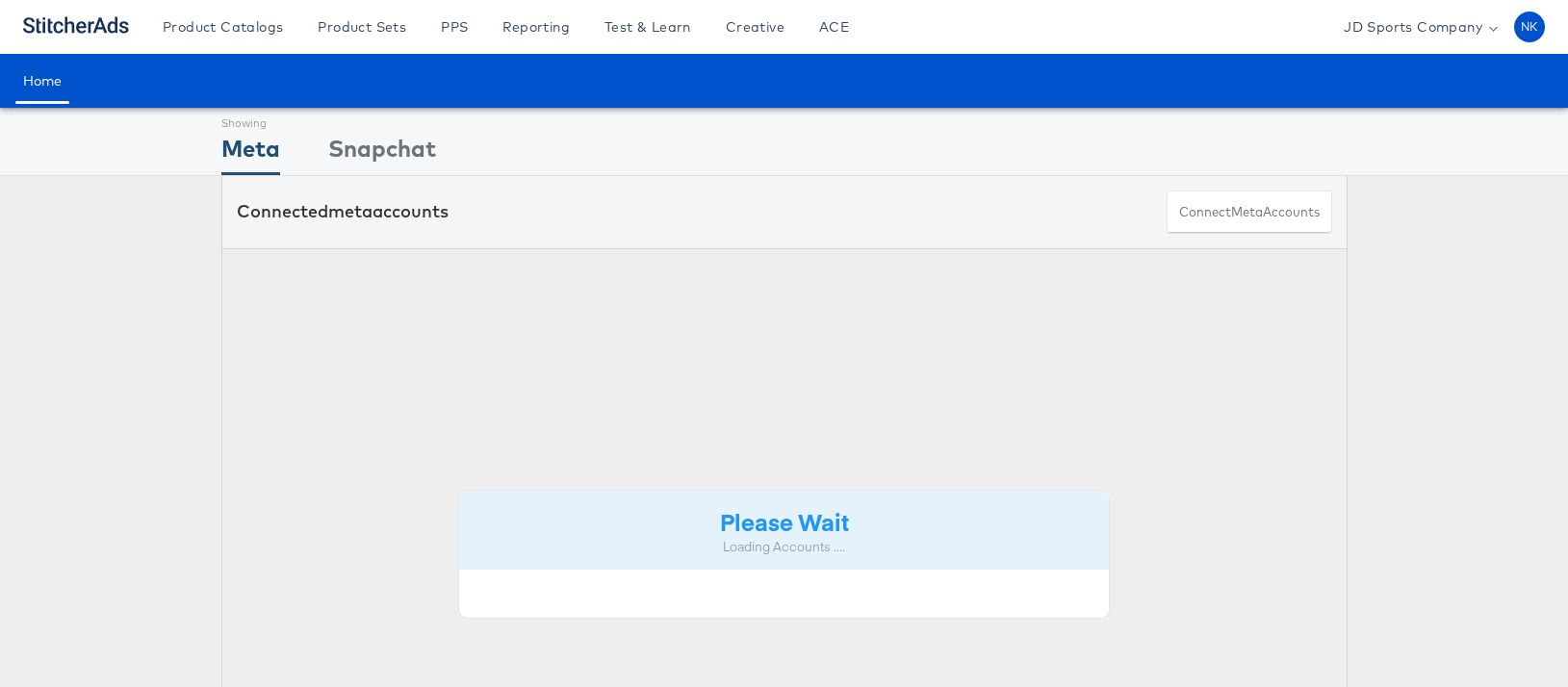 scroll, scrollTop: 0, scrollLeft: 0, axis: both 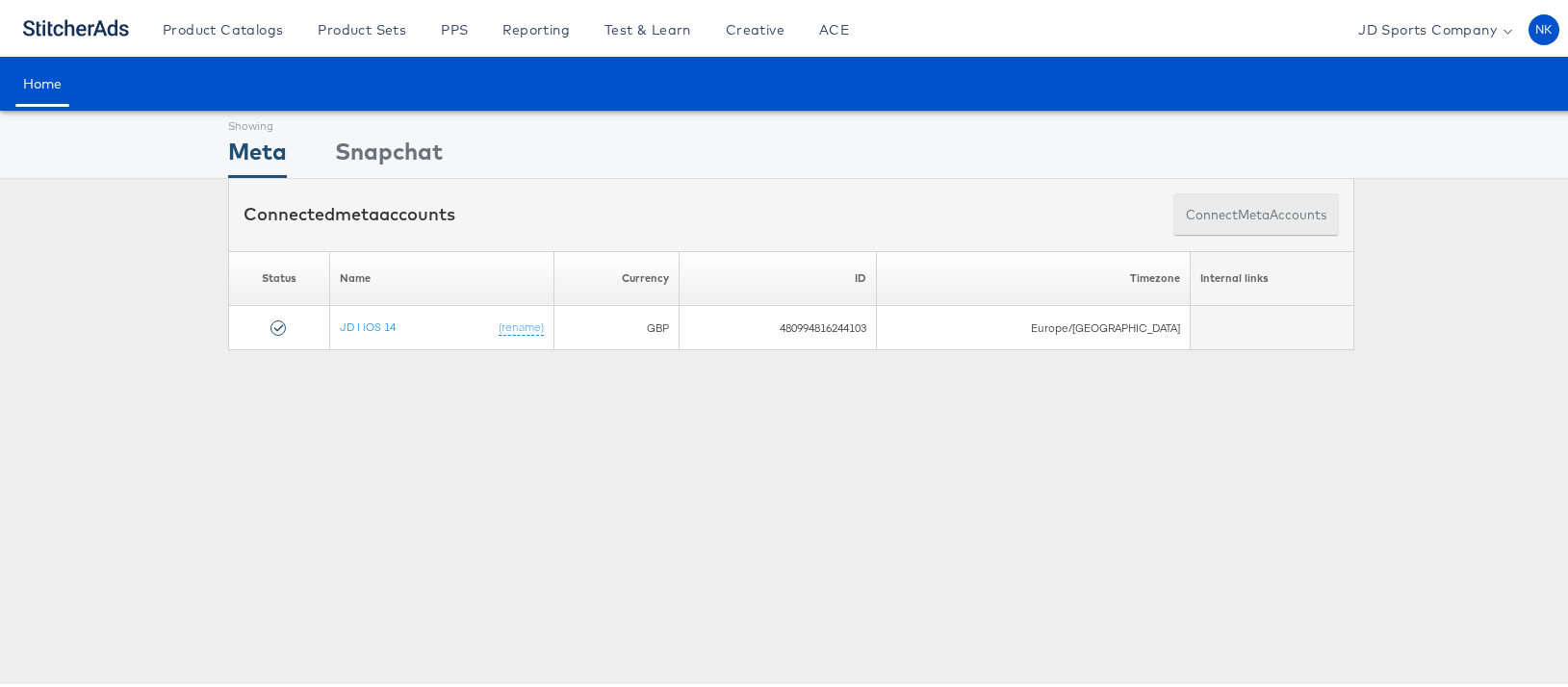 click on "Connect  meta  Accounts" at bounding box center [1256, 212] 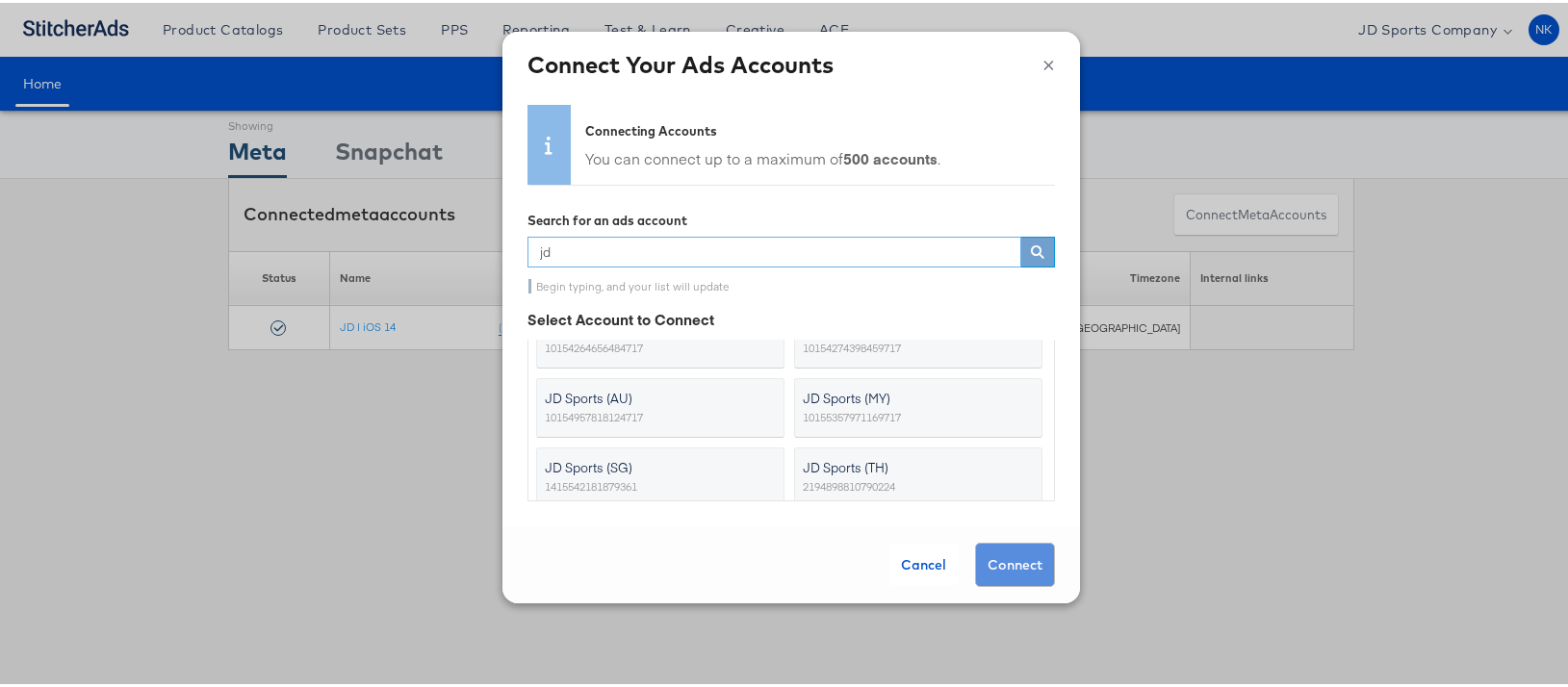 scroll, scrollTop: 172, scrollLeft: 0, axis: vertical 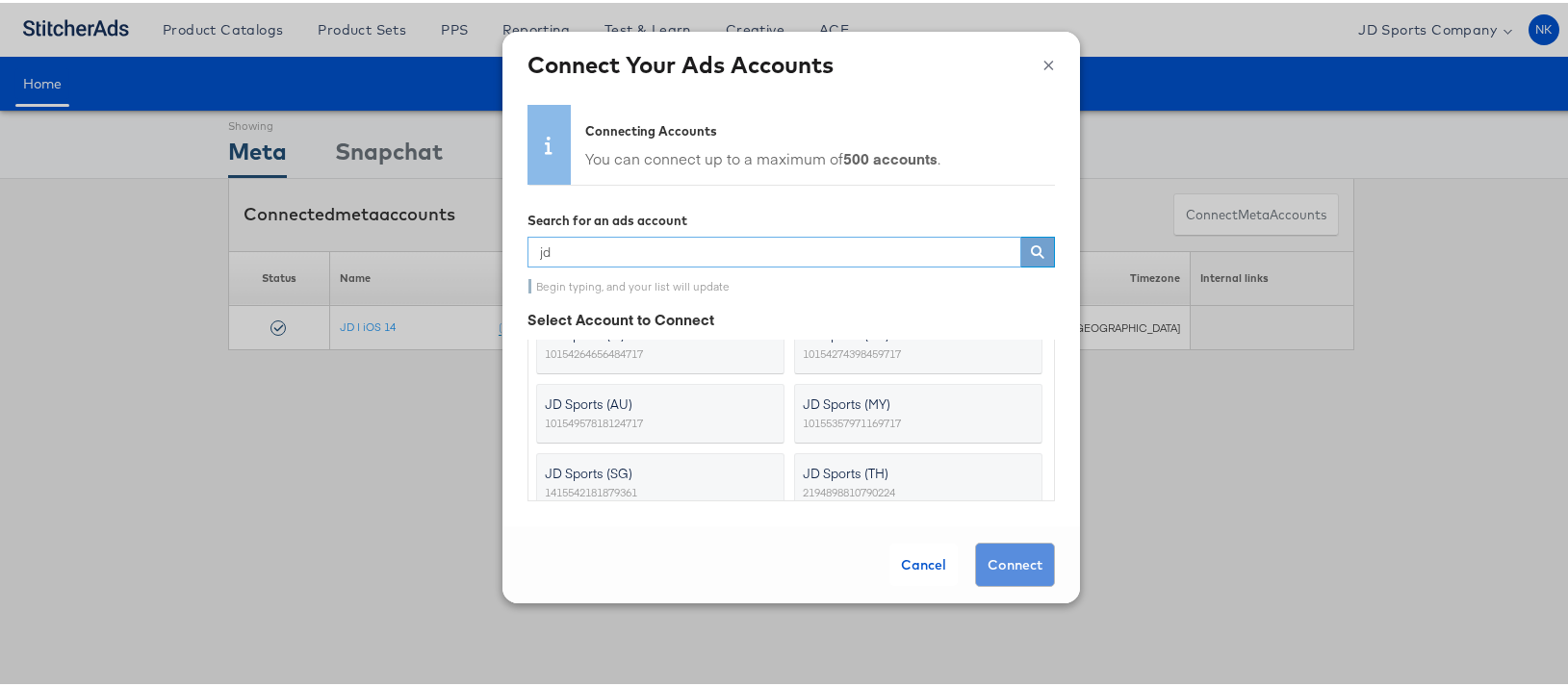 click on "jd" at bounding box center [774, 249] 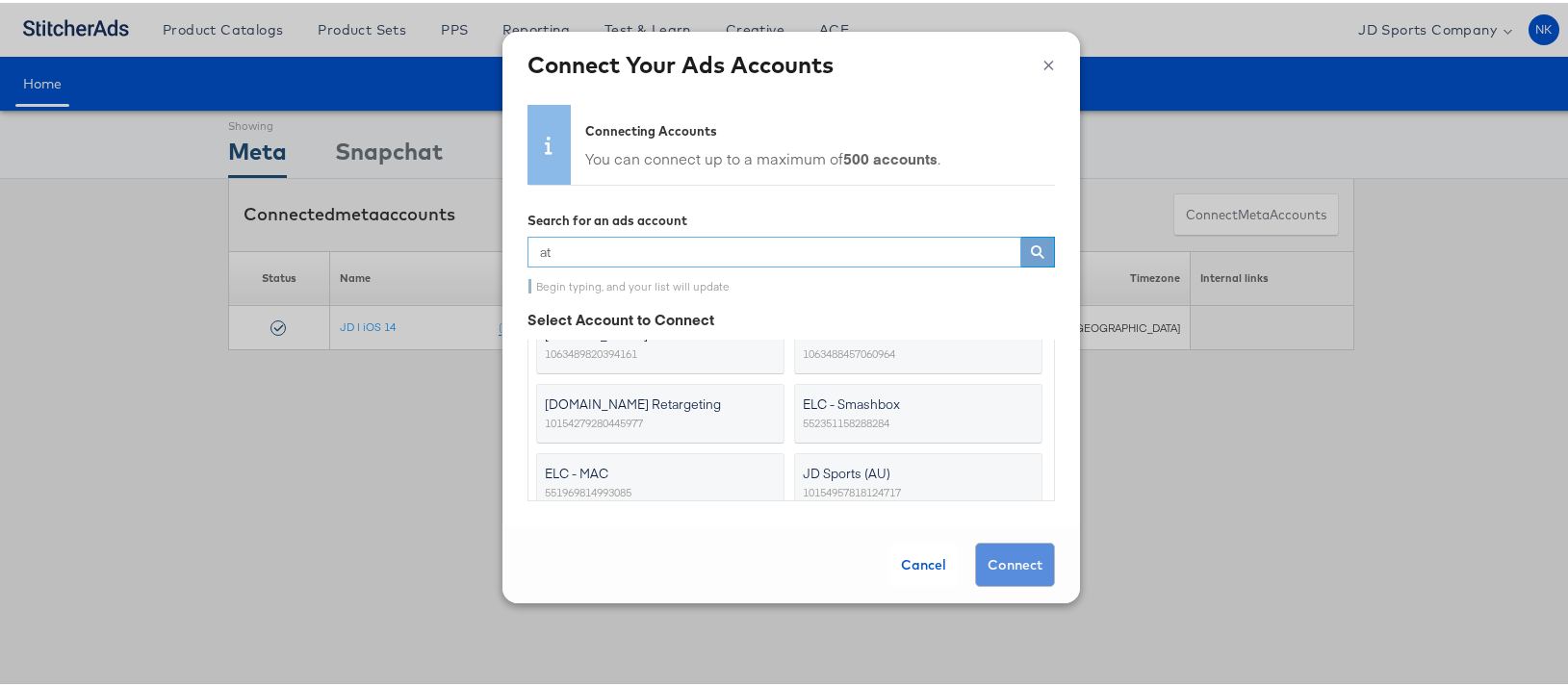 scroll, scrollTop: 0, scrollLeft: 0, axis: both 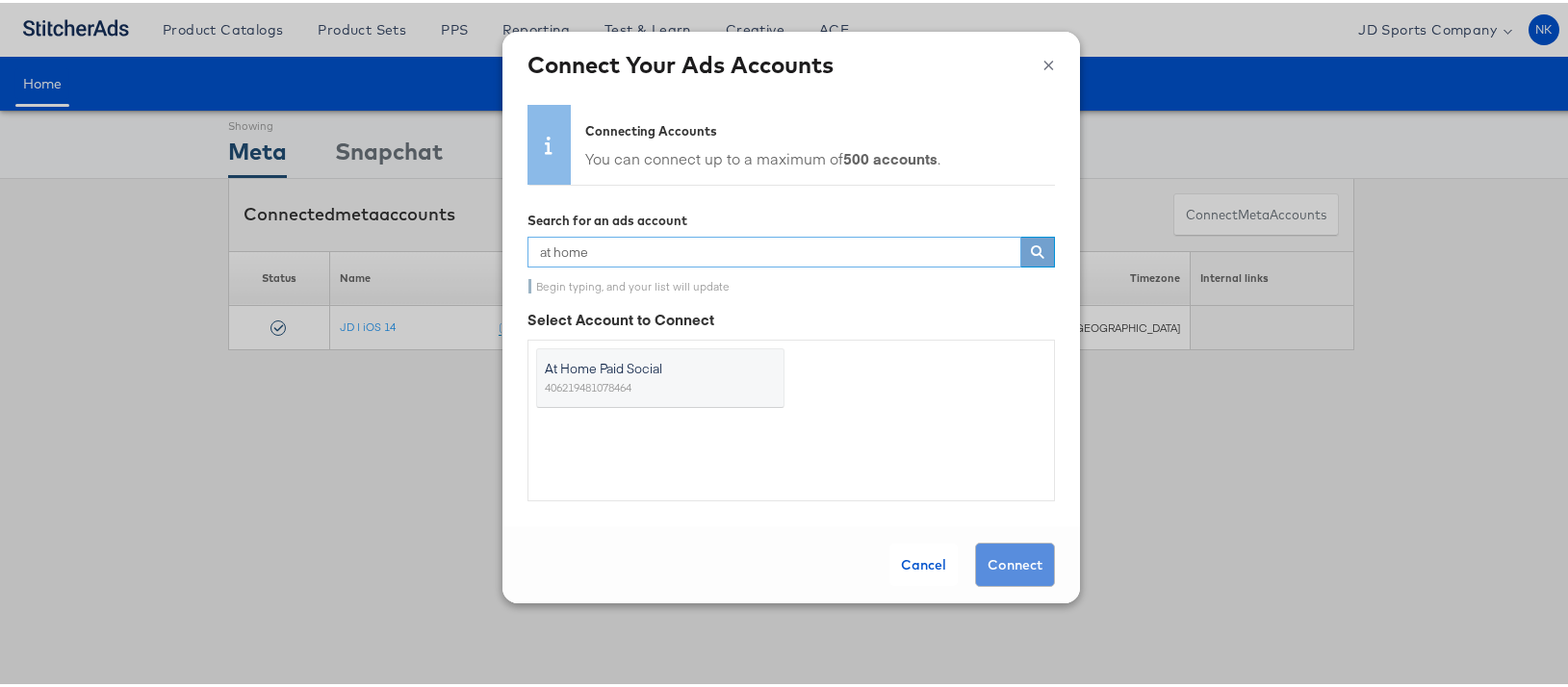 type on "at home" 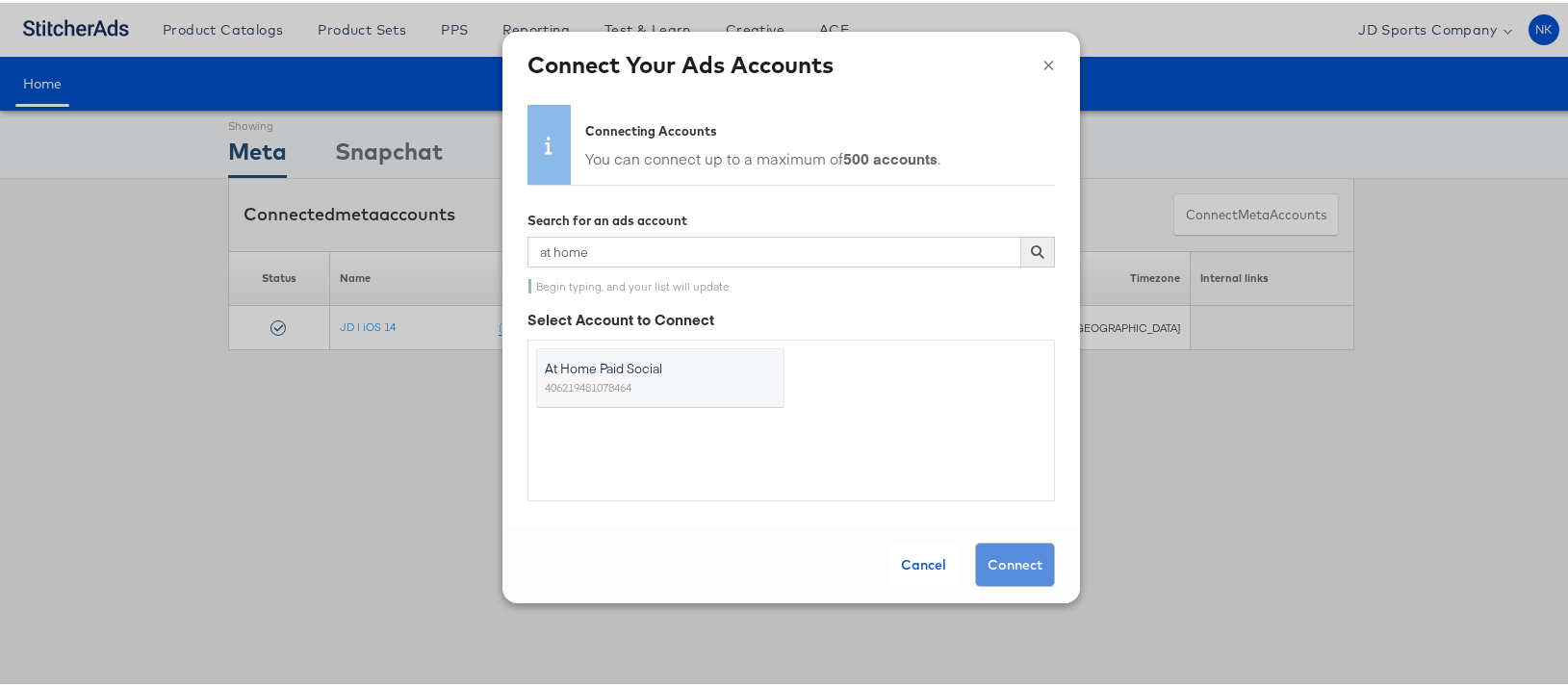 click on "At Home Paid Social" at bounding box center [649, 366] 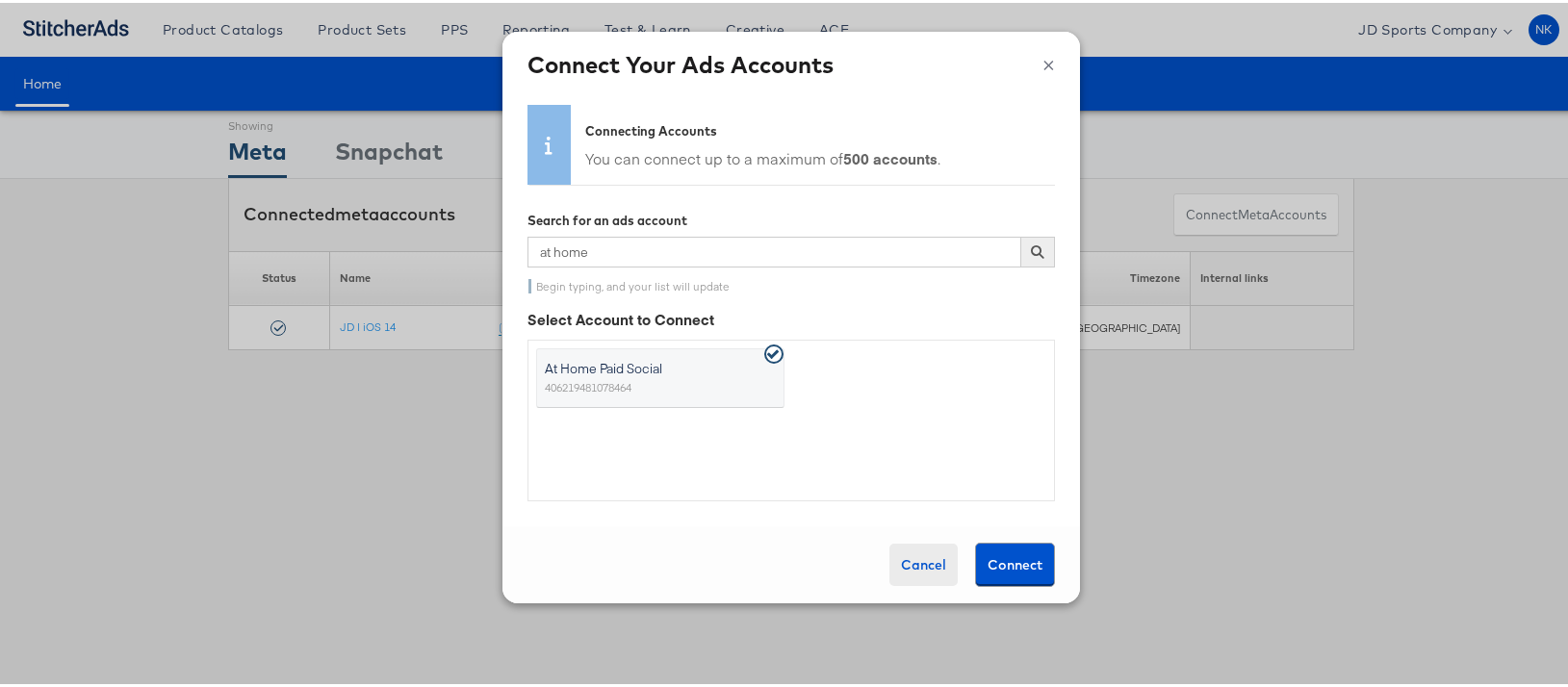 click on "Cancel" at bounding box center [923, 562] 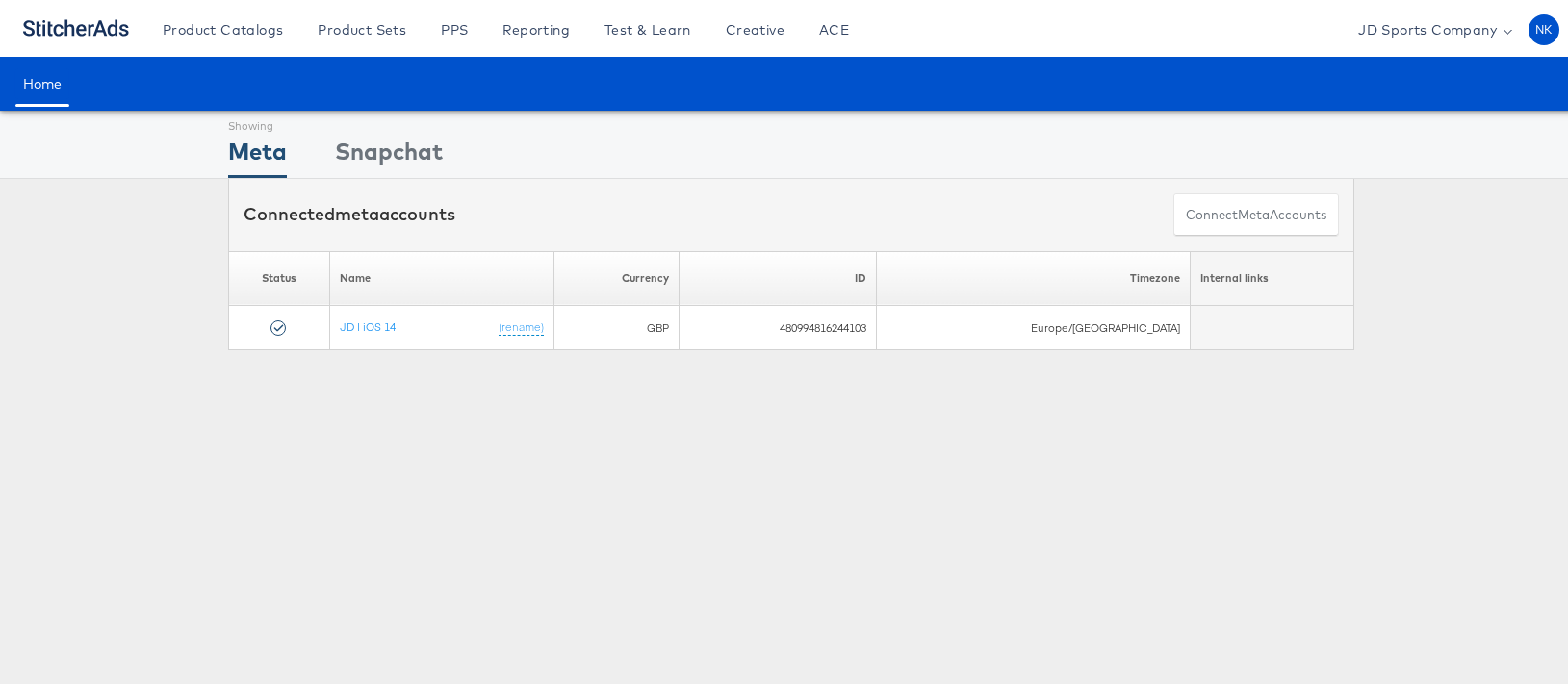 click 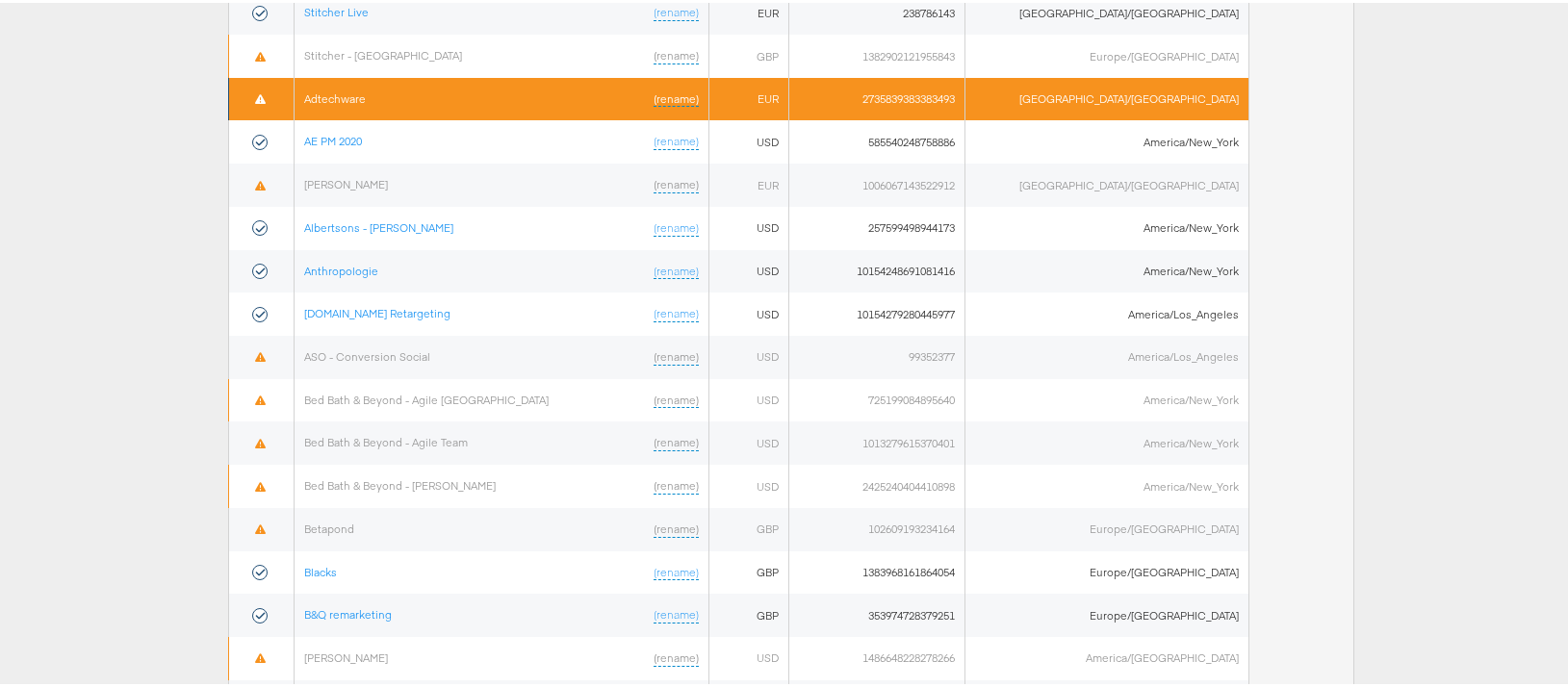scroll, scrollTop: 0, scrollLeft: 0, axis: both 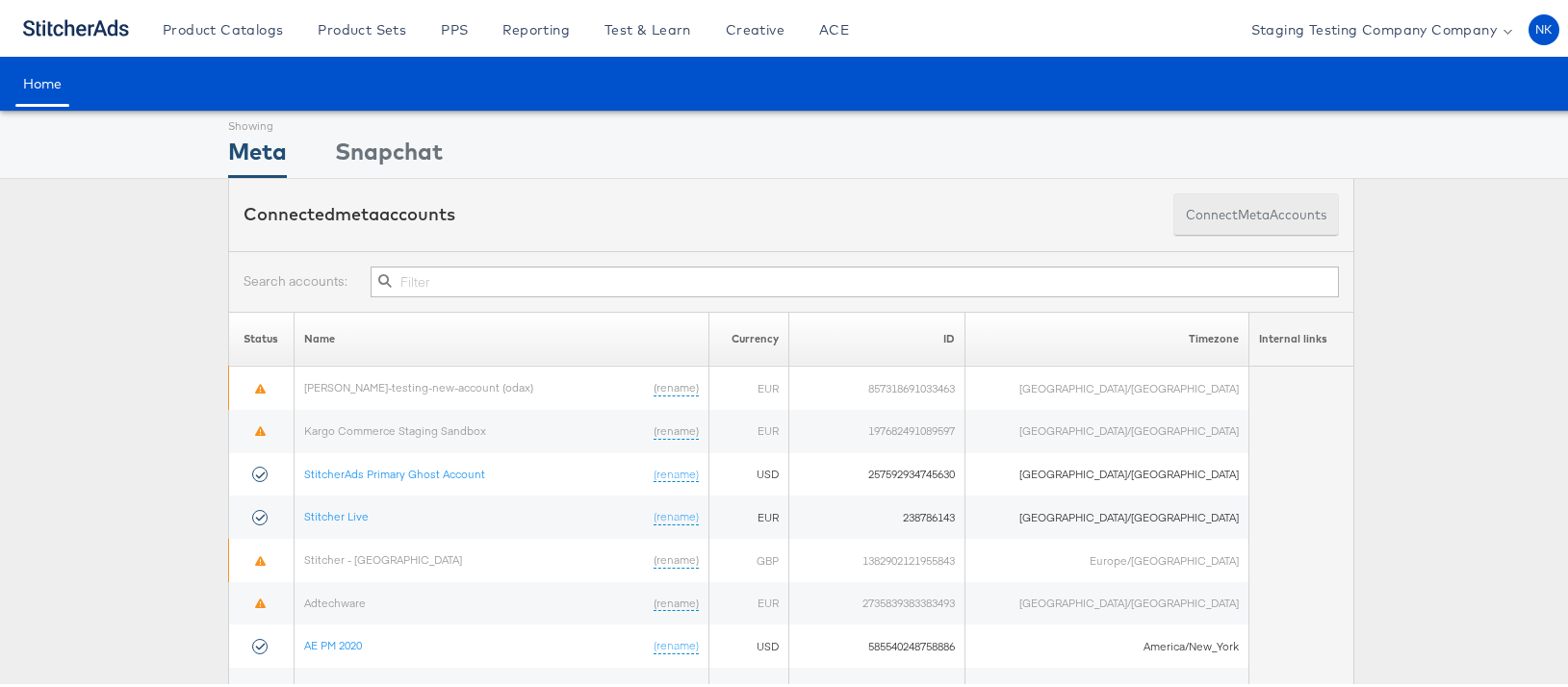 click on "Connect  meta  Accounts" at bounding box center [1256, 212] 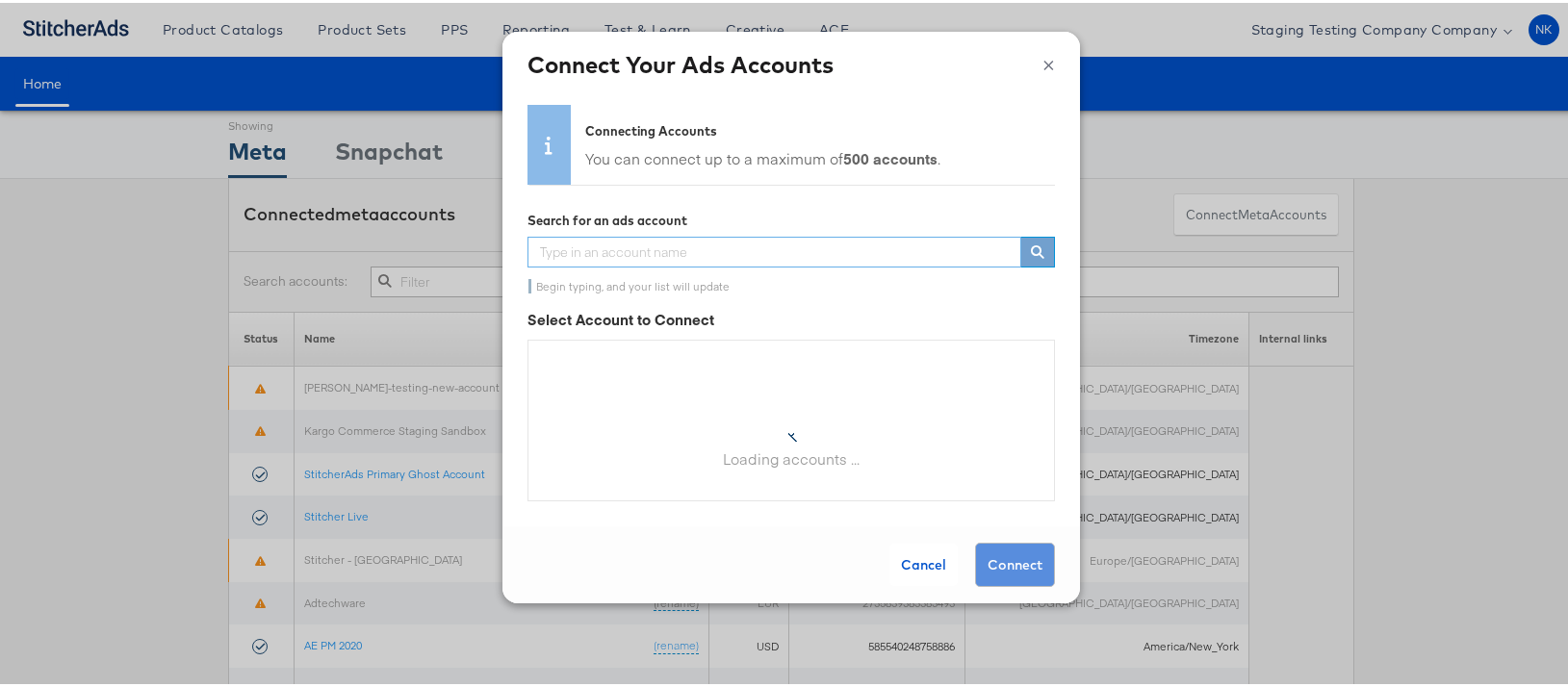 click at bounding box center (774, 249) 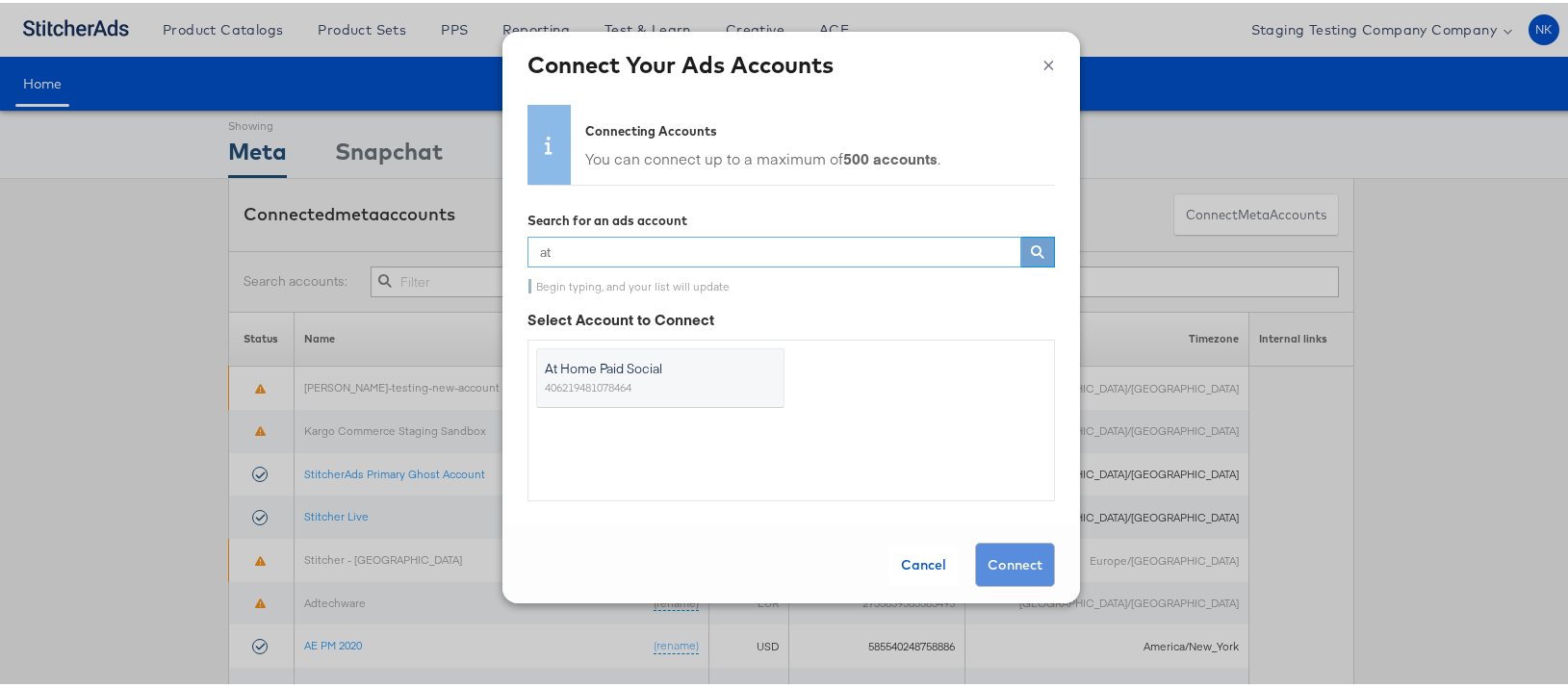 type on "at" 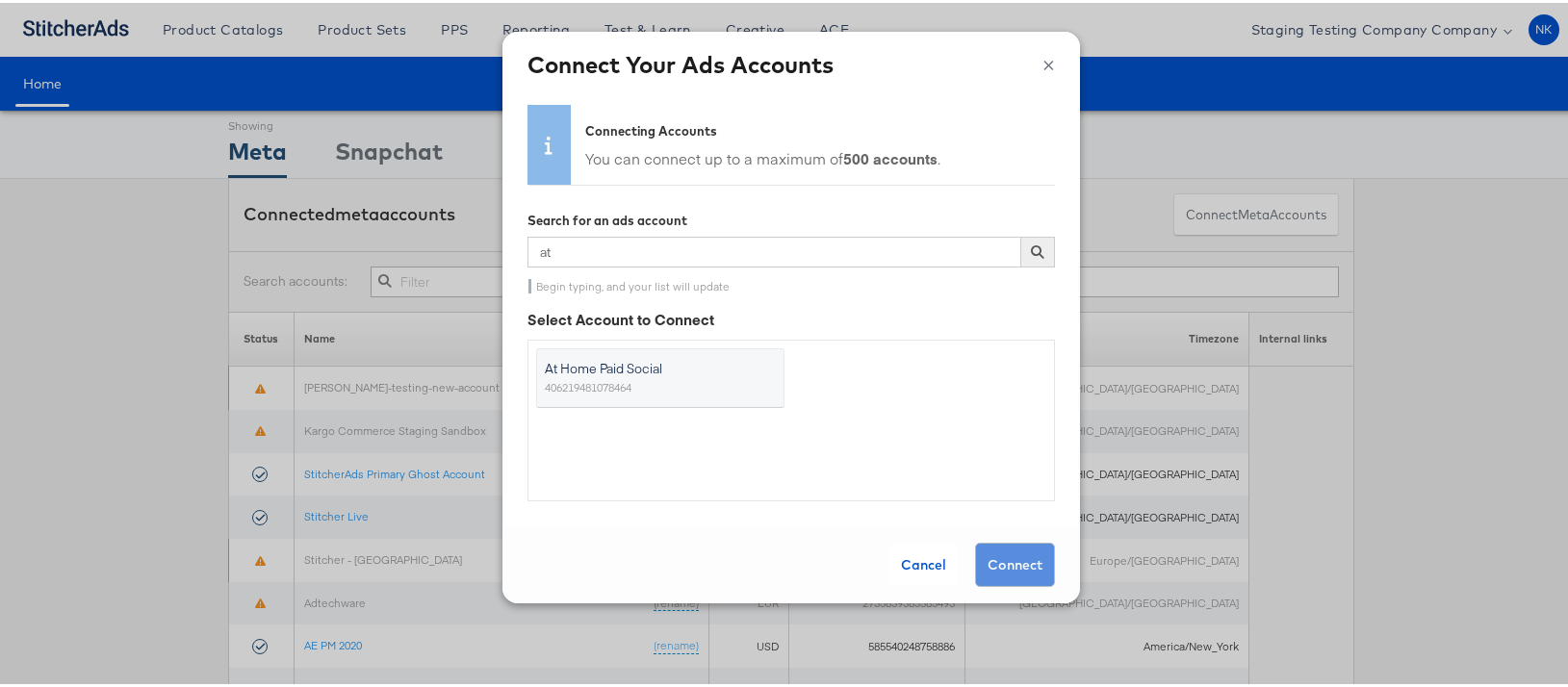 click on "At Home Paid Social" at bounding box center (649, 366) 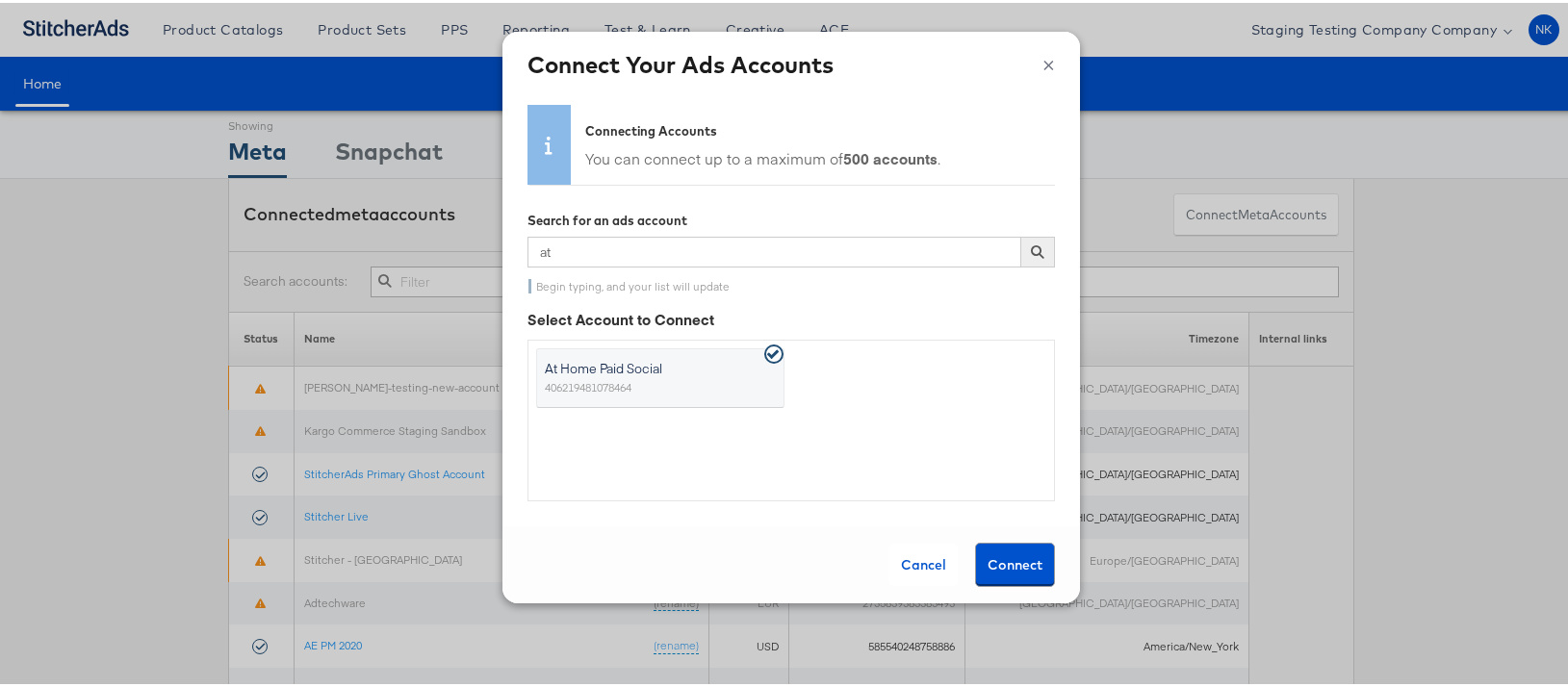 click on "Connect" at bounding box center (1015, 562) 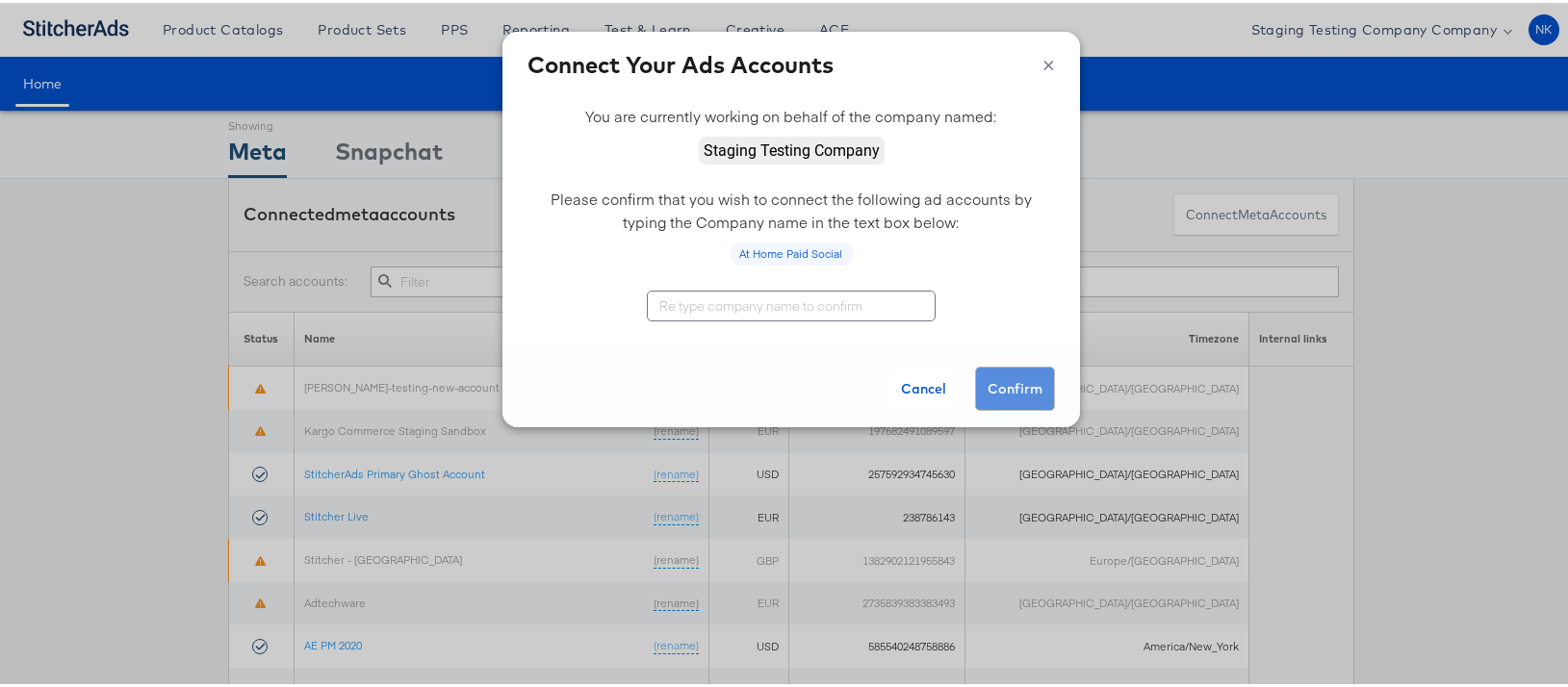 click at bounding box center [791, 303] 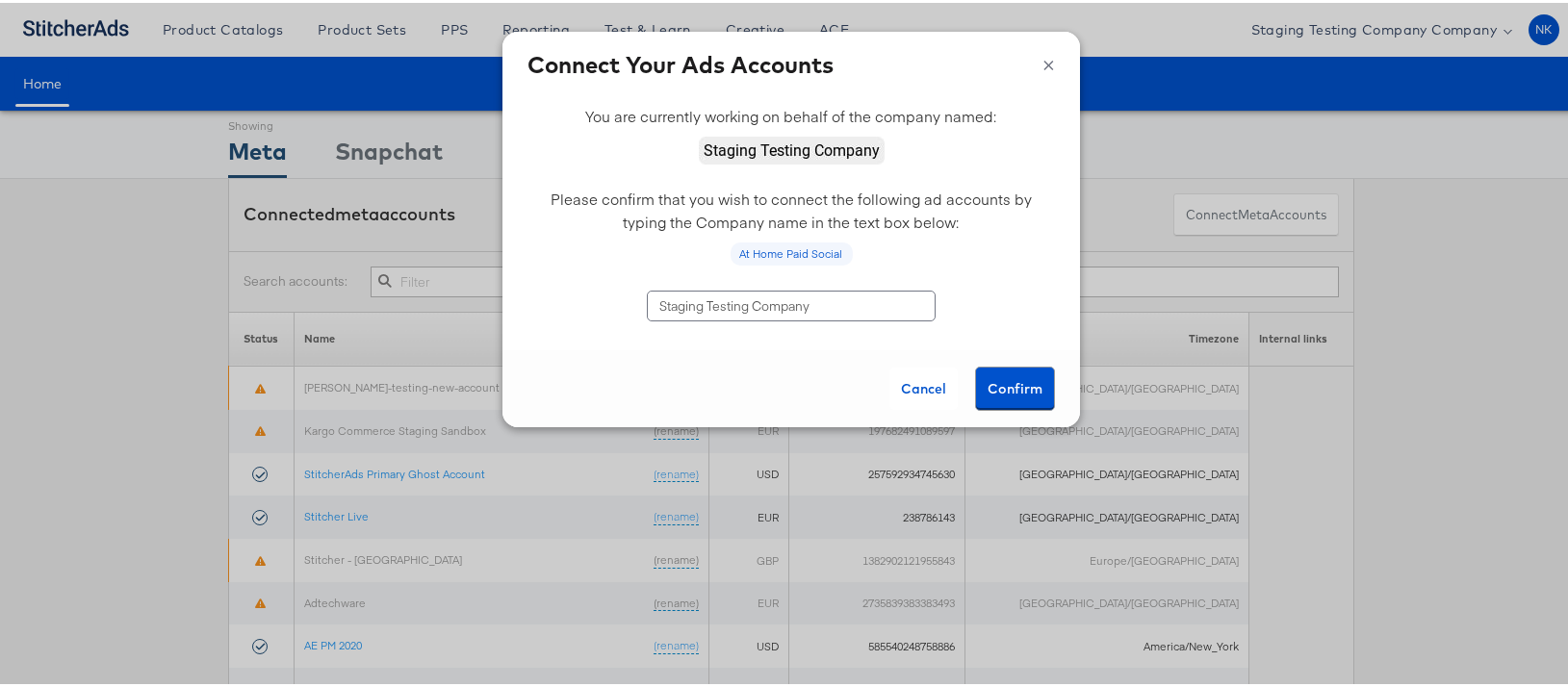 type on "Staging Testing Company" 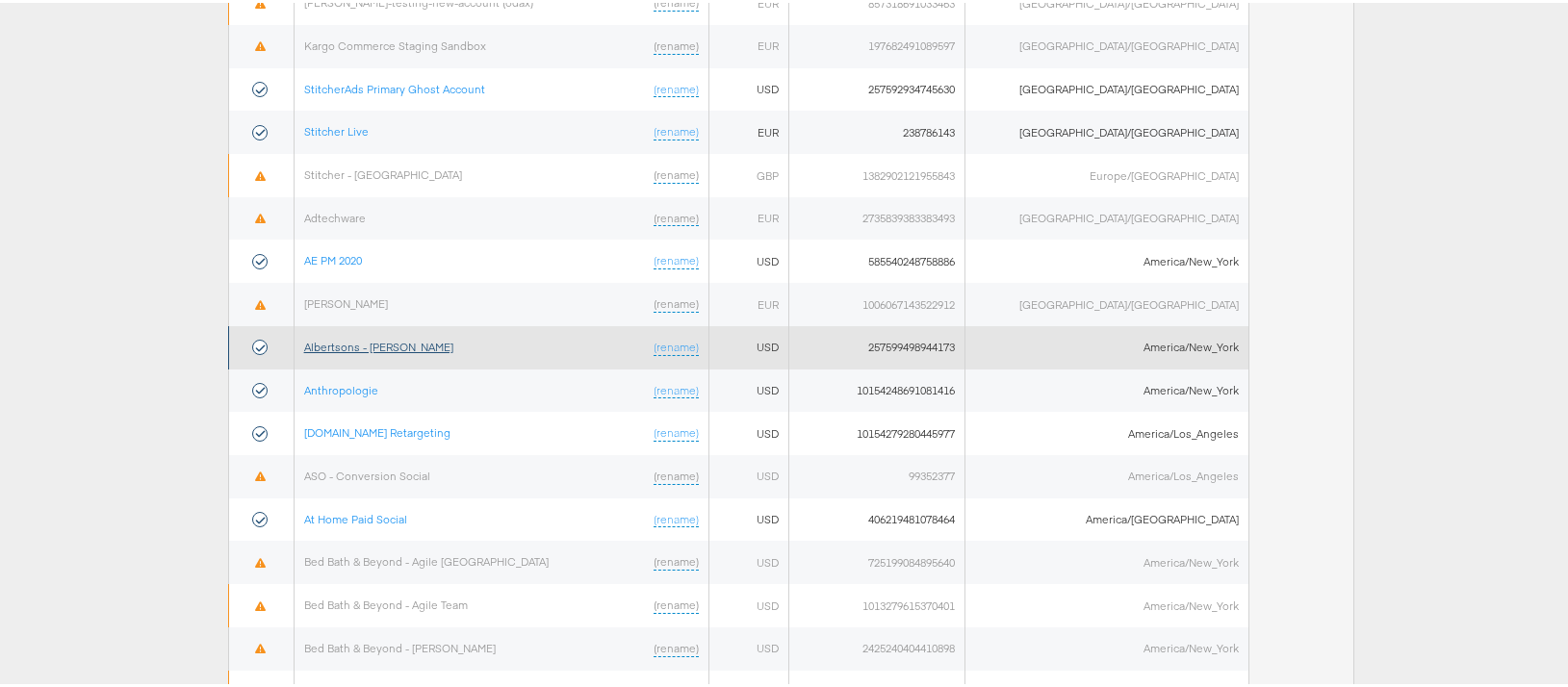 scroll, scrollTop: 396, scrollLeft: 0, axis: vertical 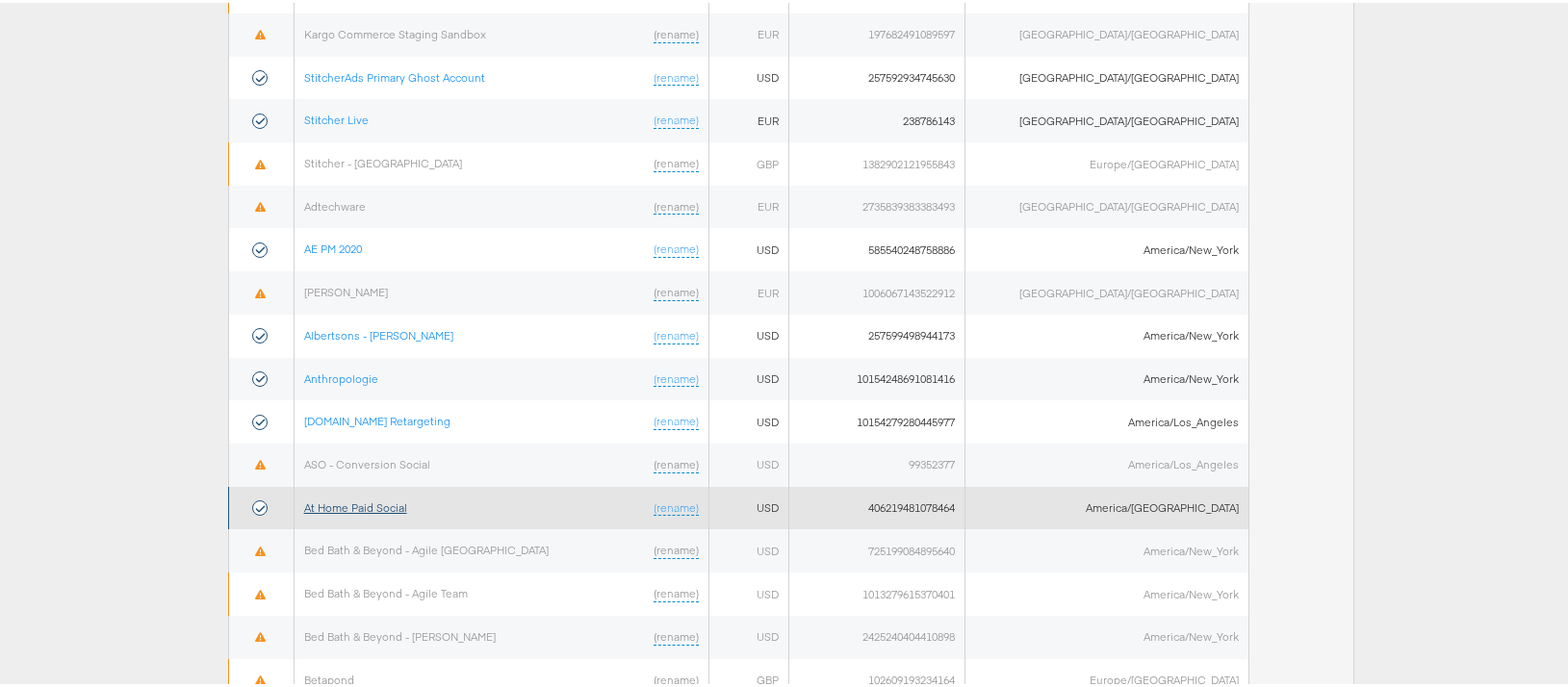 click on "At Home Paid Social" at bounding box center (355, 504) 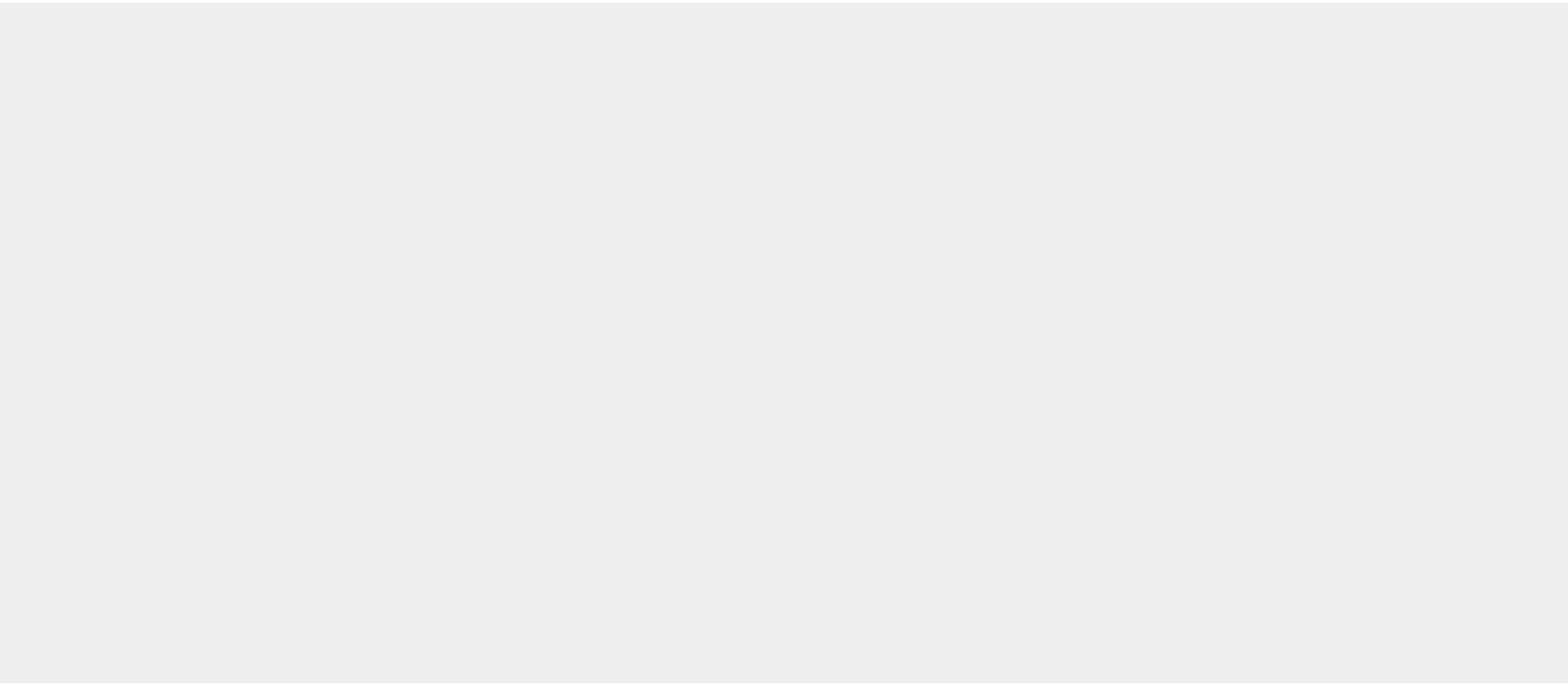 scroll, scrollTop: 0, scrollLeft: 0, axis: both 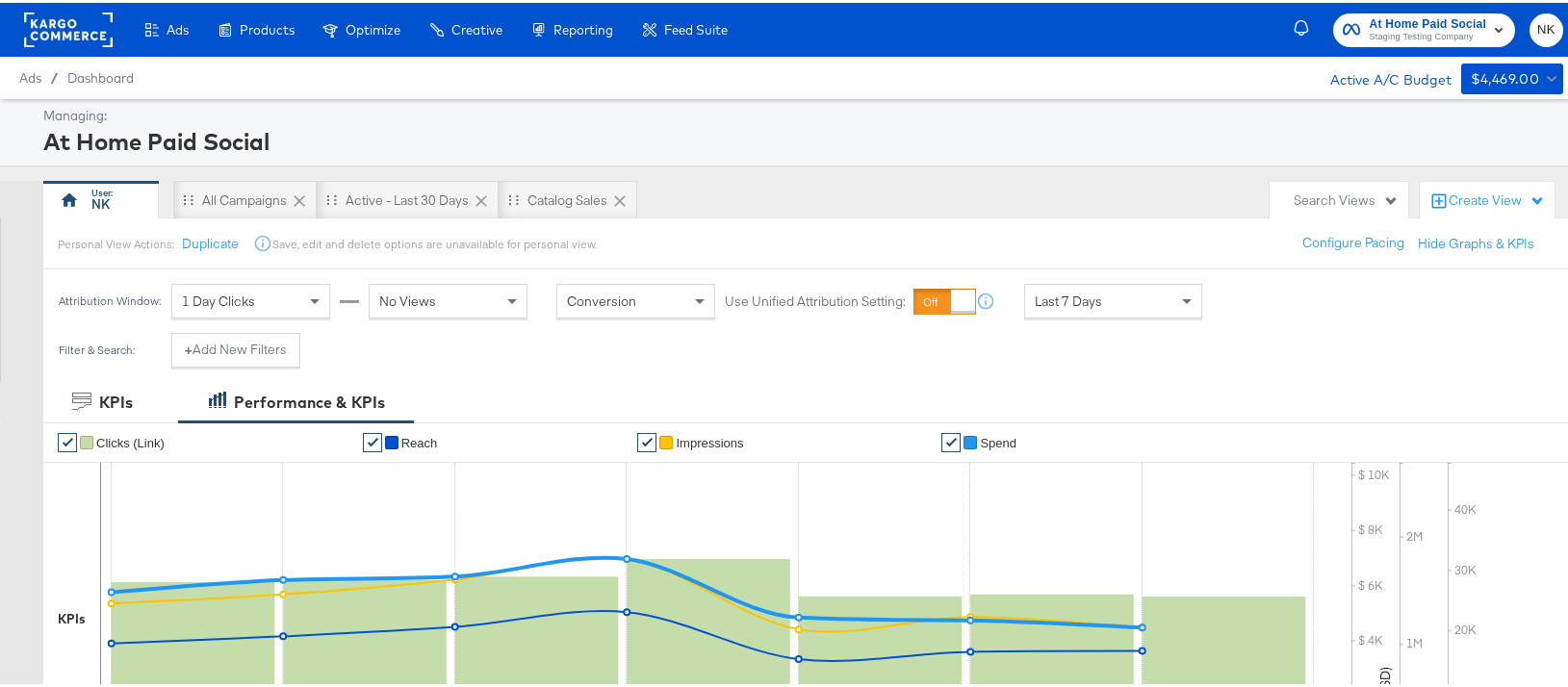 click on "Search Views" at bounding box center (1339, 197) 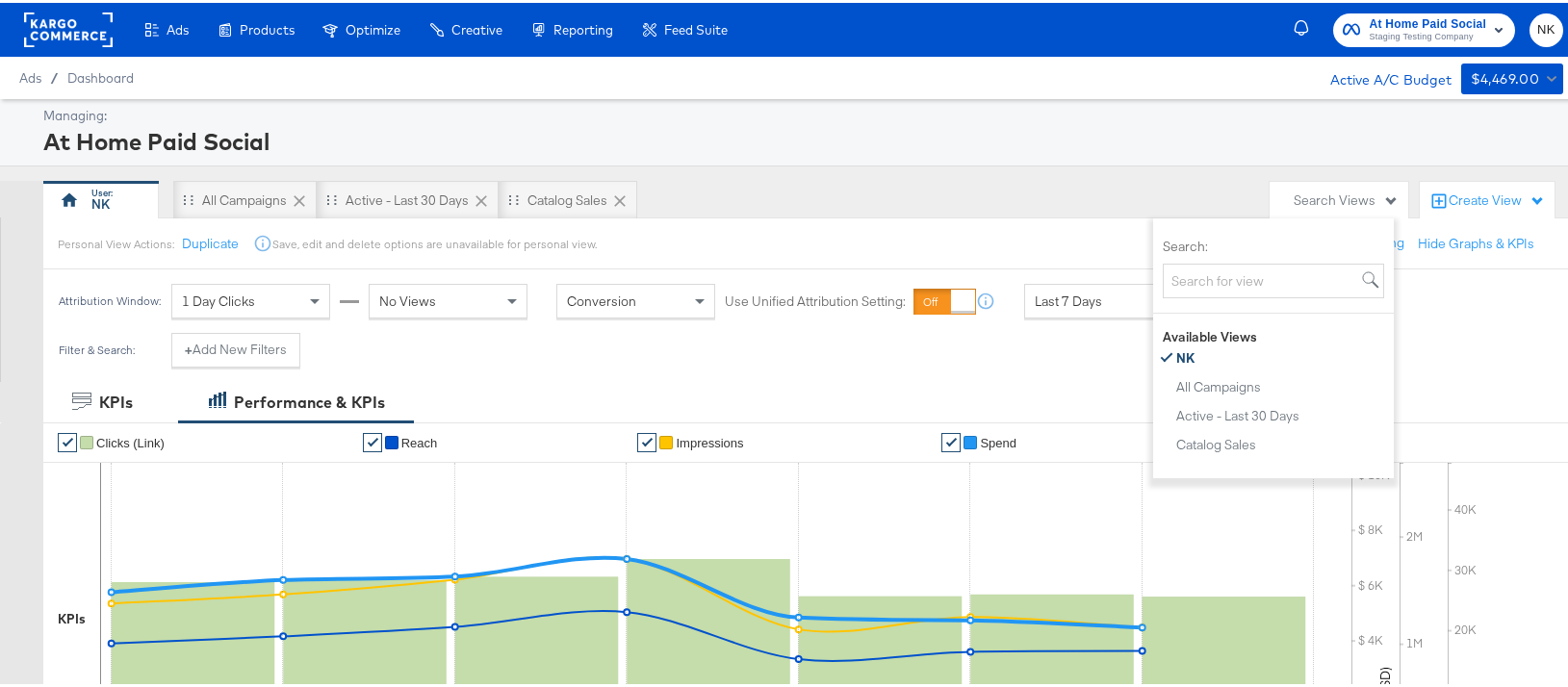 click on "Create View" at bounding box center (1487, 198) 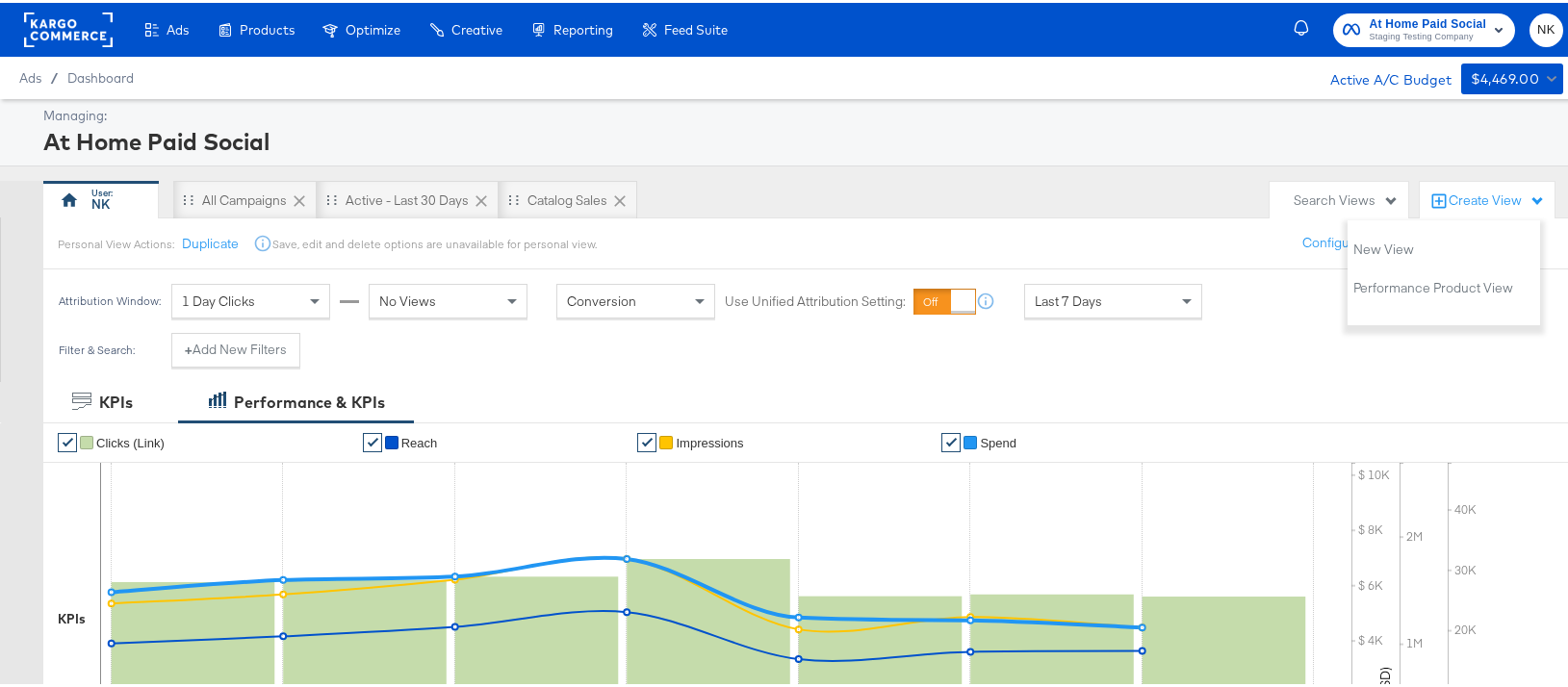 click on "At Home Paid Social" at bounding box center (801, 139) 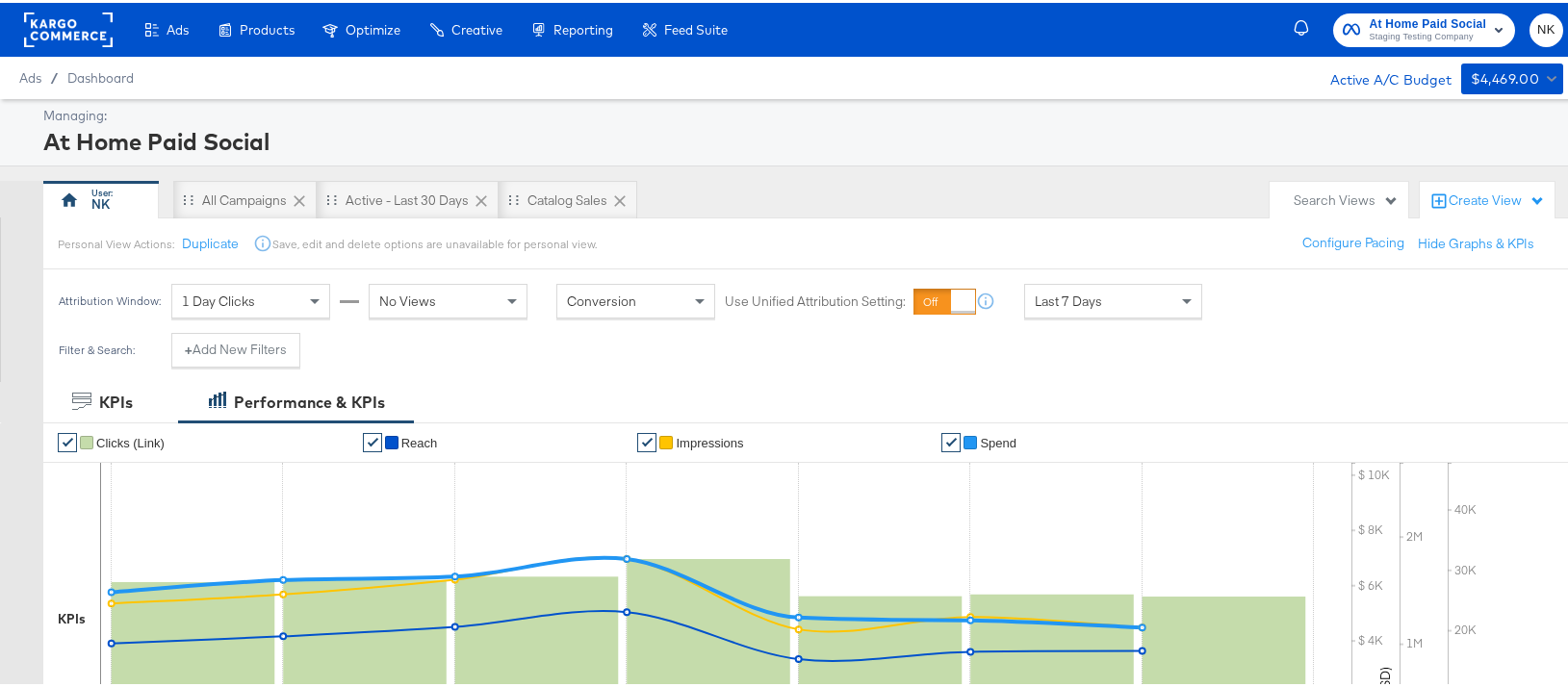 click on "Search Views" at bounding box center [1346, 197] 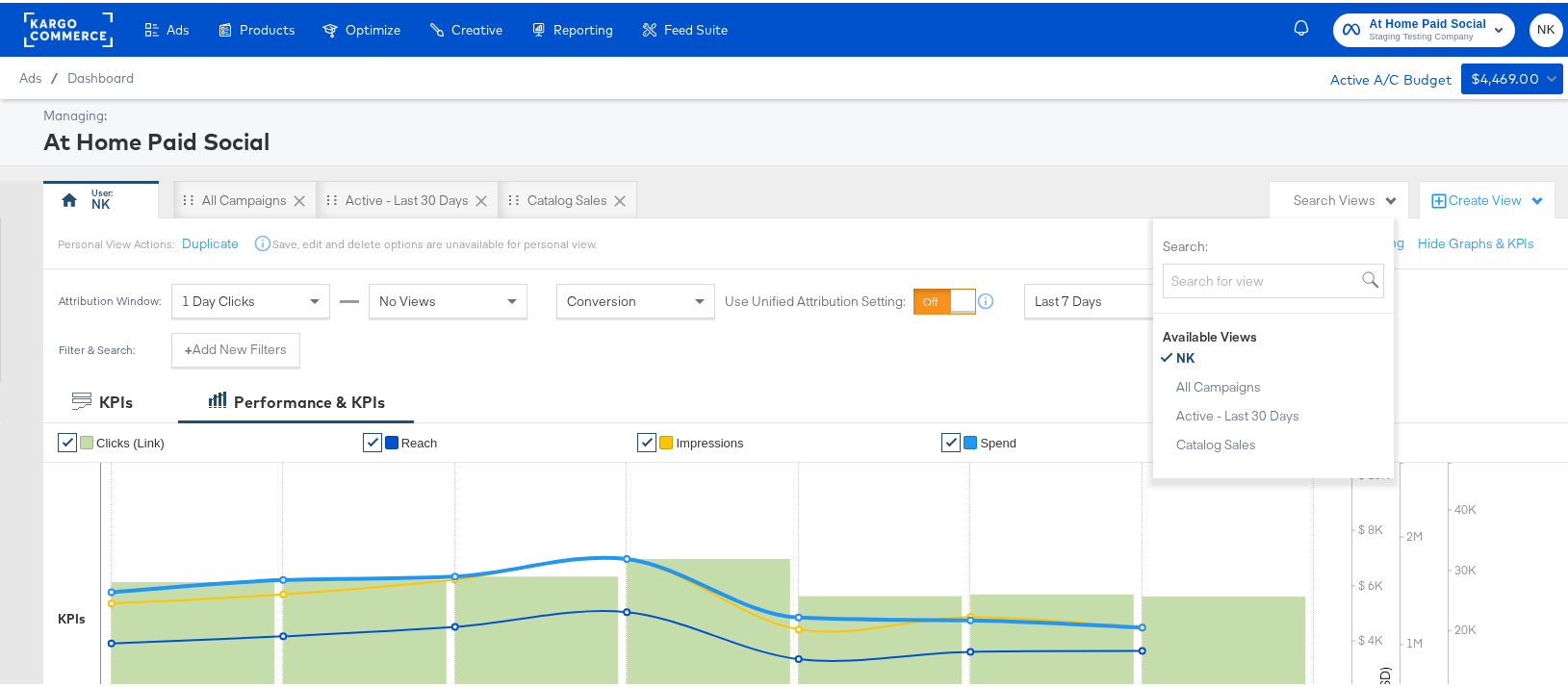 click on "Managing: At Home Paid Social" at bounding box center (791, 130) 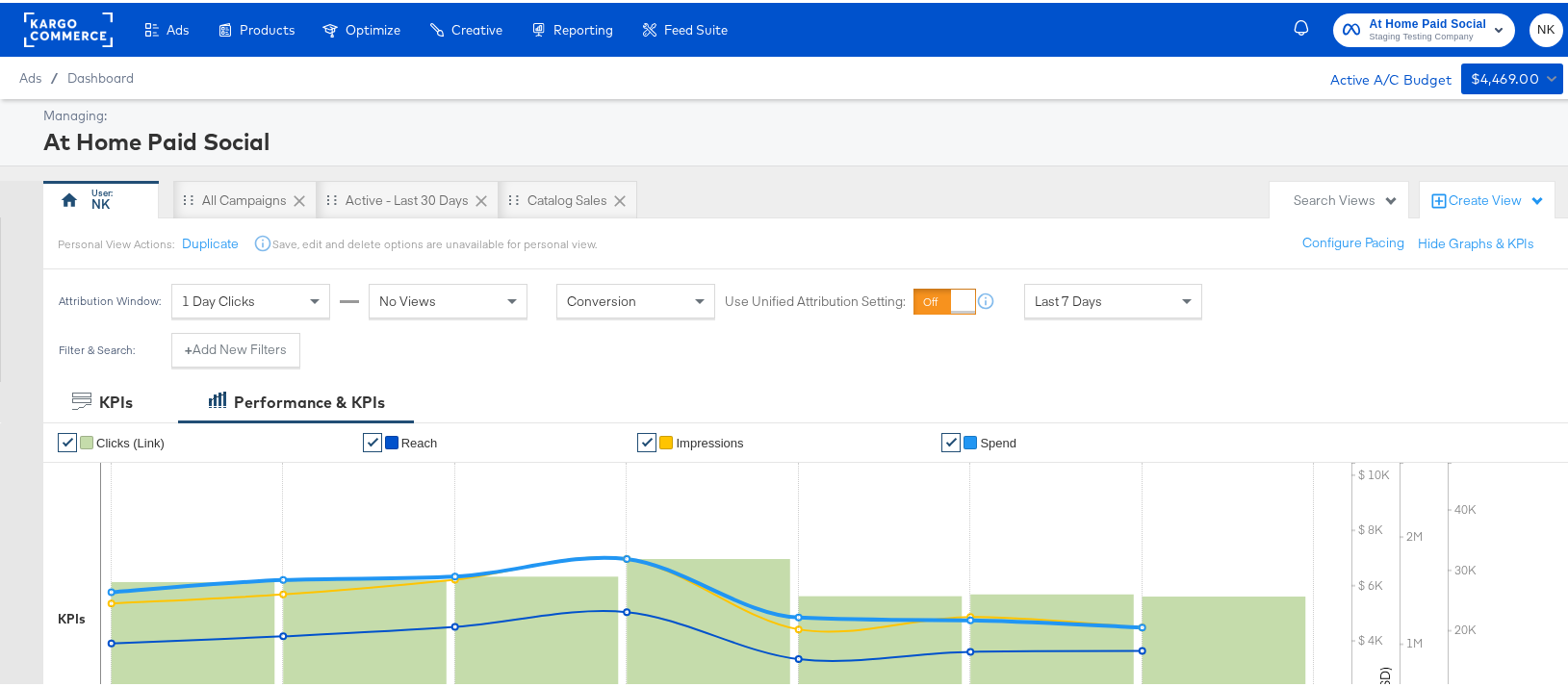 click on "Create View" at bounding box center [1487, 198] 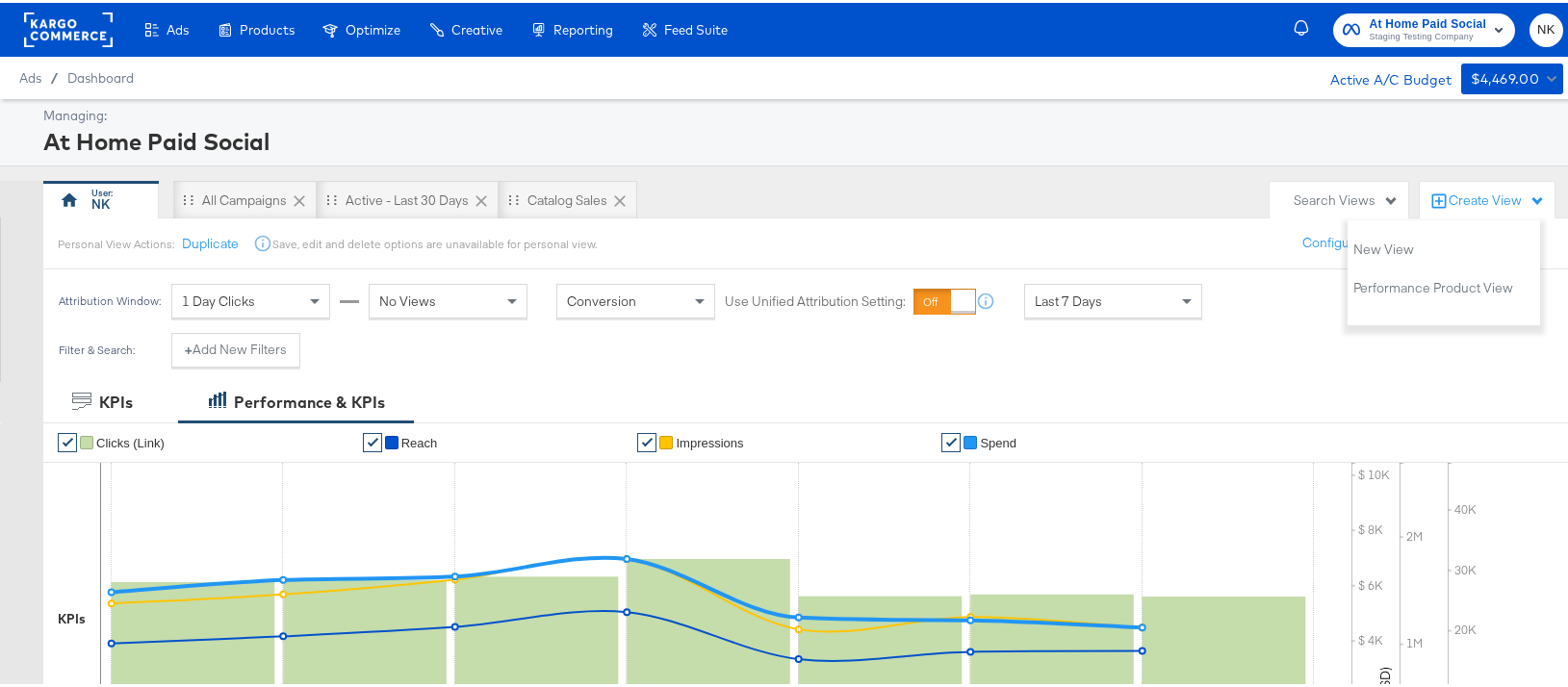 click on "Managing: At Home Paid Social NK All Campaigns Active - Last 30 Days Catalog Sales Search Views   Create View Personal View Actions: Duplicate  Save, edit and delete options are unavailable for personal view. Configure Pacing Hide Graphs & KPIs Attribution Window:  1 Day Clicks No Views Conversion Use Unified Attribution Setting: If you set use unified attribution setting, your query's conversion metric attribution and campaign optimization will use the attribution setting of the ad object(s) being queried — a single period of time during which conversions are credited to ads and used to inform campaign optimization. Last 7 Days Filter & Search: +  Add New Filters KPIs Performance & KPIs Customize KPIs ✔ Clicks (Link) ✔ Reach ✔ Impressions ✔ Spend KPIs 26th 27th 28th 29th 30th 1st 2nd 3rd $  $ 2K $ 4K $ 6K $ 8K $ 10K Amount (USD) 1M 2M Delivery 10K 20K 30K 40K Actions Timeline SPEND SPEND $39,325.84 REACH REACH 4,614,550 IMPRESSIONS IMPRESSIONS 9,791,623 CLICKS (LINK) CLICKS (LINK) 194,700 133 0" at bounding box center [791, 893] 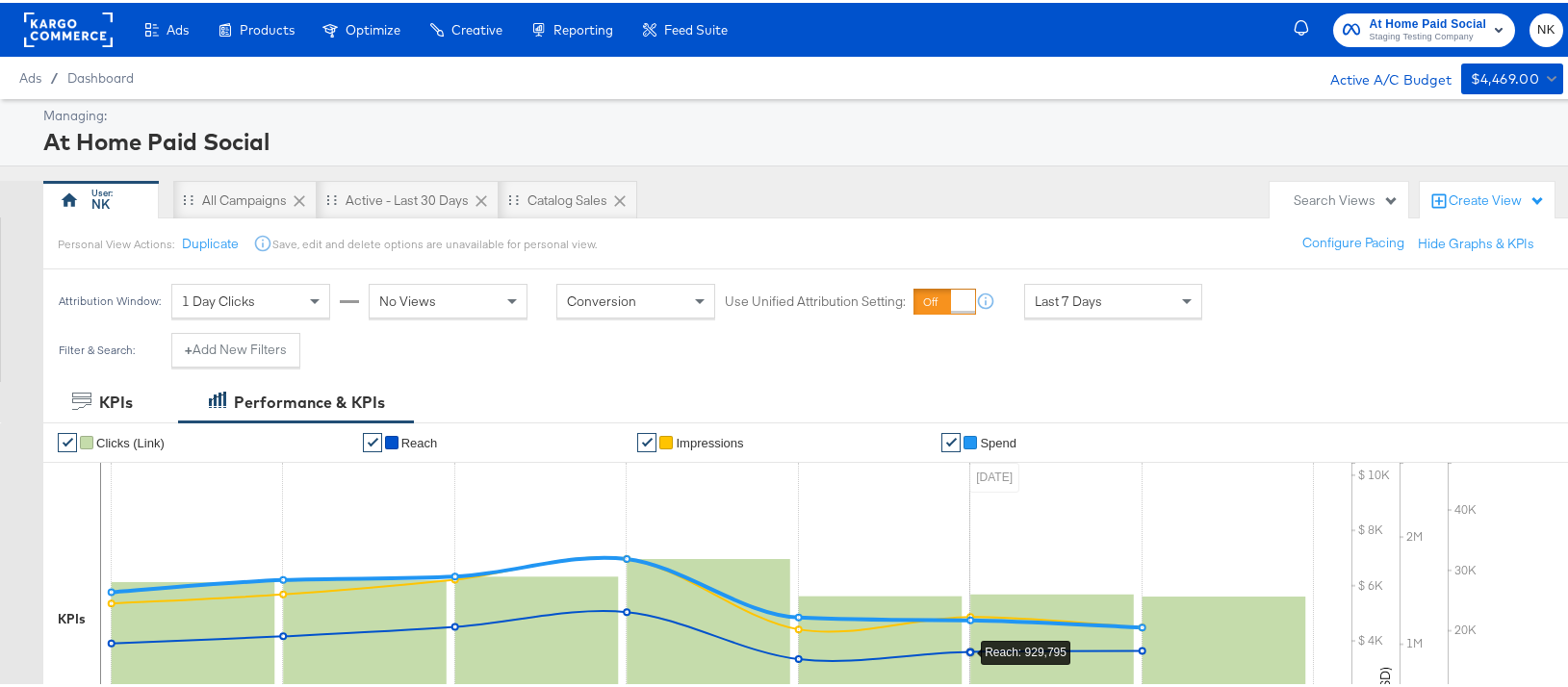 click on "Create View" at bounding box center (1497, 198) 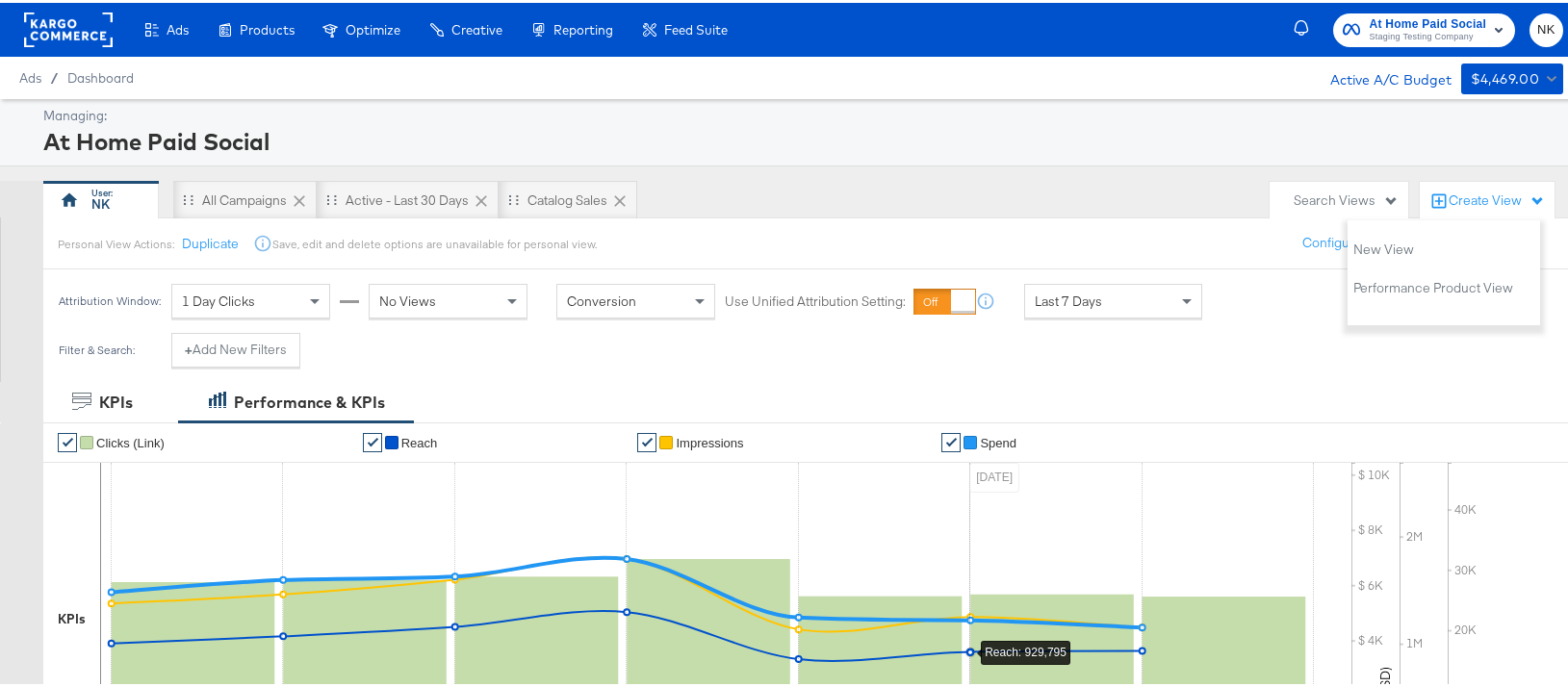 click on "Create View" at bounding box center [1497, 198] 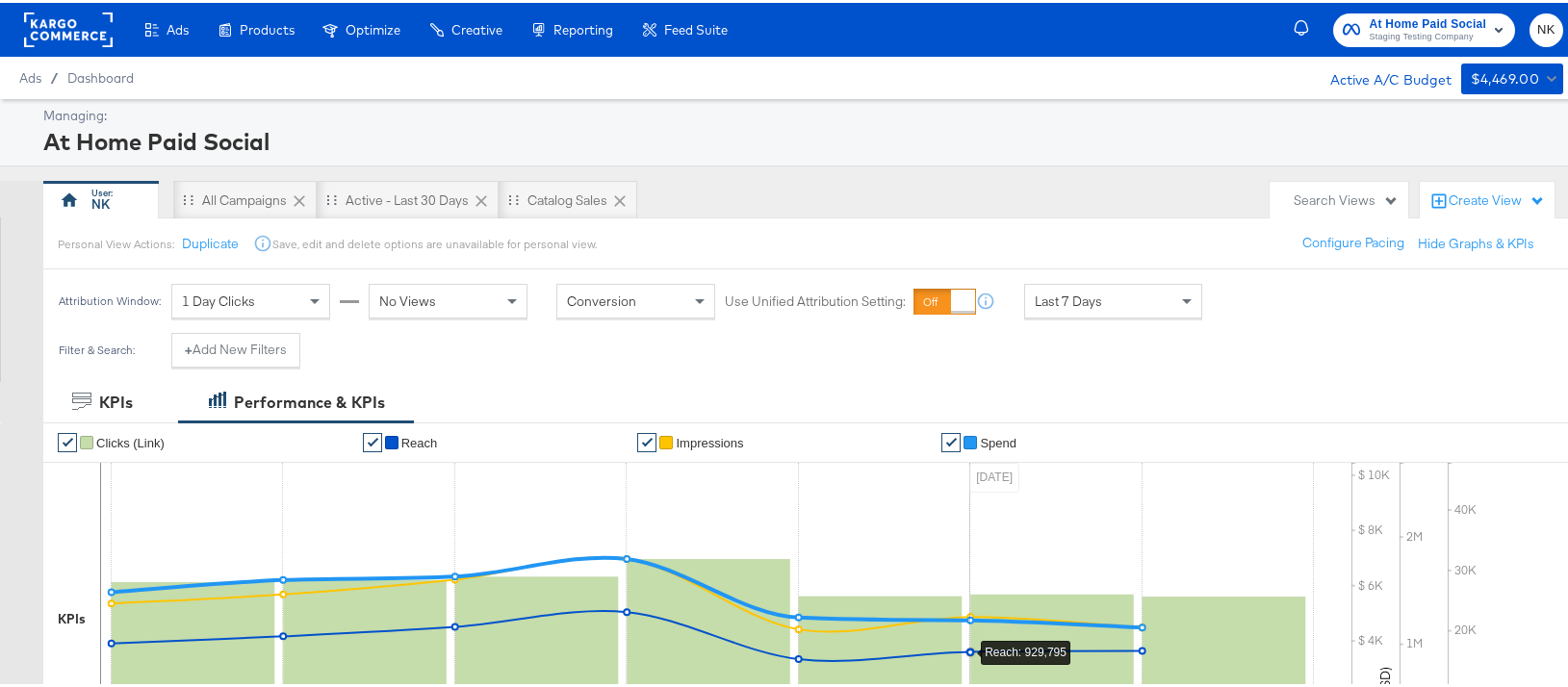 click on "Search Views" at bounding box center [1346, 197] 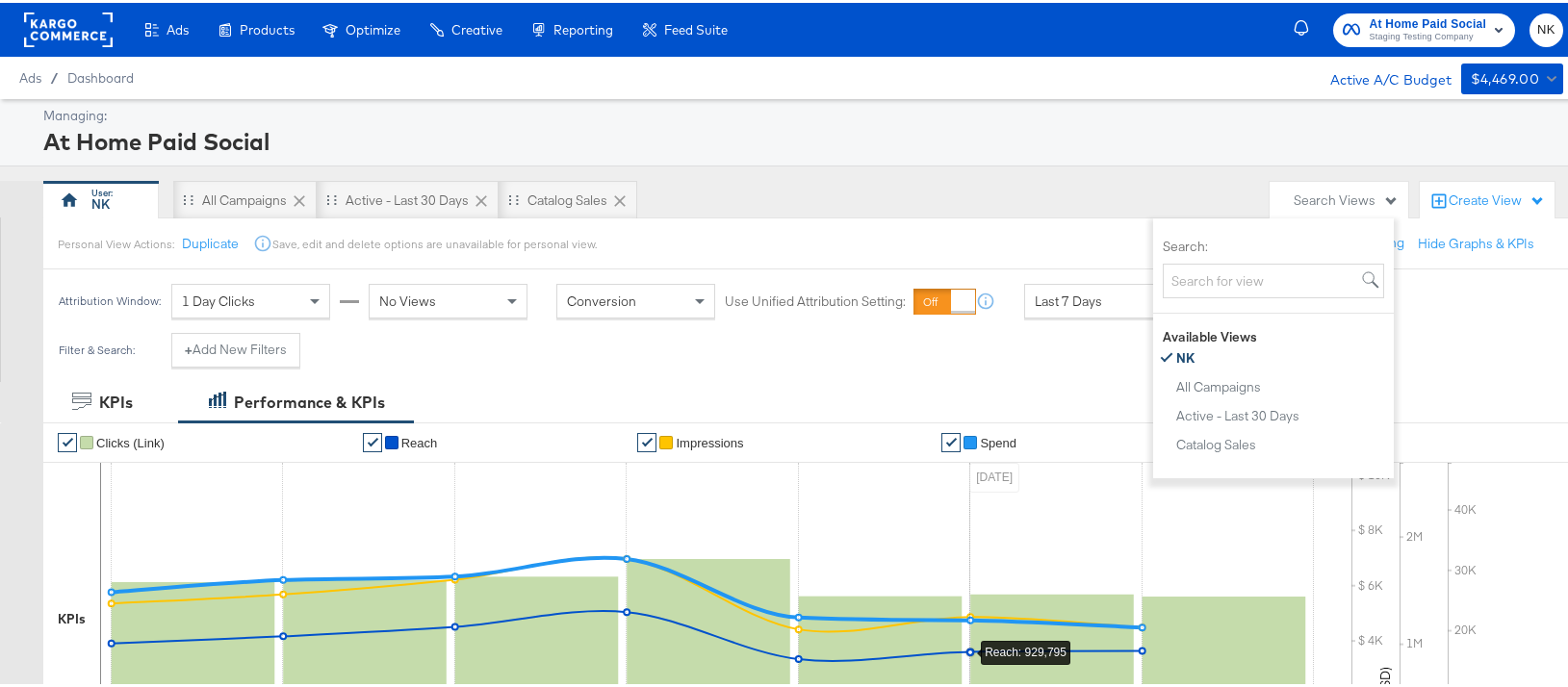 click on "Search Views" at bounding box center (1346, 197) 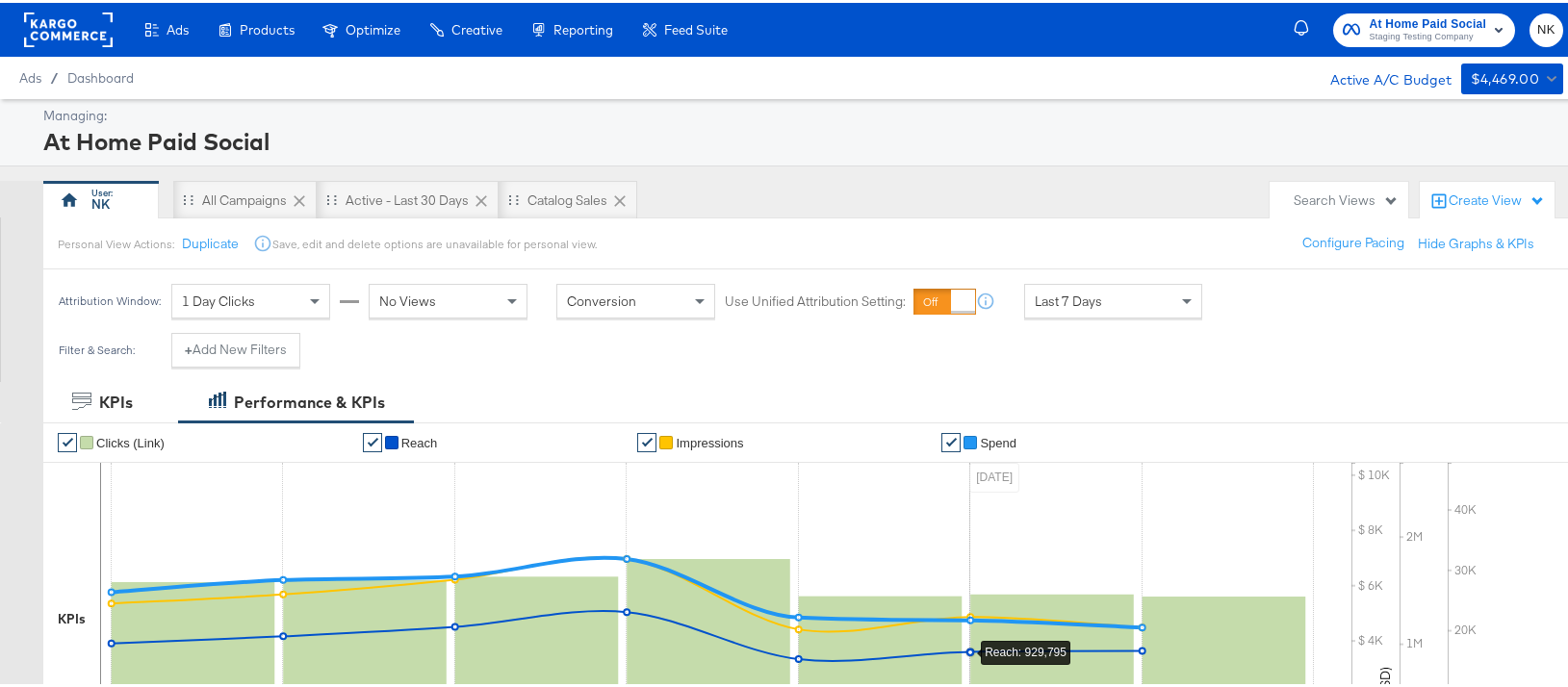 click on "Create View" at bounding box center [1497, 198] 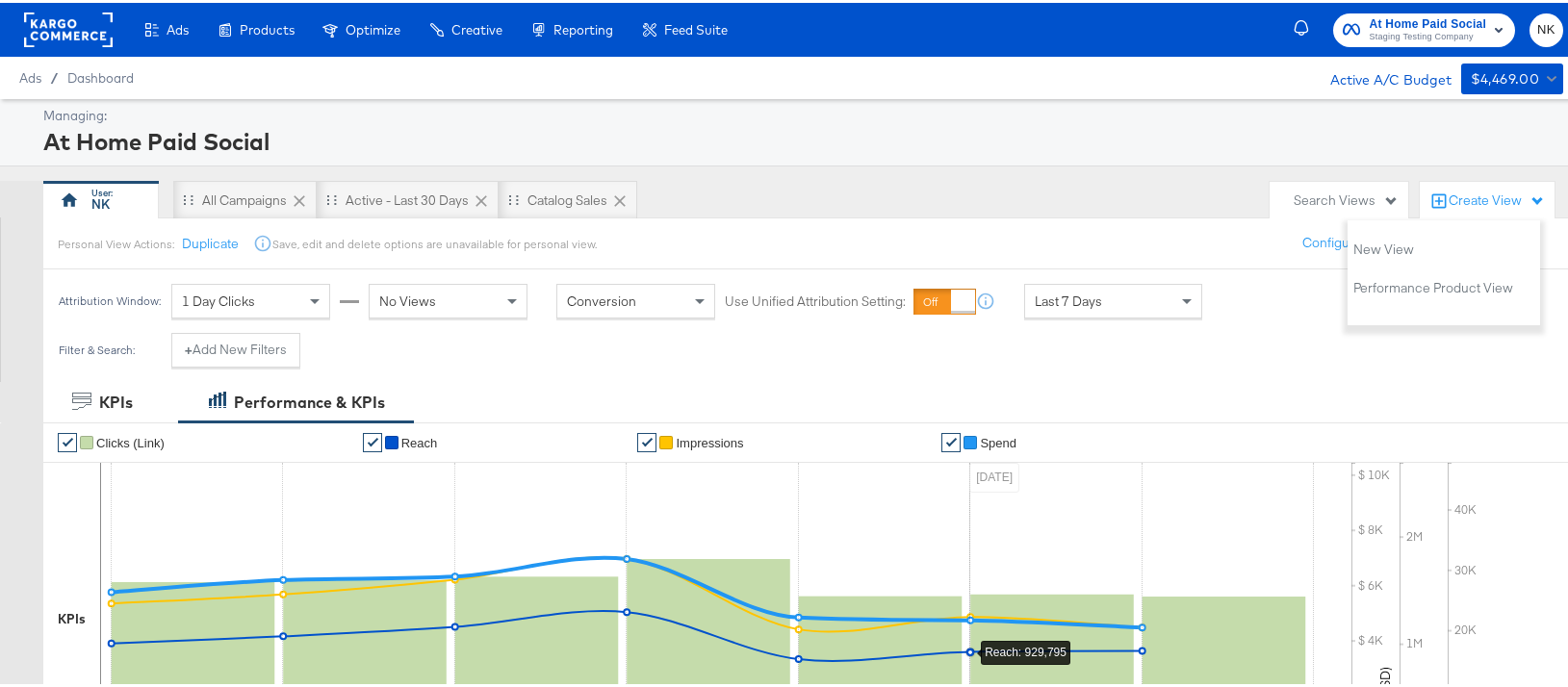 click on "Create View" at bounding box center [1497, 198] 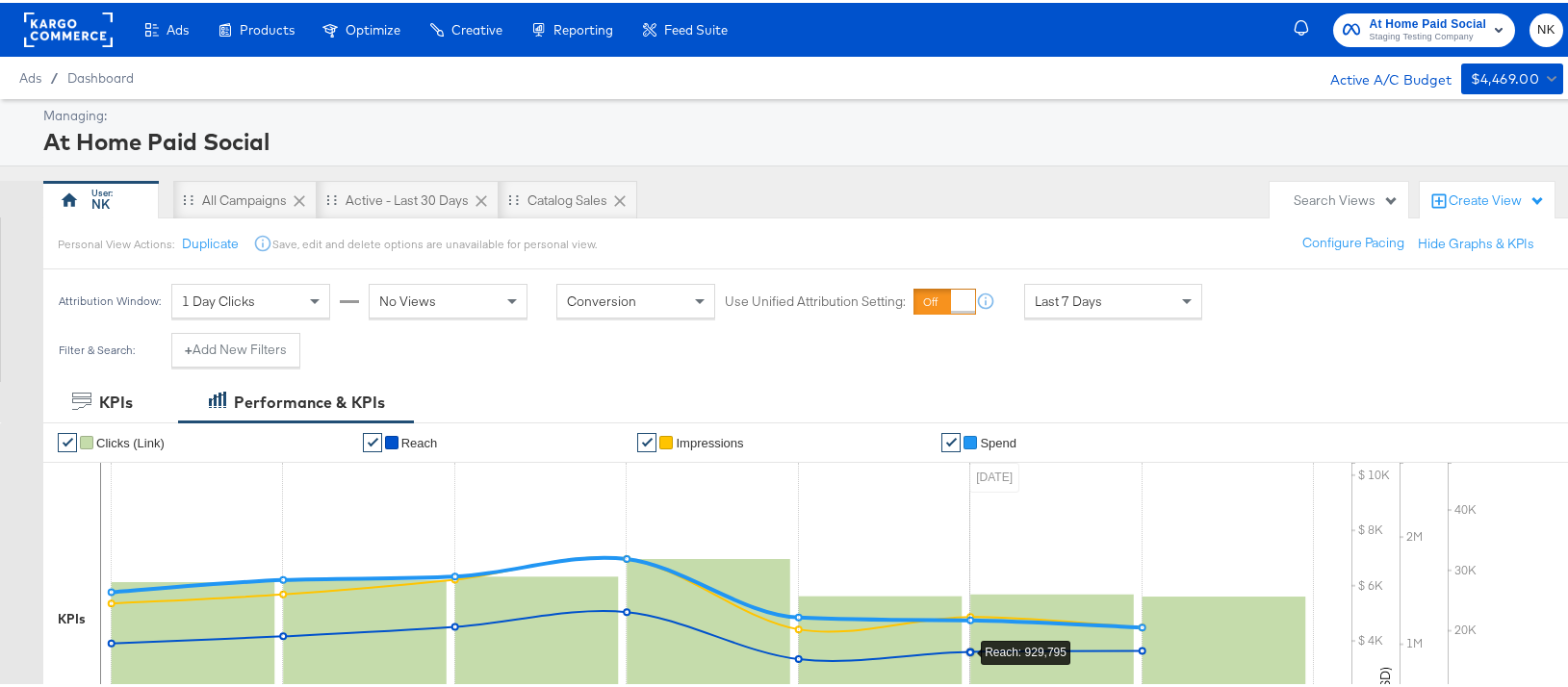 click on "Create View" at bounding box center (1497, 198) 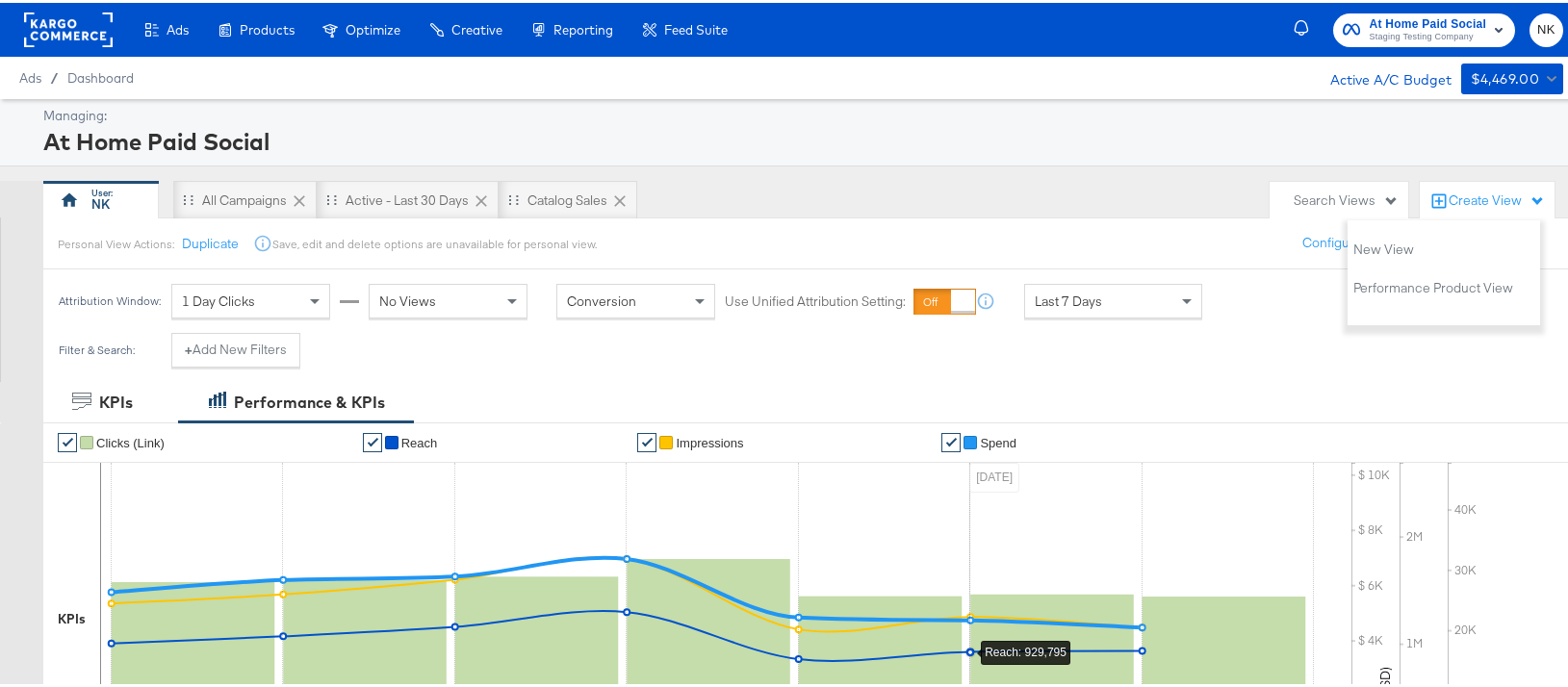click on "Create View" at bounding box center [1497, 198] 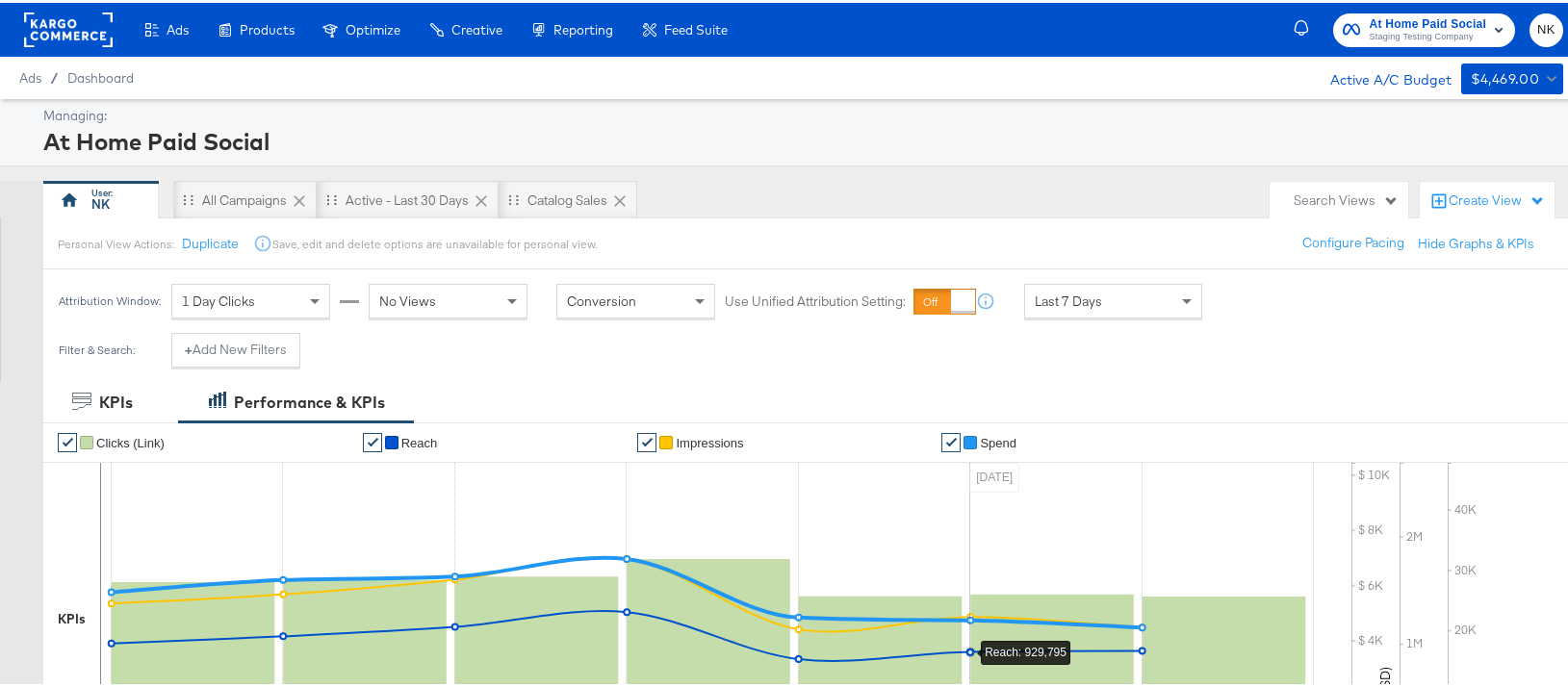 click on "Create View" at bounding box center (1497, 198) 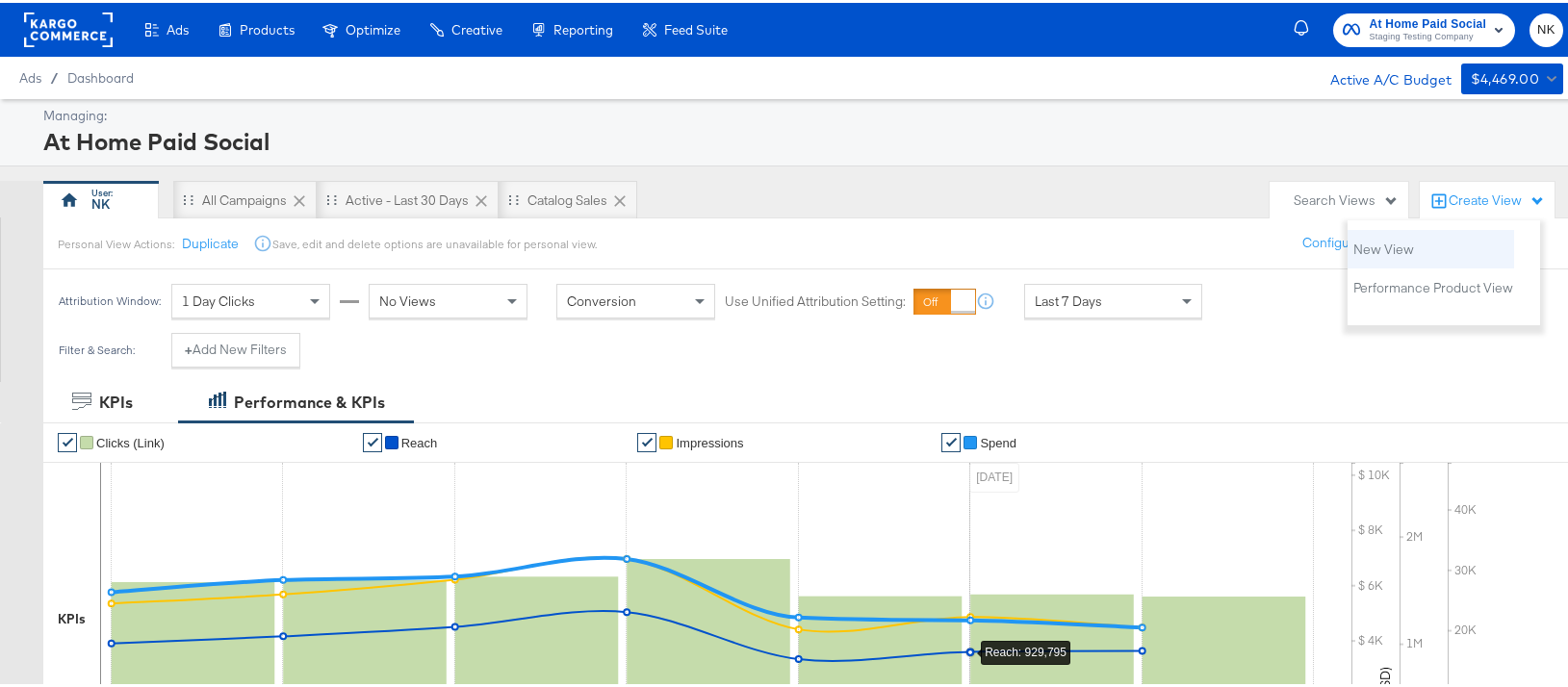 click on "New View" at bounding box center (1430, 246) 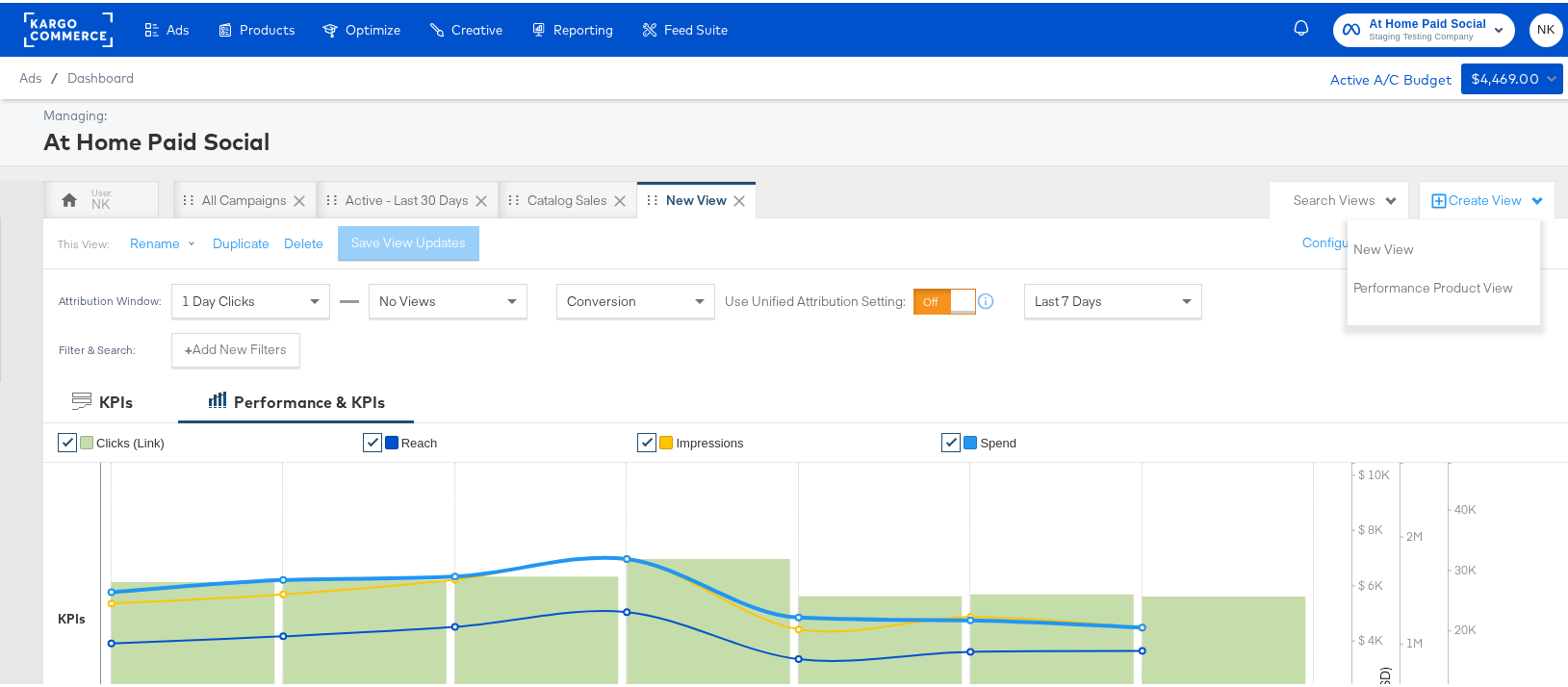 click on "Managing: At Home Paid Social NK All Campaigns Active - Last 30 Days Catalog Sales New View Search Views   Create View This View: Rename Duplicate Delete Save View Updates Configure Pacing Hide Graphs & KPIs Attribution Window:  1 Day Clicks No Views Conversion Use Unified Attribution Setting: If you set use unified attribution setting, your query's conversion metric attribution and campaign optimization will use the attribution setting of the ad object(s) being queried — a single period of time during which conversions are credited to ads and used to inform campaign optimization. Last 7 Days Filter & Search: +  Add New Filters KPIs Performance & KPIs Customize KPIs ✔ Clicks (Link) ✔ Reach ✔ Impressions ✔ Spend KPIs 26th 27th 28th 29th 30th 1st 2nd 3rd $  $ 2K $ 4K $ 6K $ 8K $ 10K Amount (USD) 1M 2M Delivery 10K 20K 30K 40K Actions Timeline SPEND SPEND $39,325.93 REACH REACH 4,614,565 IMPRESSIONS IMPRESSIONS 9,791,654 CLICKS (LINK) CLICKS (LINK) 194,700 Campaigns 0 Ad Sets Ads 0 Campaigns  ( 0 0" at bounding box center (791, 749) 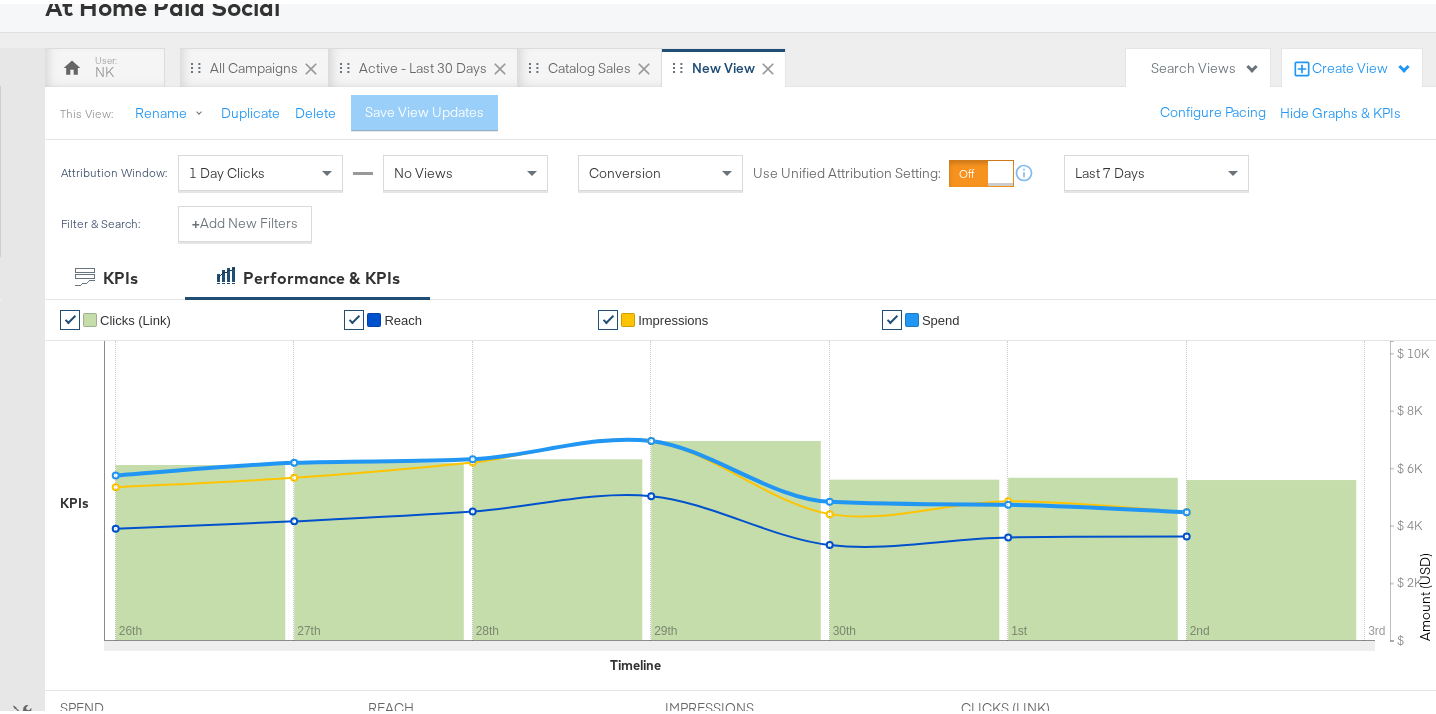 scroll, scrollTop: 0, scrollLeft: 0, axis: both 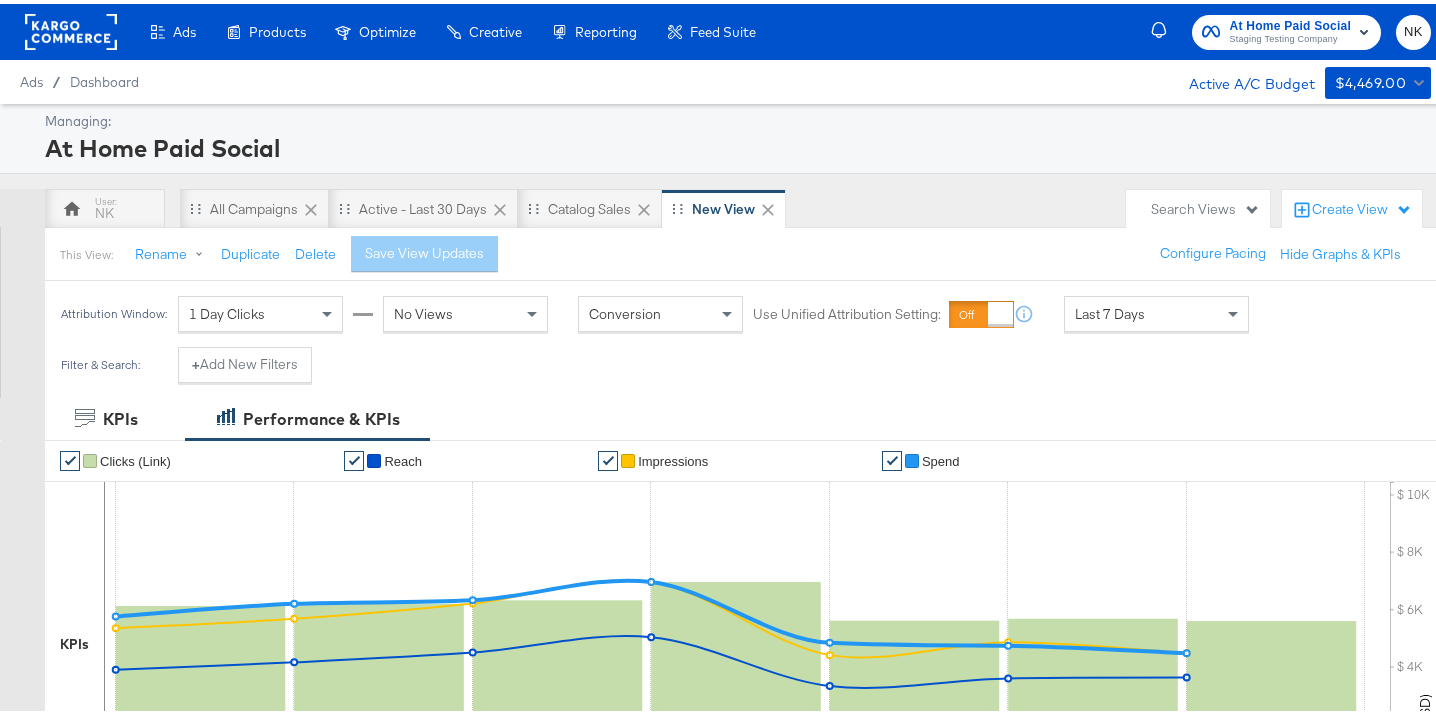 click on "Create View" at bounding box center [1362, 206] 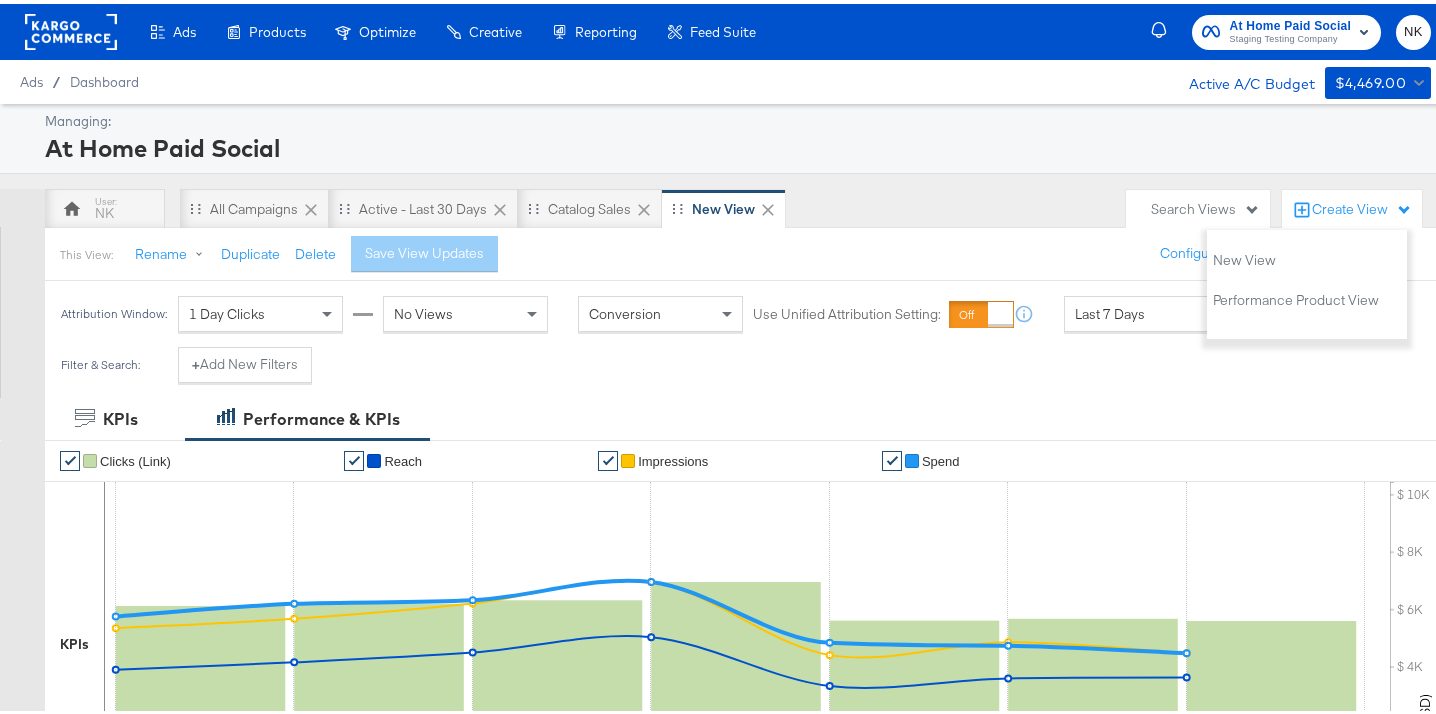click on "NK All Campaigns Active - Last 30 Days Catalog Sales New View" at bounding box center [580, 205] 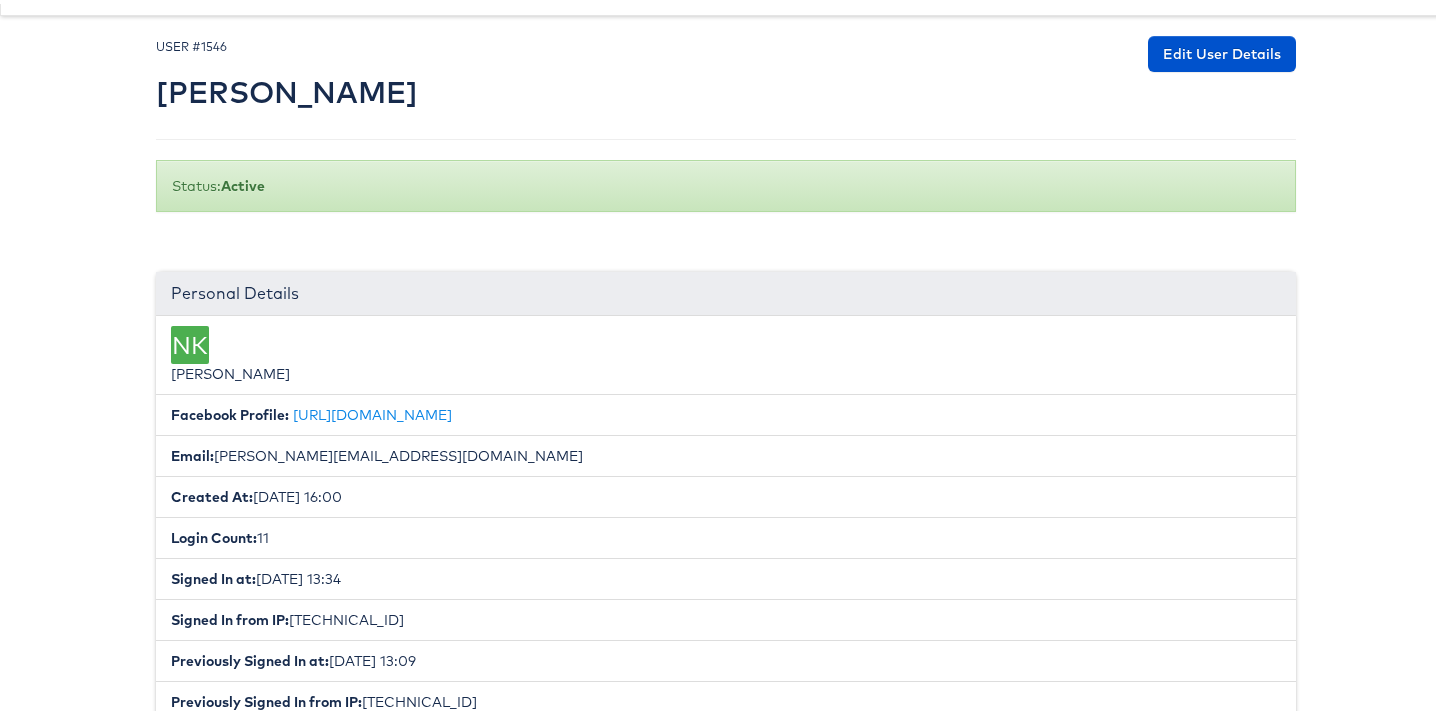 scroll, scrollTop: 0, scrollLeft: 0, axis: both 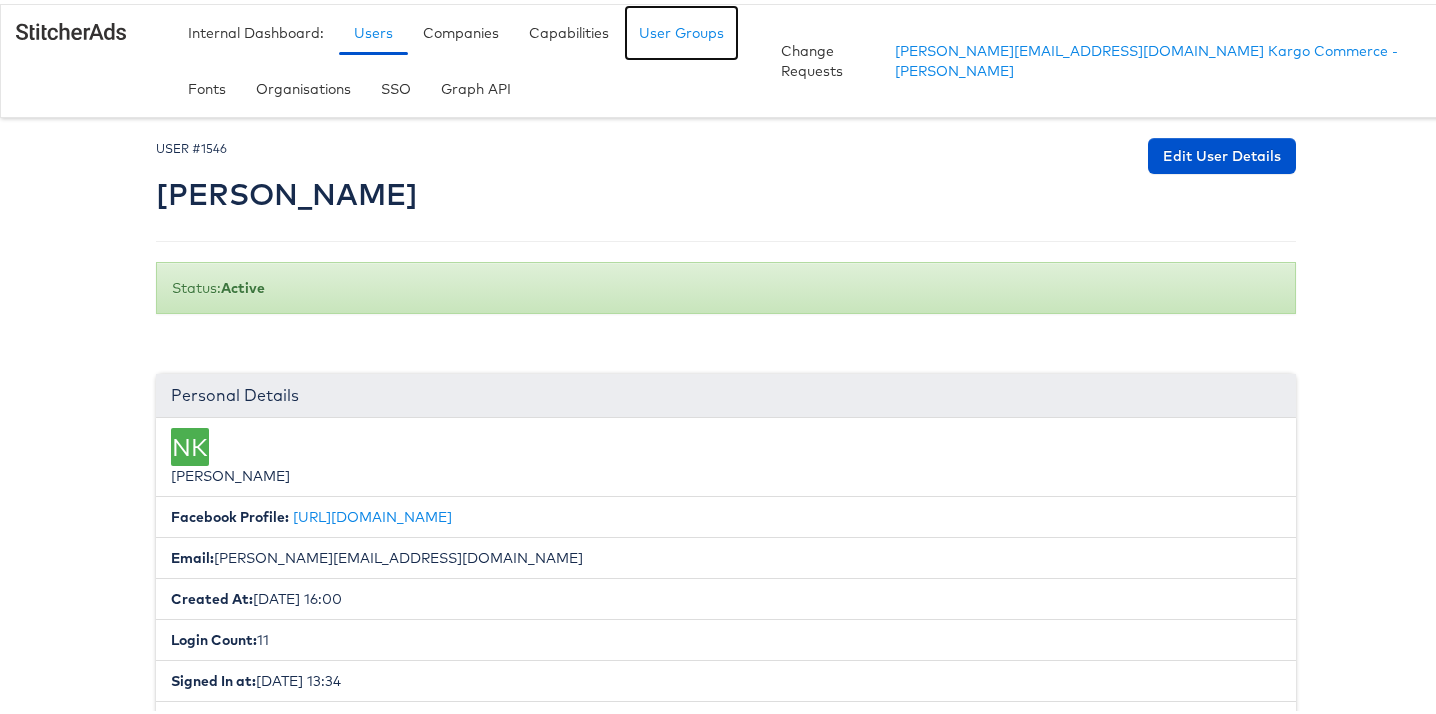 click on "User Groups" at bounding box center (681, 29) 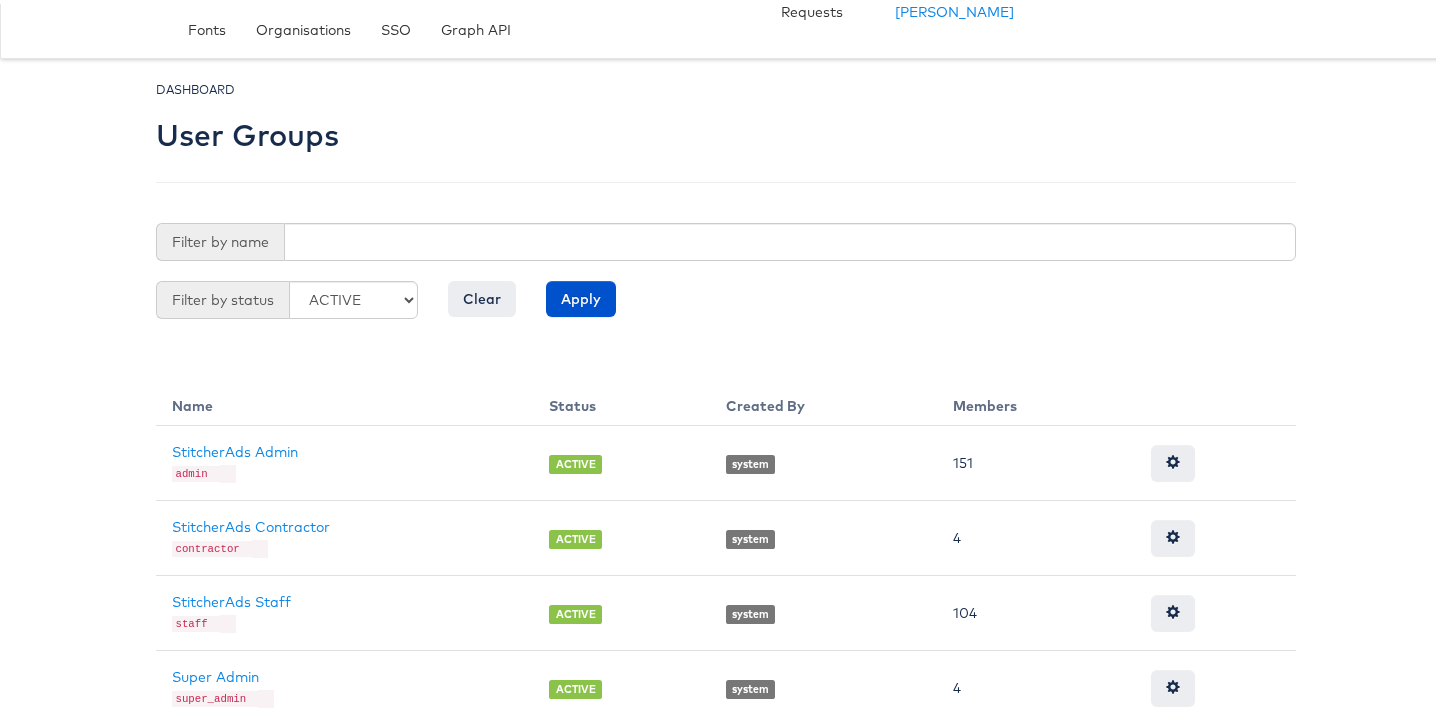 scroll, scrollTop: 59, scrollLeft: 0, axis: vertical 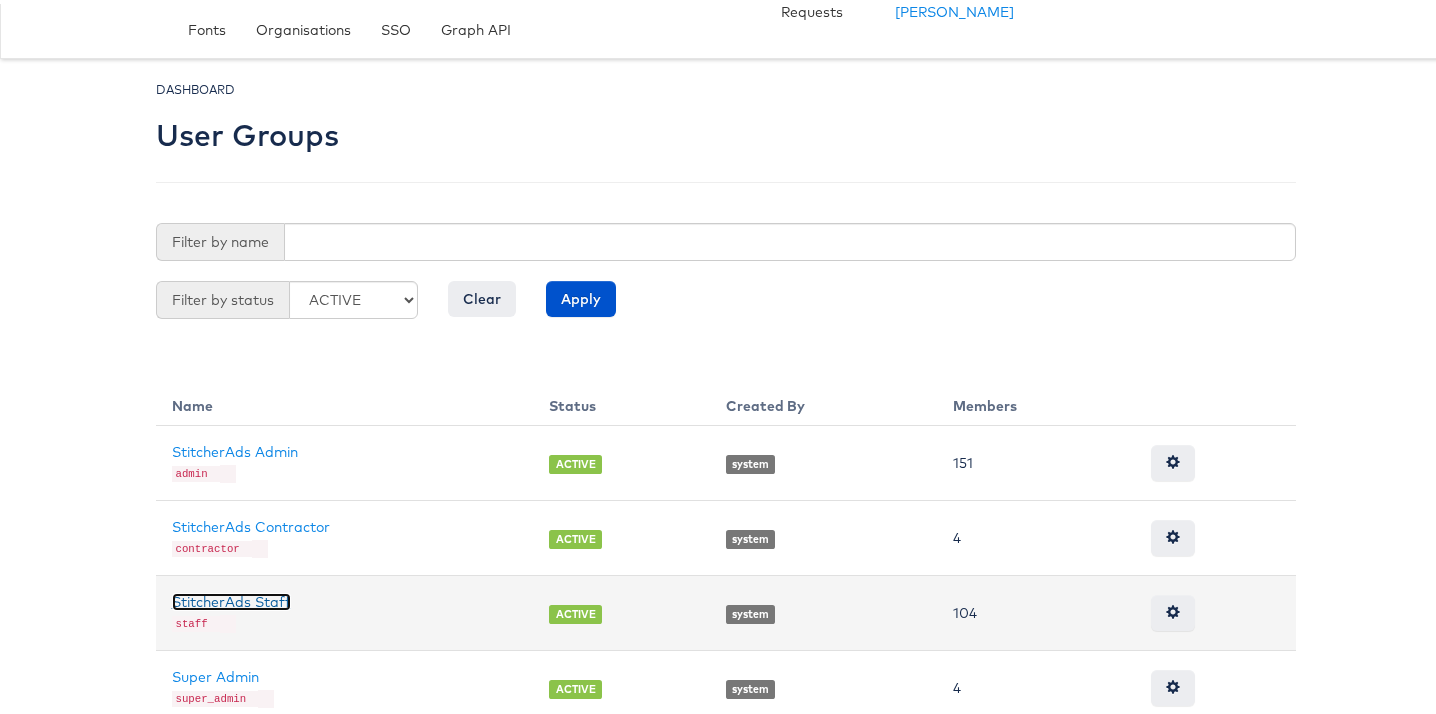 click on "StitcherAds Staff" at bounding box center (231, 598) 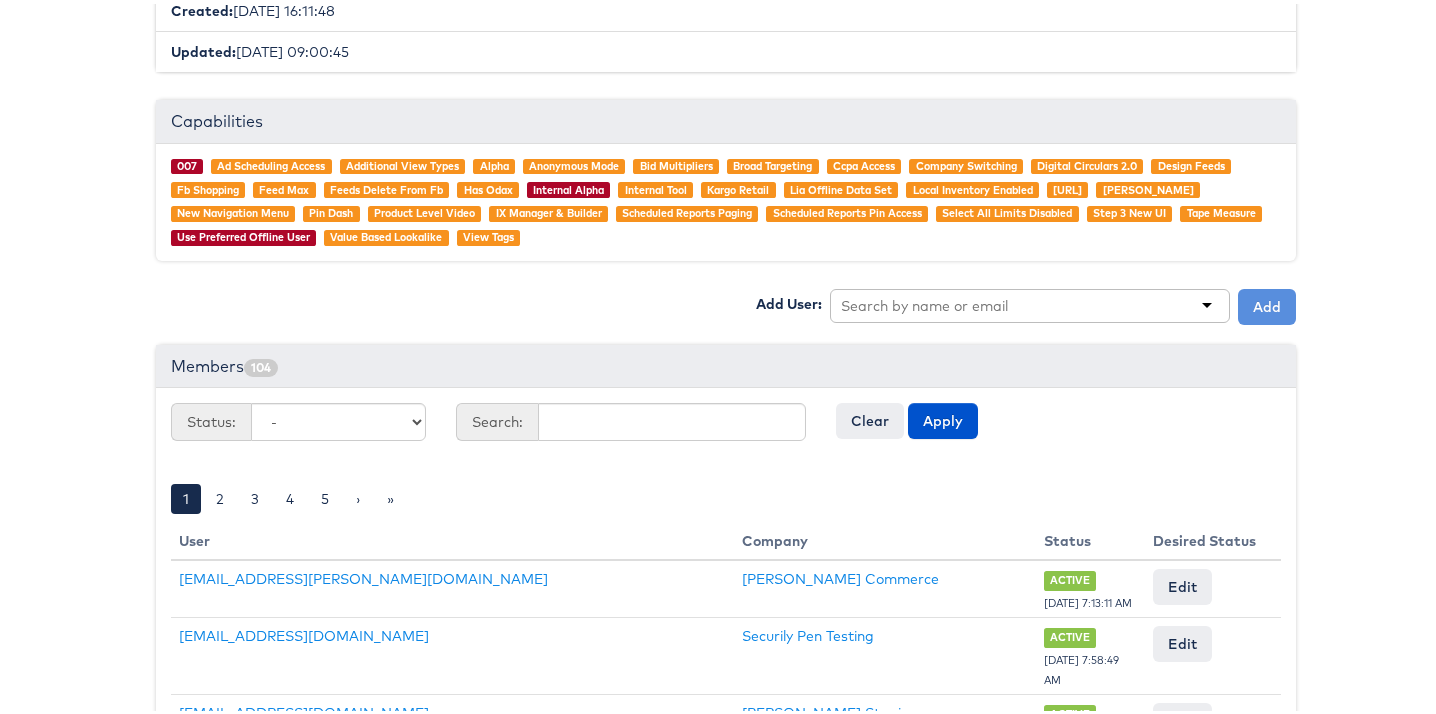 scroll, scrollTop: 474, scrollLeft: 0, axis: vertical 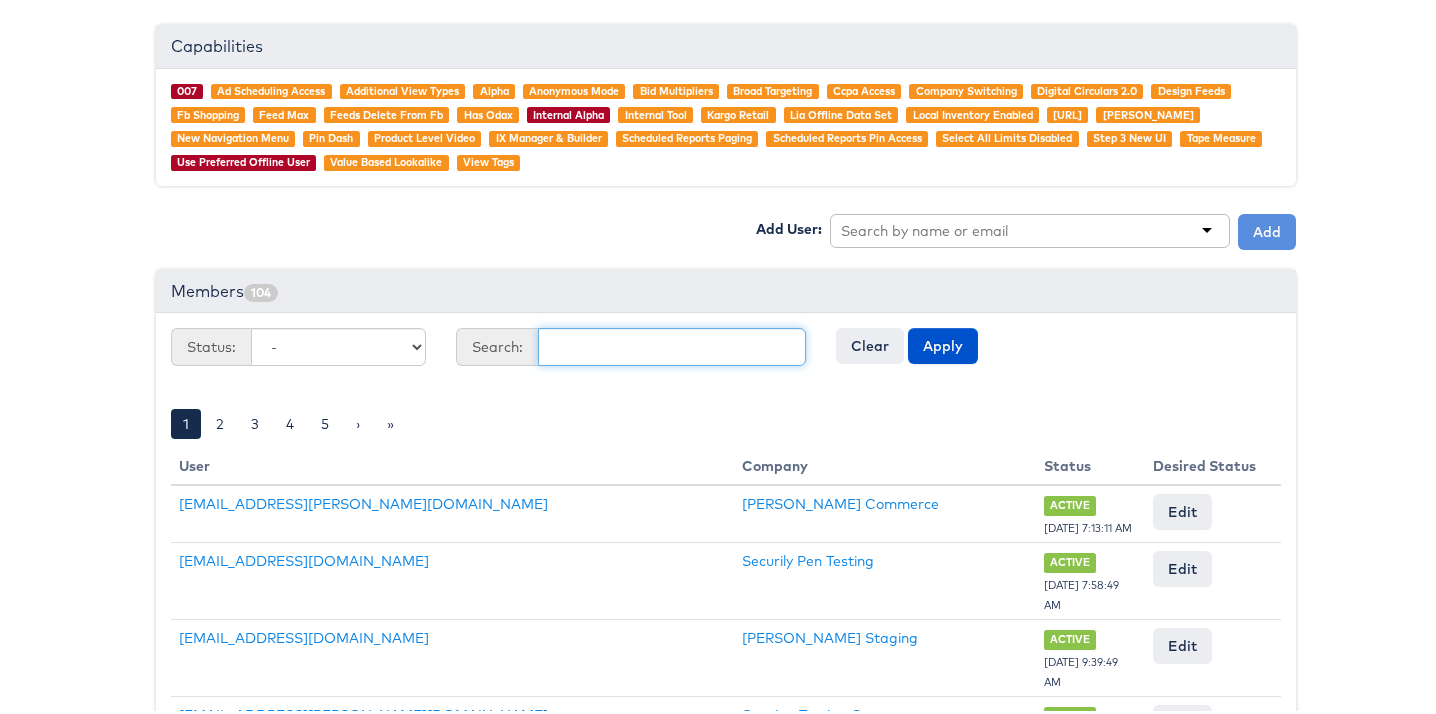 click at bounding box center (672, 343) 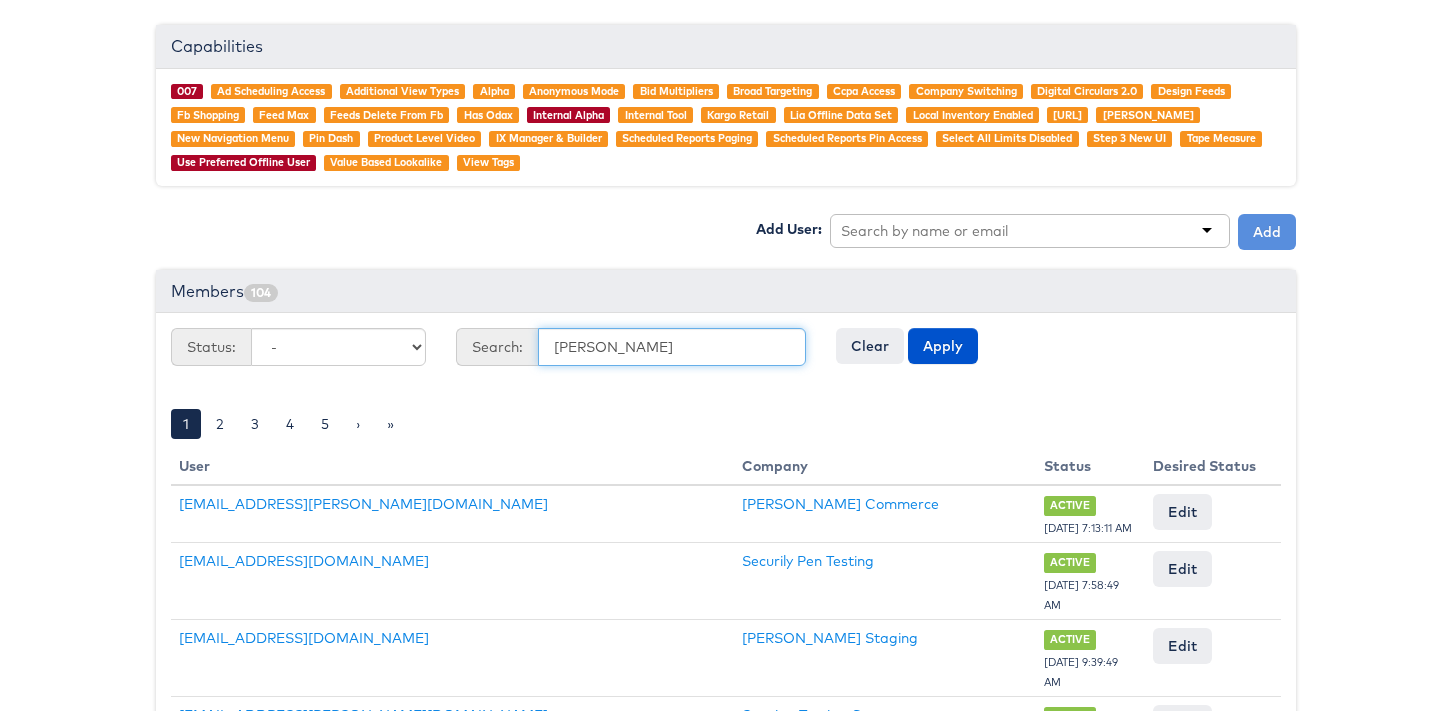 type on "[PERSON_NAME]" 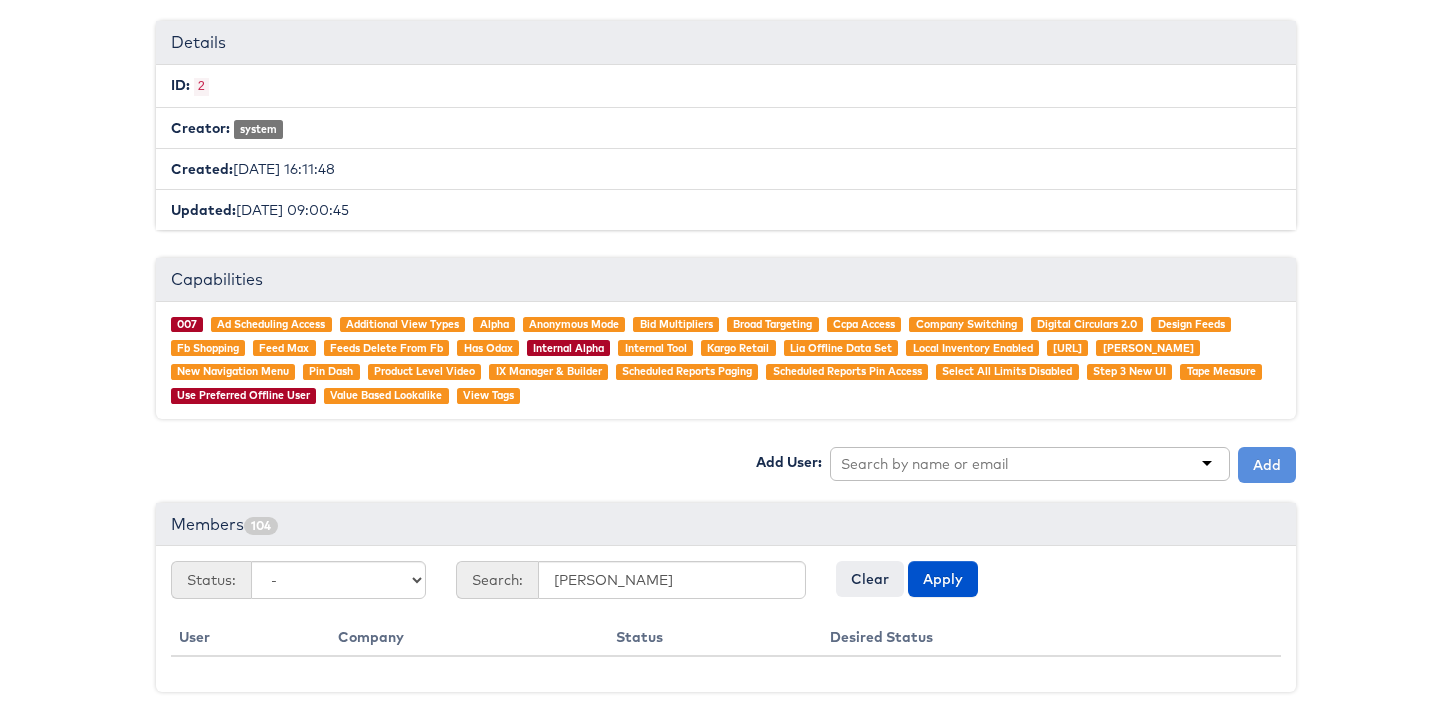 click at bounding box center [926, 460] 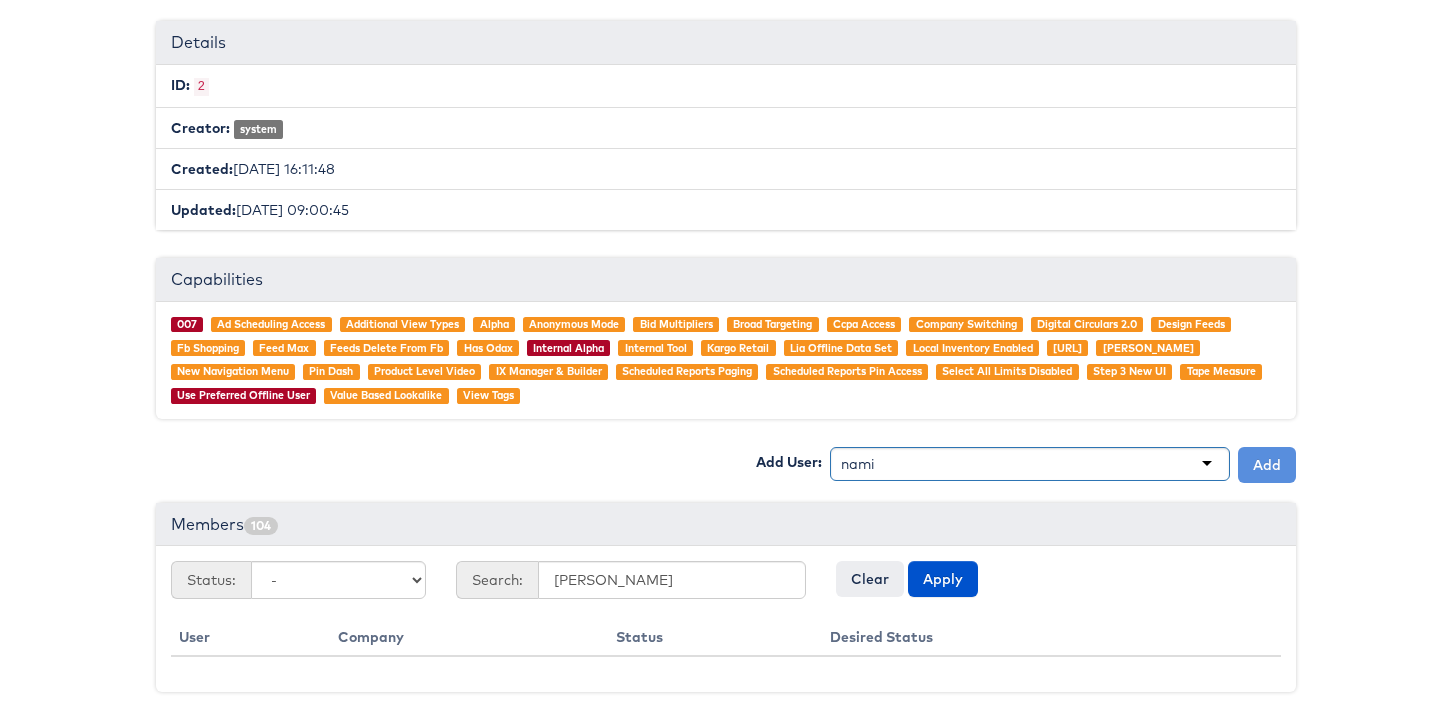 type on "namit" 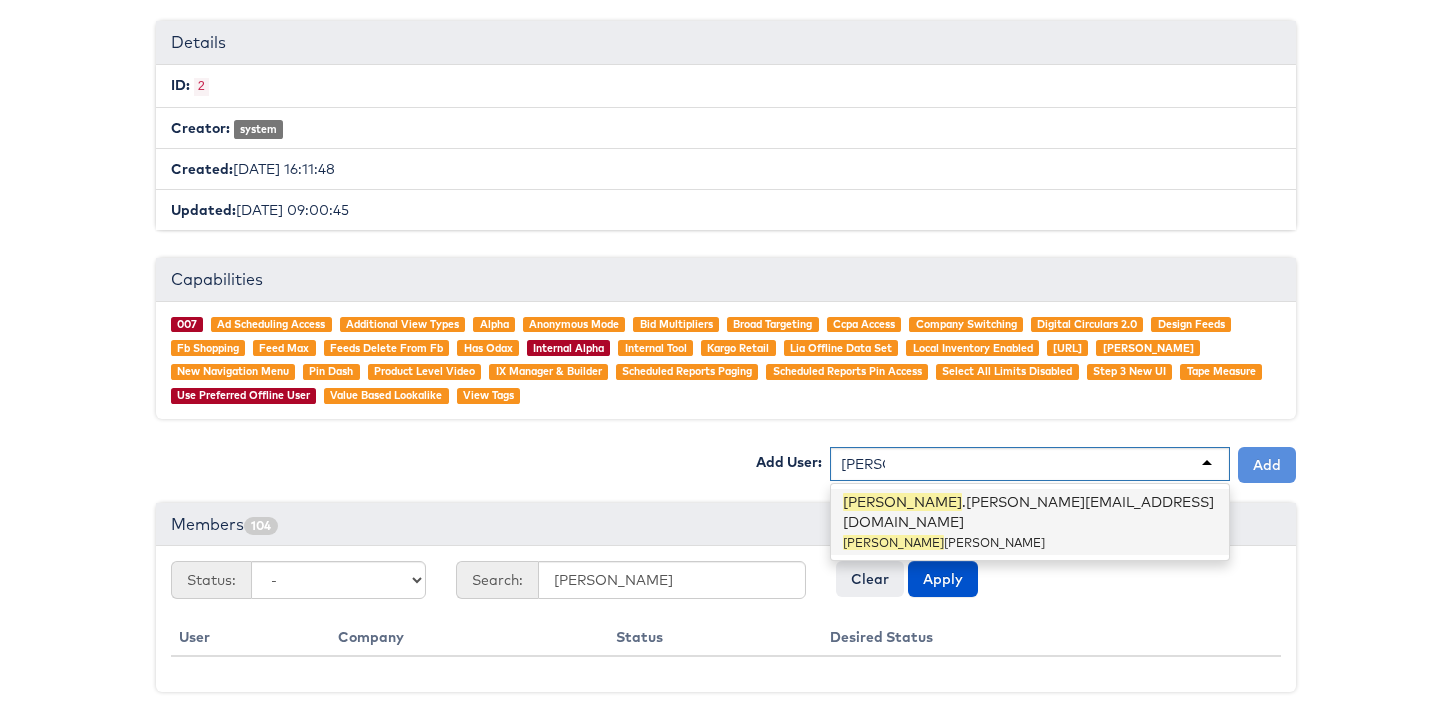 type 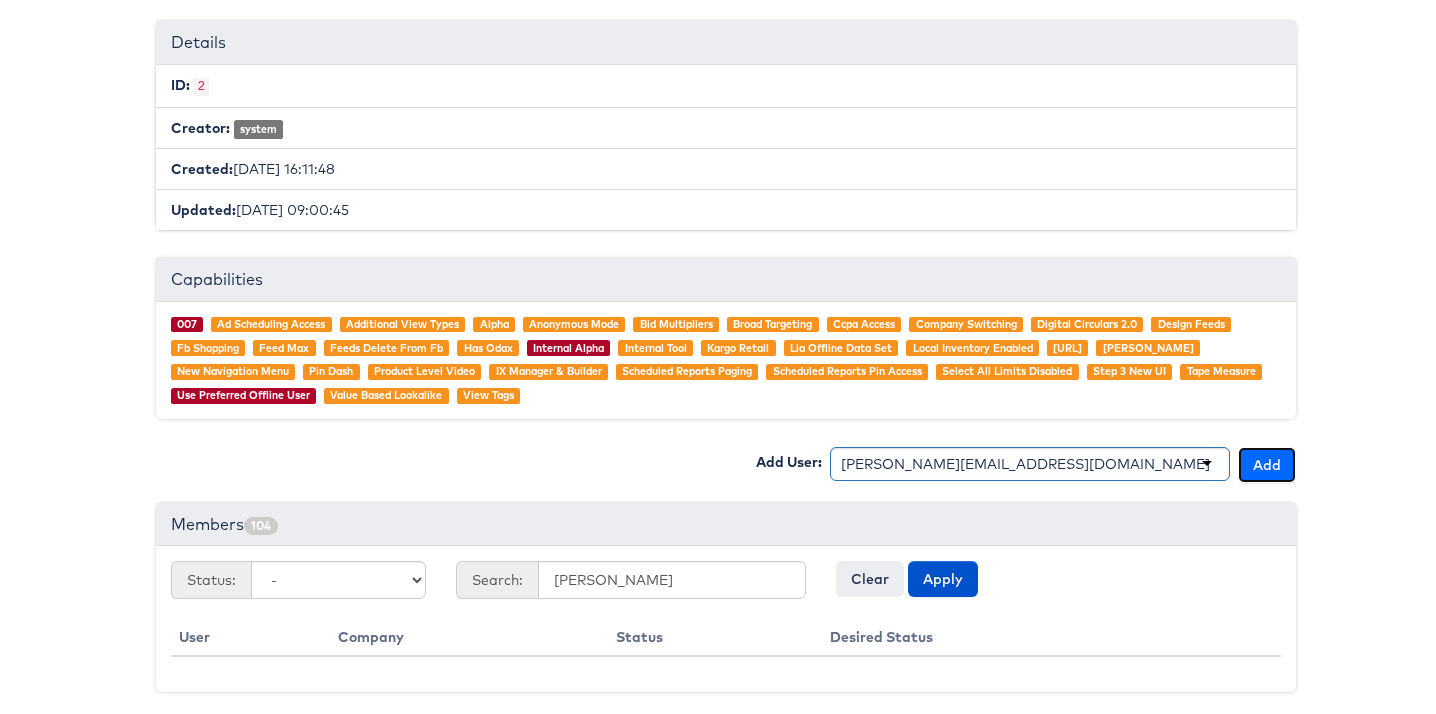 click on "Add" at bounding box center (1267, 461) 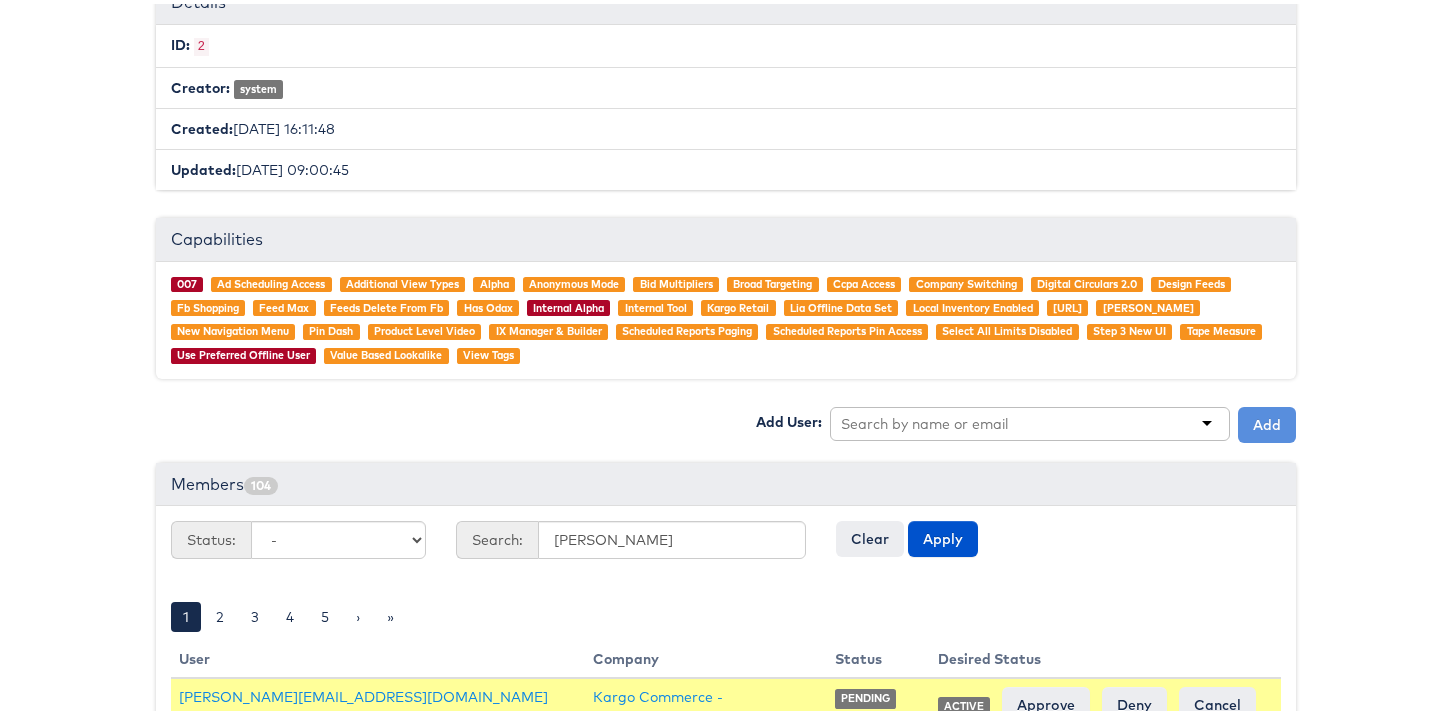 scroll, scrollTop: 286, scrollLeft: 0, axis: vertical 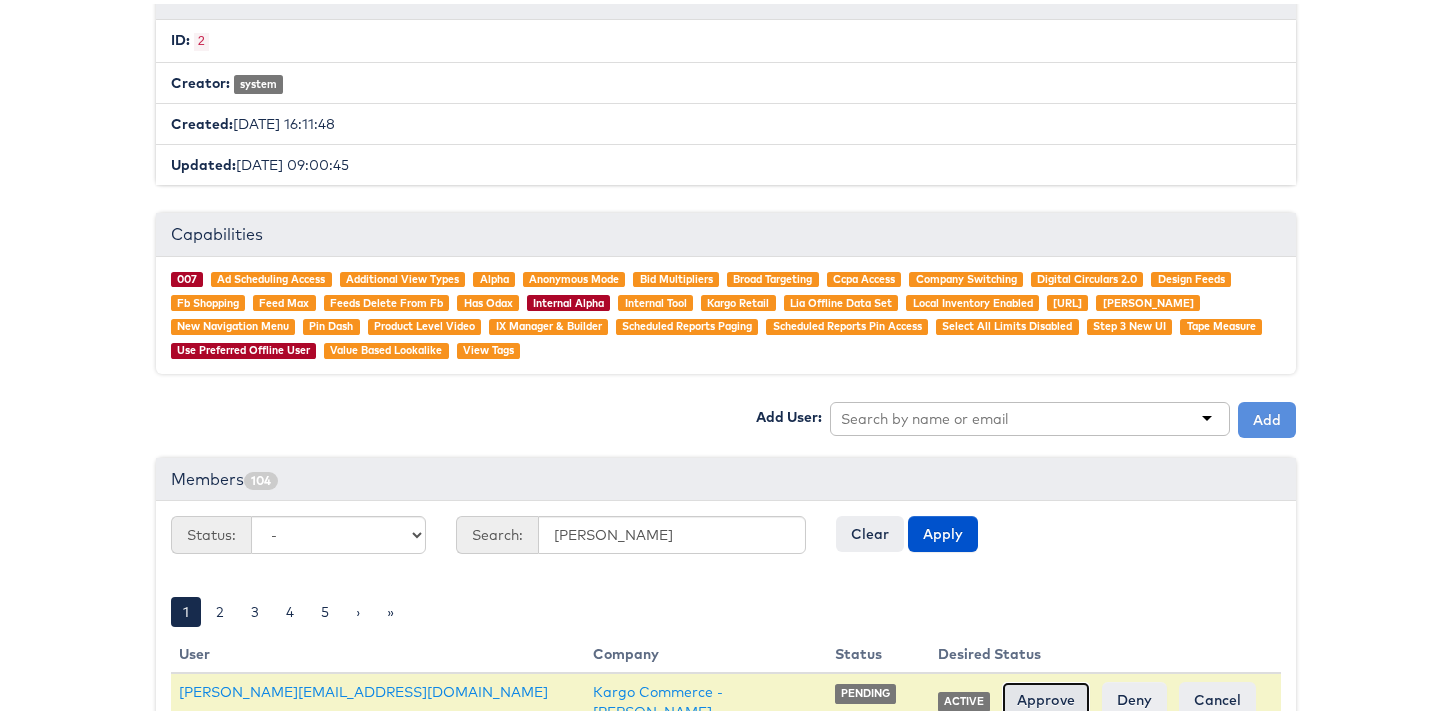 click on "Approve" at bounding box center [1046, 696] 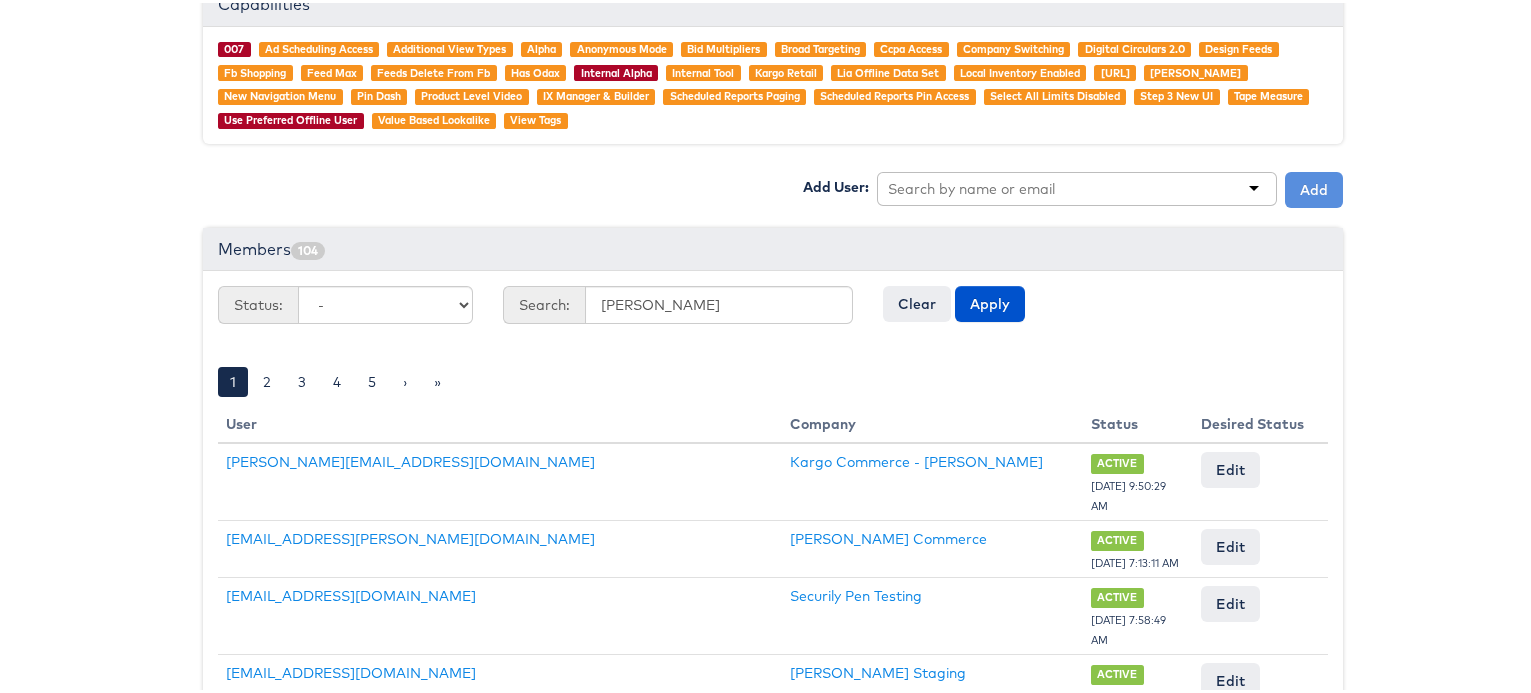 scroll, scrollTop: 0, scrollLeft: 0, axis: both 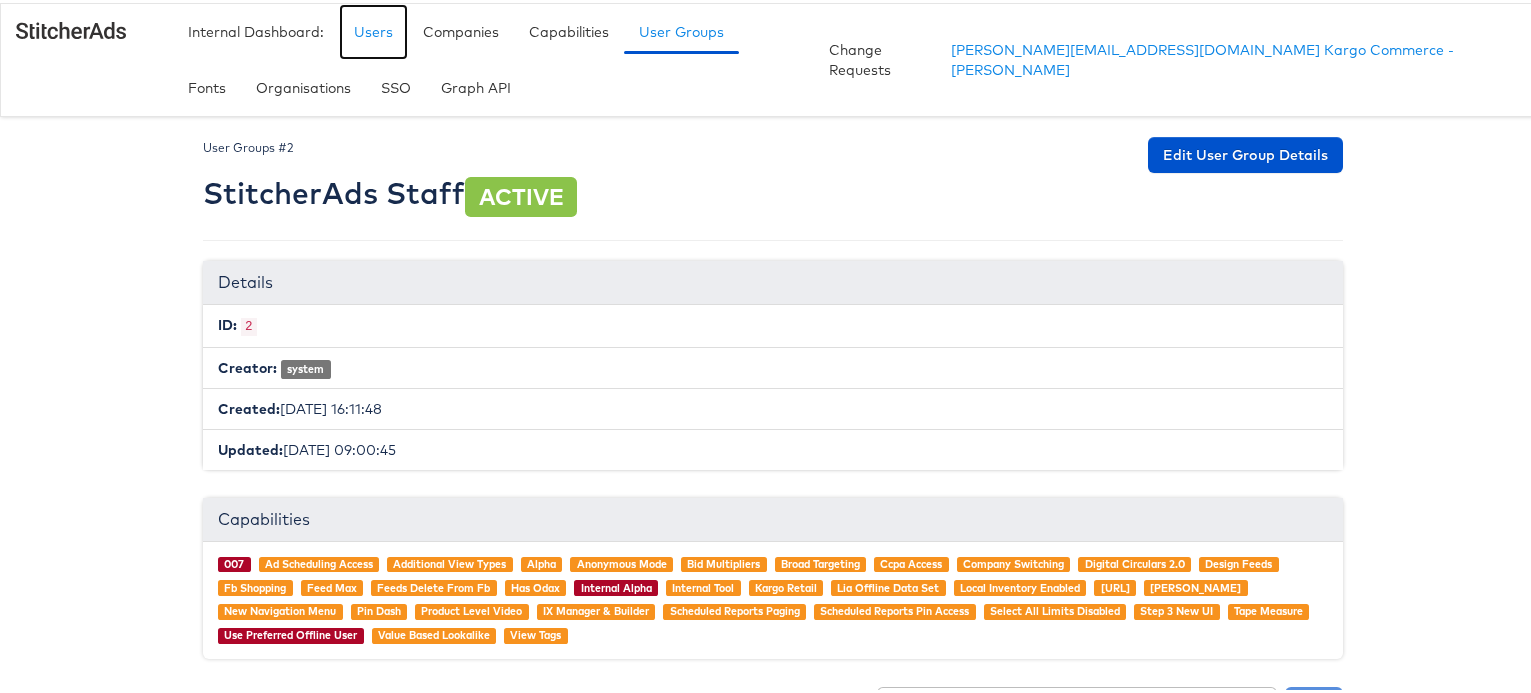 click on "Users" at bounding box center [373, 29] 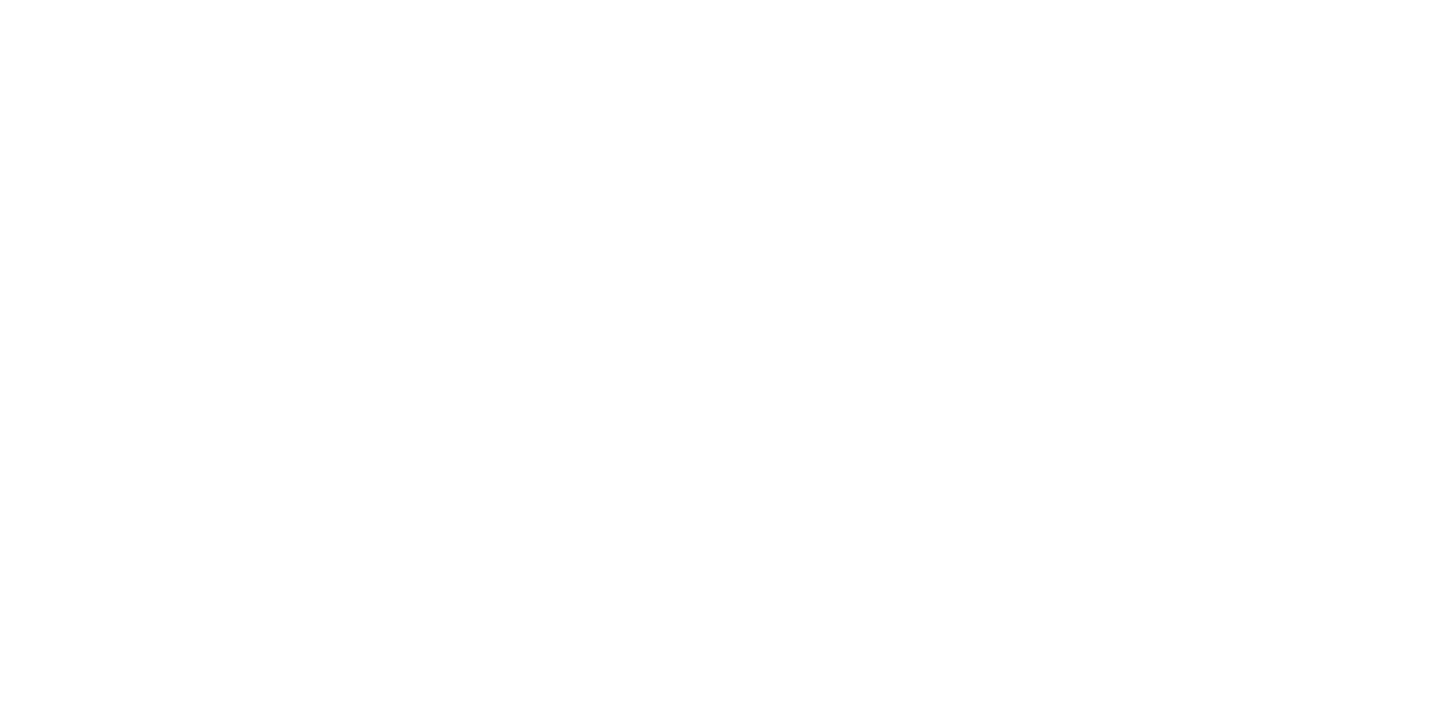 scroll, scrollTop: 0, scrollLeft: 0, axis: both 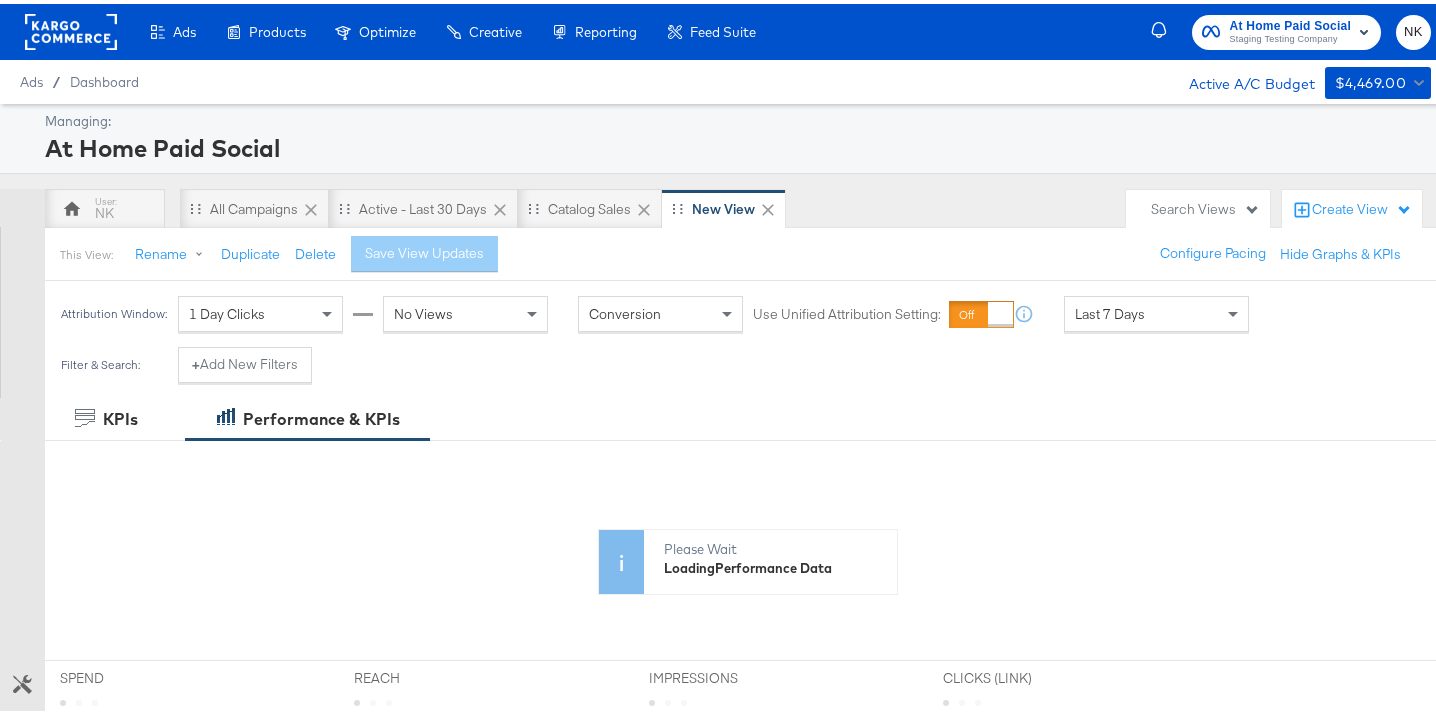 click on "Create View" at bounding box center [1362, 206] 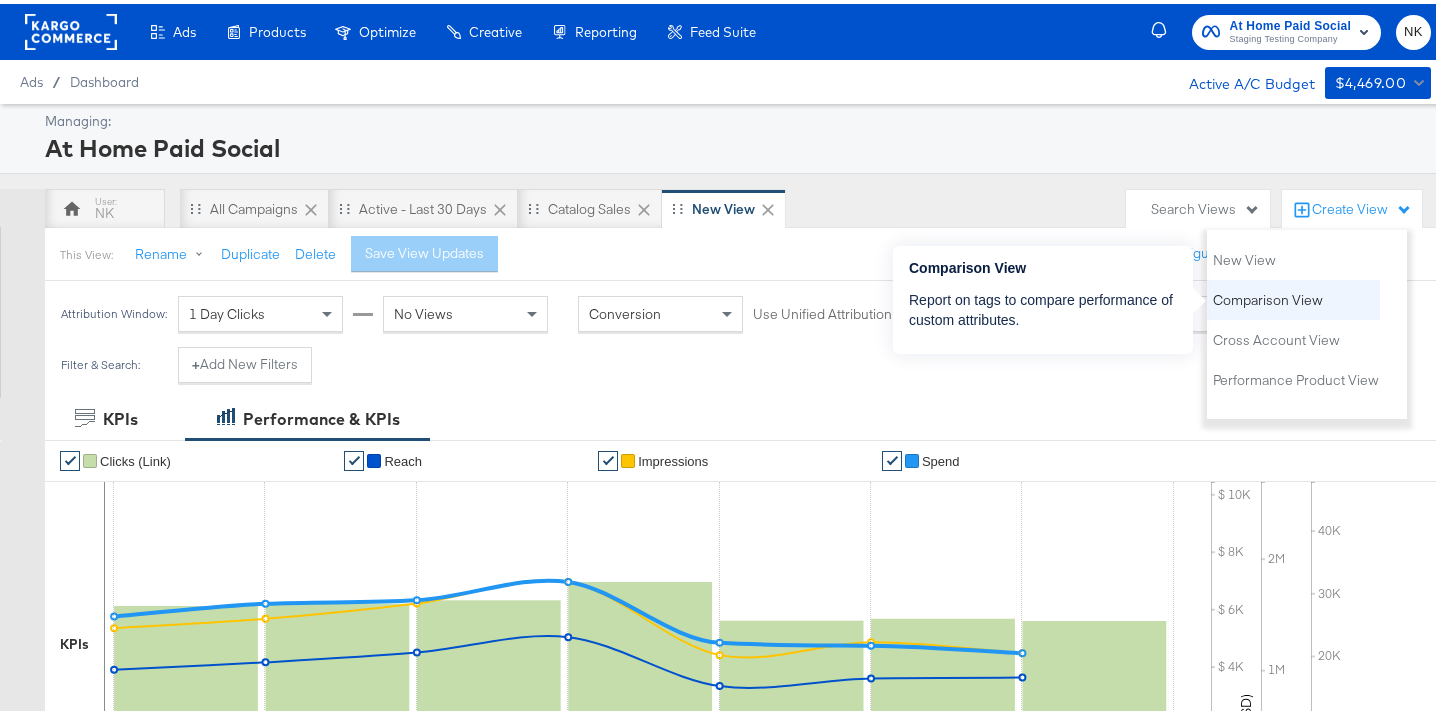 click on "Comparison View" at bounding box center [1268, 296] 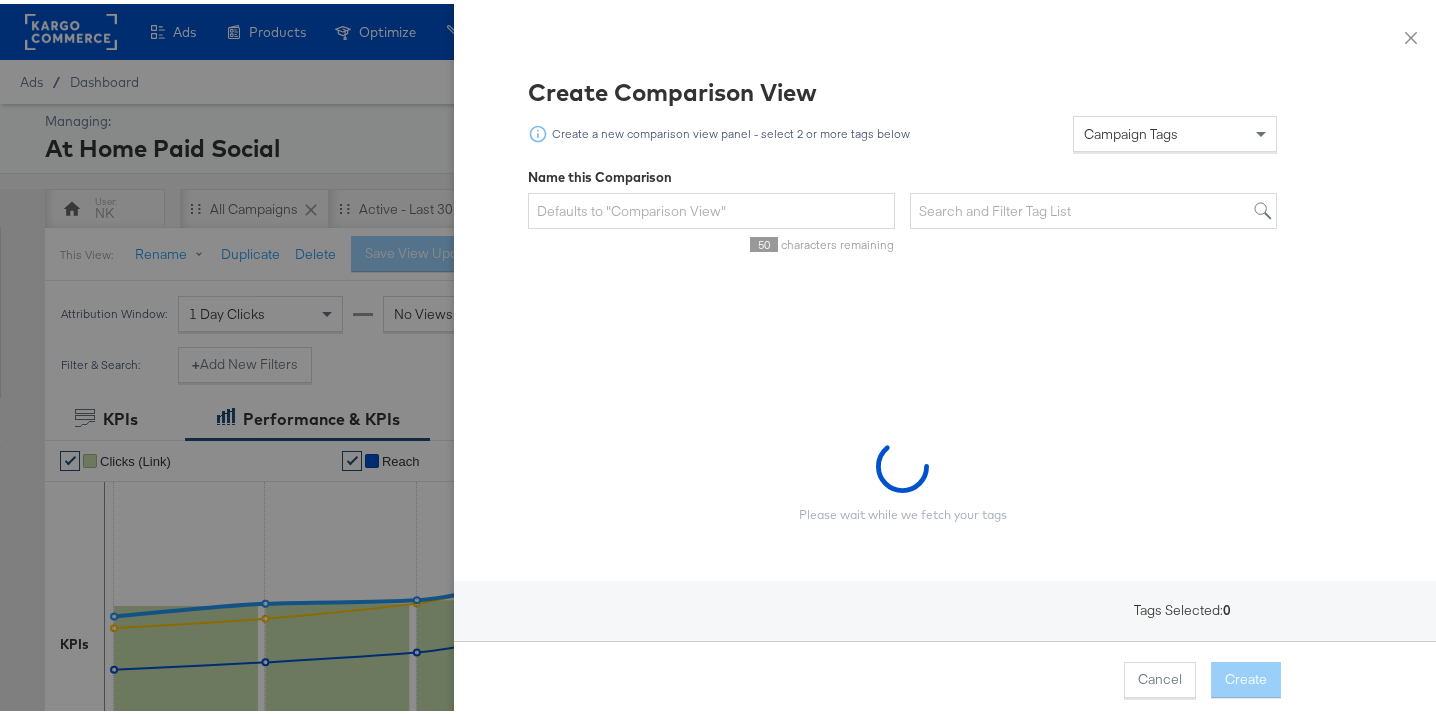 click on "Campaign Tags" at bounding box center [1131, 130] 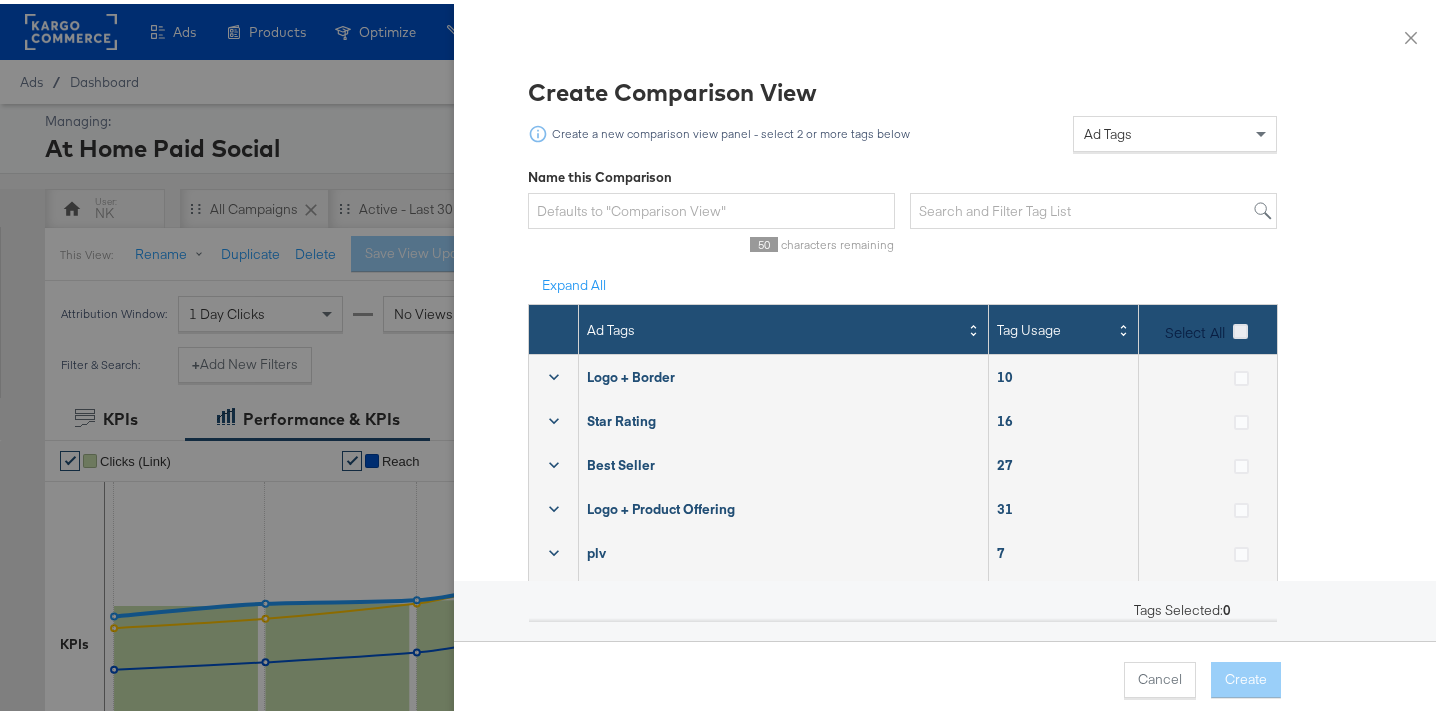 click at bounding box center (1240, 327) 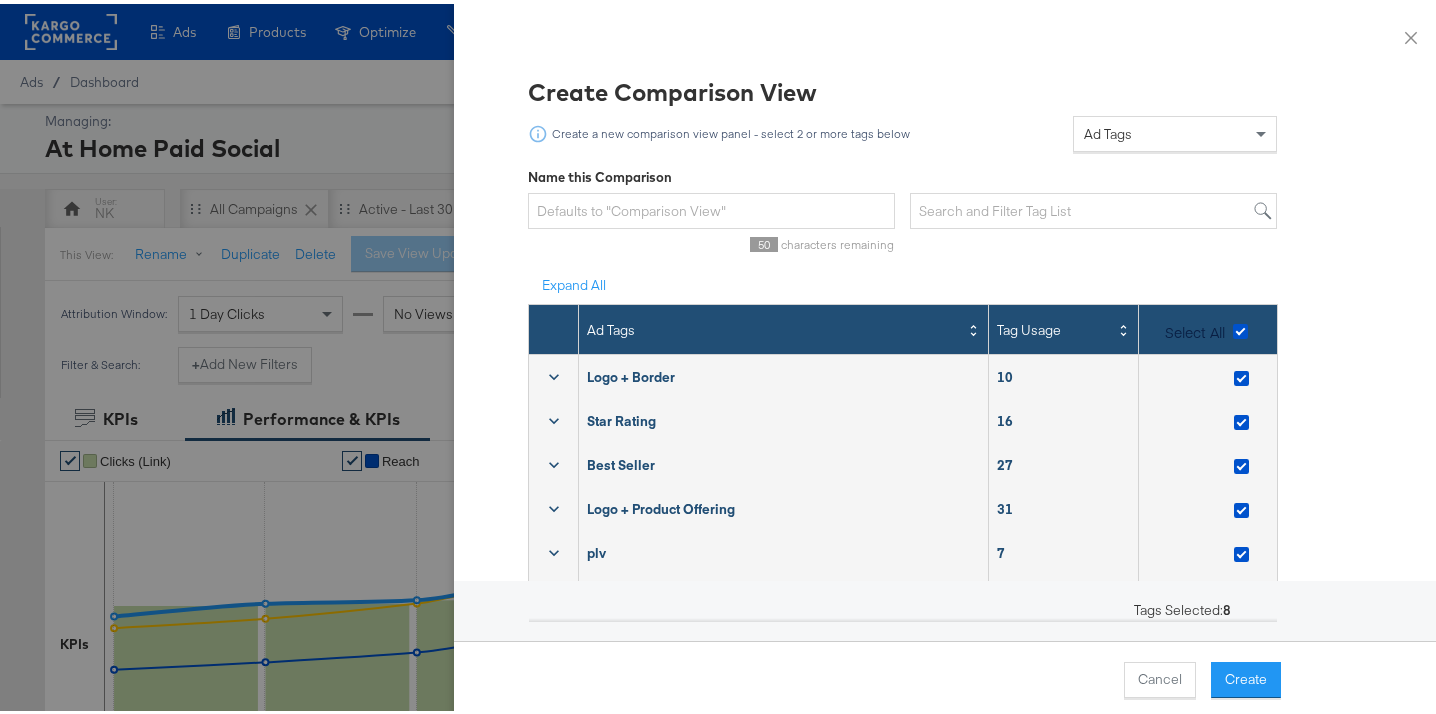 scroll, scrollTop: 15, scrollLeft: 0, axis: vertical 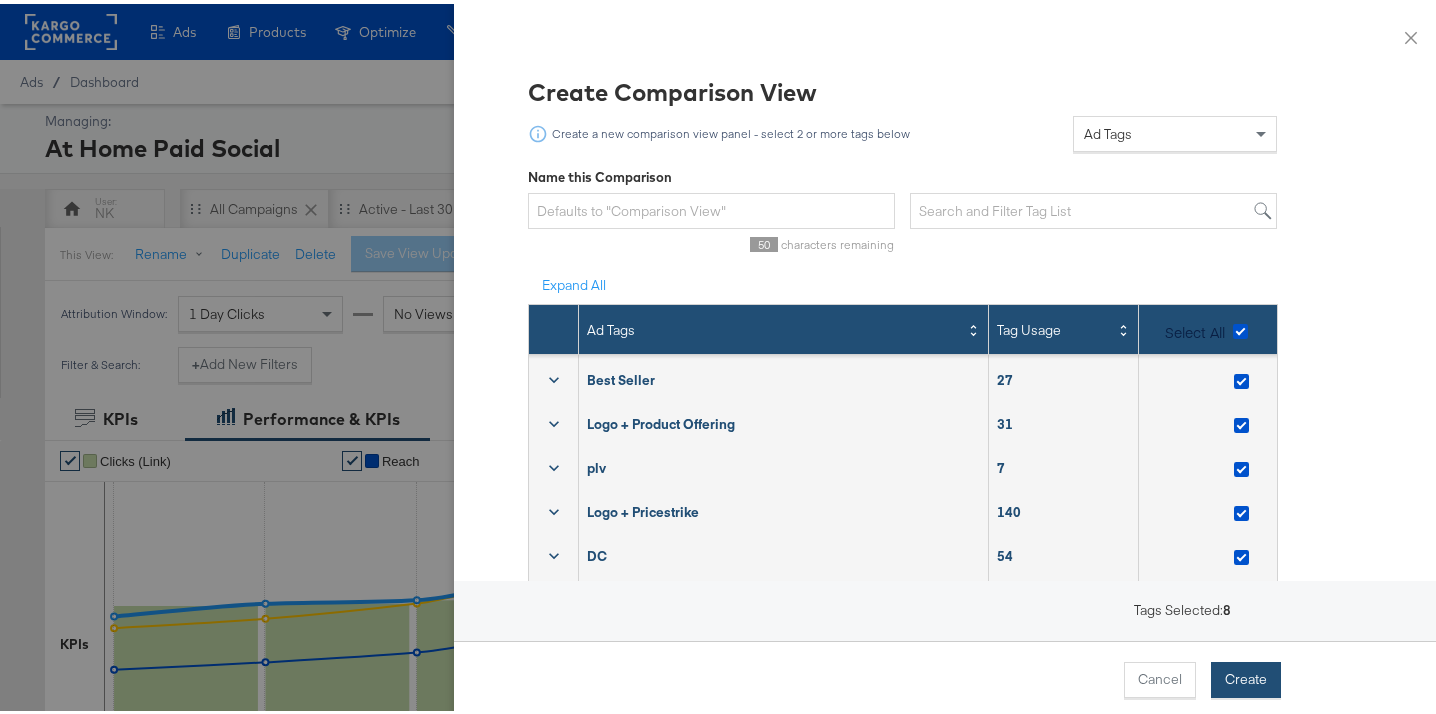 click on "Create" at bounding box center (1246, 676) 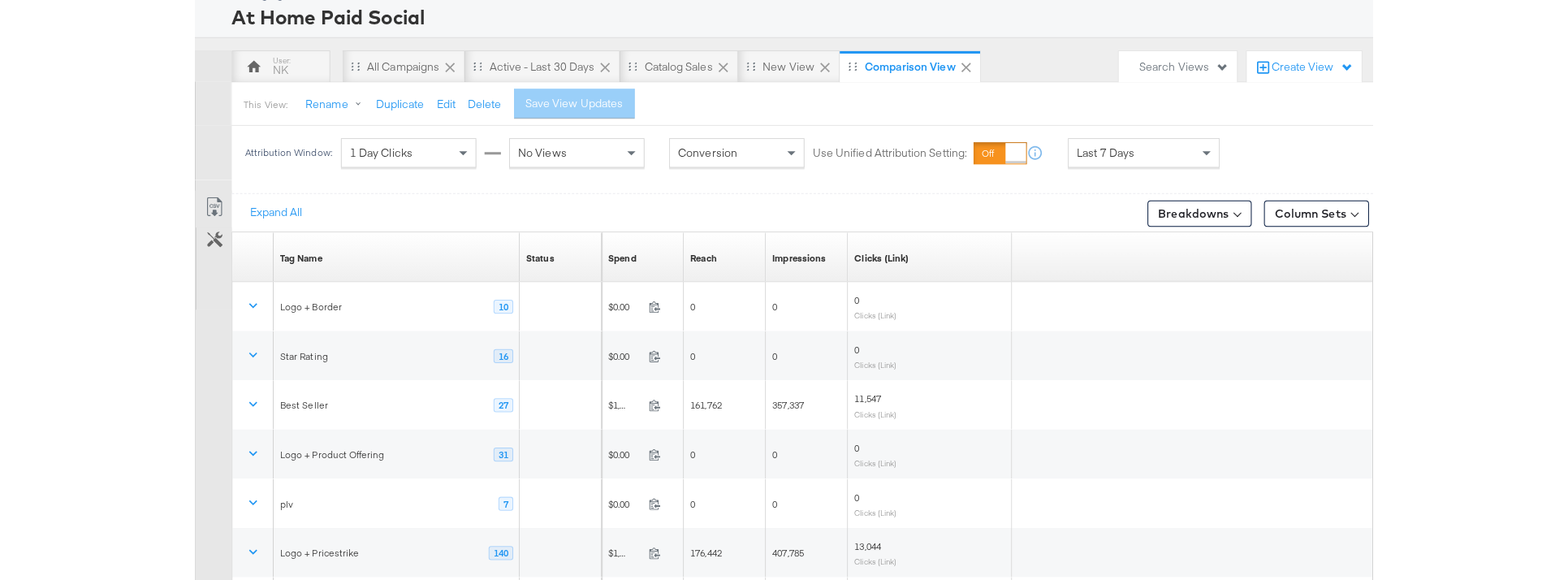 scroll, scrollTop: 238, scrollLeft: 0, axis: vertical 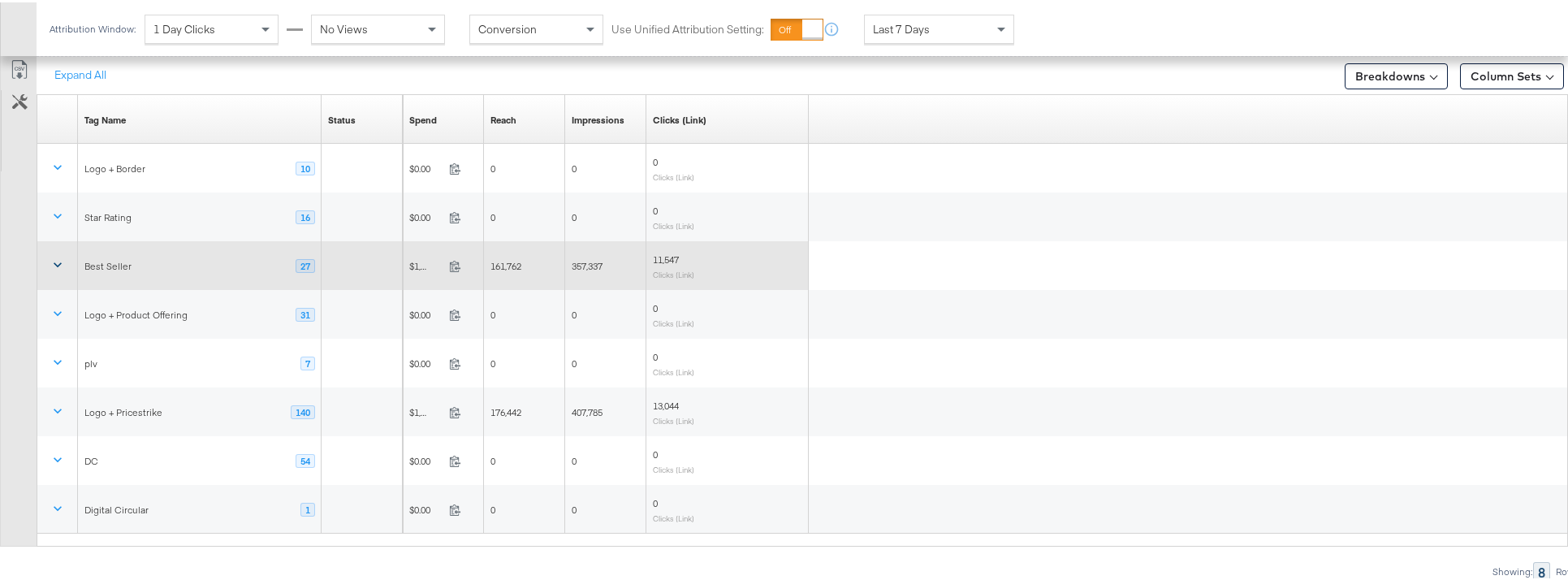 click 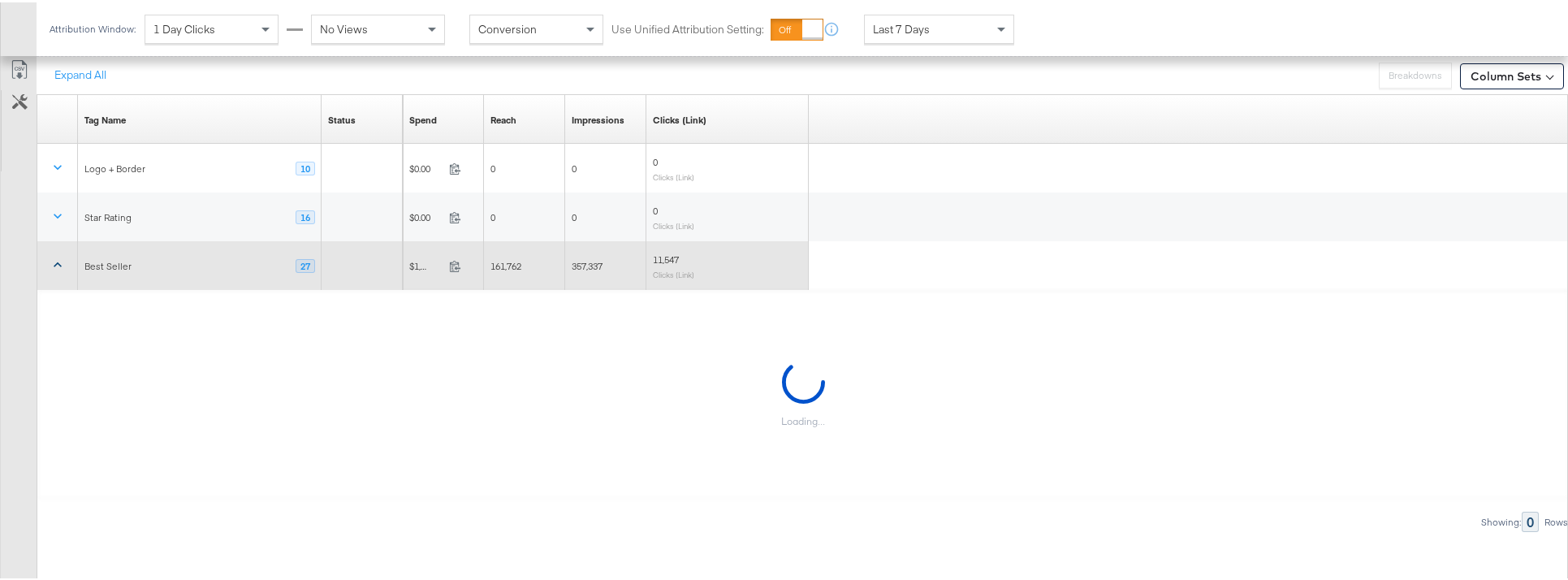 click 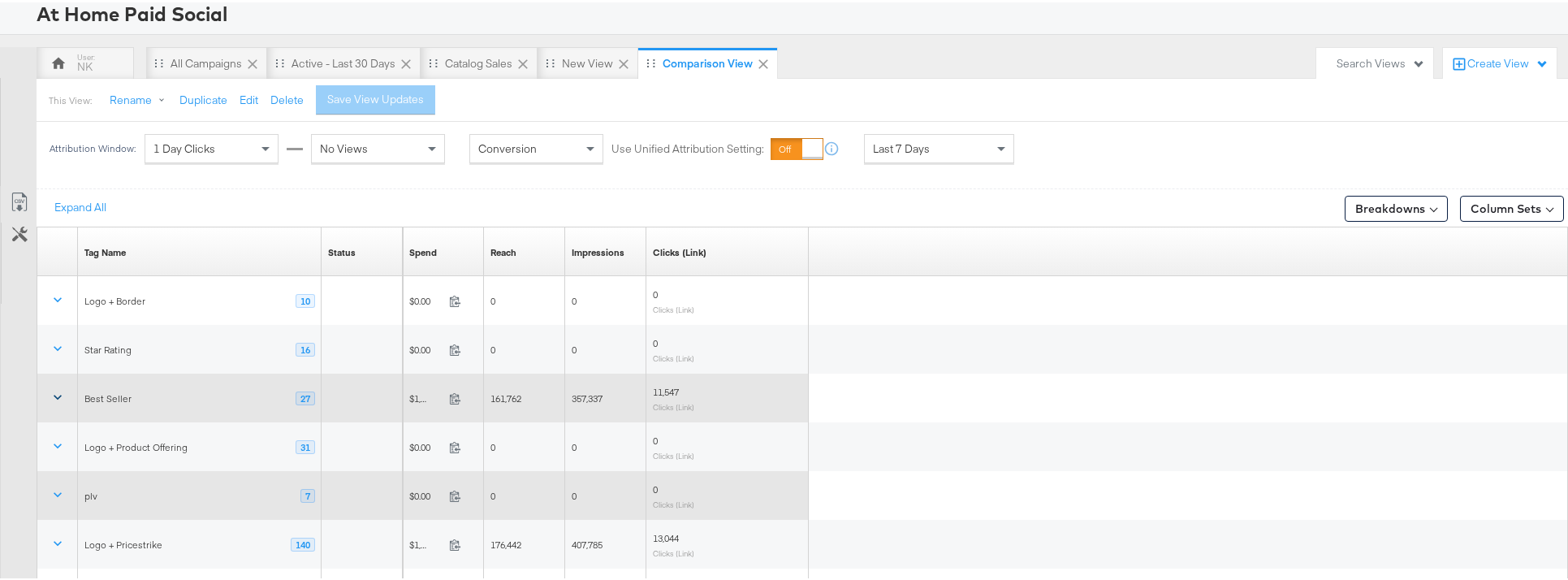 scroll, scrollTop: 238, scrollLeft: 0, axis: vertical 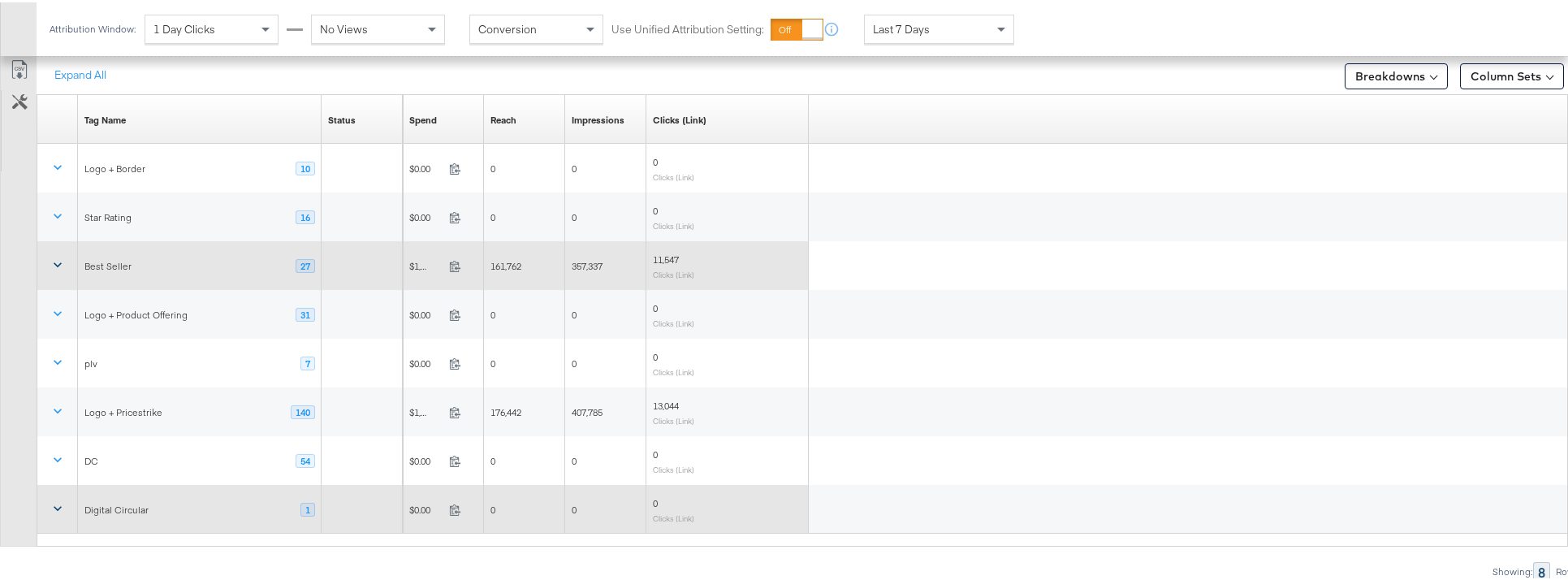 click 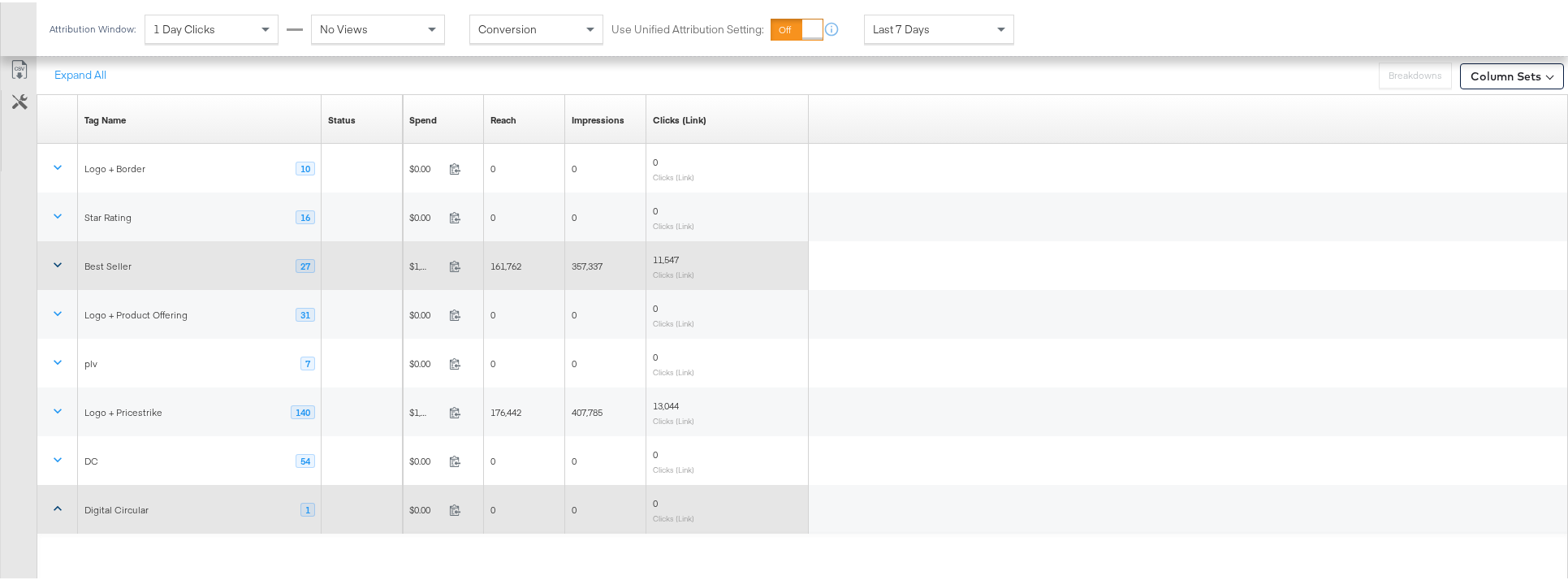 click 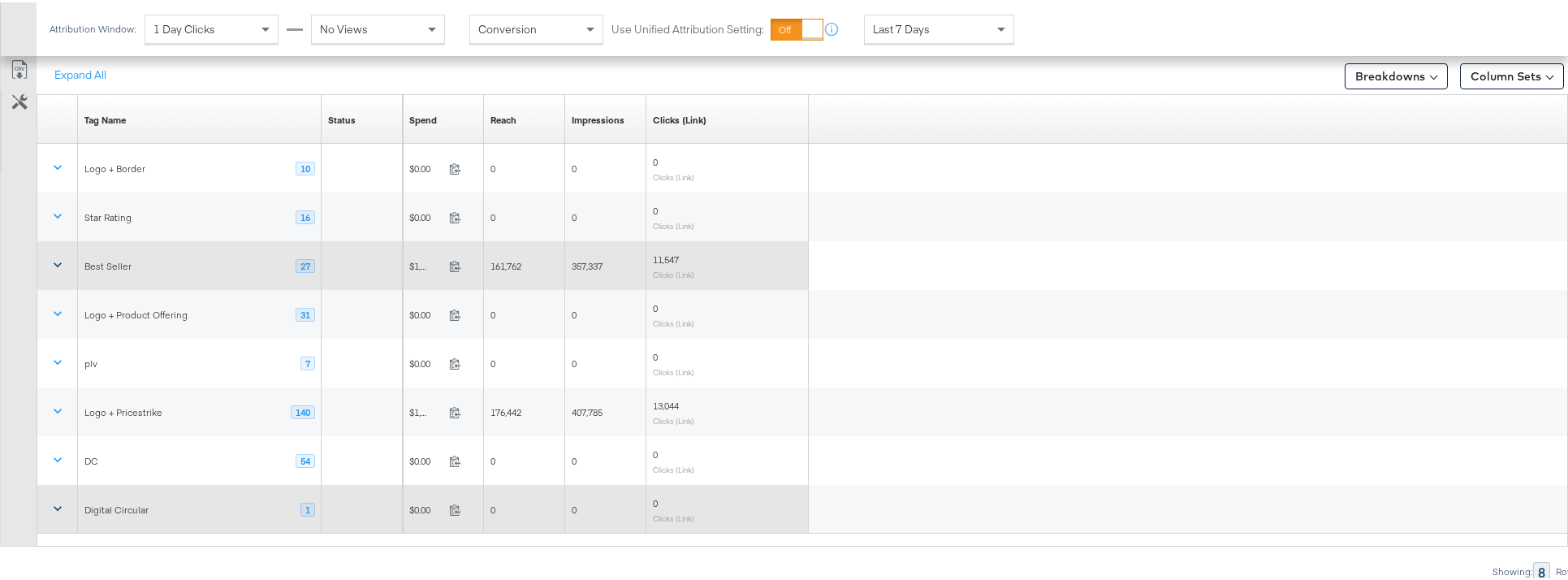 click 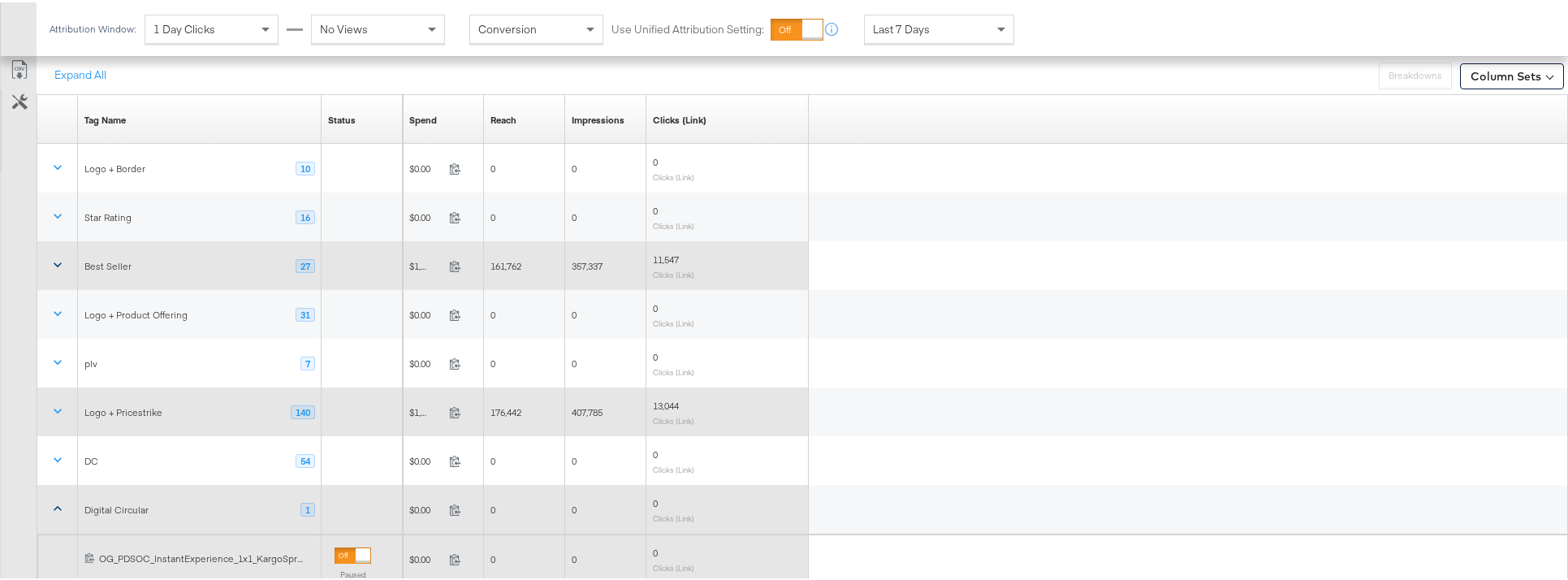 scroll, scrollTop: 288, scrollLeft: 0, axis: vertical 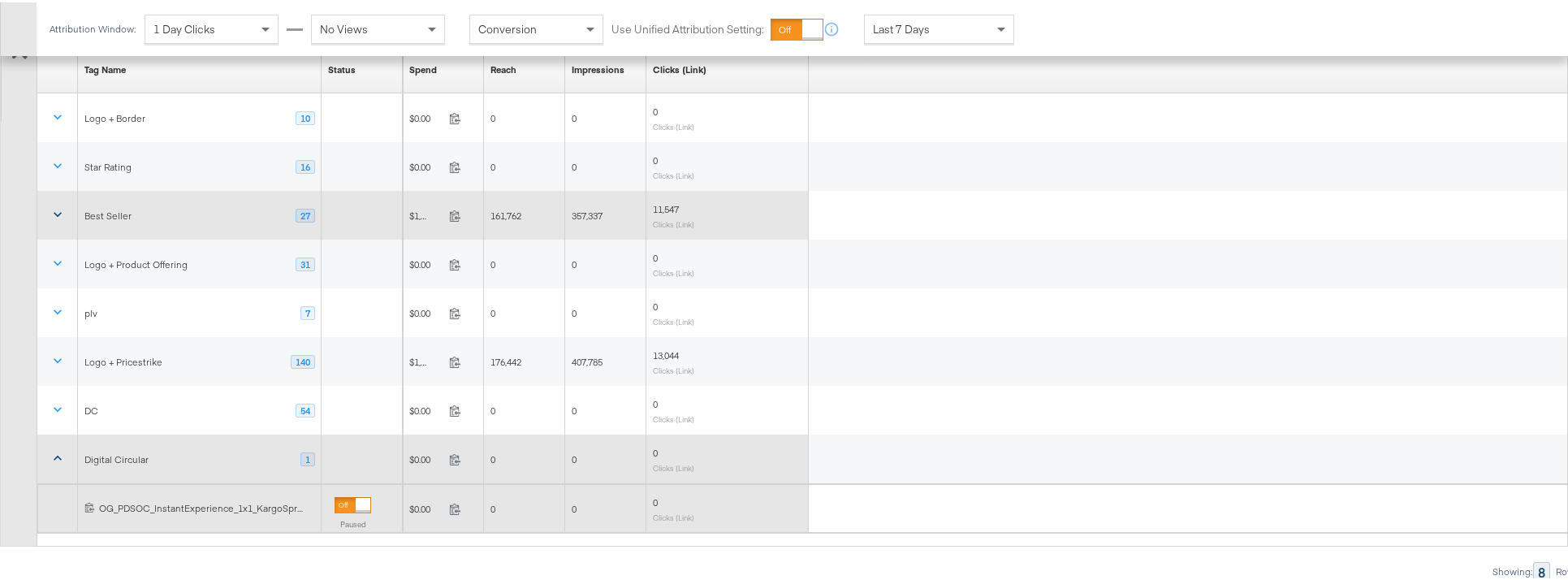 click 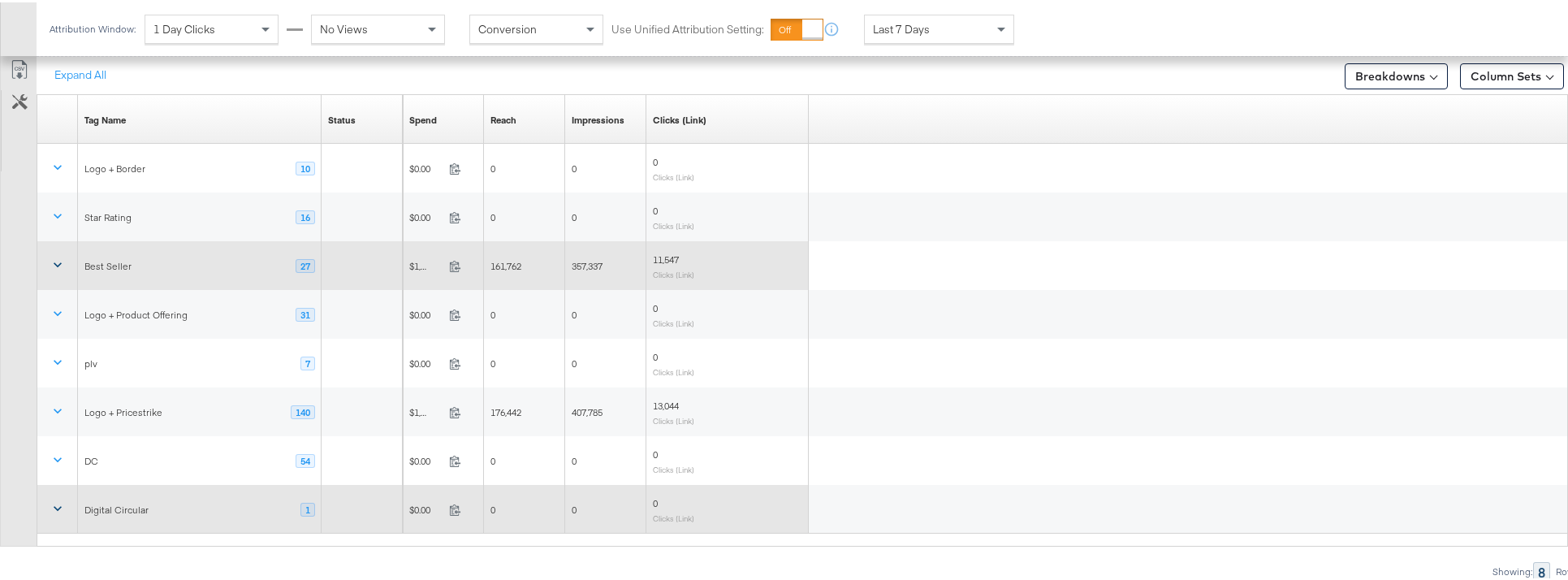 scroll, scrollTop: 238, scrollLeft: 0, axis: vertical 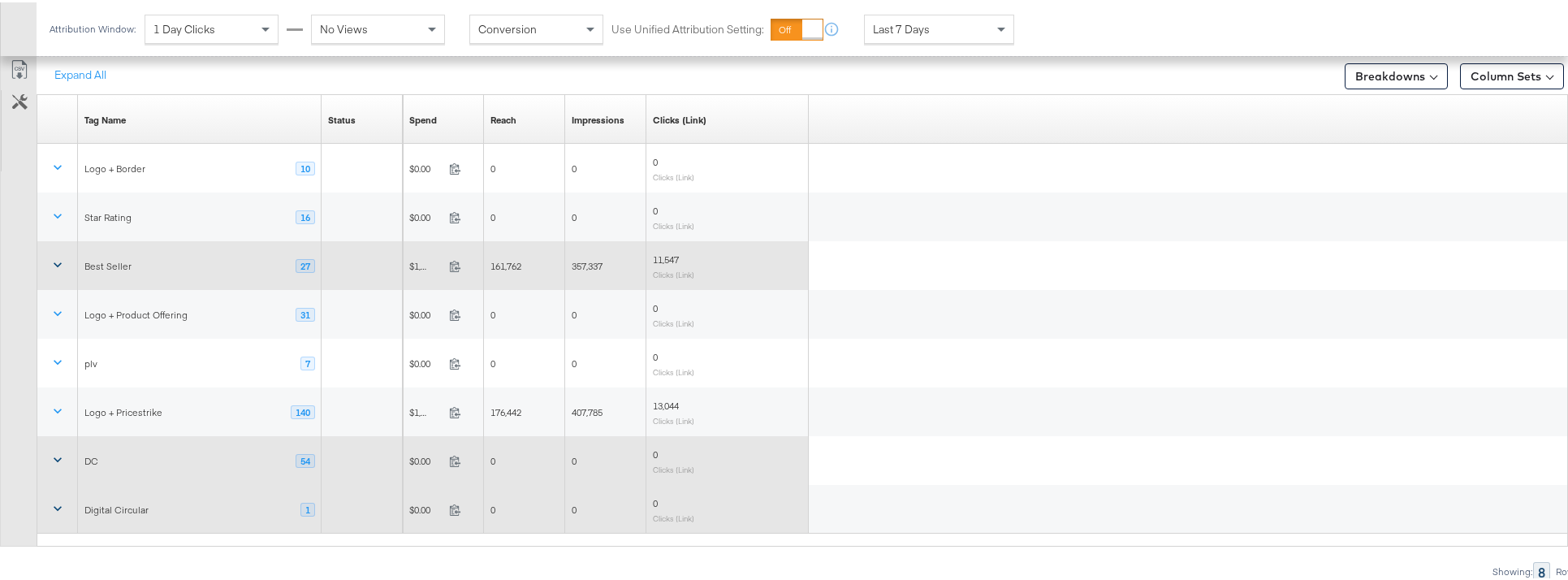 click 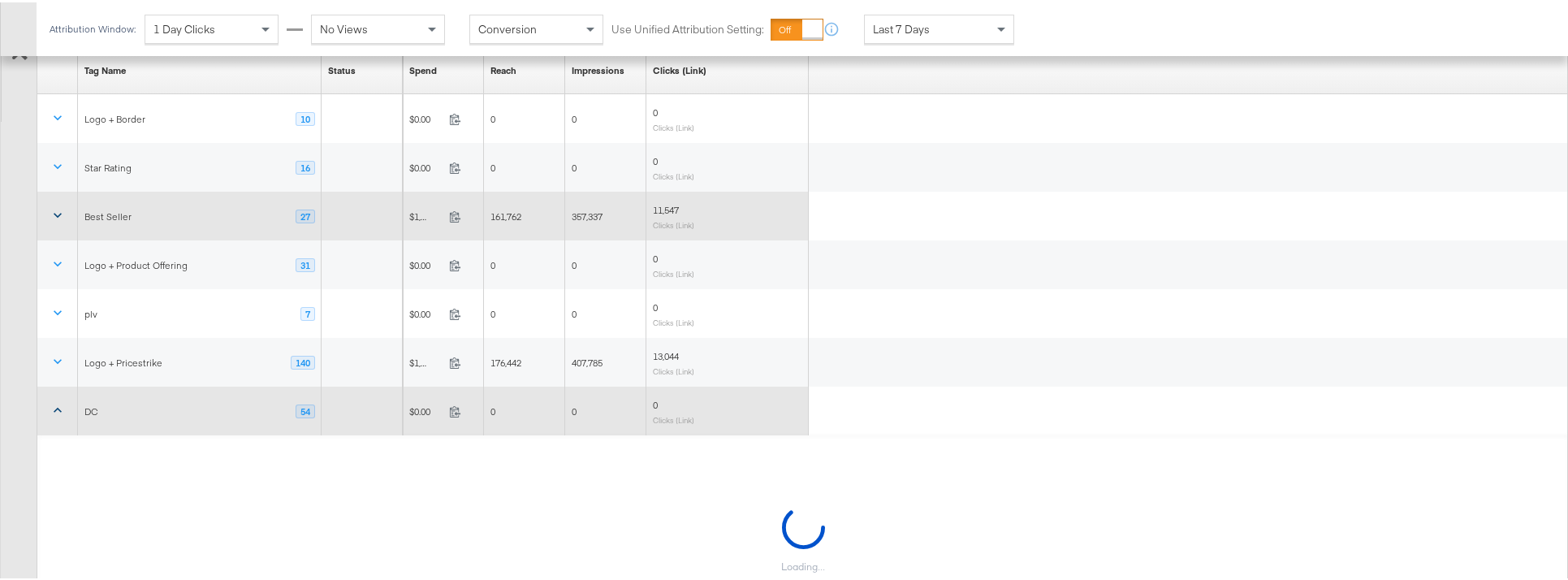 scroll, scrollTop: 291, scrollLeft: 0, axis: vertical 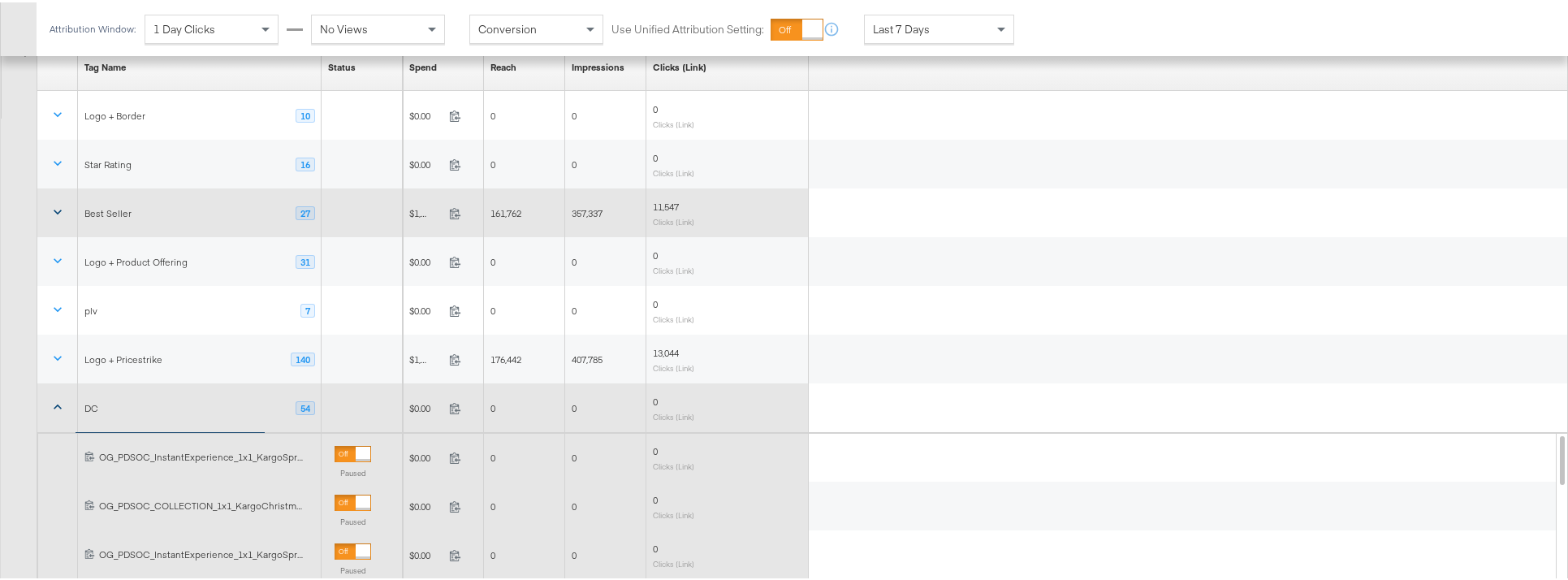 click 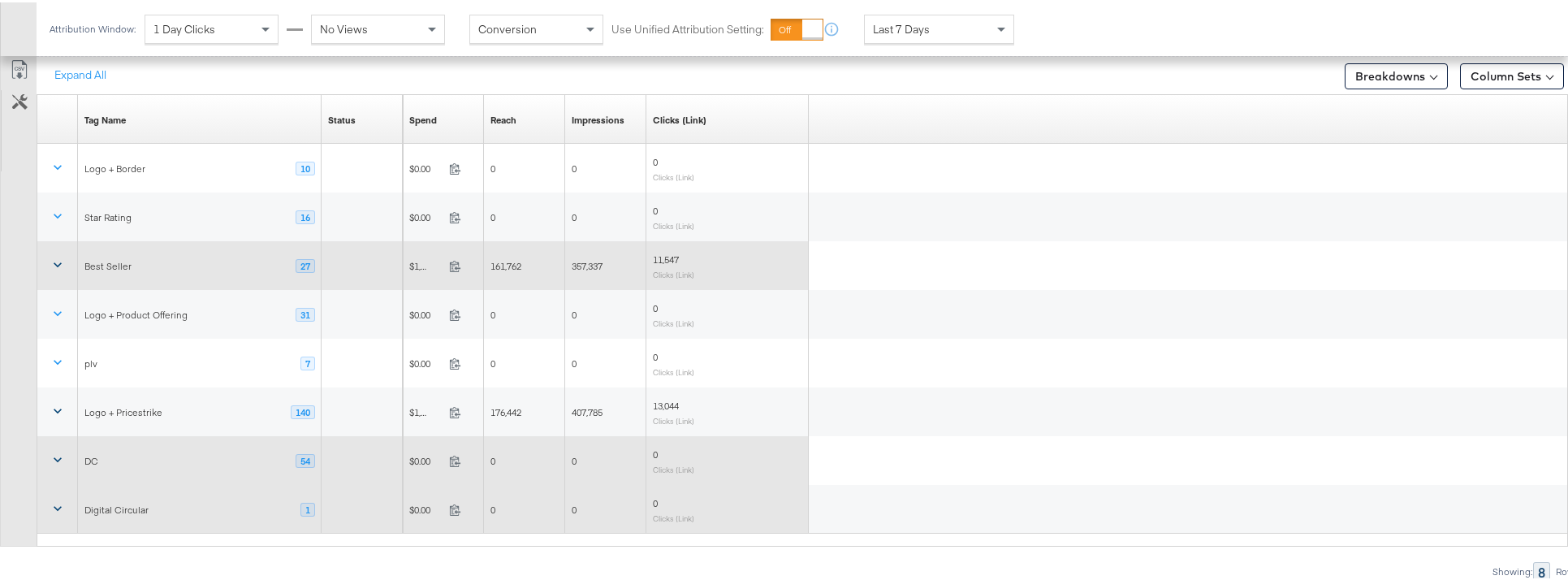 click at bounding box center [58, 409] 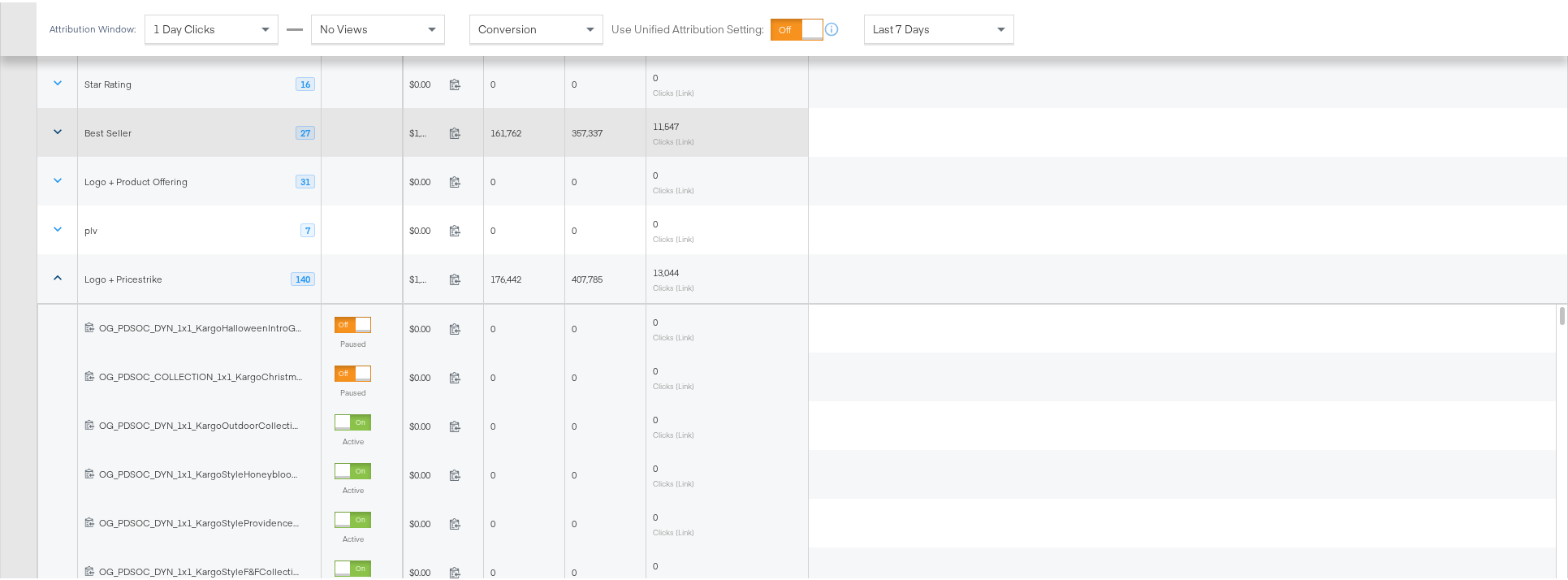 scroll, scrollTop: 420, scrollLeft: 0, axis: vertical 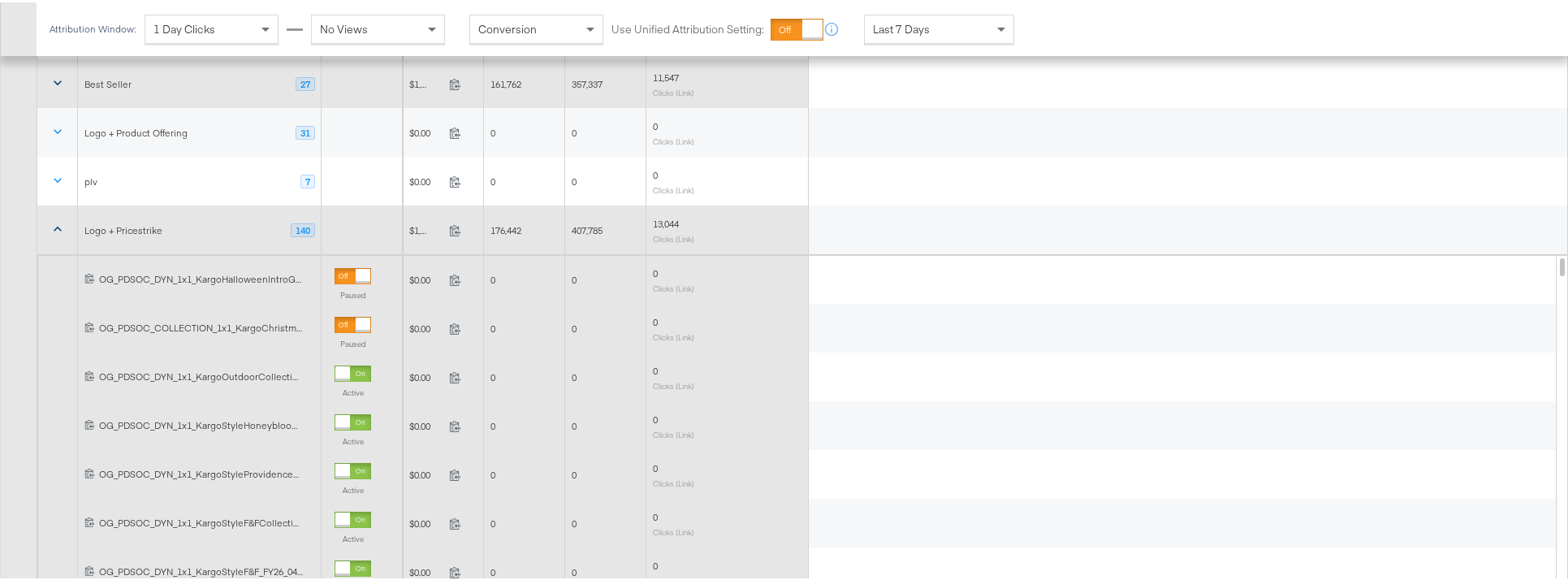click 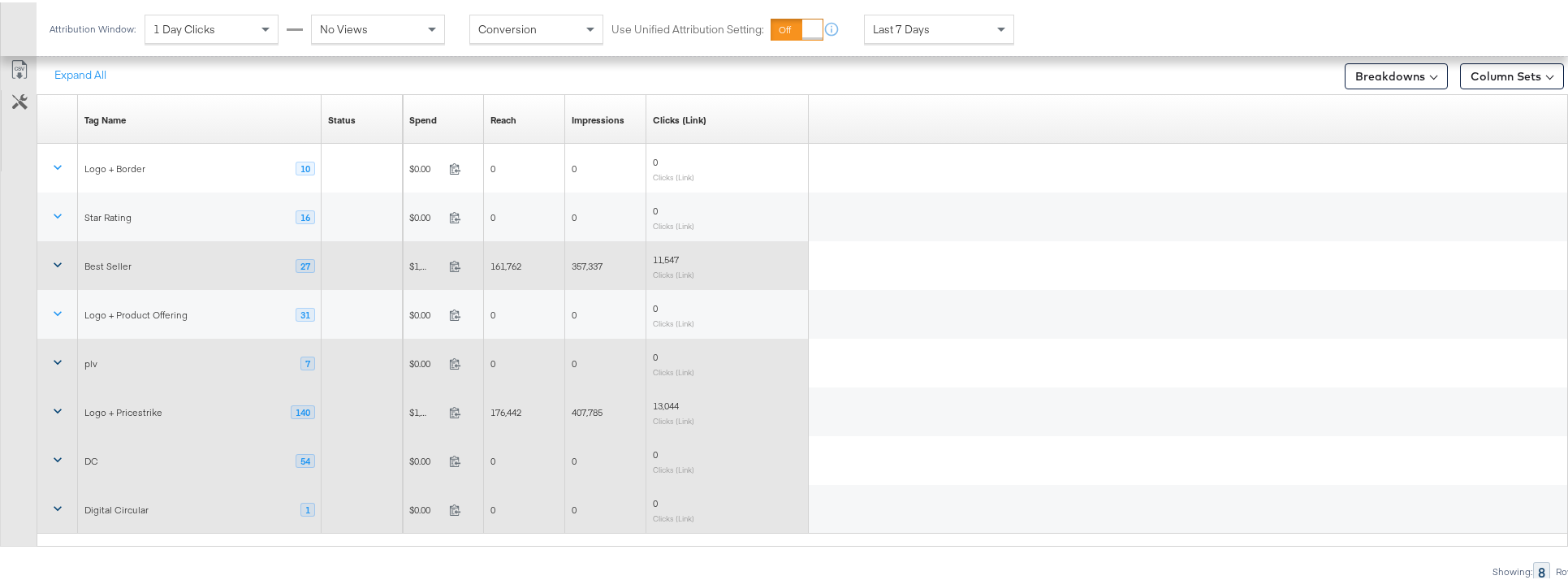click 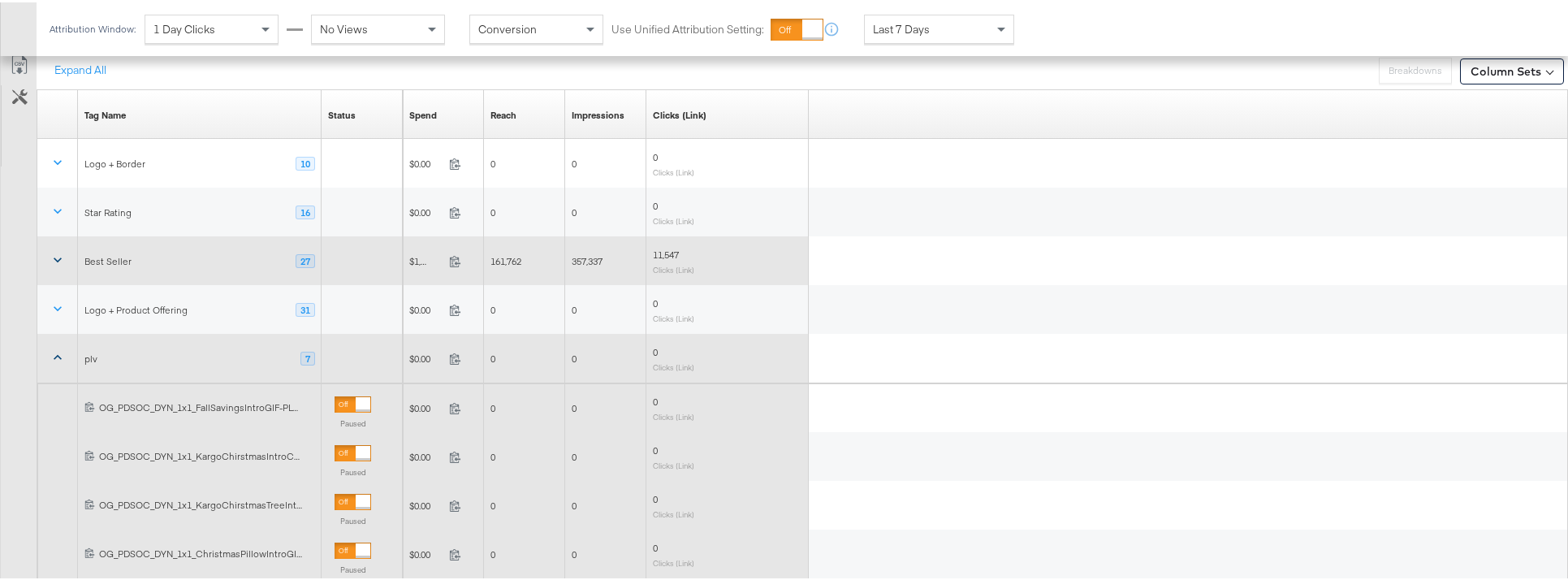 click at bounding box center [58, 356] 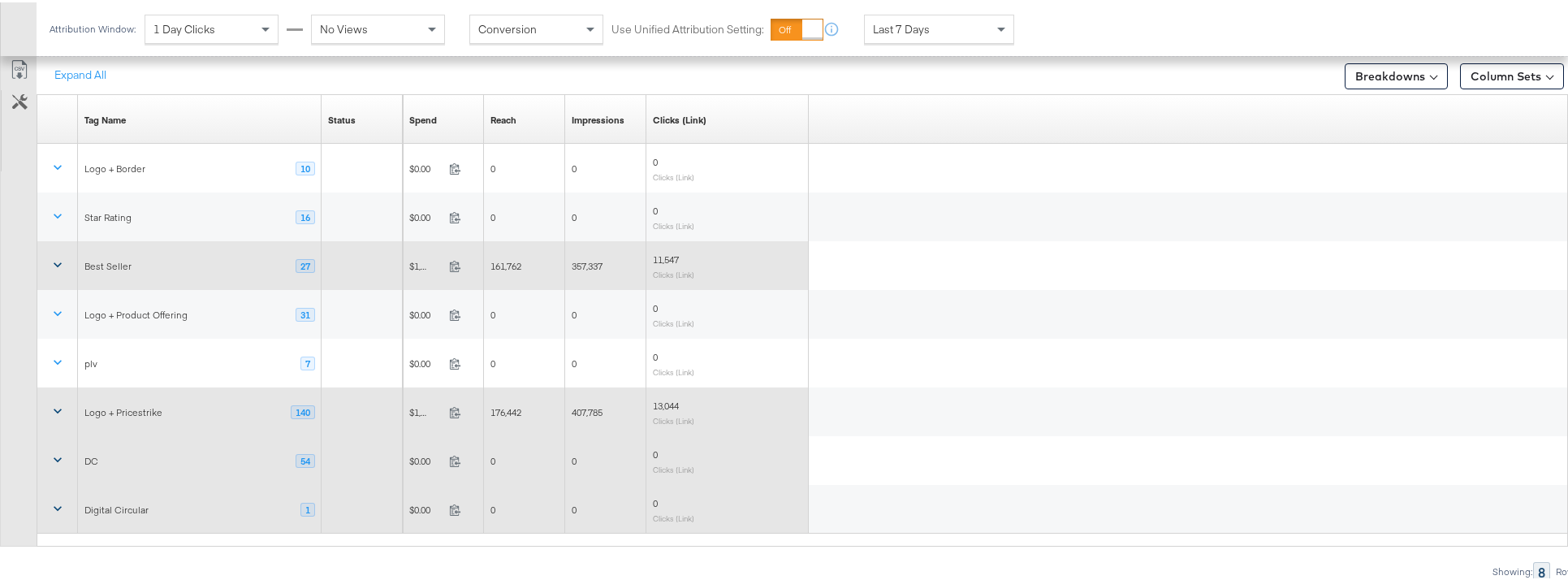 click 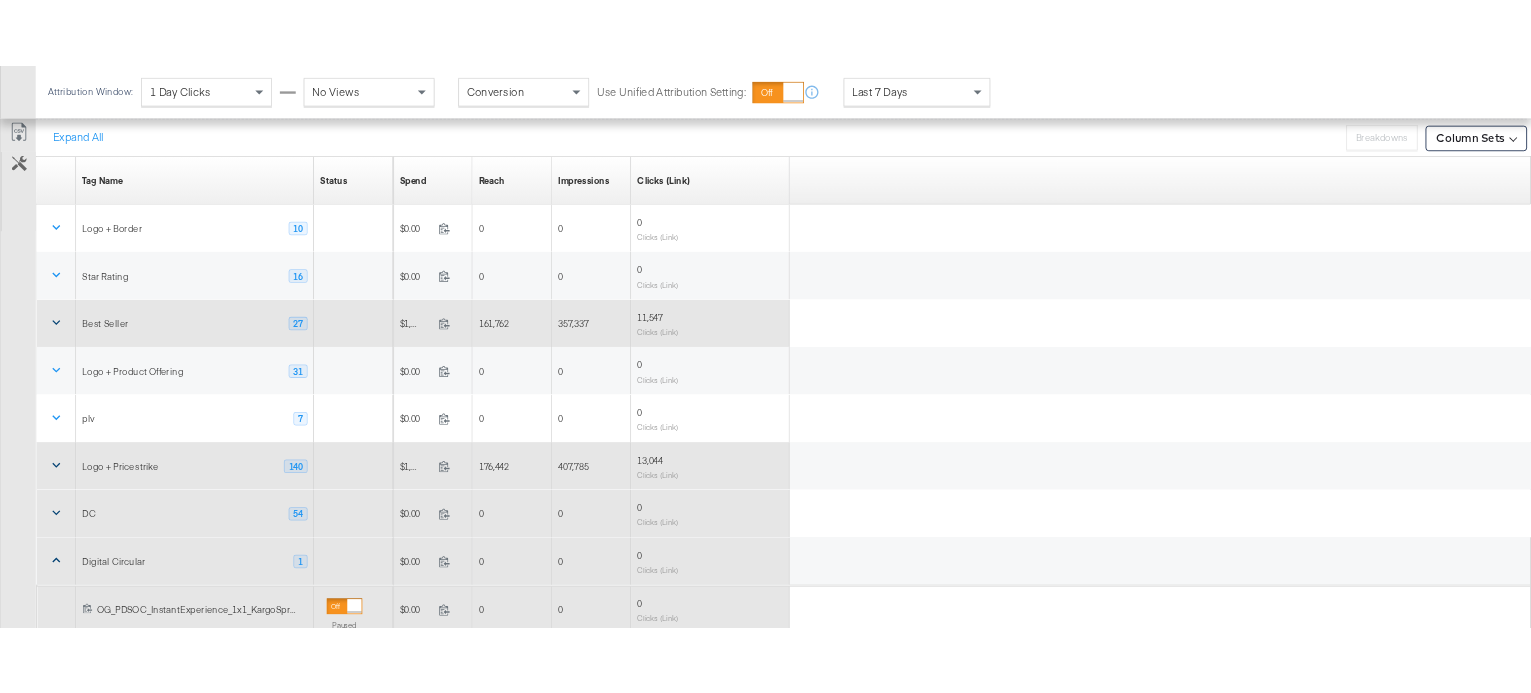 scroll, scrollTop: 355, scrollLeft: 0, axis: vertical 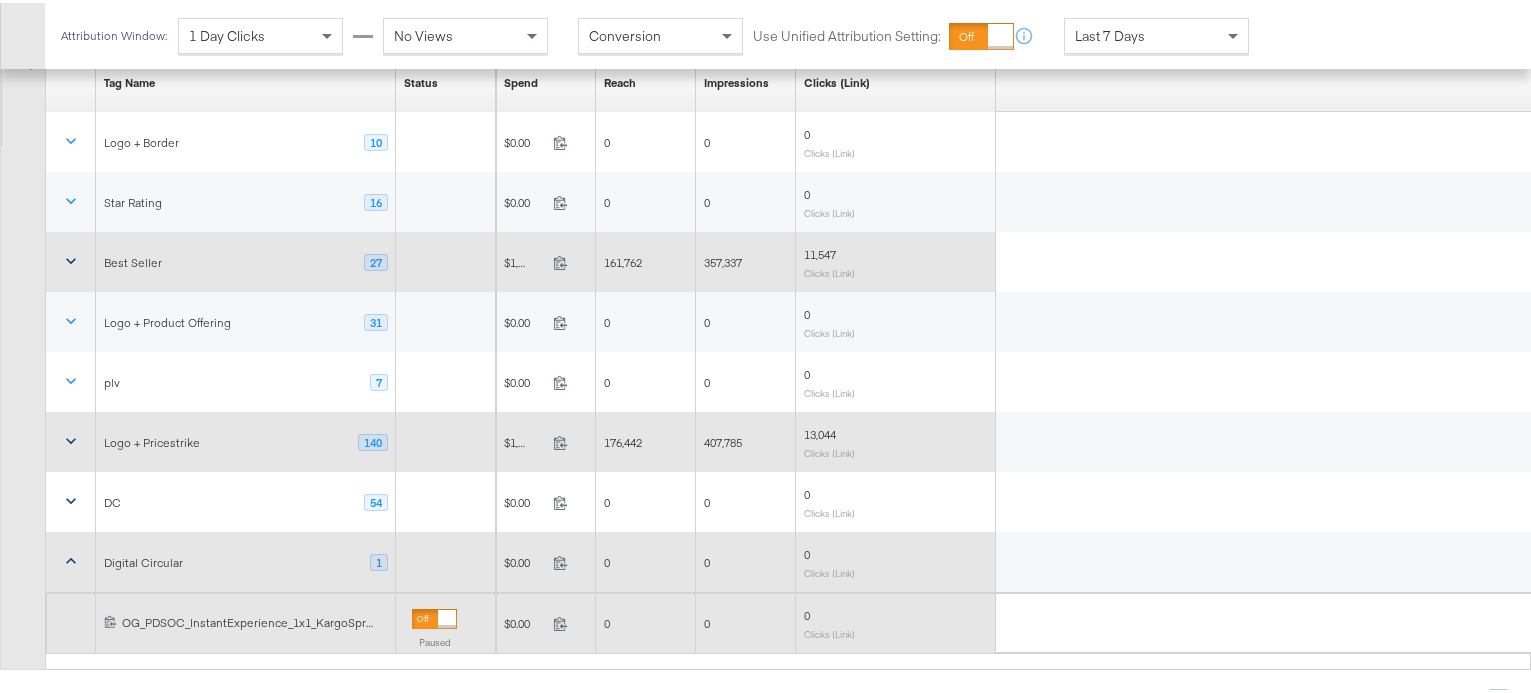 click on "OG_PDSOC_InstantExperience_1x1_KargoSpringDigitalCircular_FY26_030725_032525" at bounding box center [255, 620] 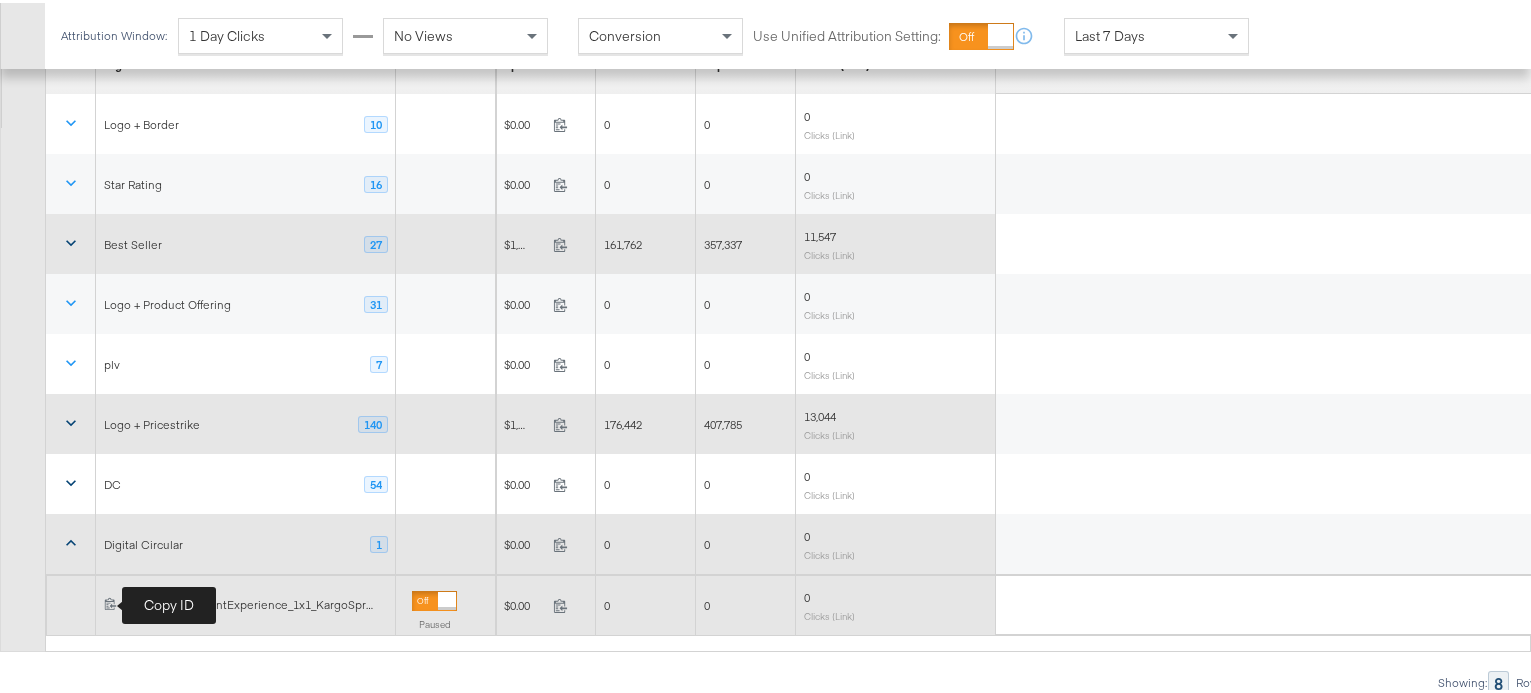 click 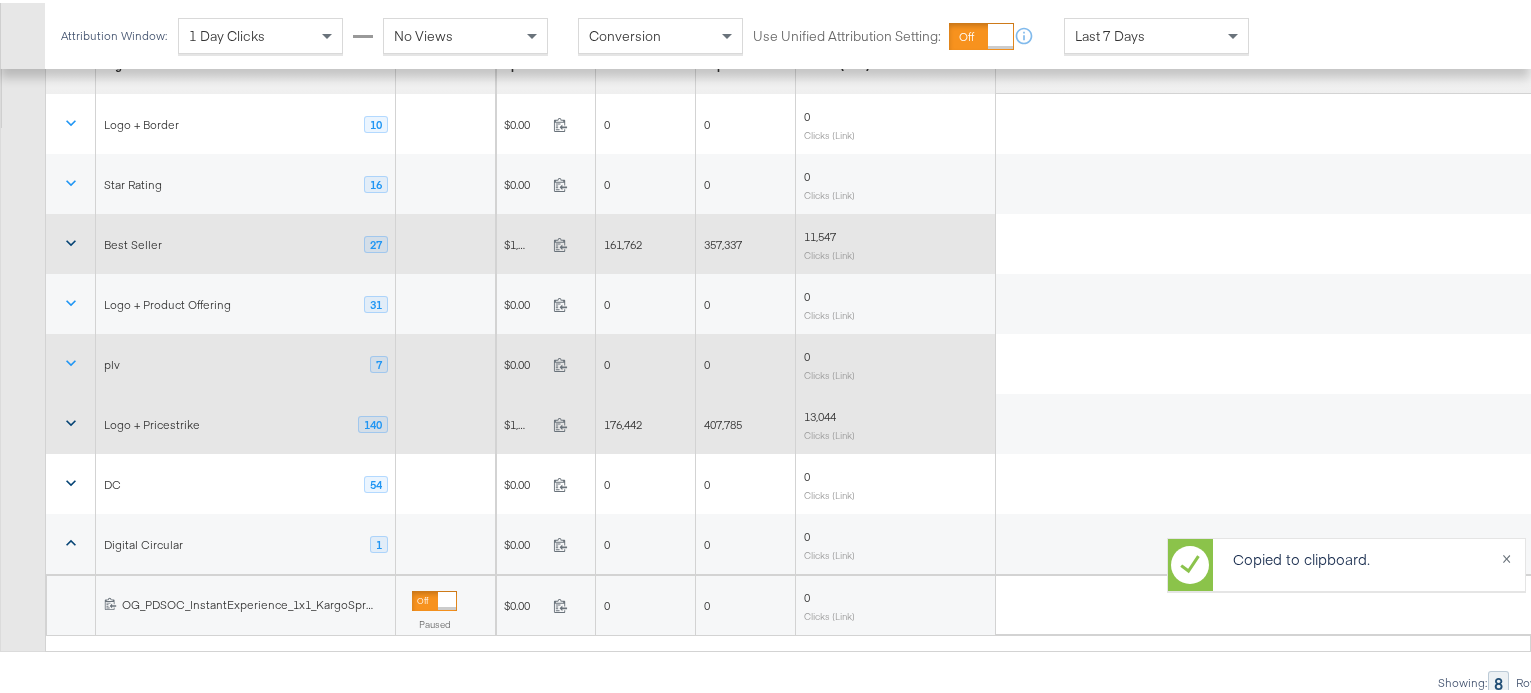 scroll, scrollTop: 0, scrollLeft: 0, axis: both 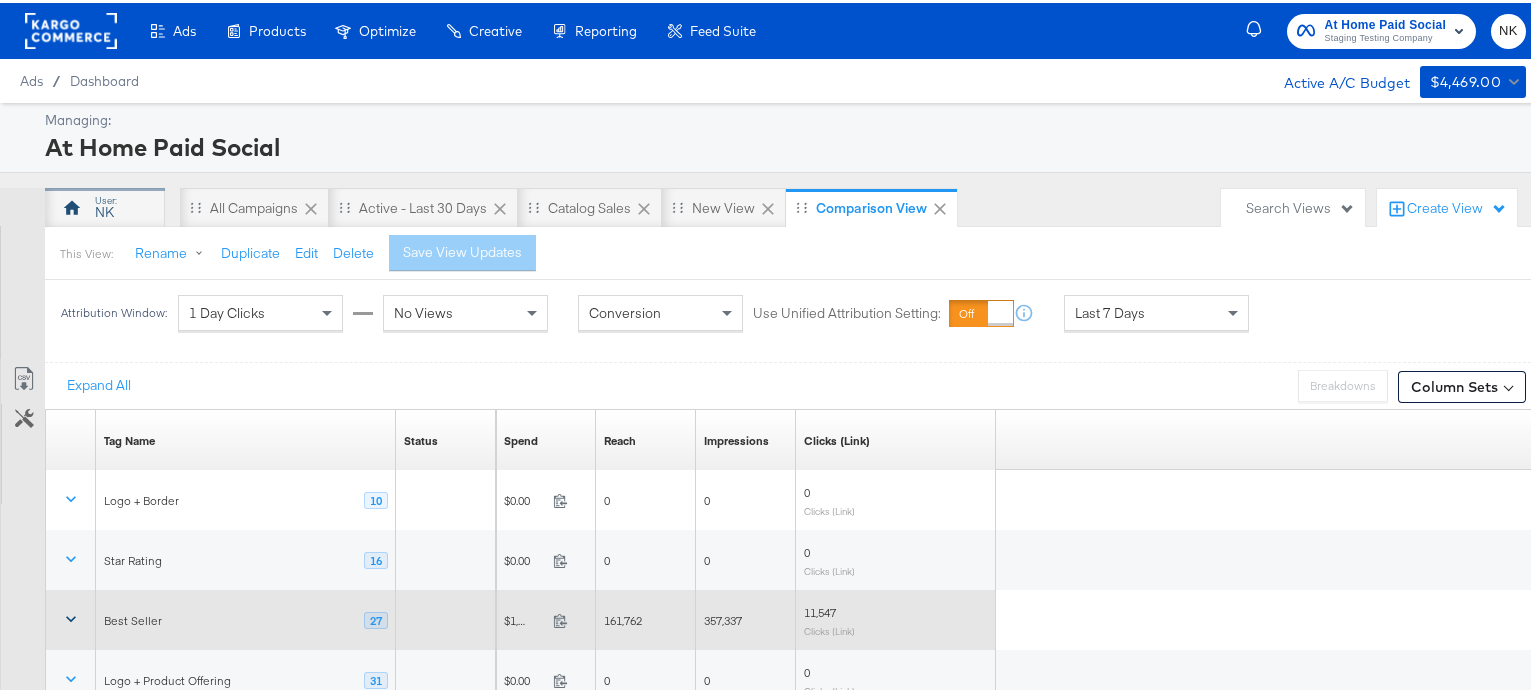 click on "NK" at bounding box center [105, 205] 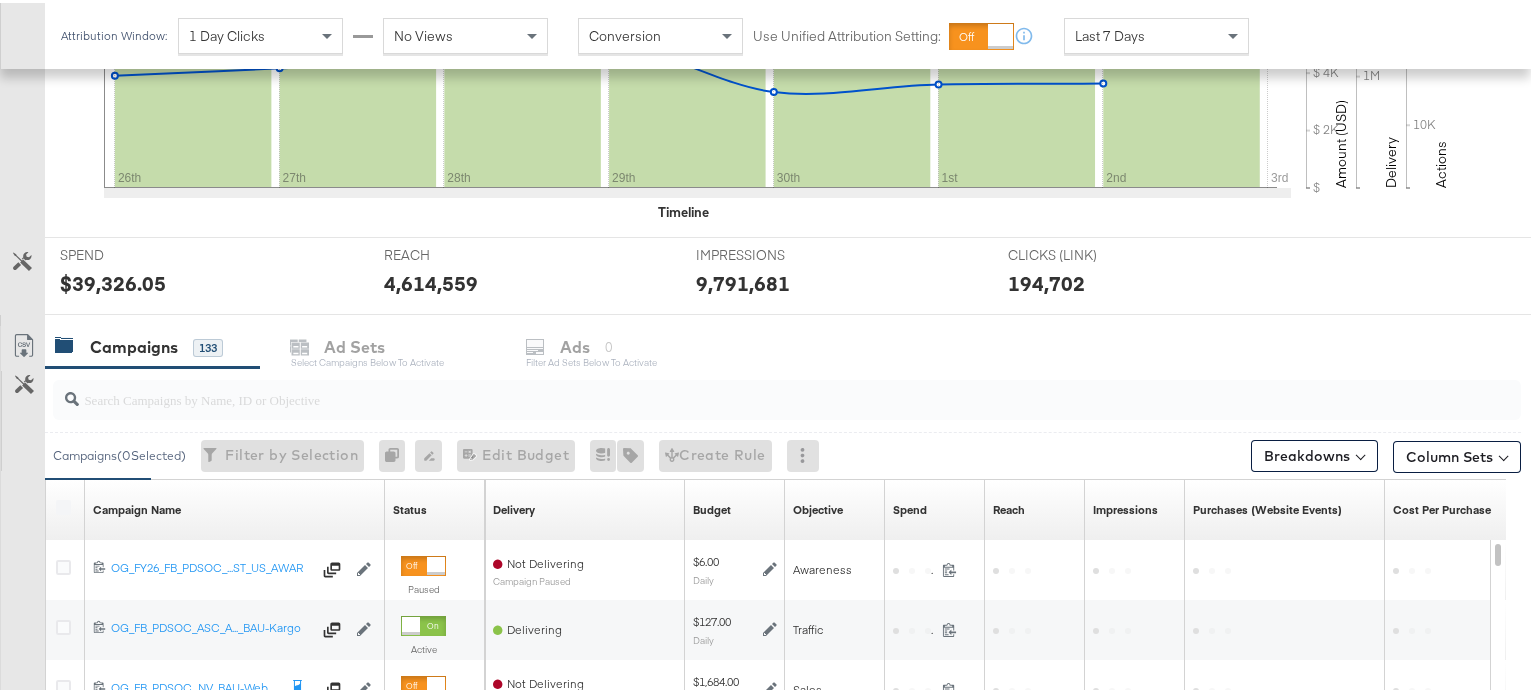 scroll, scrollTop: 764, scrollLeft: 0, axis: vertical 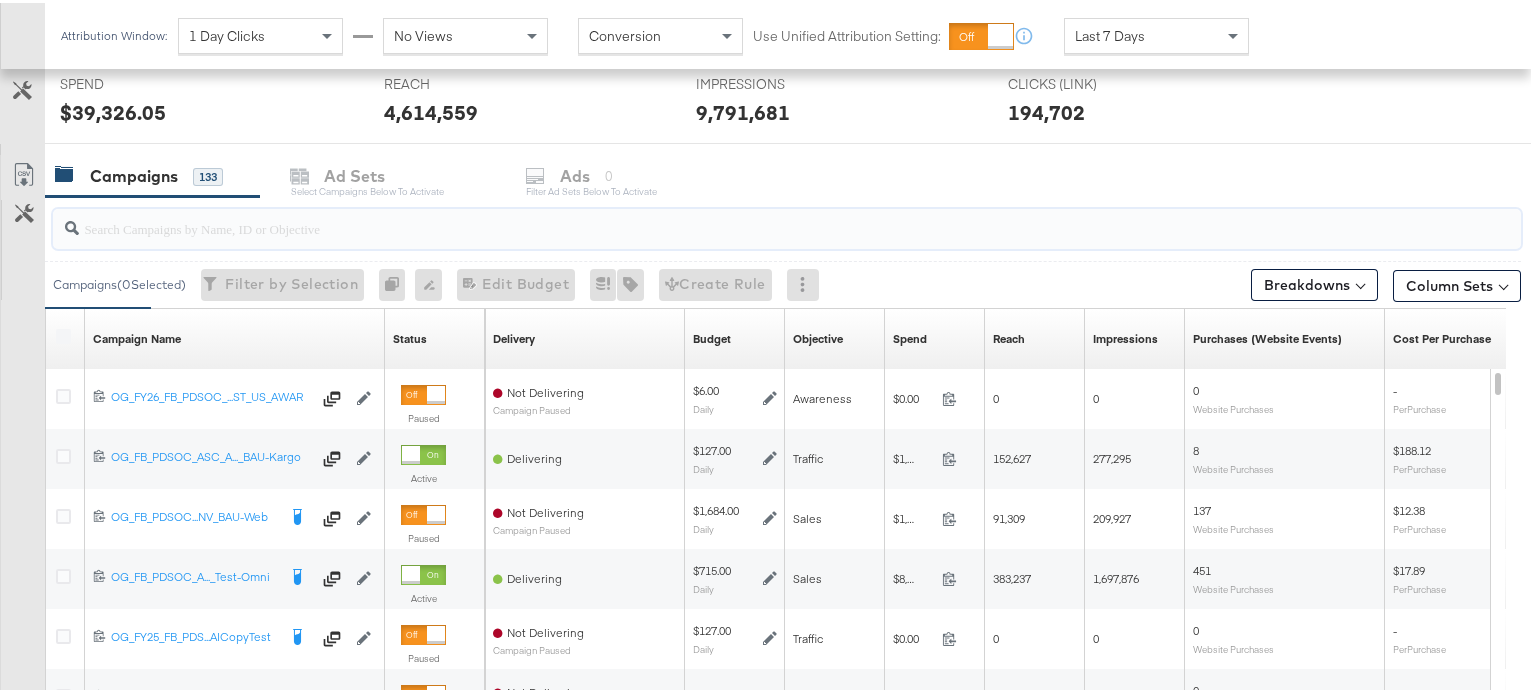 click at bounding box center [734, 217] 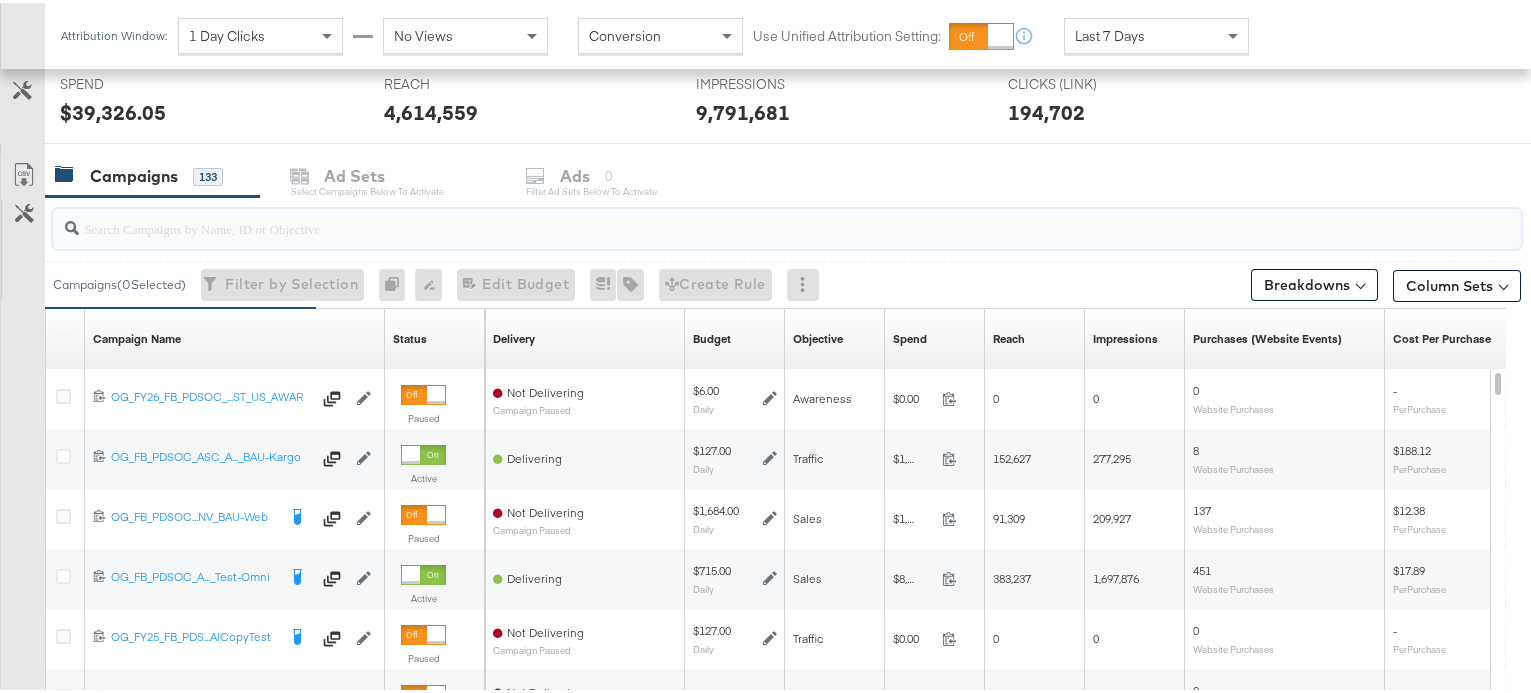 paste on "120216471298160575" 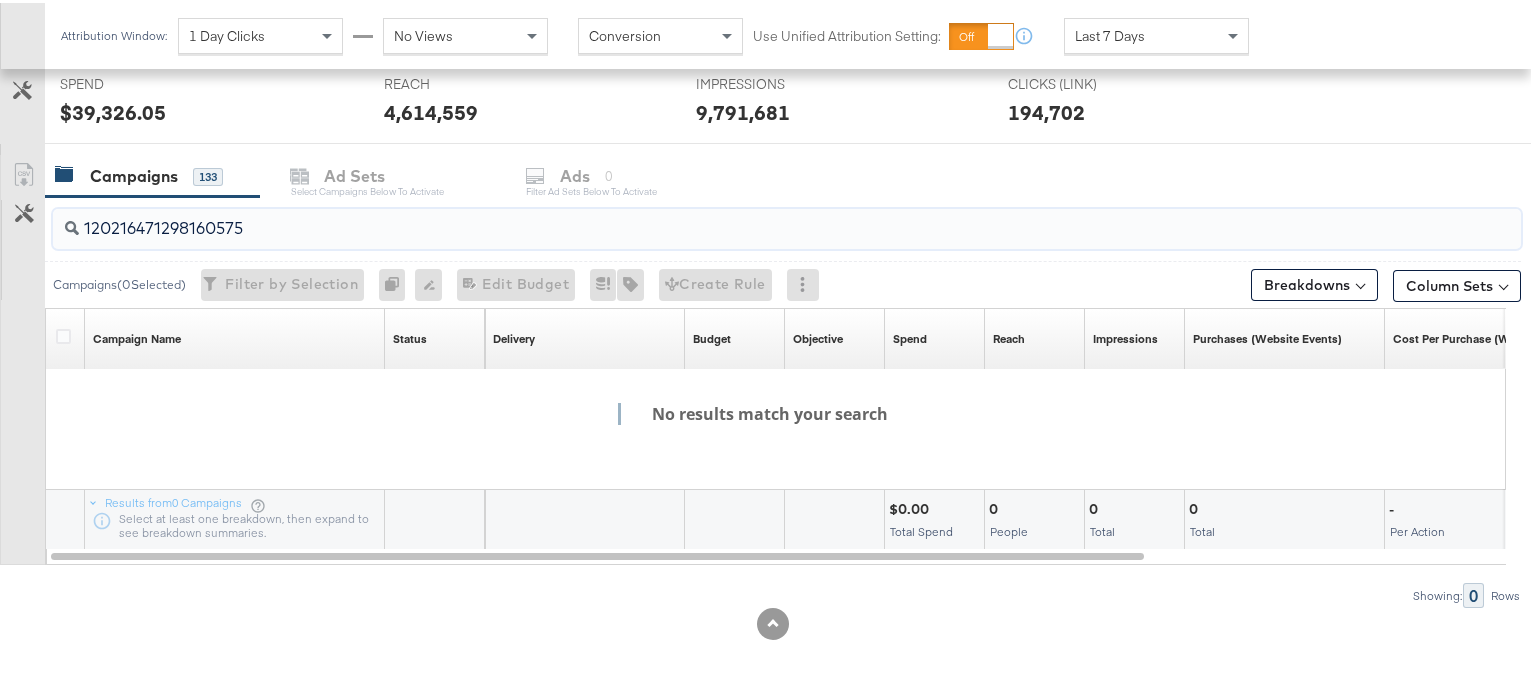 click on "120216471298160575" at bounding box center [734, 217] 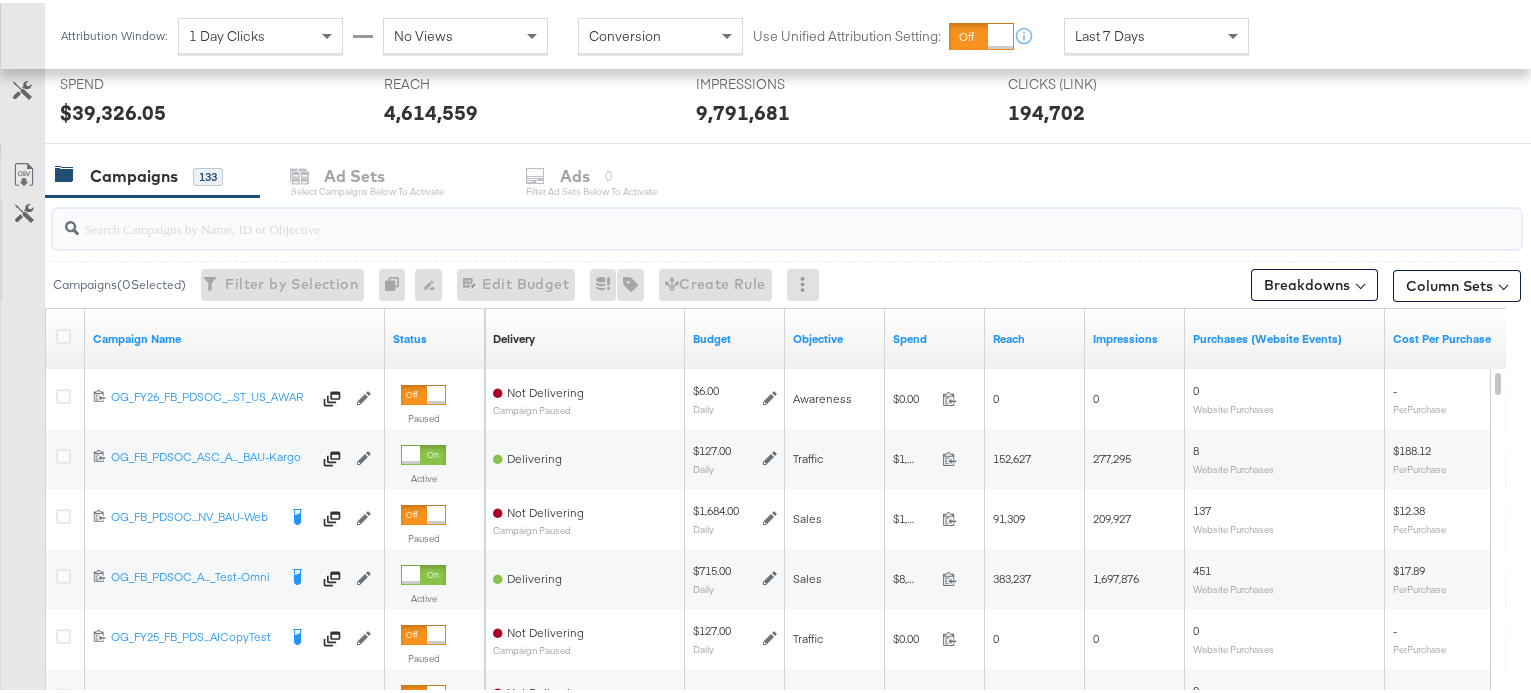 paste on "120216471298160575" 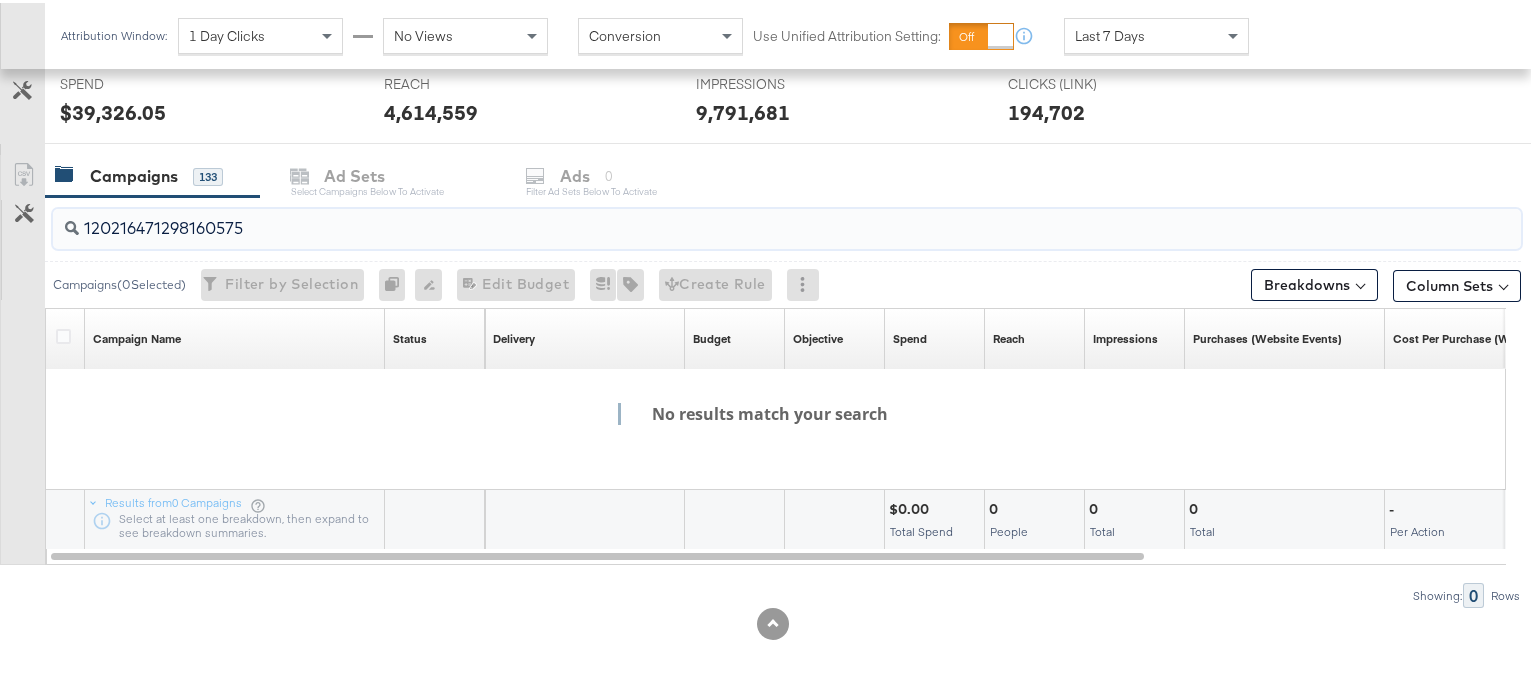 type on "12021647129816057" 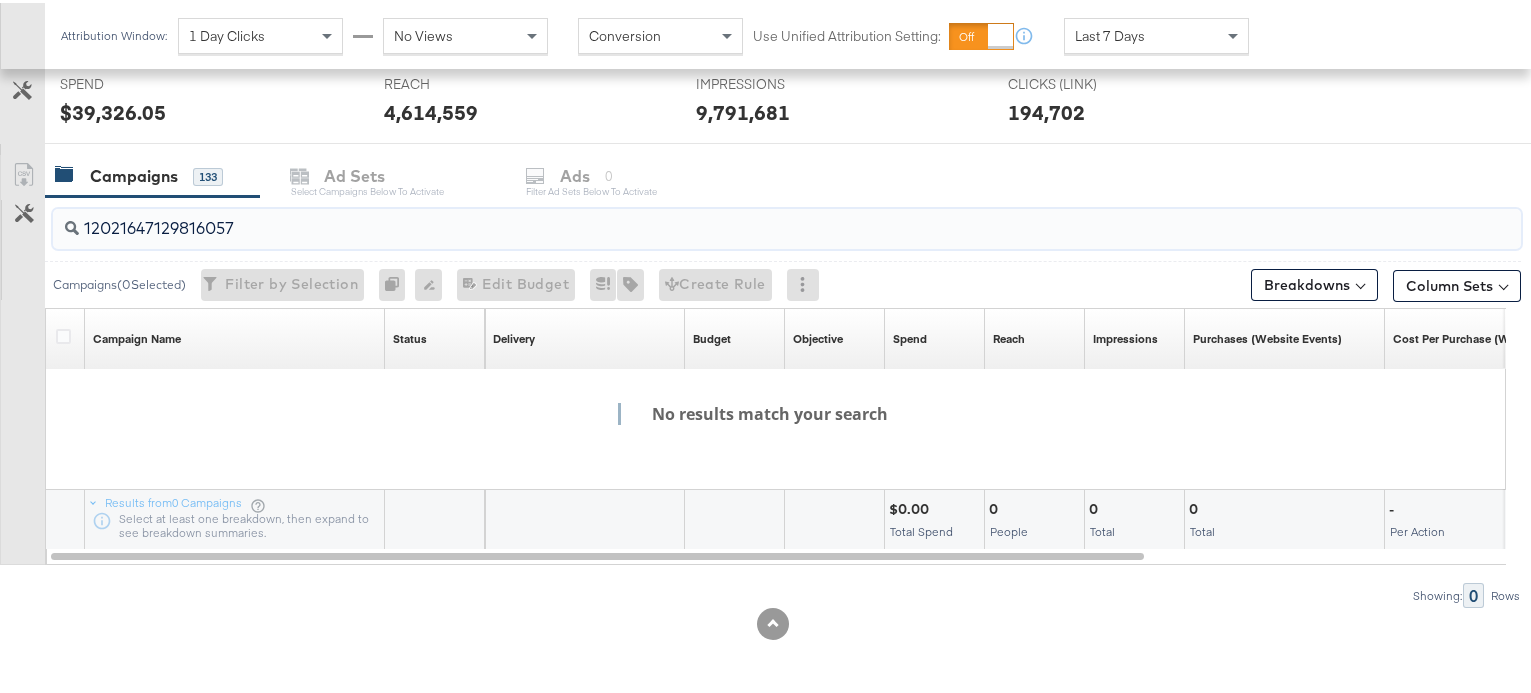click on "12021647129816057" at bounding box center [734, 217] 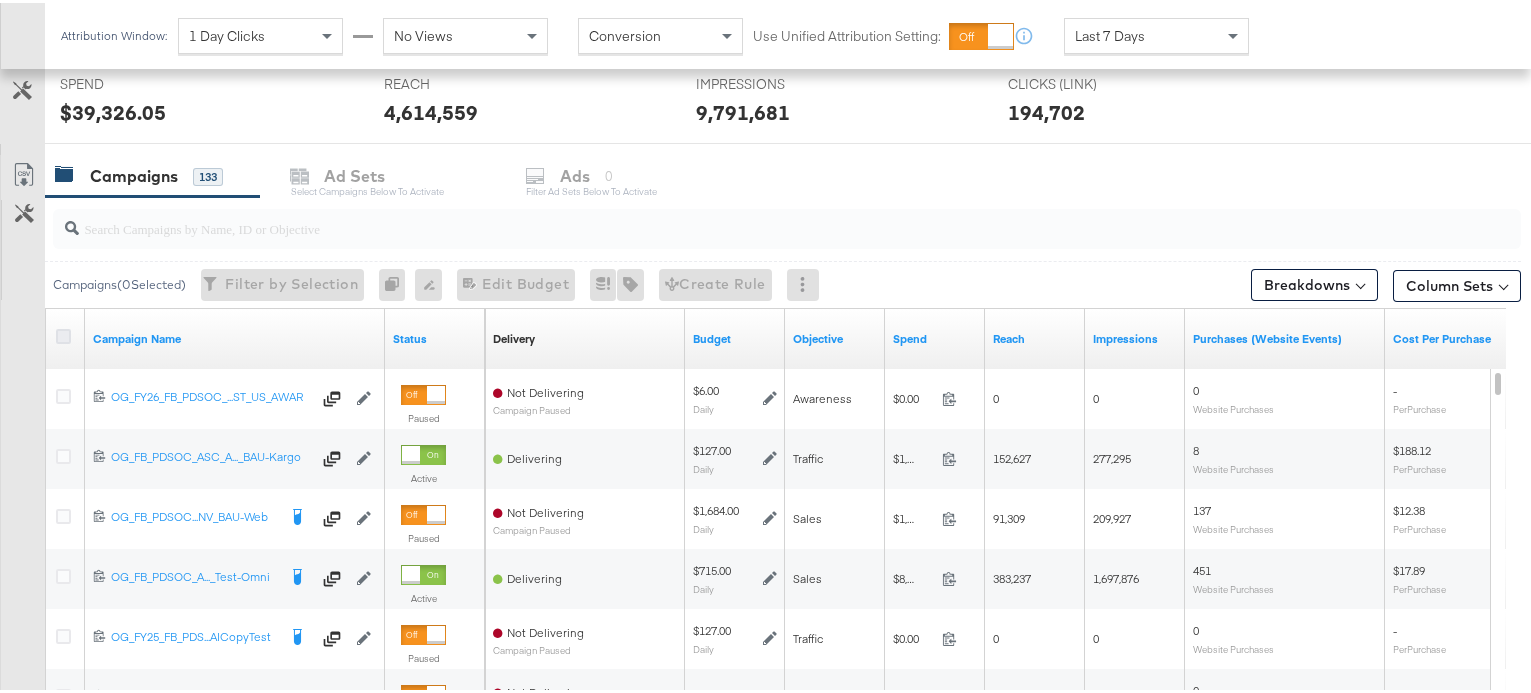 click at bounding box center (63, 333) 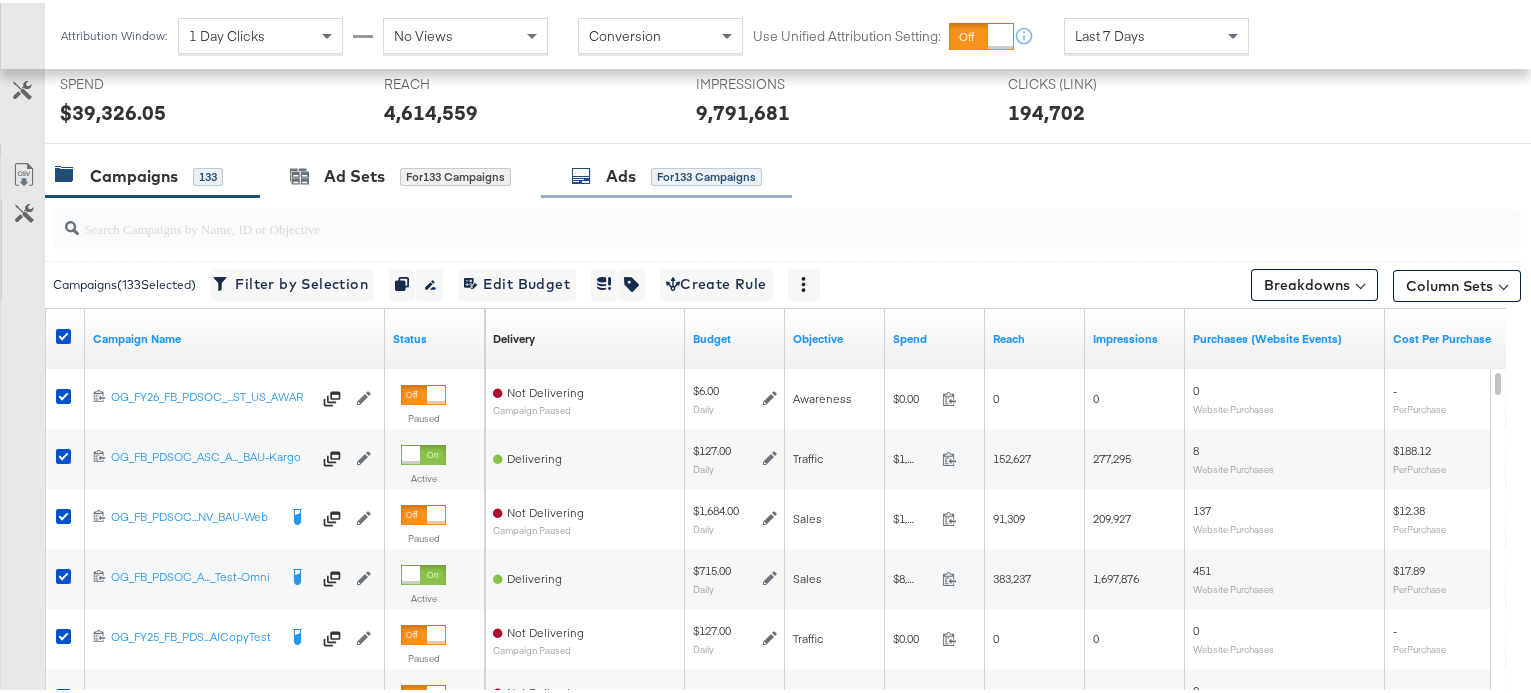click on "Ads for  133   Campaigns" at bounding box center [666, 173] 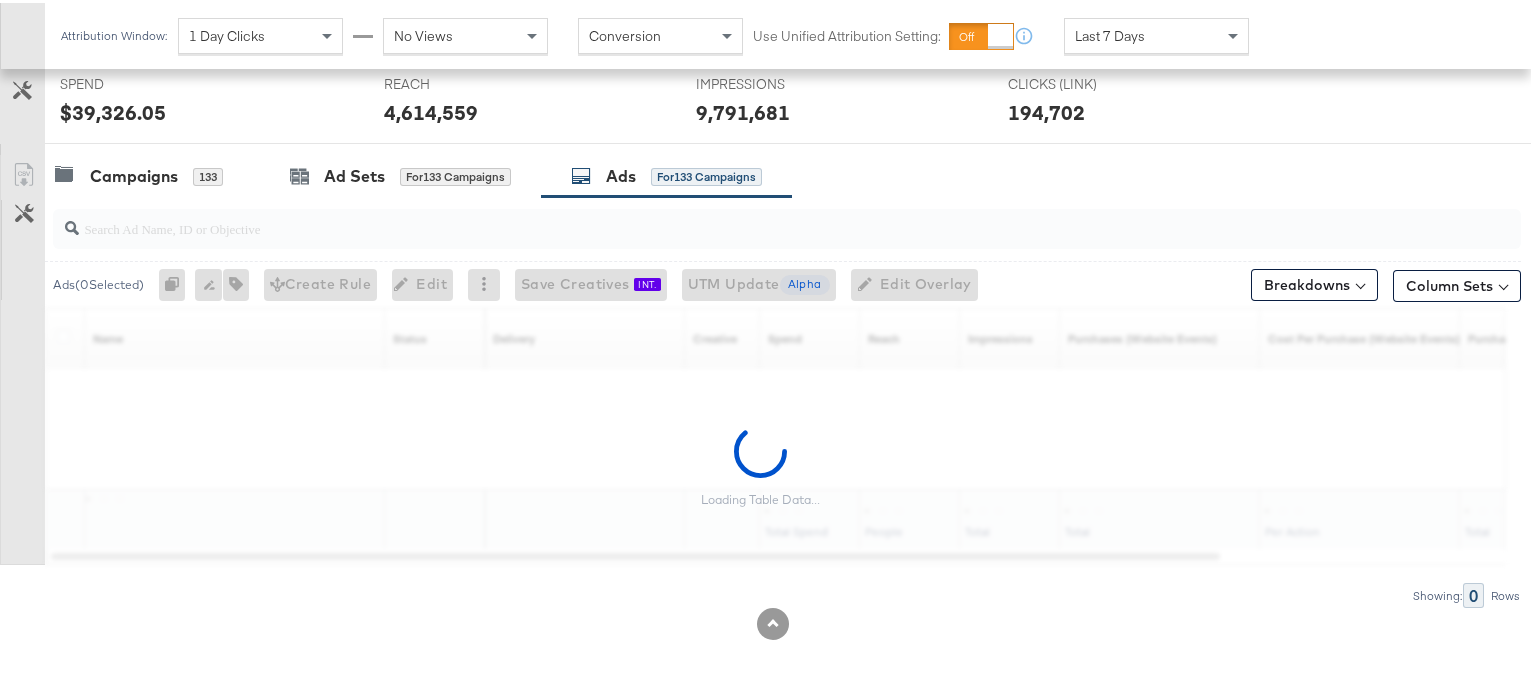 click at bounding box center (787, 226) 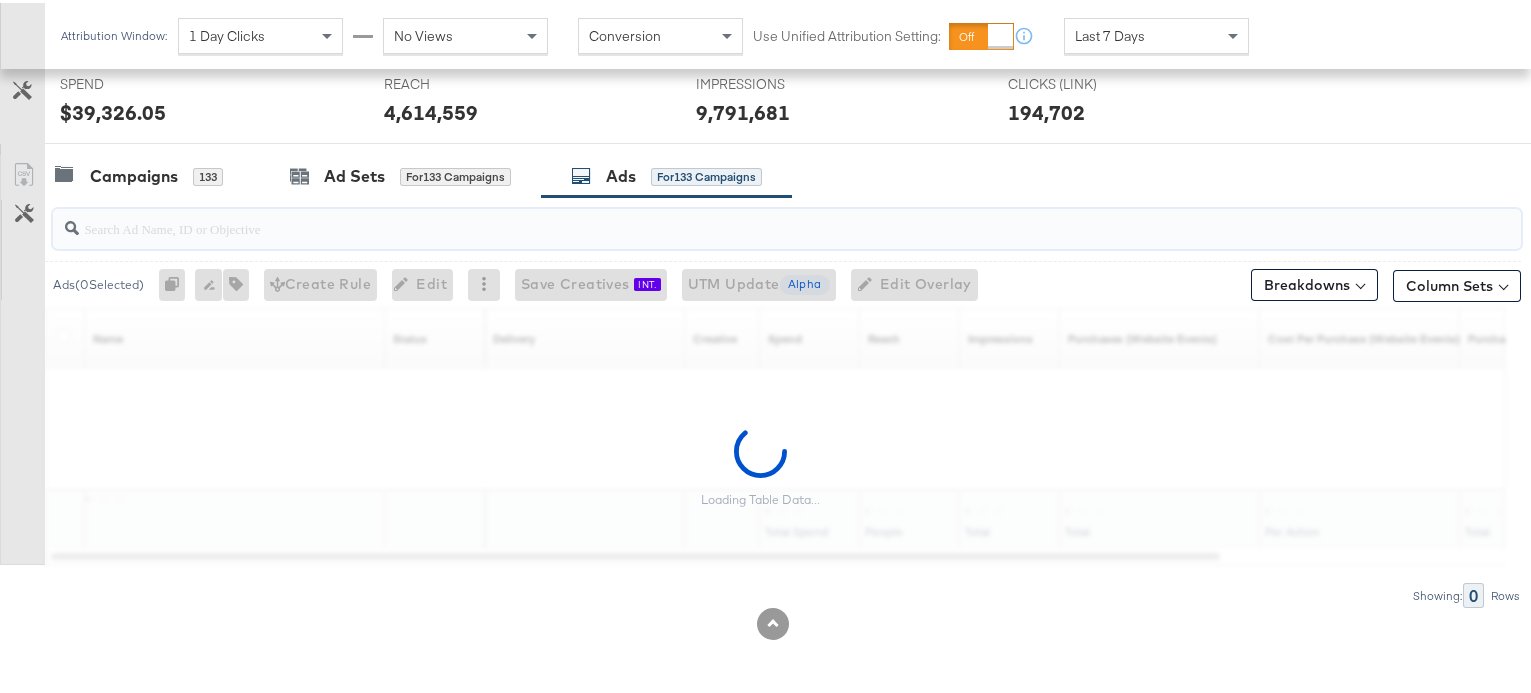 paste on "120216471298160575" 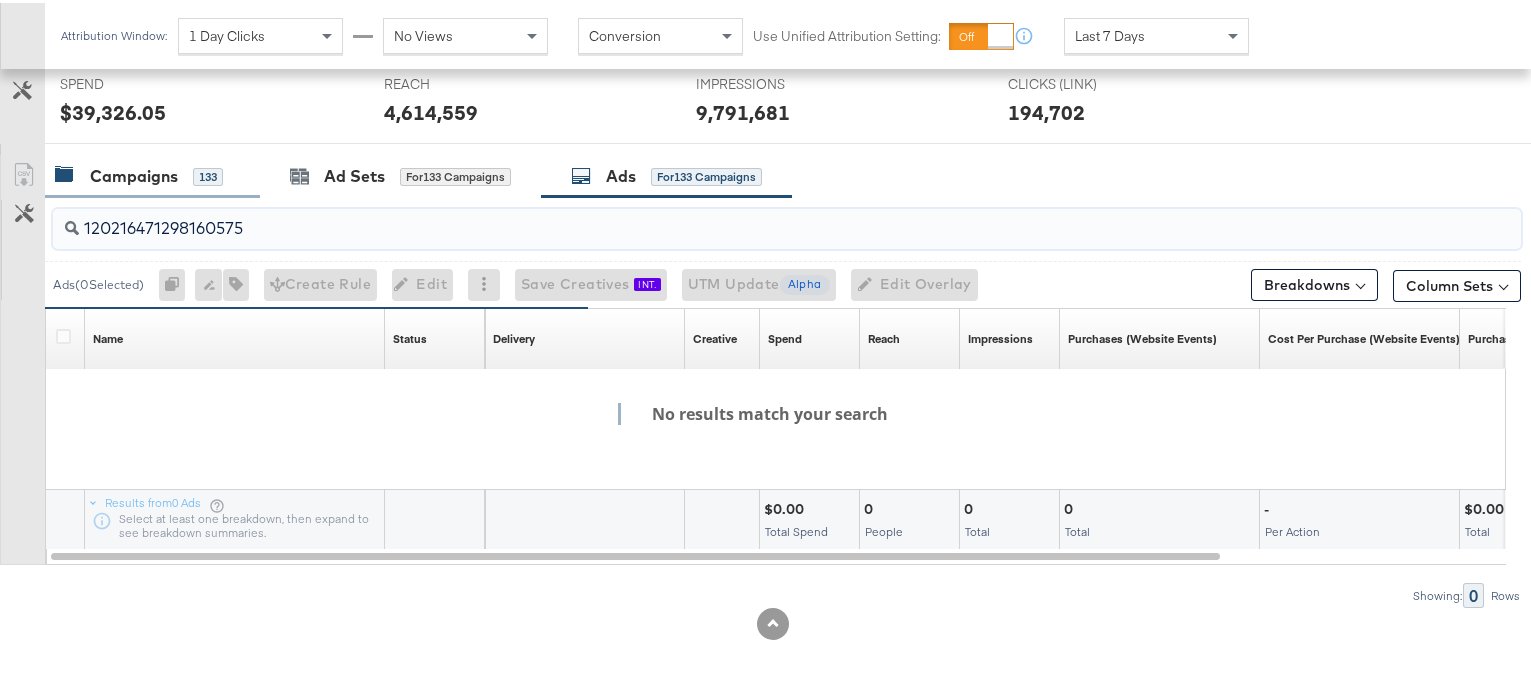 type on "120216471298160575" 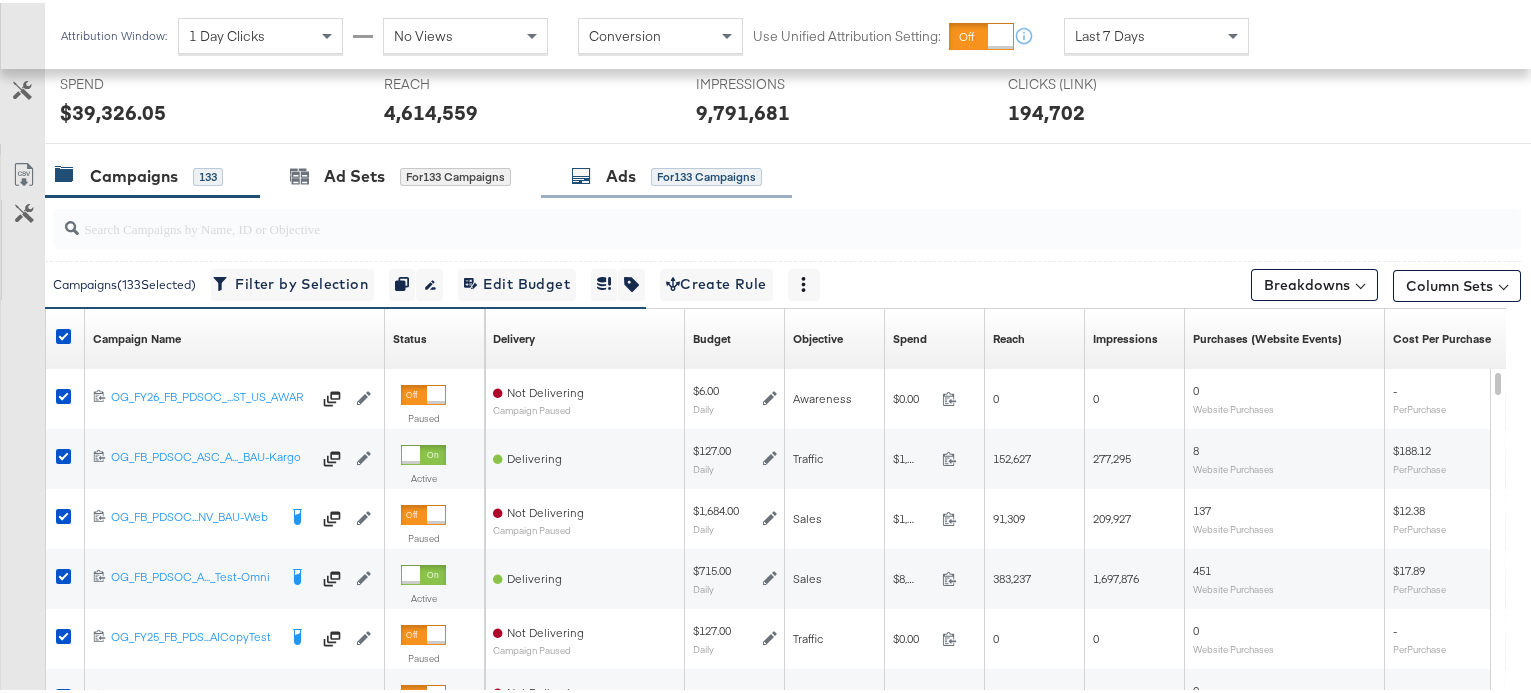 click at bounding box center [581, 173] 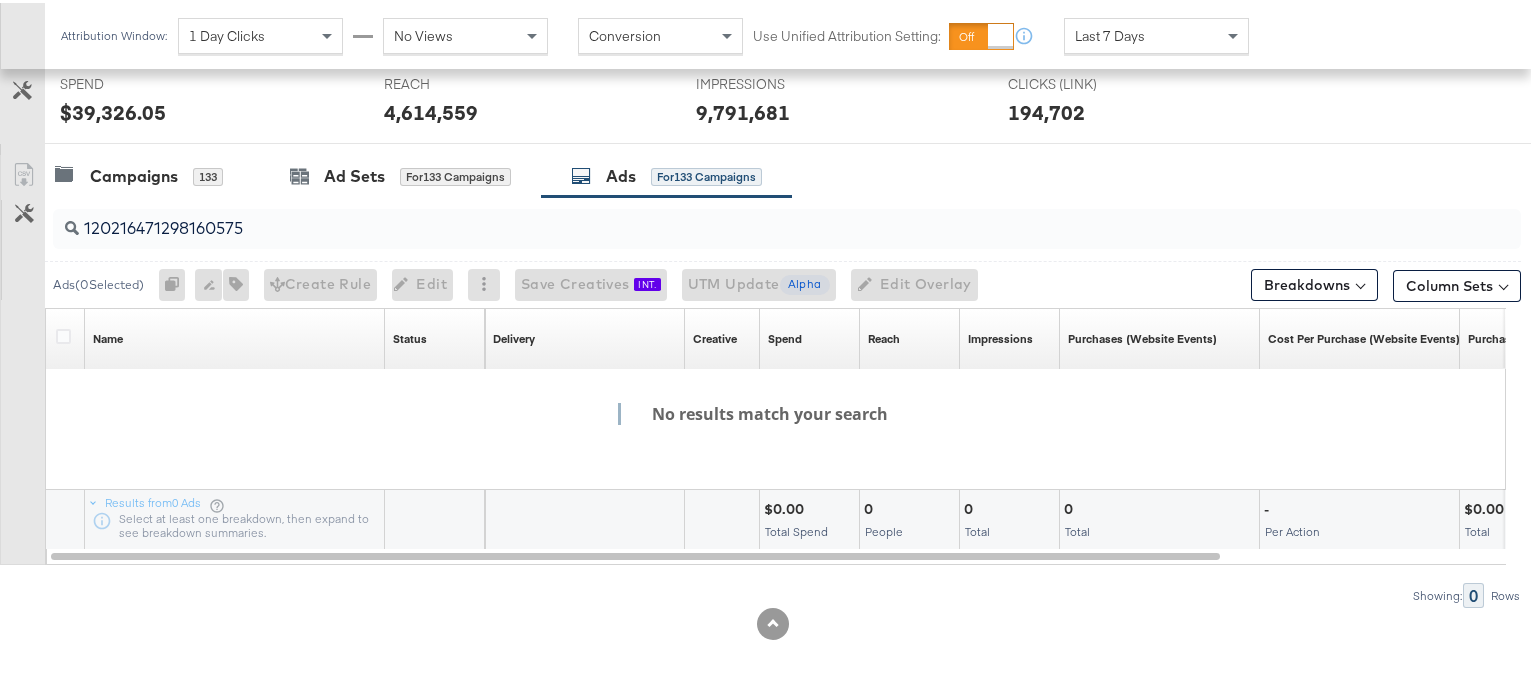 click on "120216471298160575" at bounding box center [734, 217] 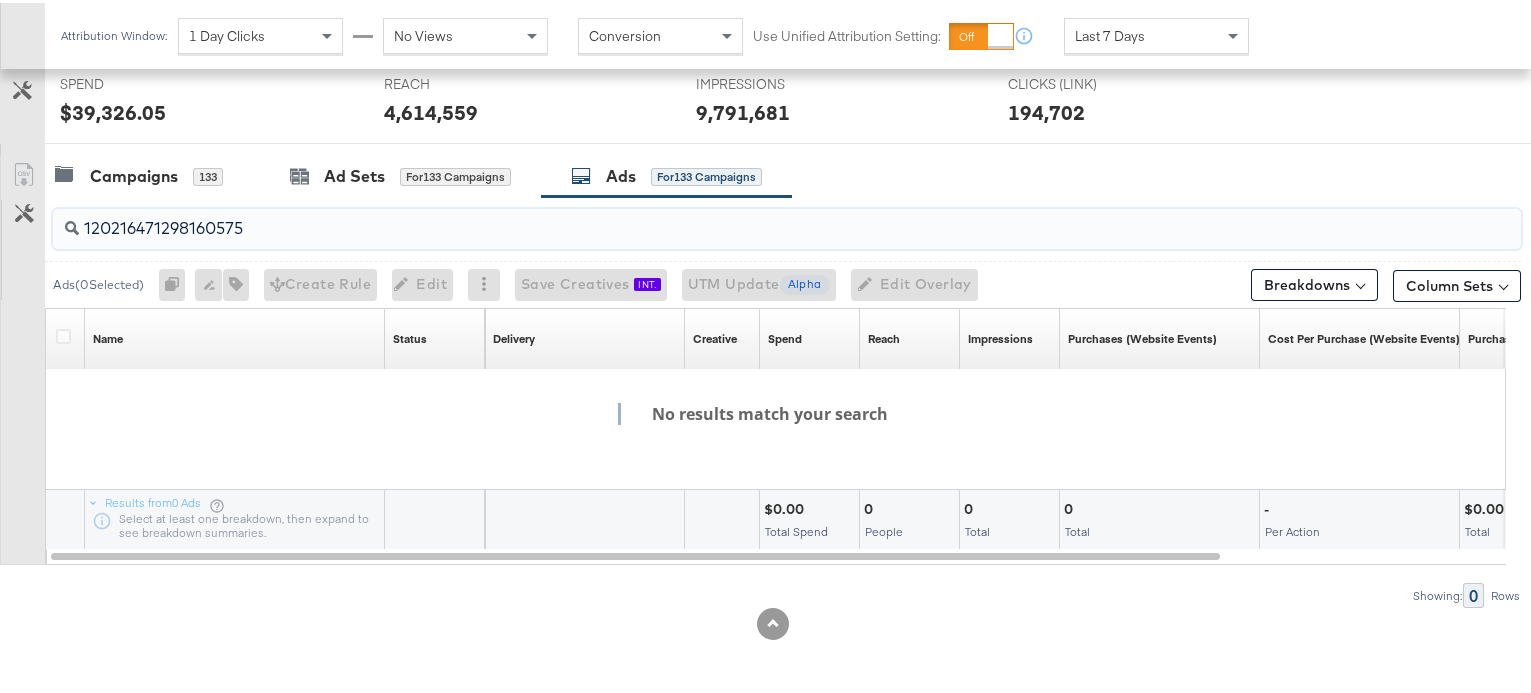 click on "120216471298160575" at bounding box center [734, 217] 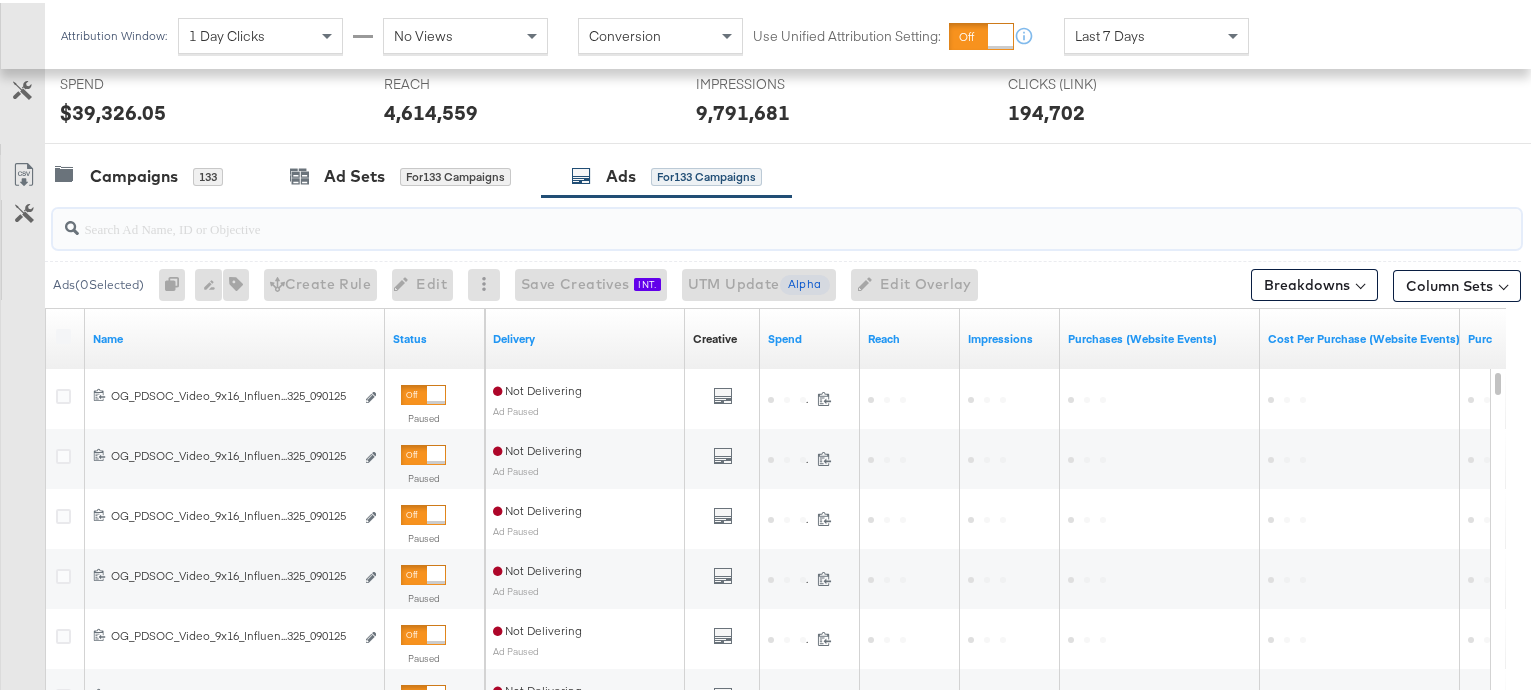 paste on "120216471298160575" 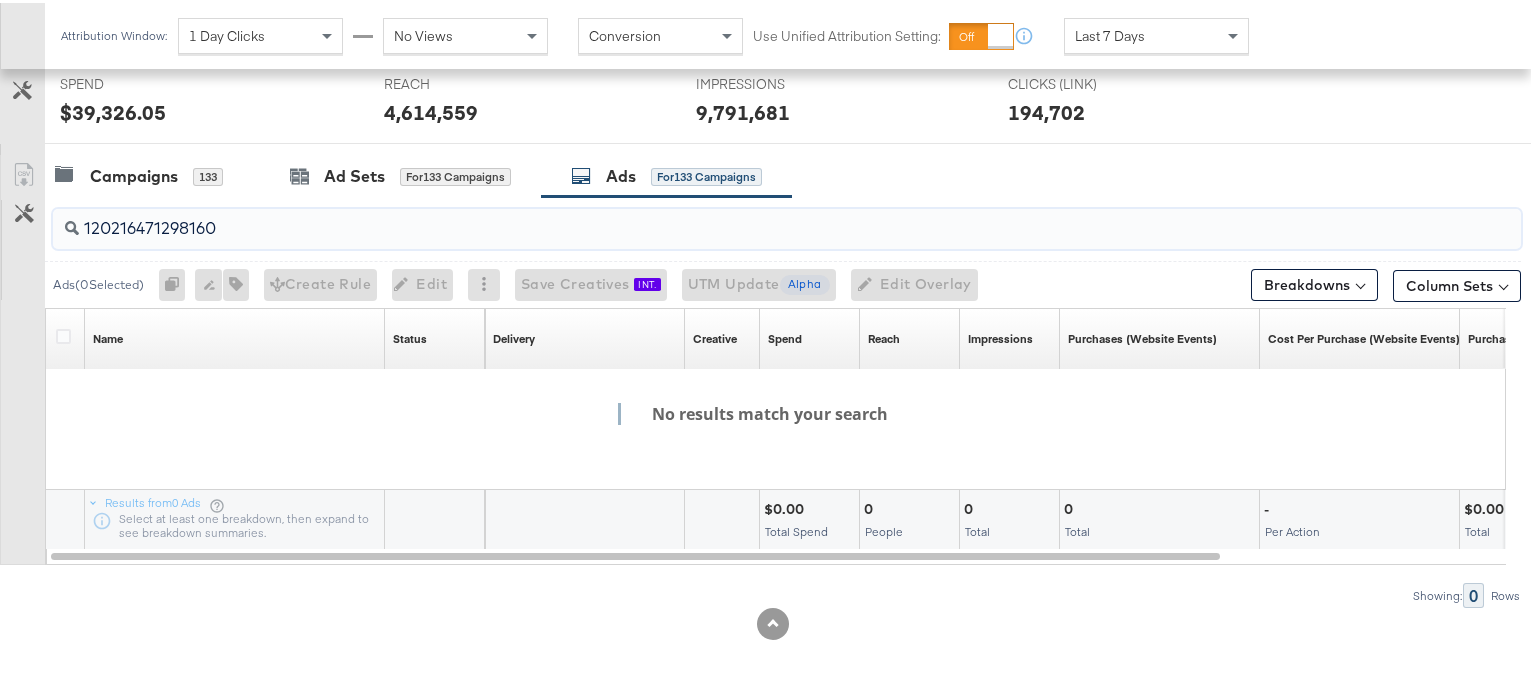 type on "12021647129816" 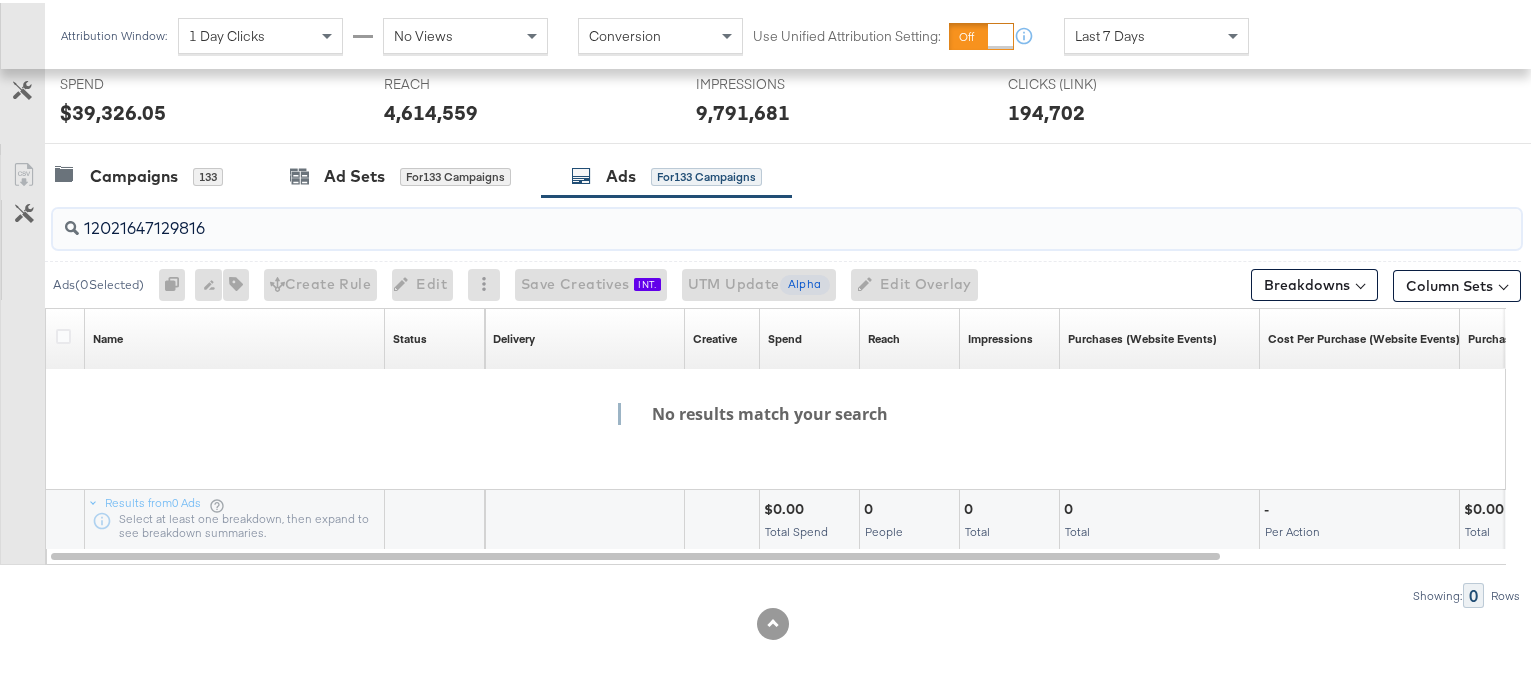 click on "12021647129816" at bounding box center (734, 217) 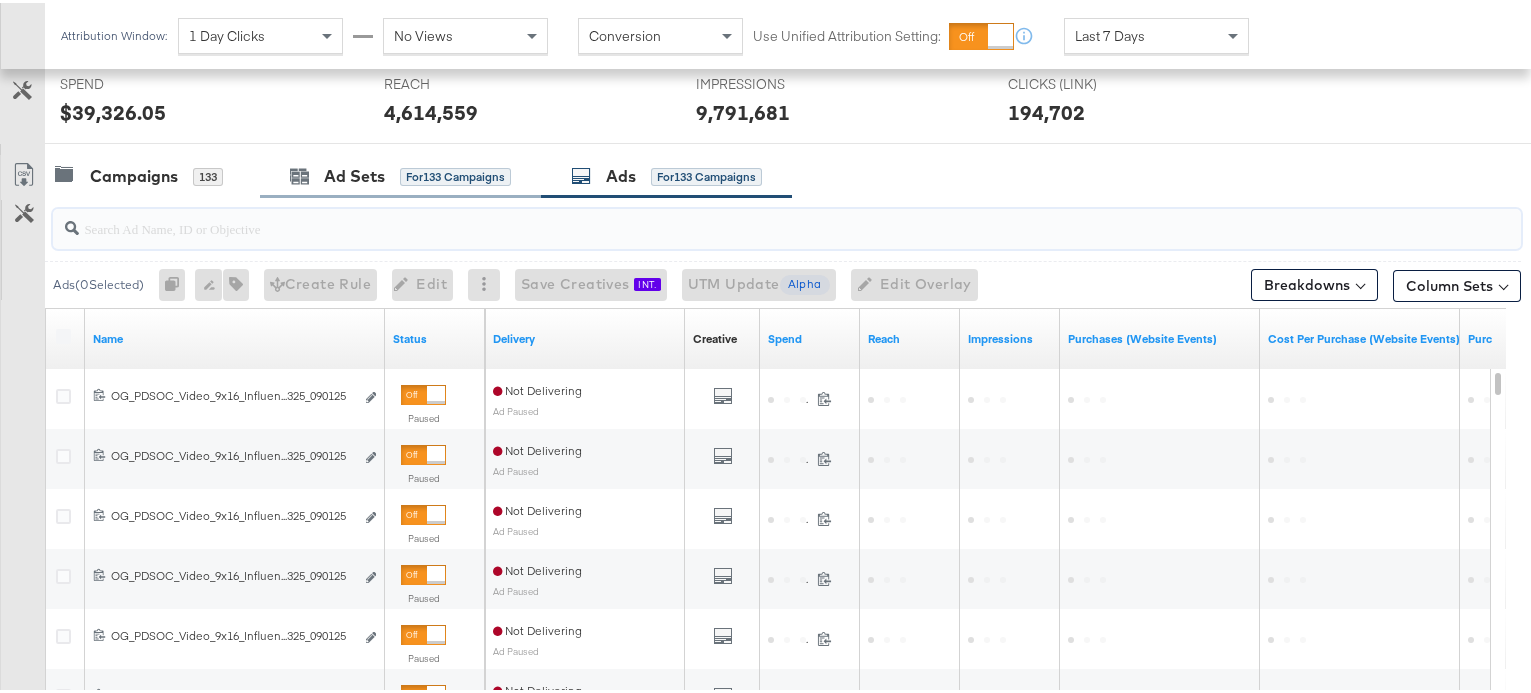 type 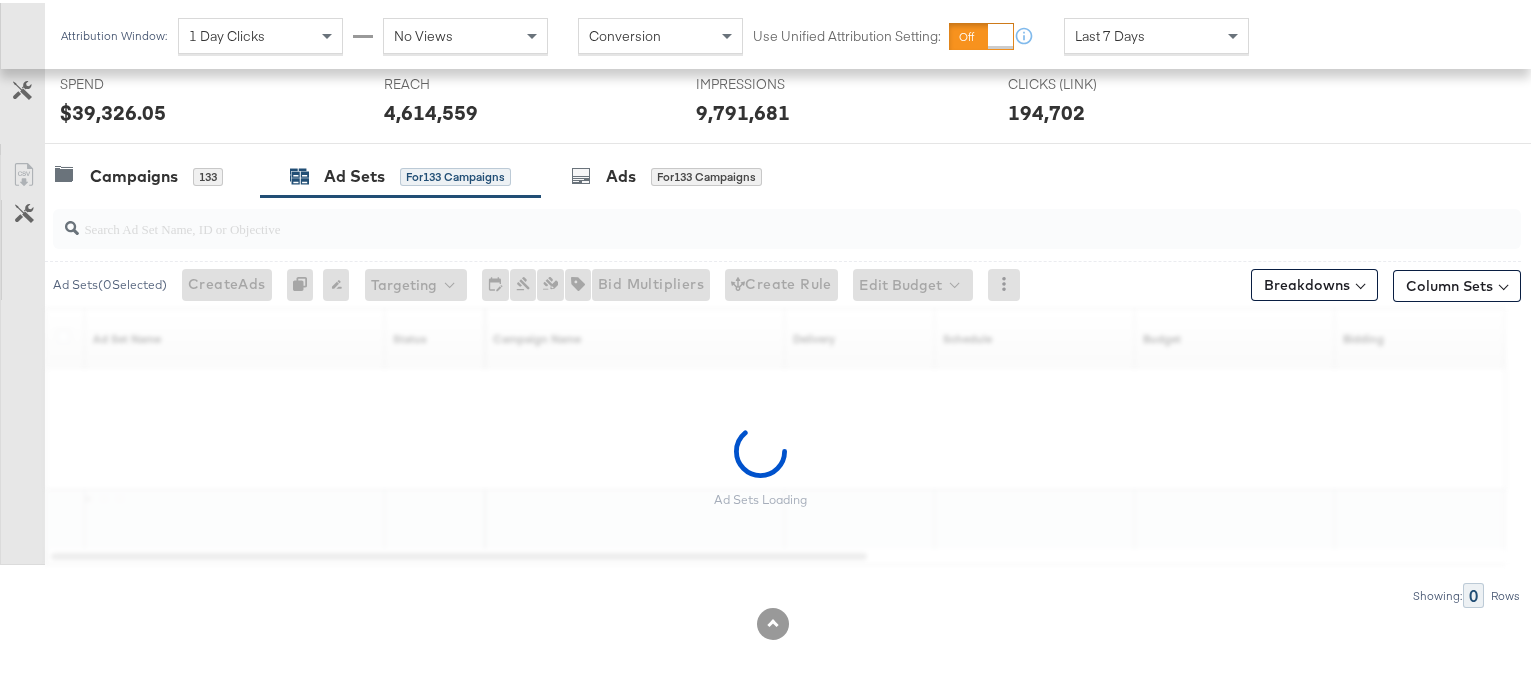 click on "Ad Sets for  133   Campaigns" at bounding box center (400, 173) 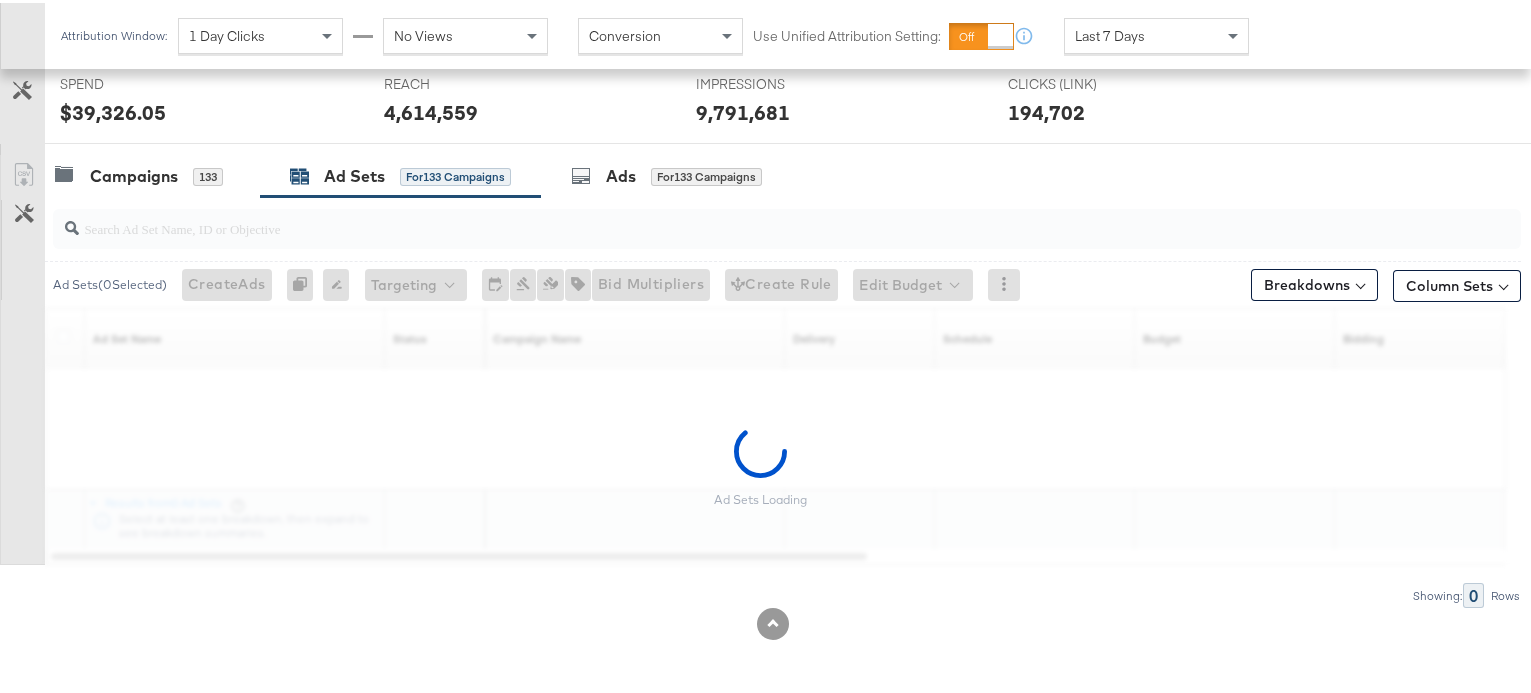 click at bounding box center [734, 217] 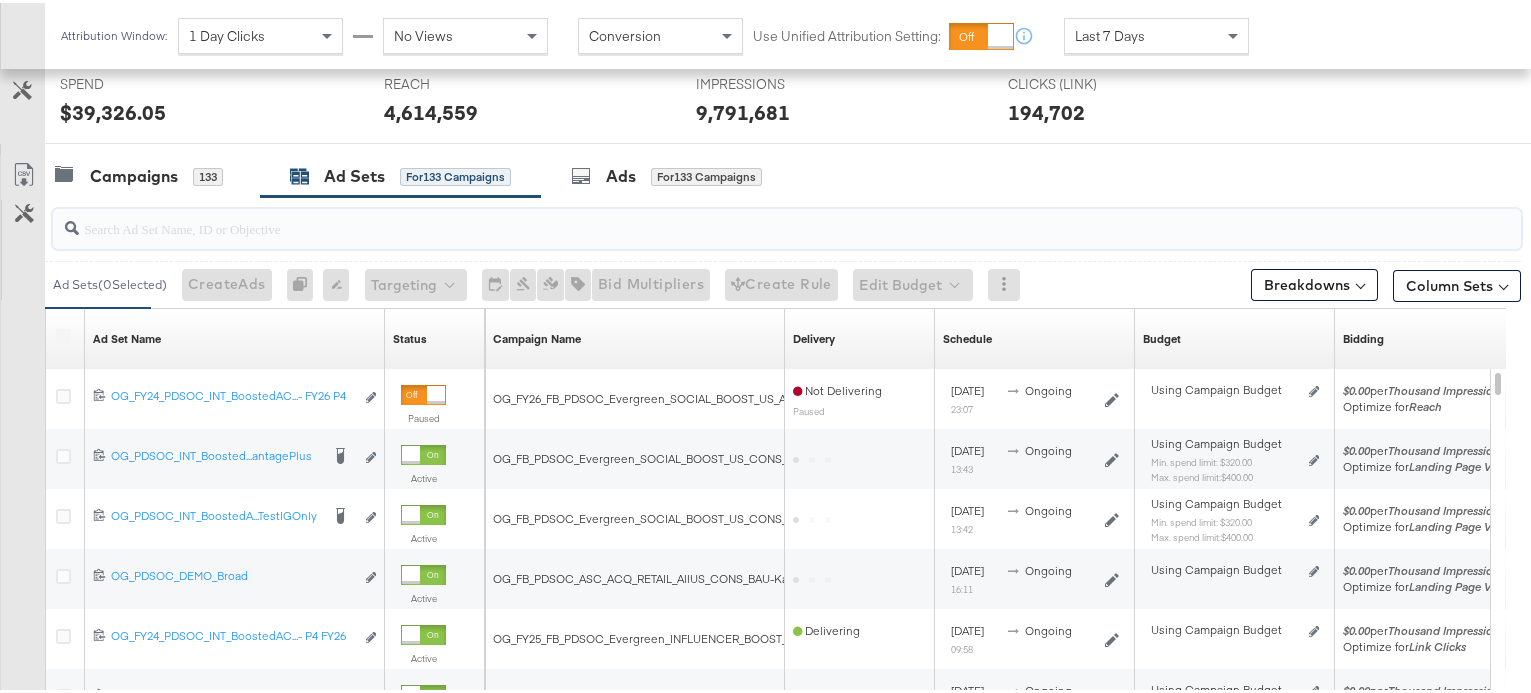 paste on "120216471298160575" 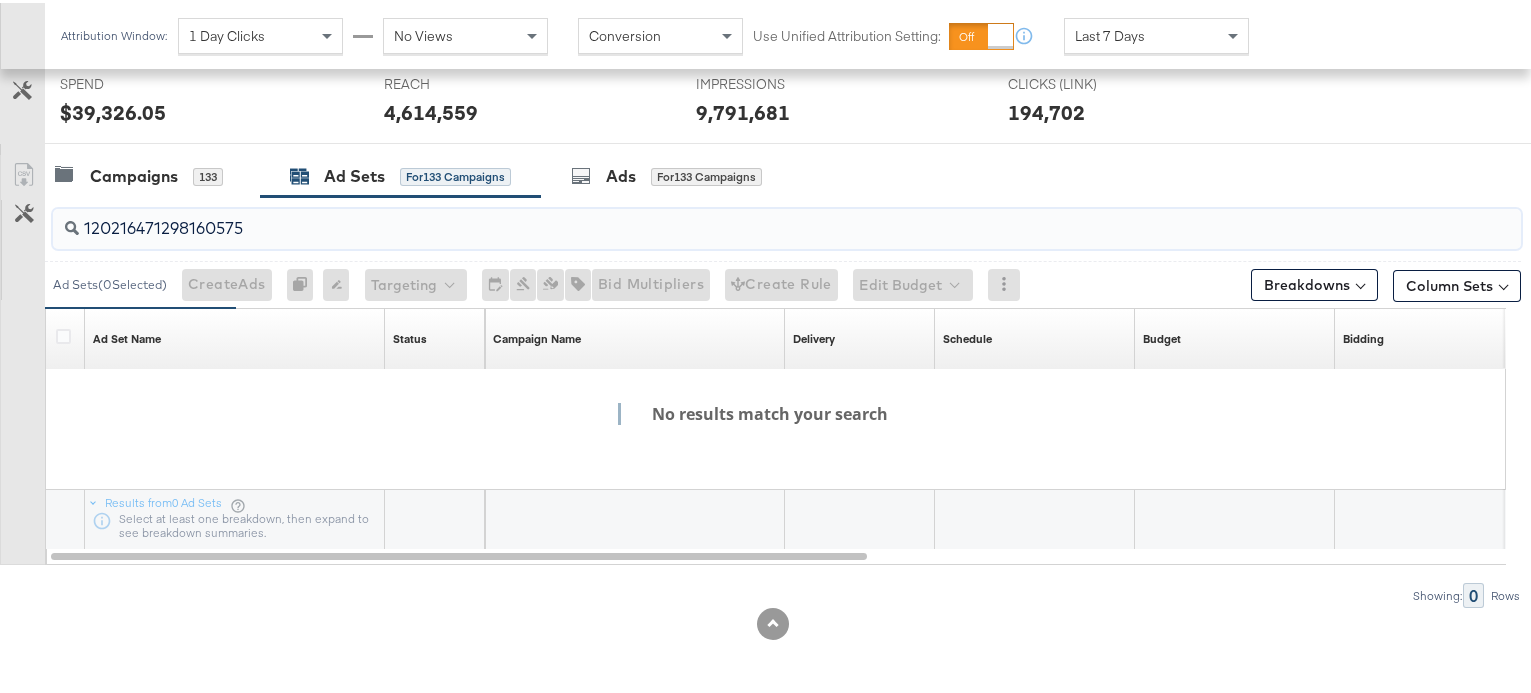 click on "120216471298160575" at bounding box center (734, 217) 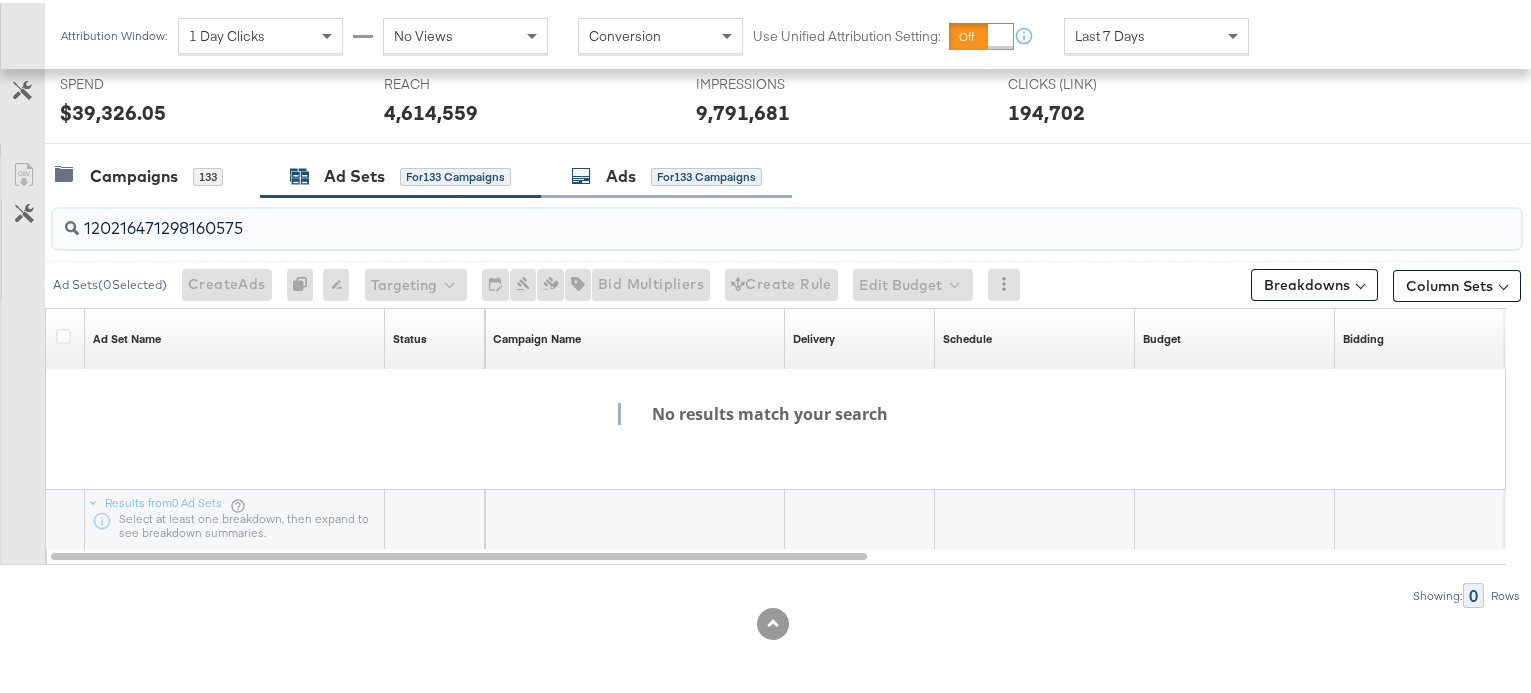 type on "120216471298160575" 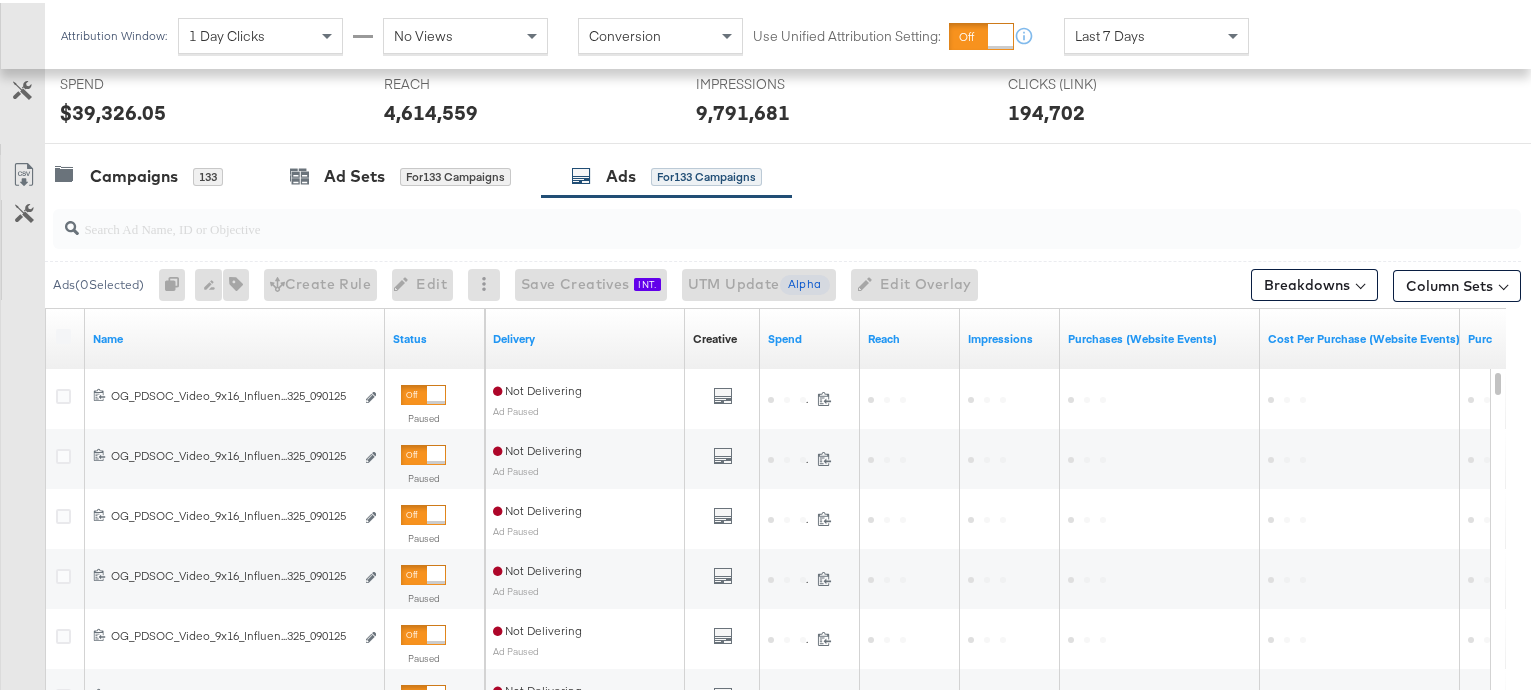 click at bounding box center [734, 217] 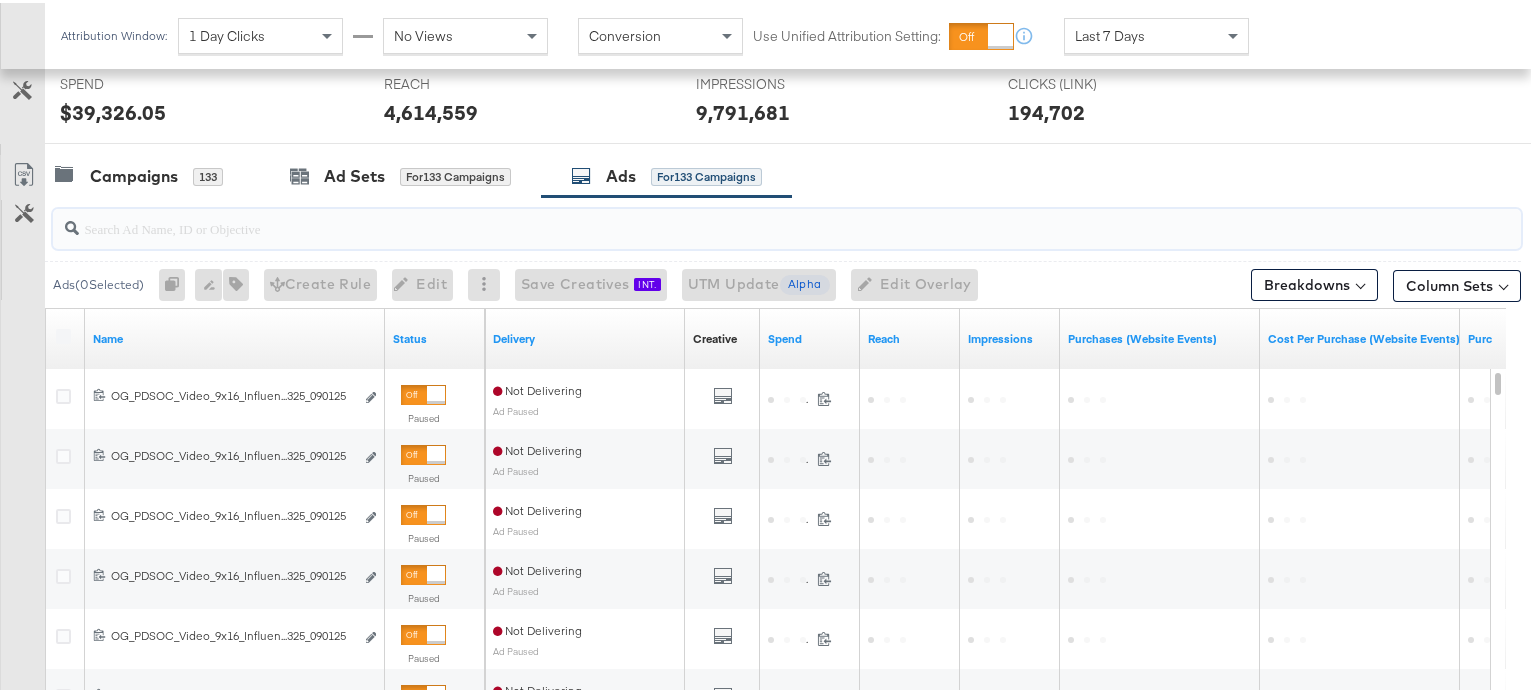 paste on "120216471298160575" 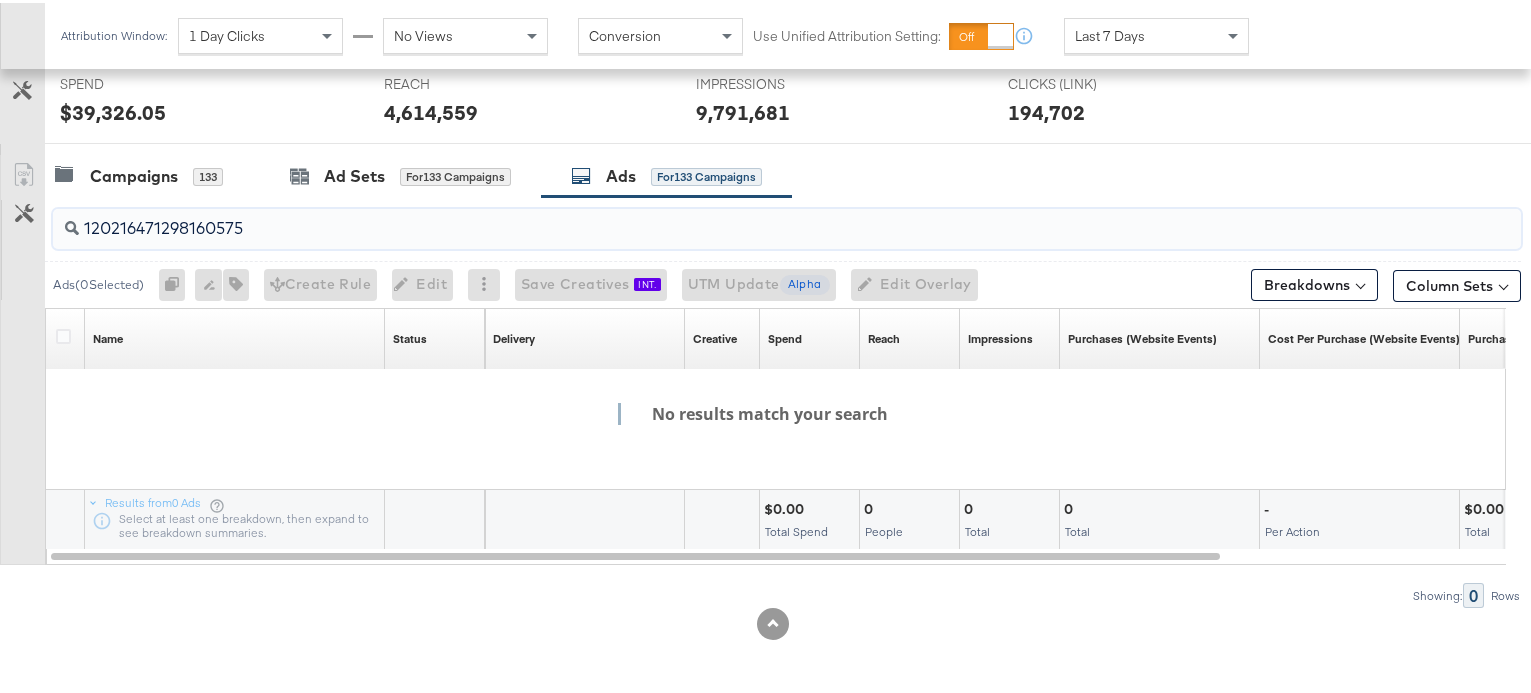 type on "120216471298160575" 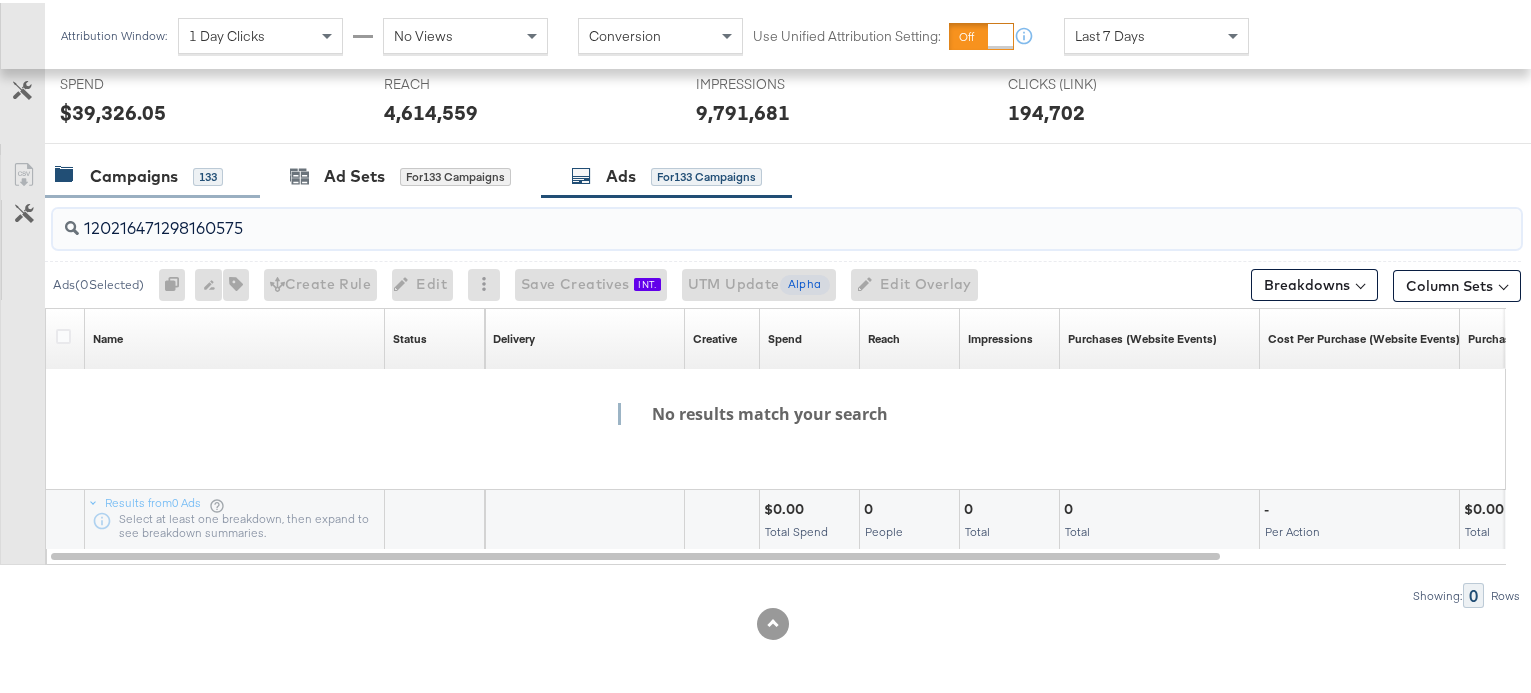 click on "Campaigns" at bounding box center [134, 173] 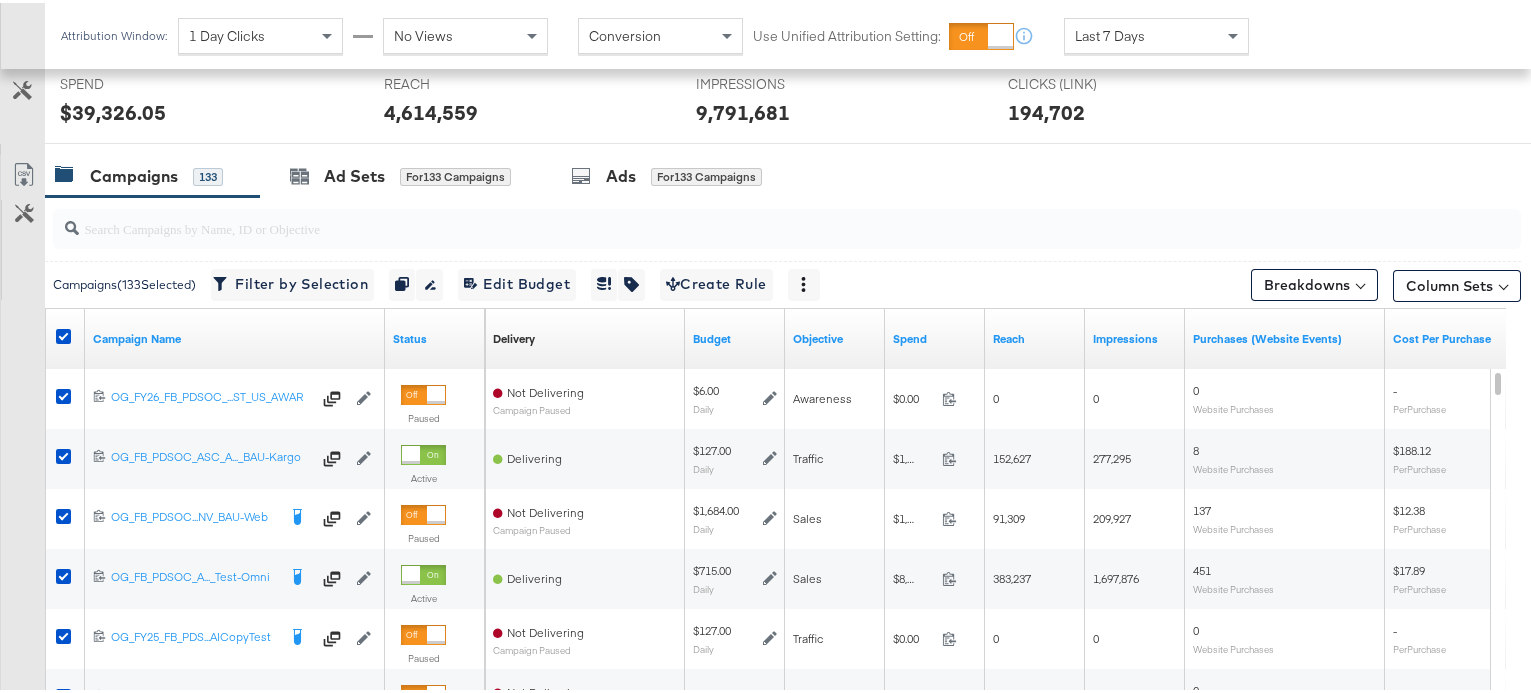 click at bounding box center (734, 217) 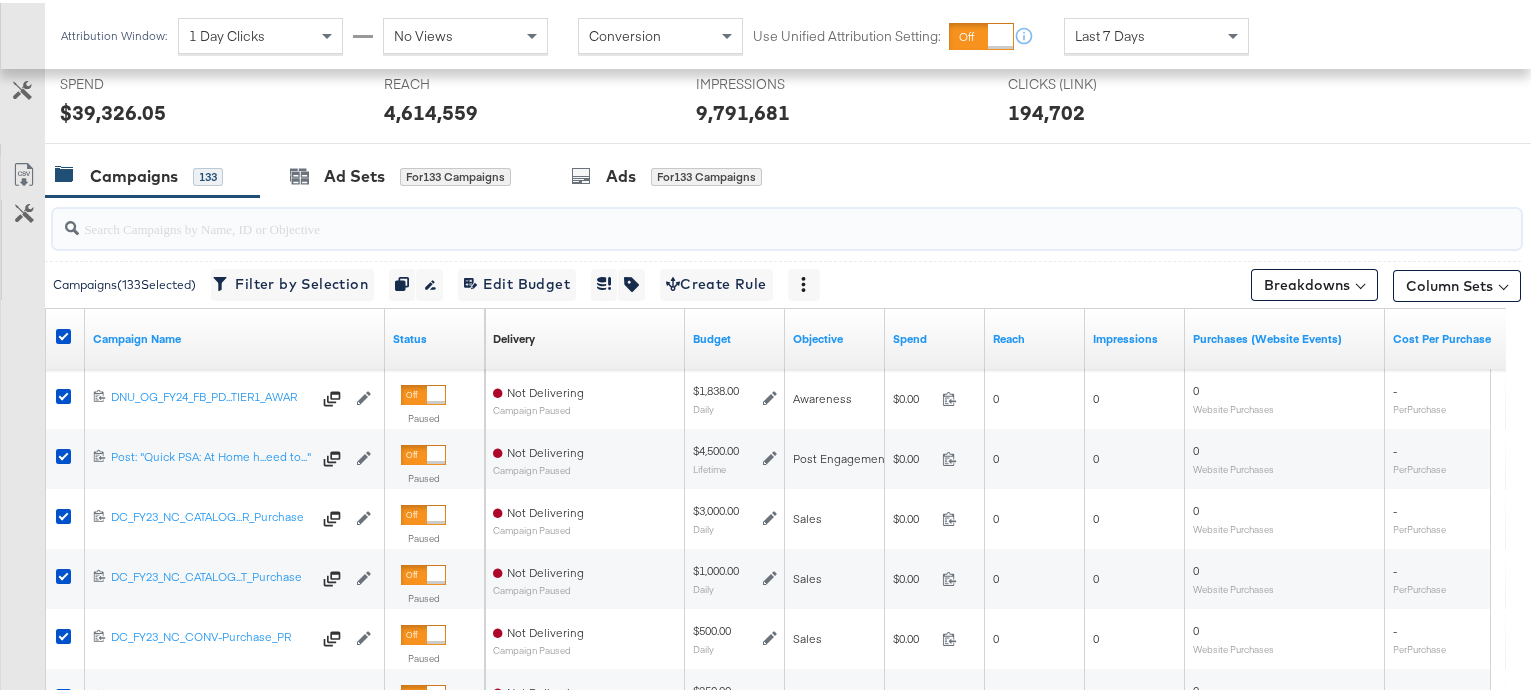 scroll, scrollTop: 777, scrollLeft: 0, axis: vertical 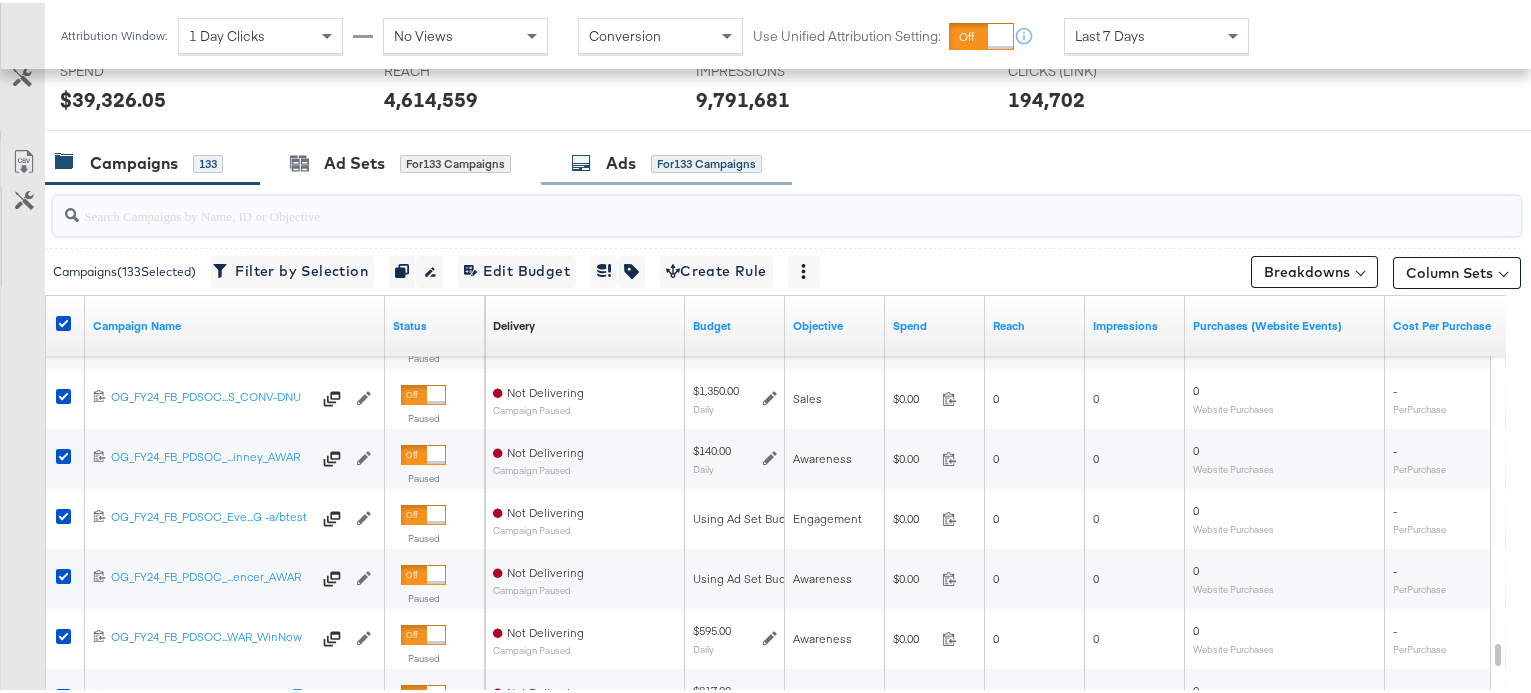 click on "Ads" at bounding box center [621, 160] 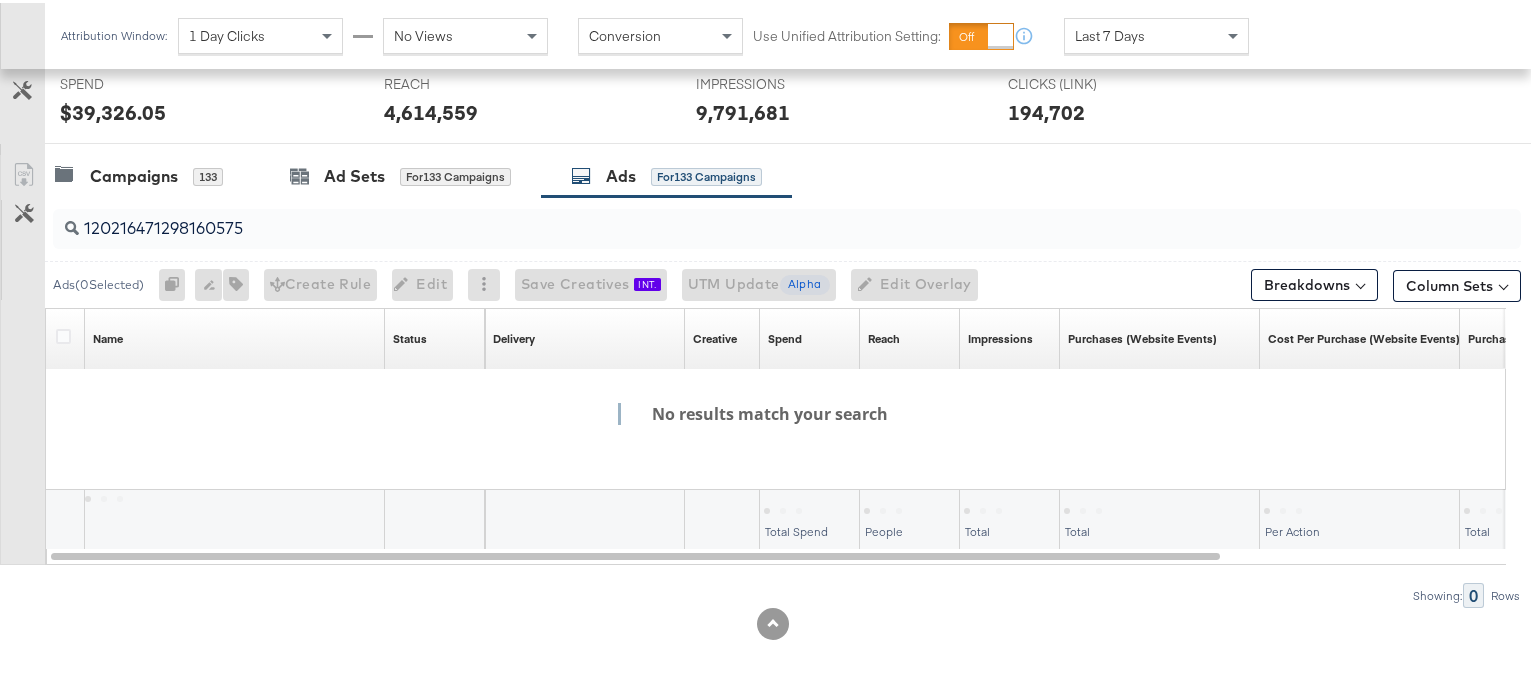 scroll, scrollTop: 764, scrollLeft: 0, axis: vertical 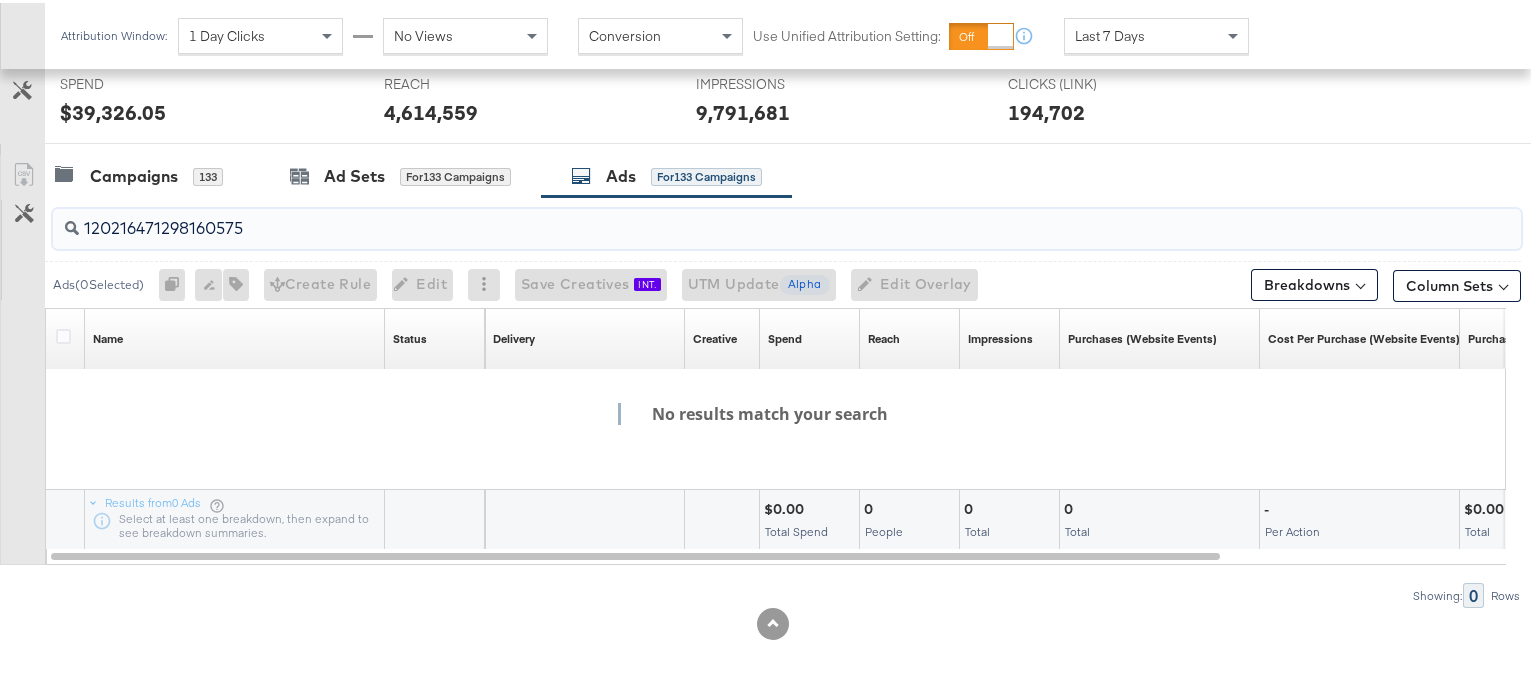 click on "120216471298160575" at bounding box center (734, 217) 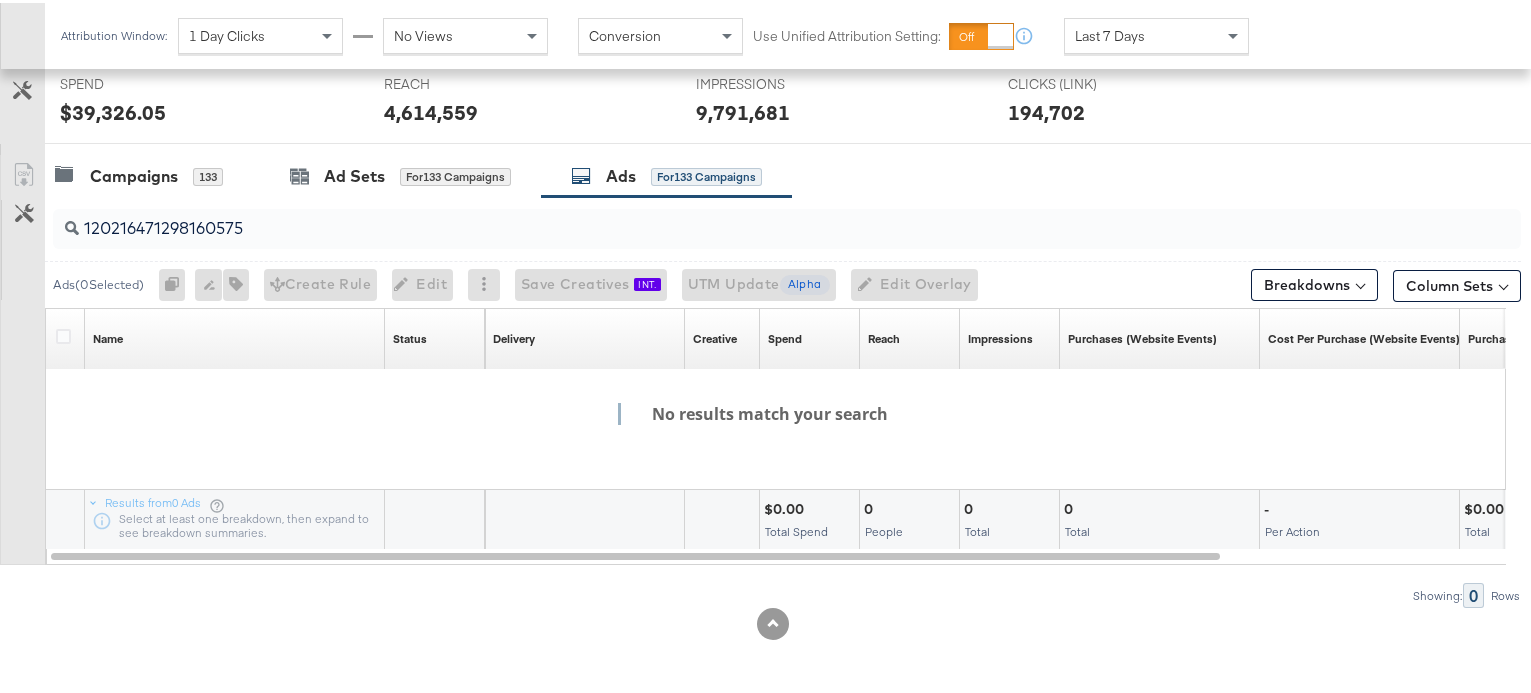 click on "120216471298160575" at bounding box center [787, 226] 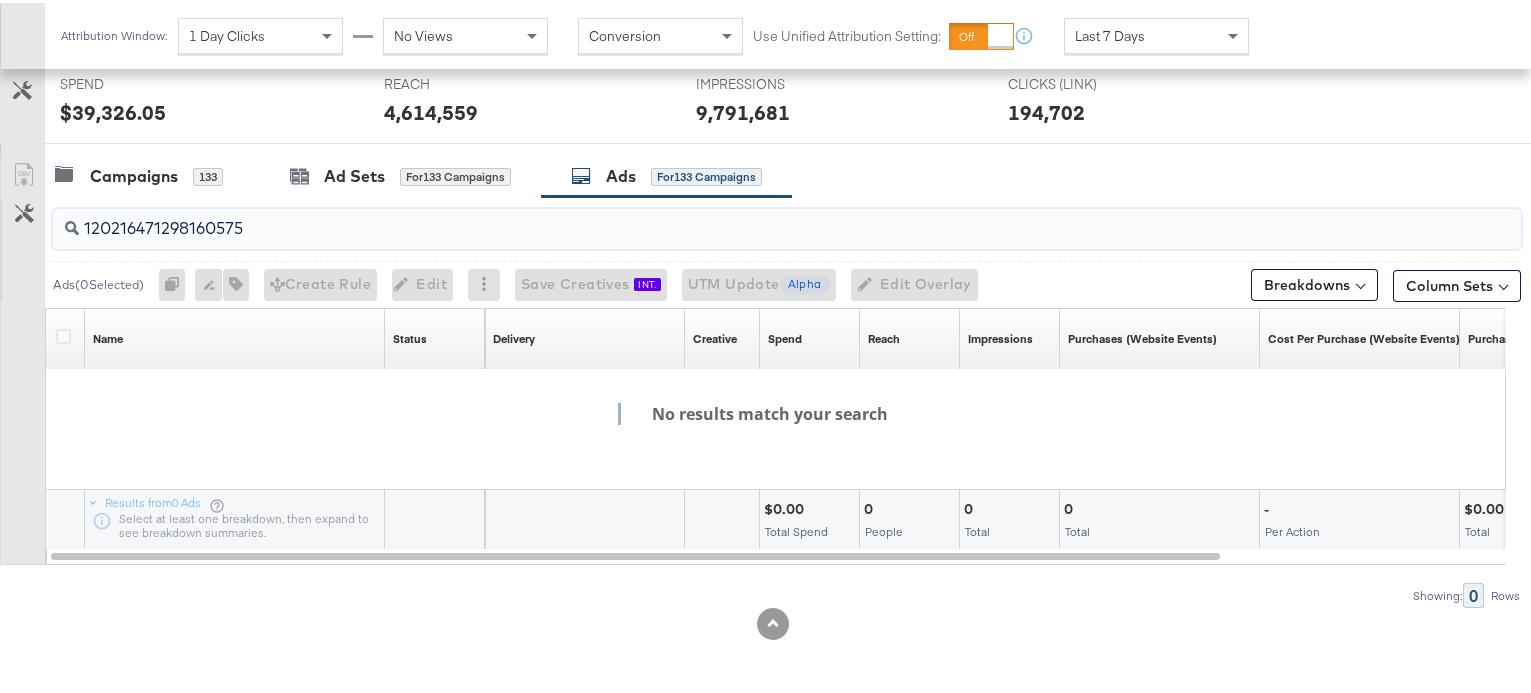 click on "120216471298160575" at bounding box center [787, 226] 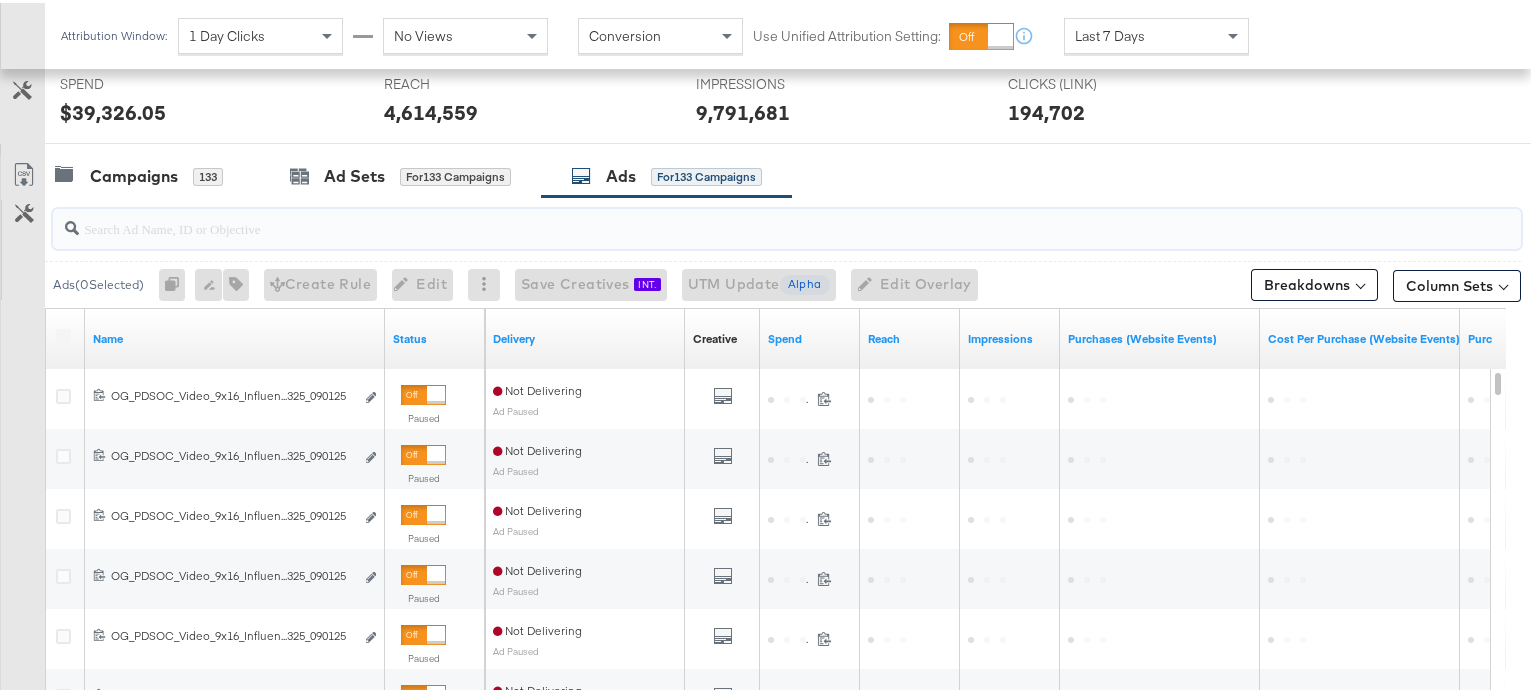 paste on "120216471298160575" 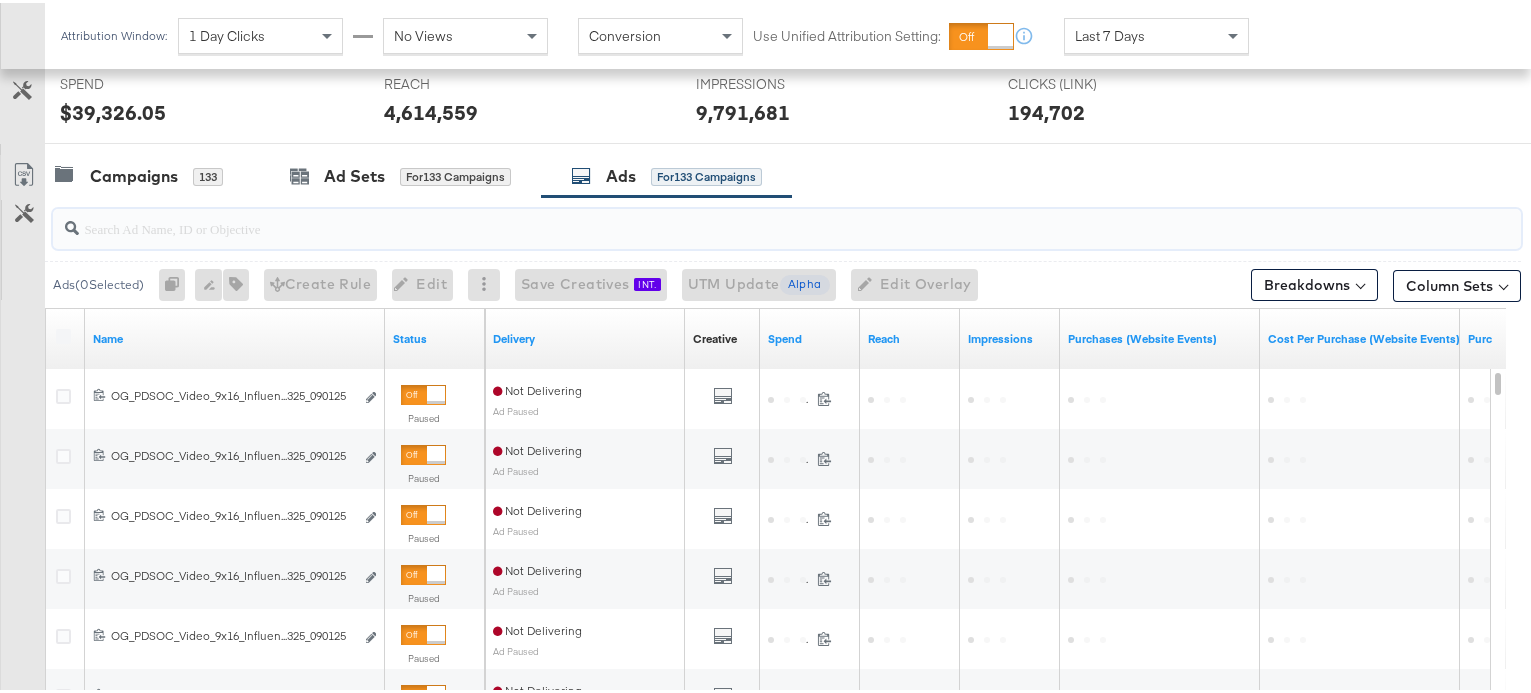 type on "120216471298160575" 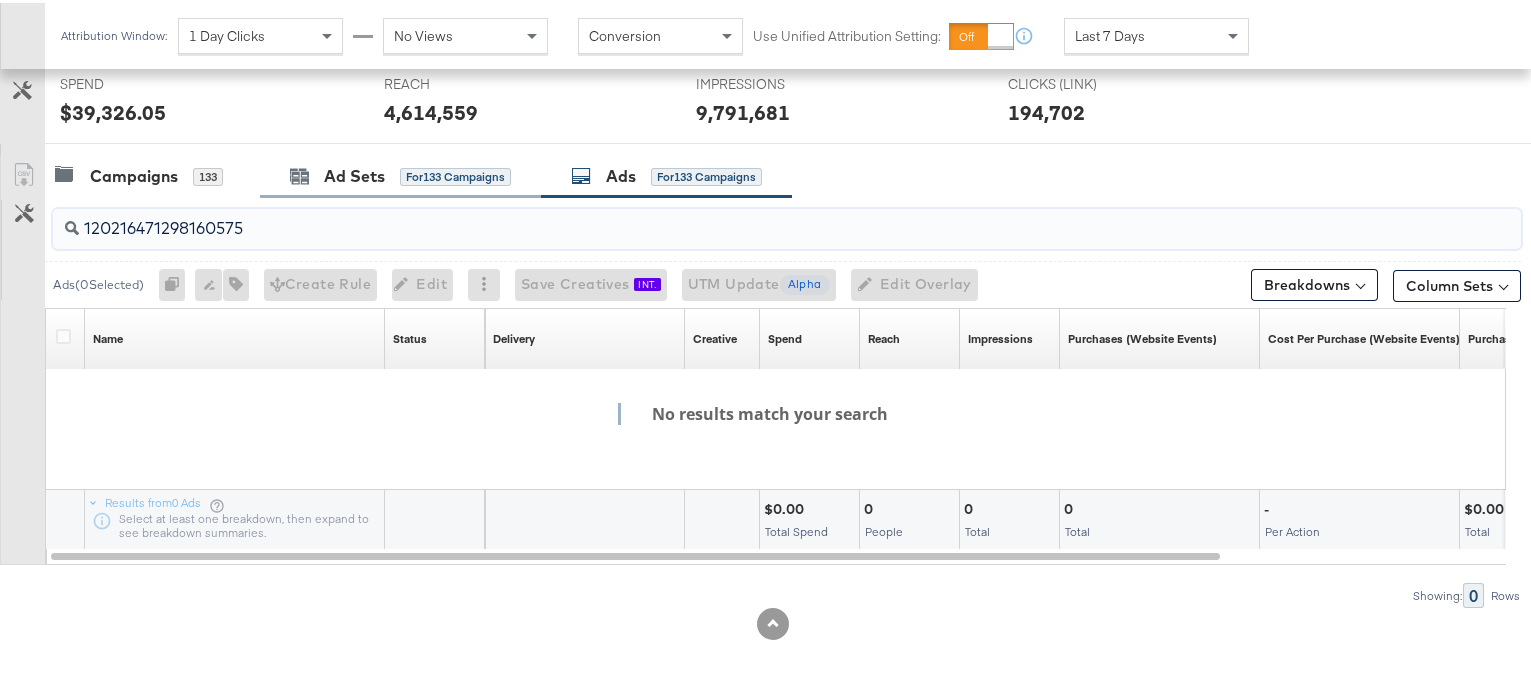 scroll, scrollTop: 70, scrollLeft: 0, axis: vertical 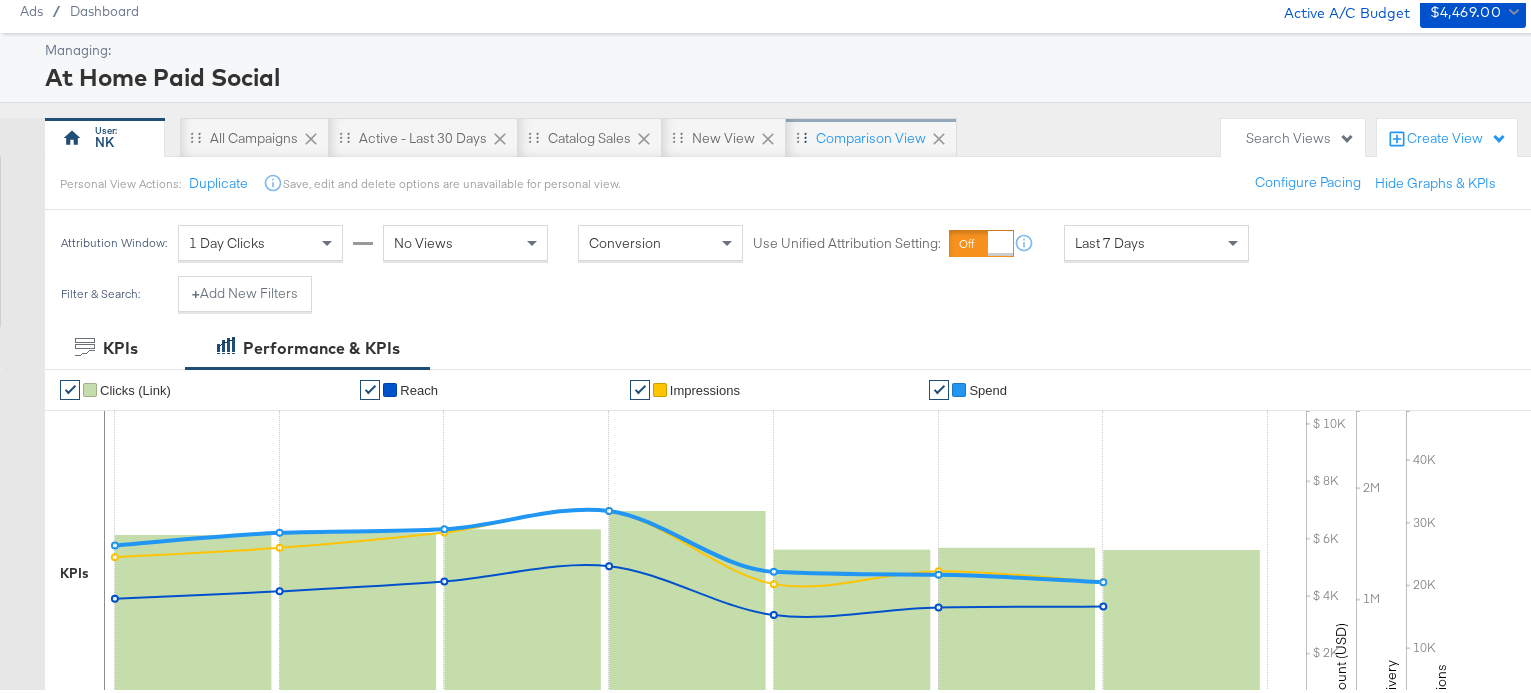 click on "Comparison View" at bounding box center (871, 135) 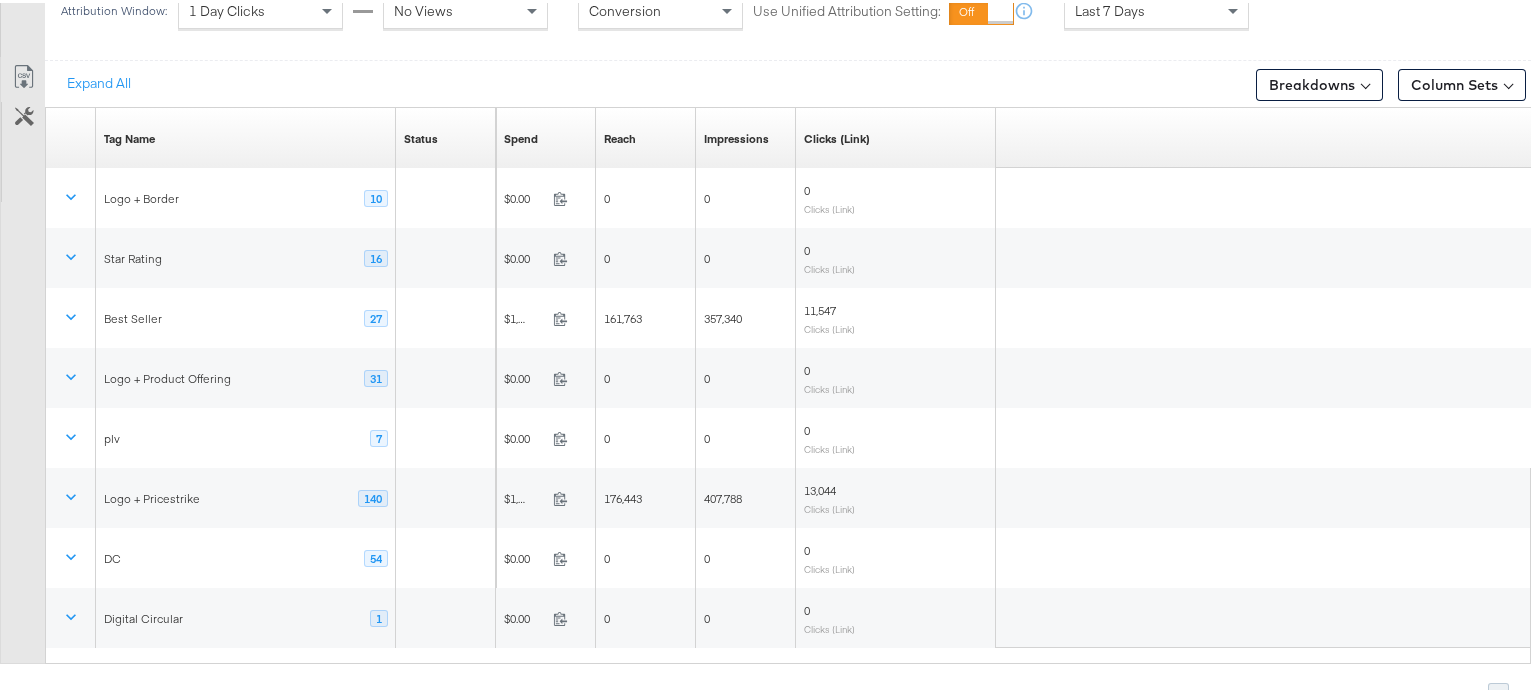 scroll, scrollTop: 314, scrollLeft: 0, axis: vertical 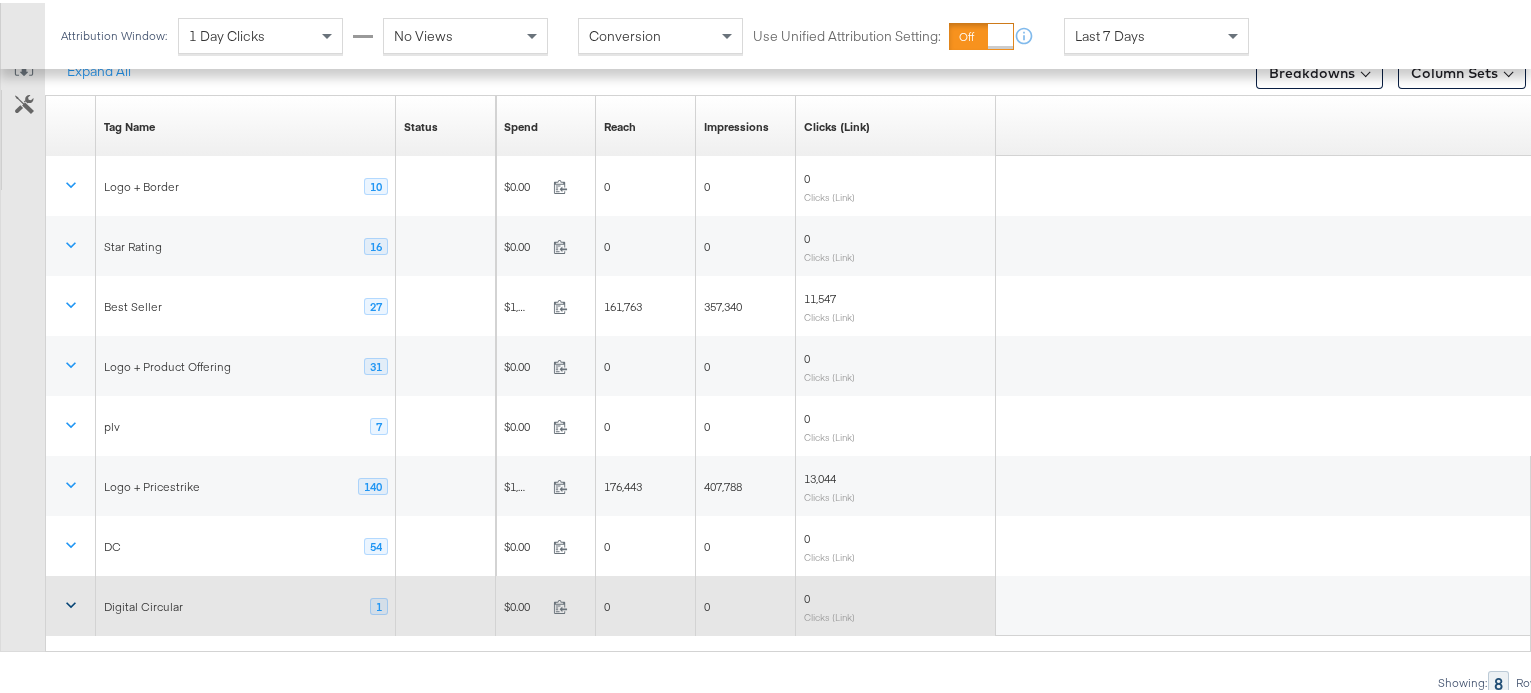 click 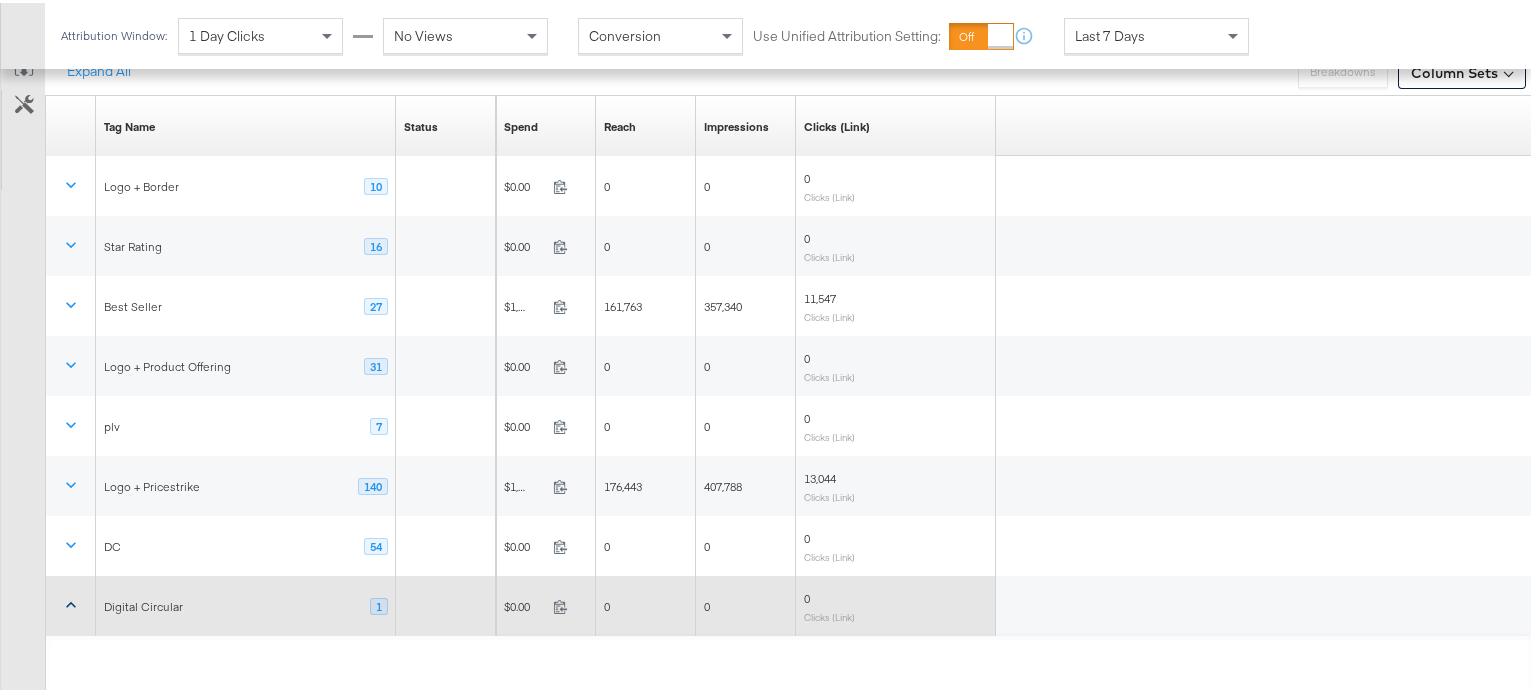scroll, scrollTop: 376, scrollLeft: 0, axis: vertical 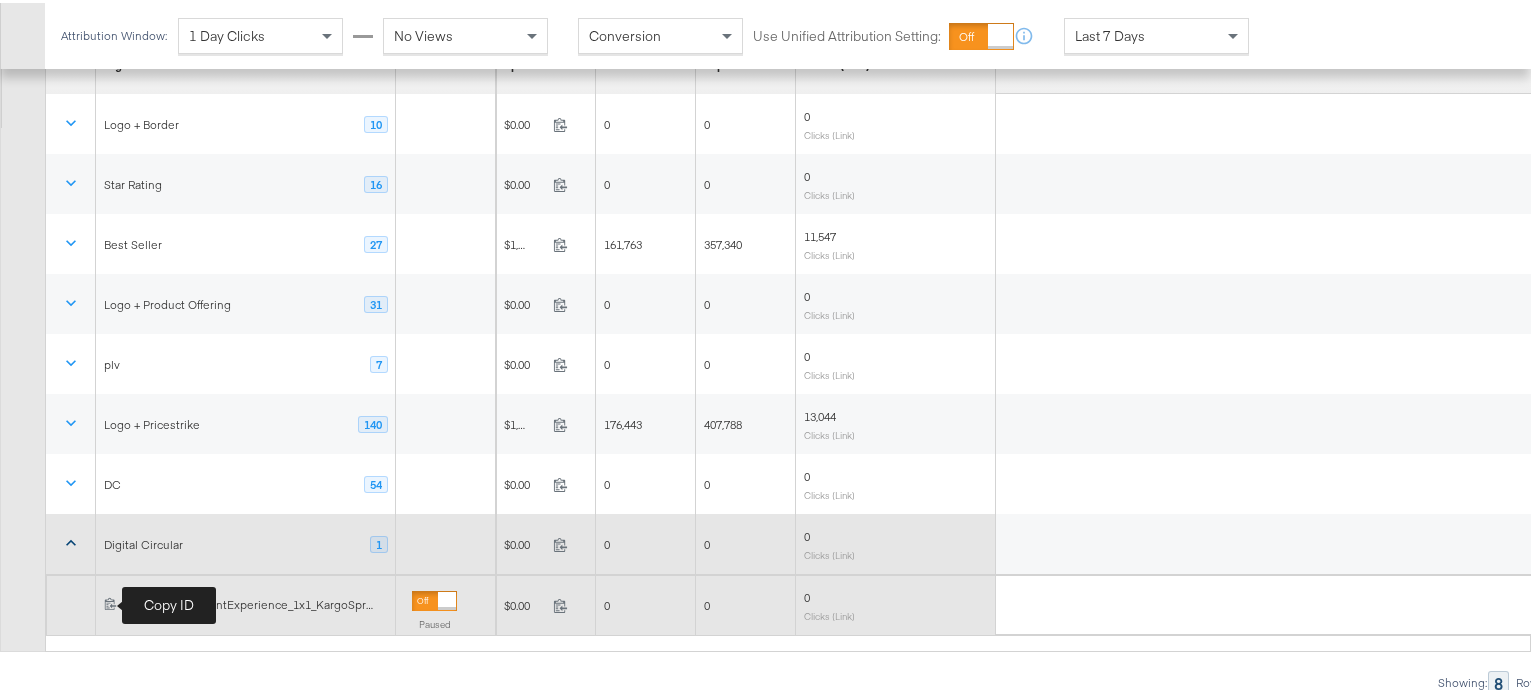 click 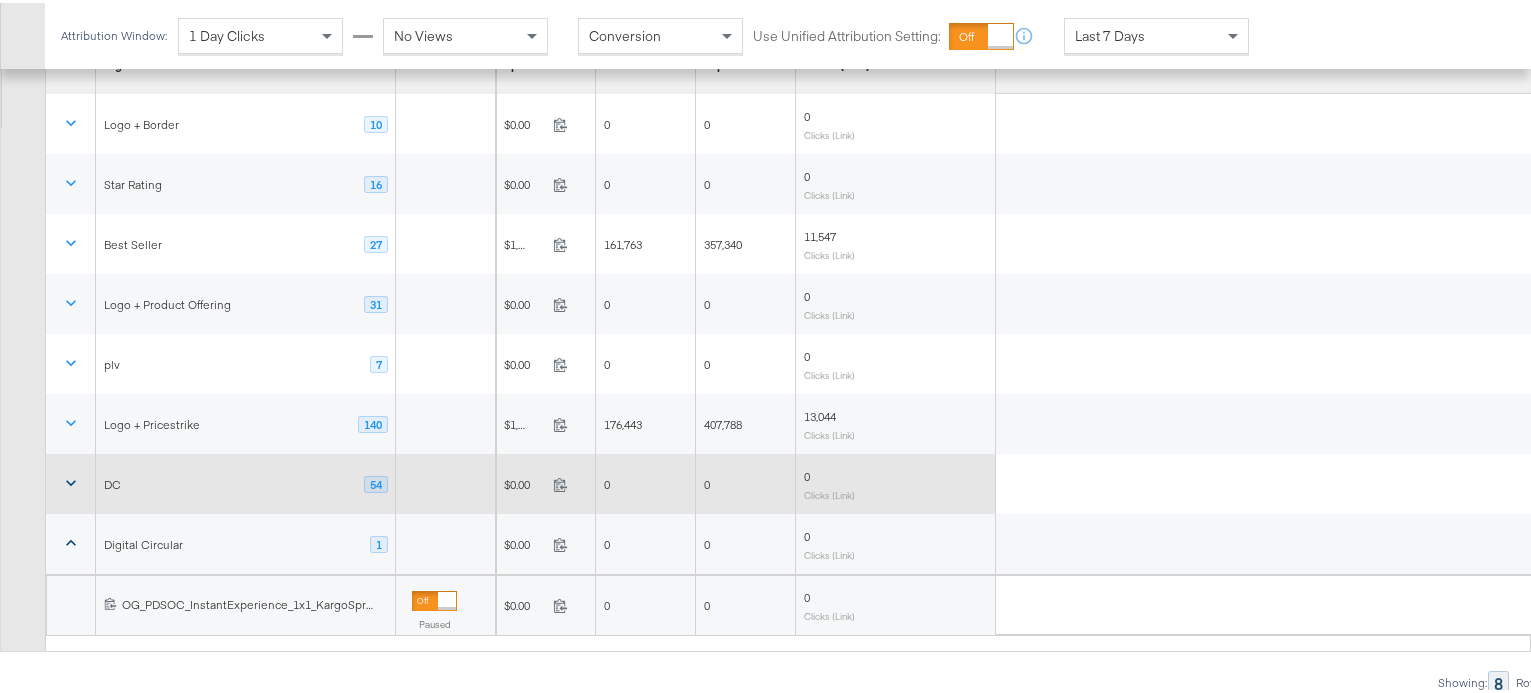 scroll, scrollTop: 224, scrollLeft: 0, axis: vertical 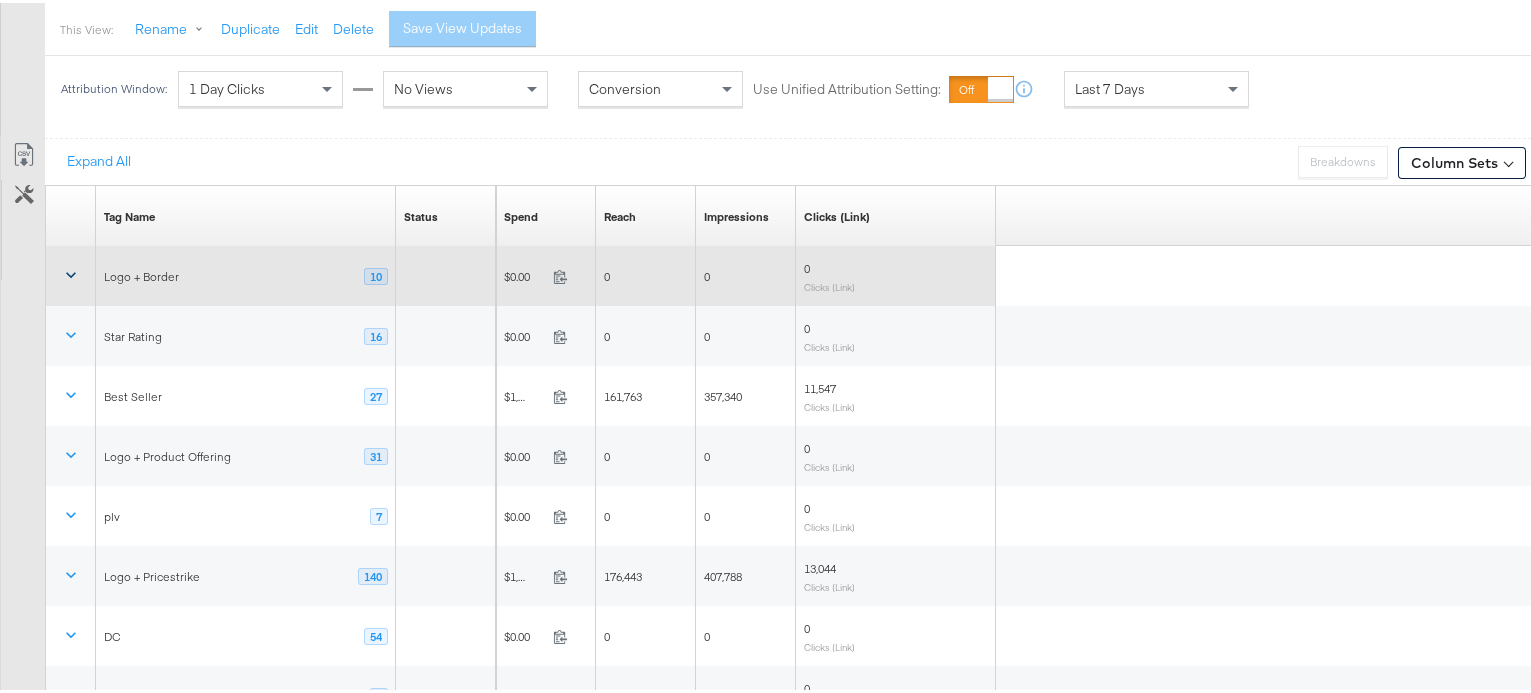 click 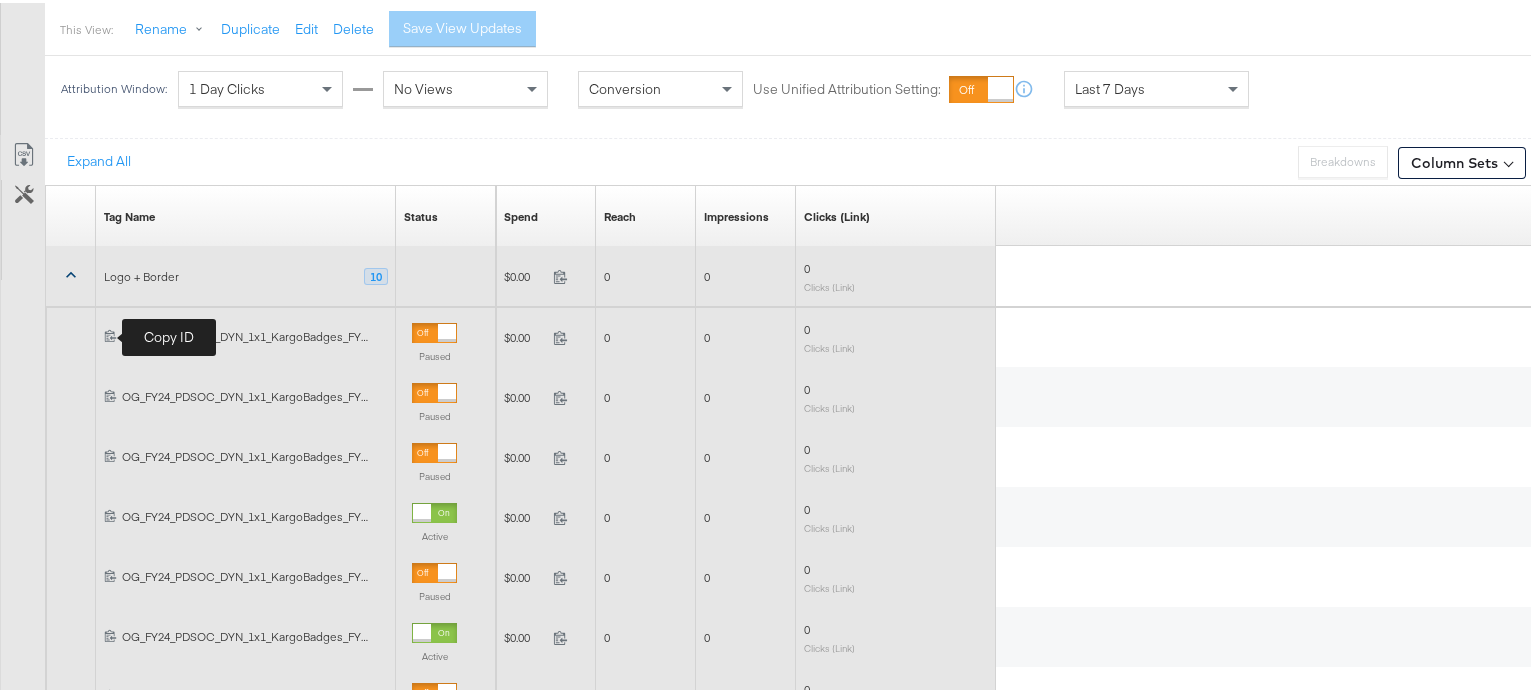 click 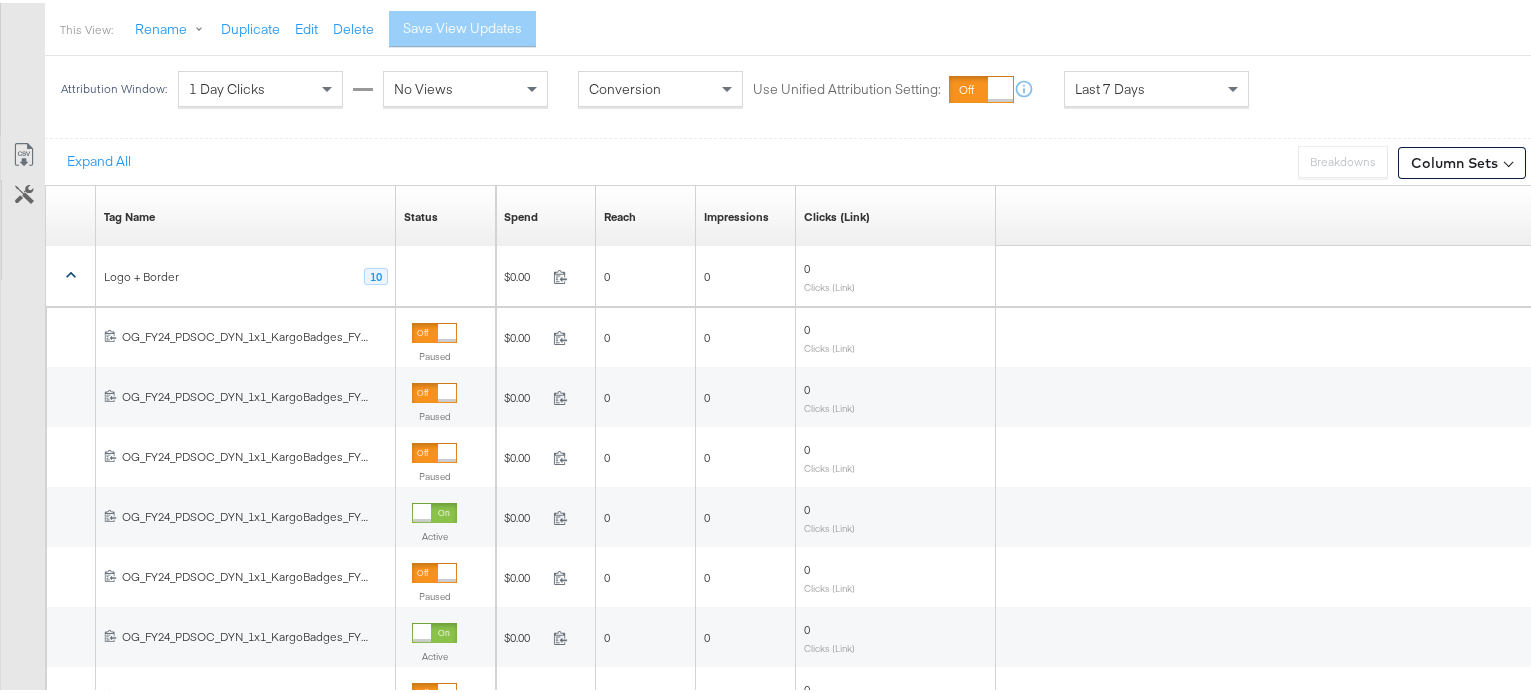 scroll, scrollTop: 0, scrollLeft: 0, axis: both 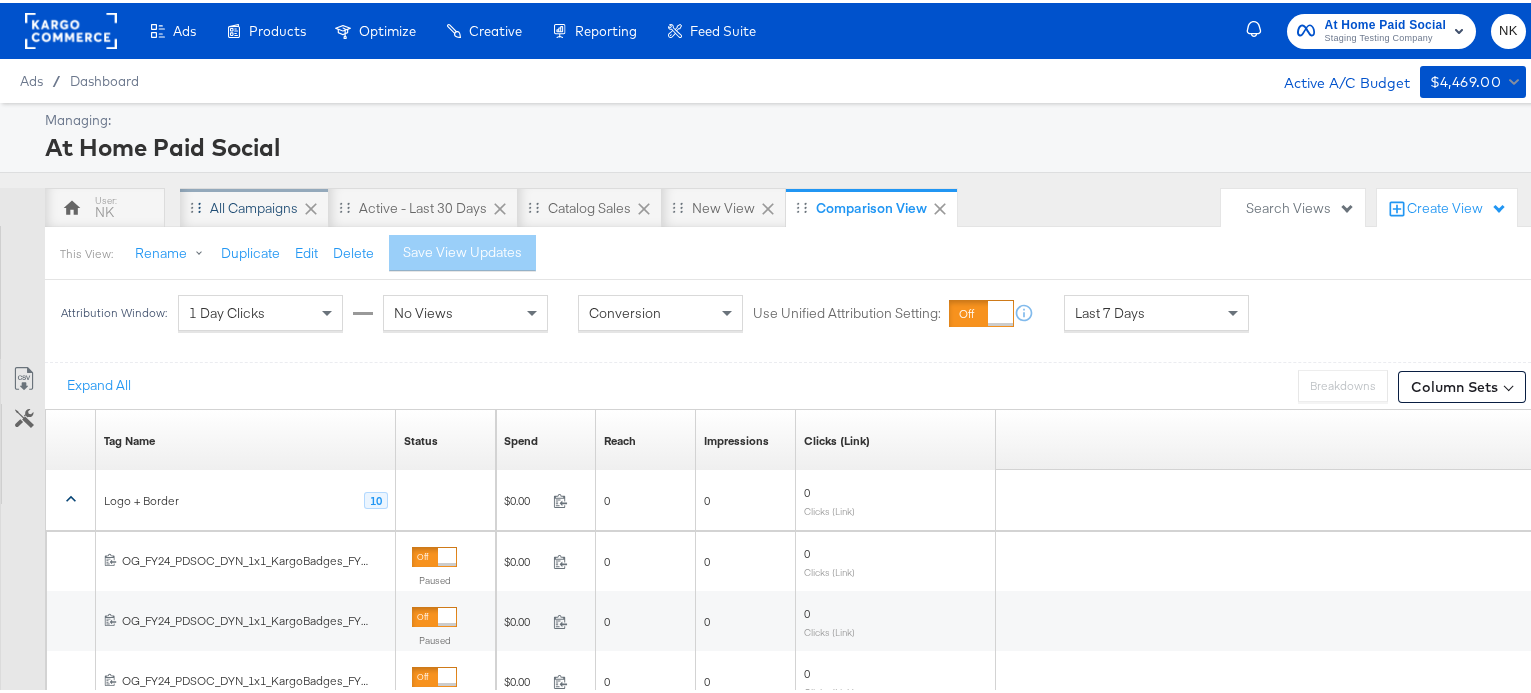 click on "All Campaigns" at bounding box center (254, 205) 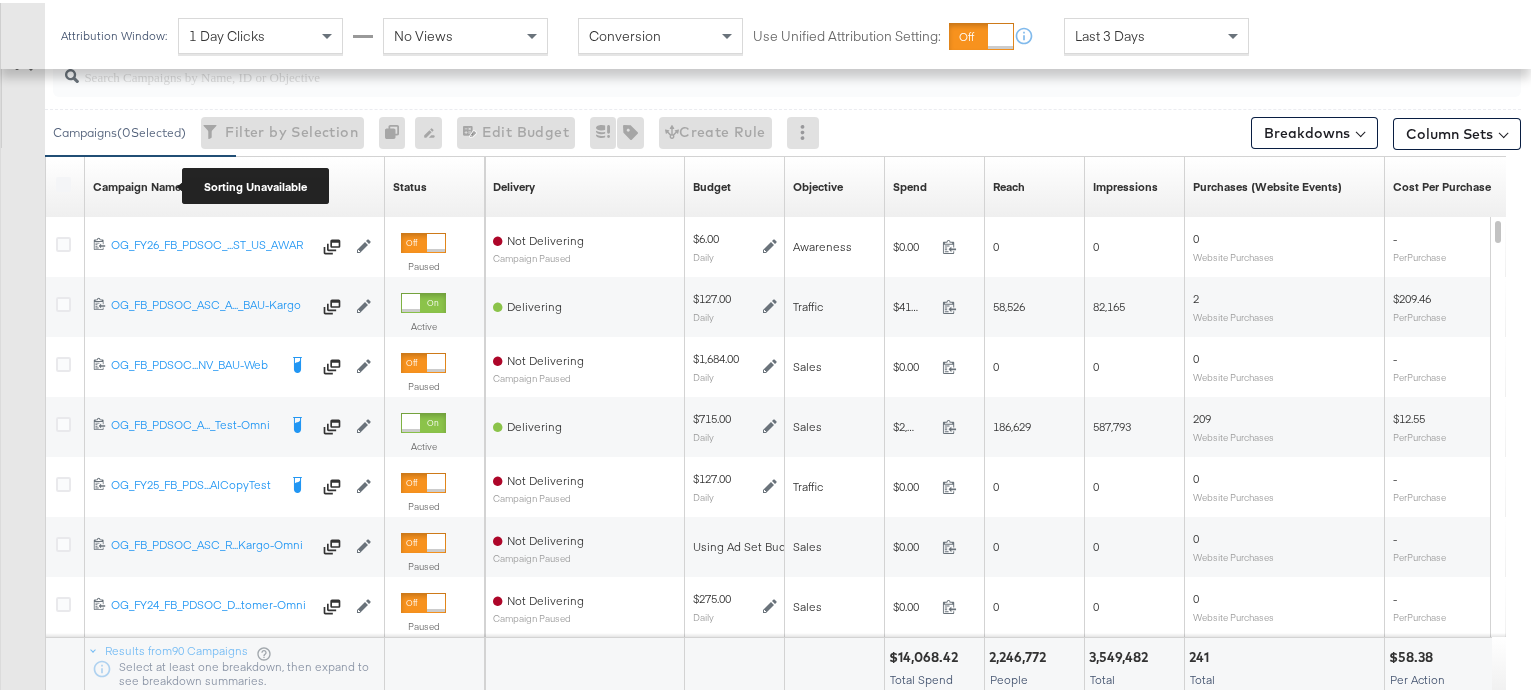 scroll, scrollTop: 846, scrollLeft: 0, axis: vertical 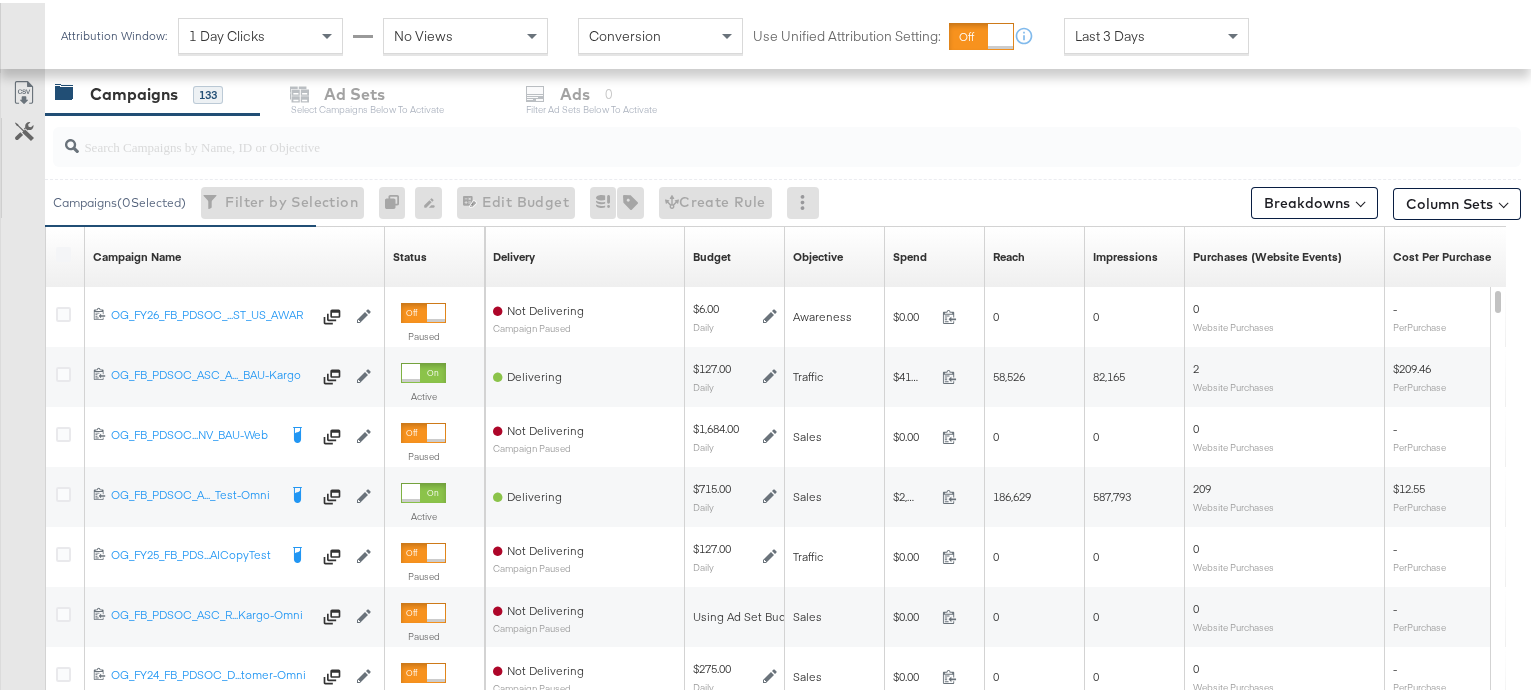 click at bounding box center (63, 251) 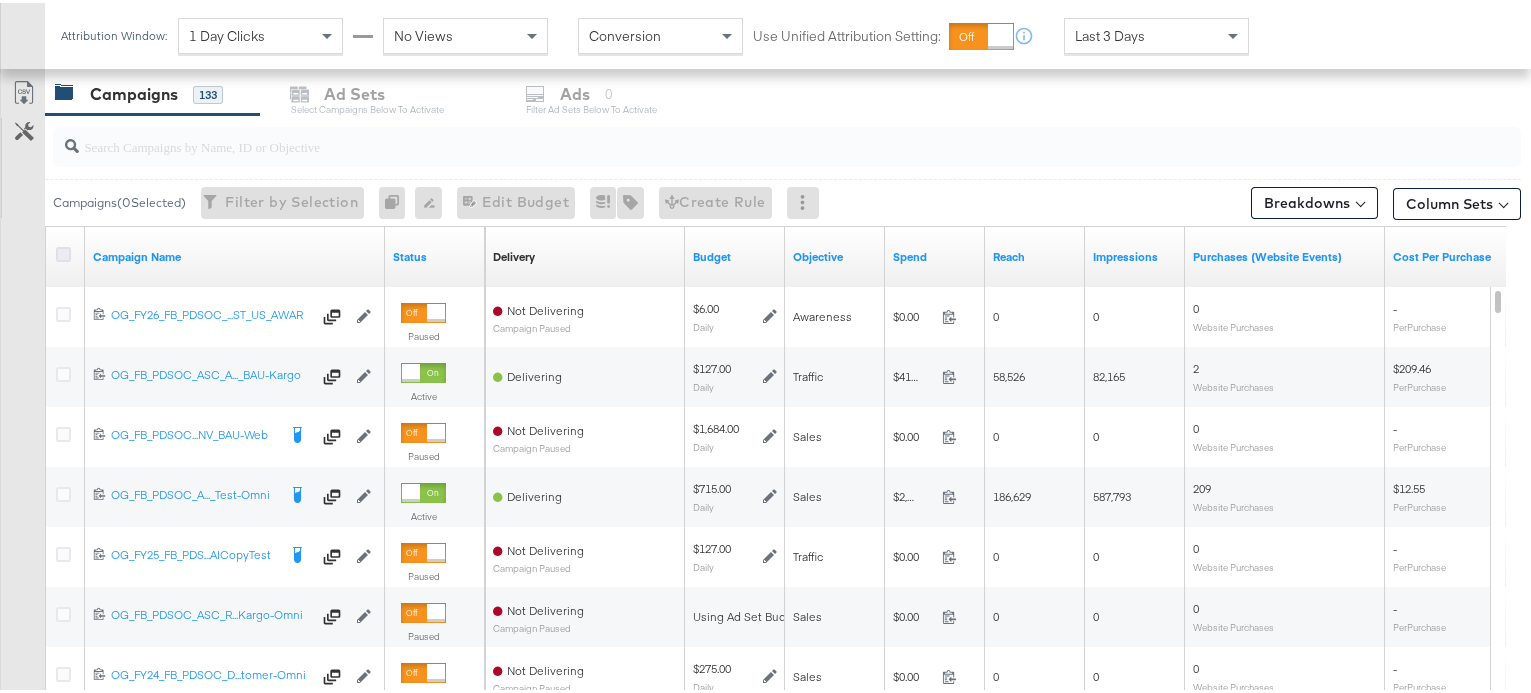 scroll, scrollTop: 779, scrollLeft: 0, axis: vertical 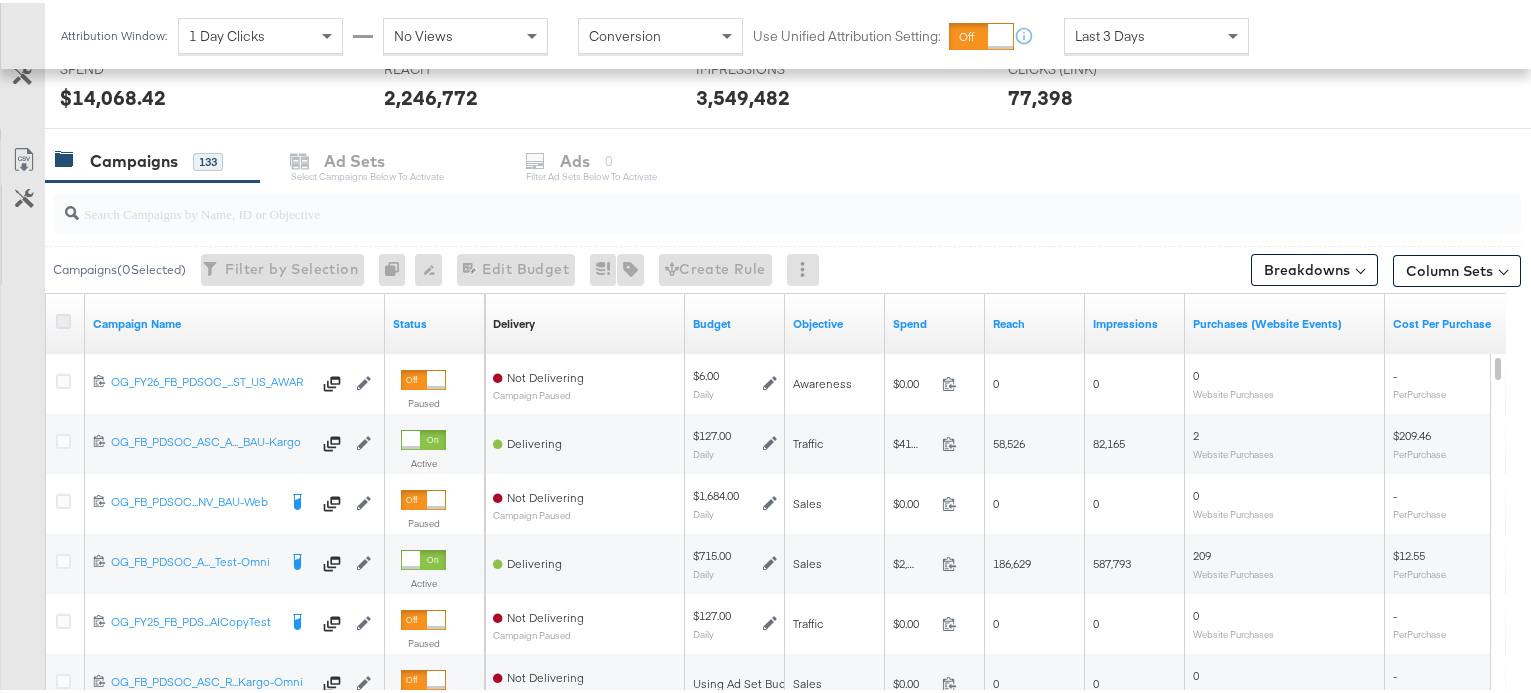 click at bounding box center (63, 318) 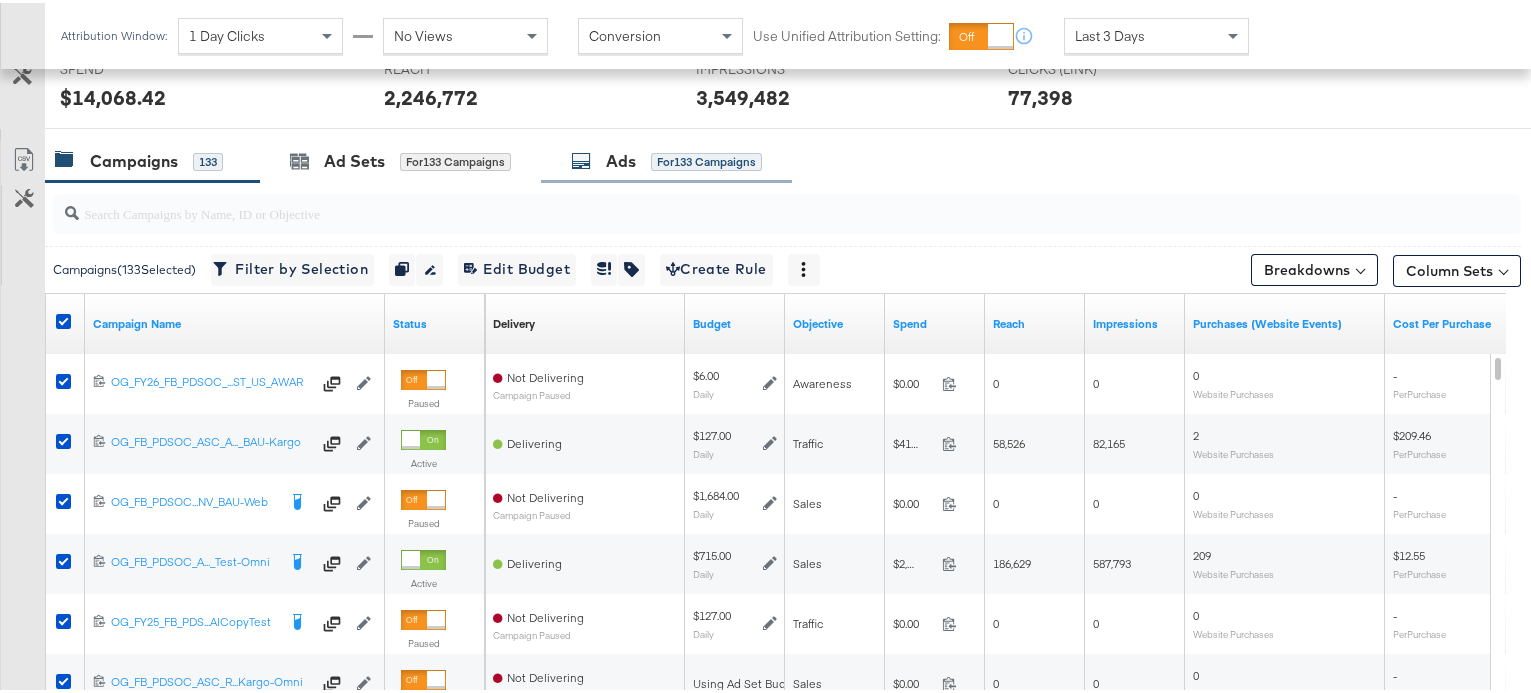 click on "for  133   Campaigns" at bounding box center [706, 159] 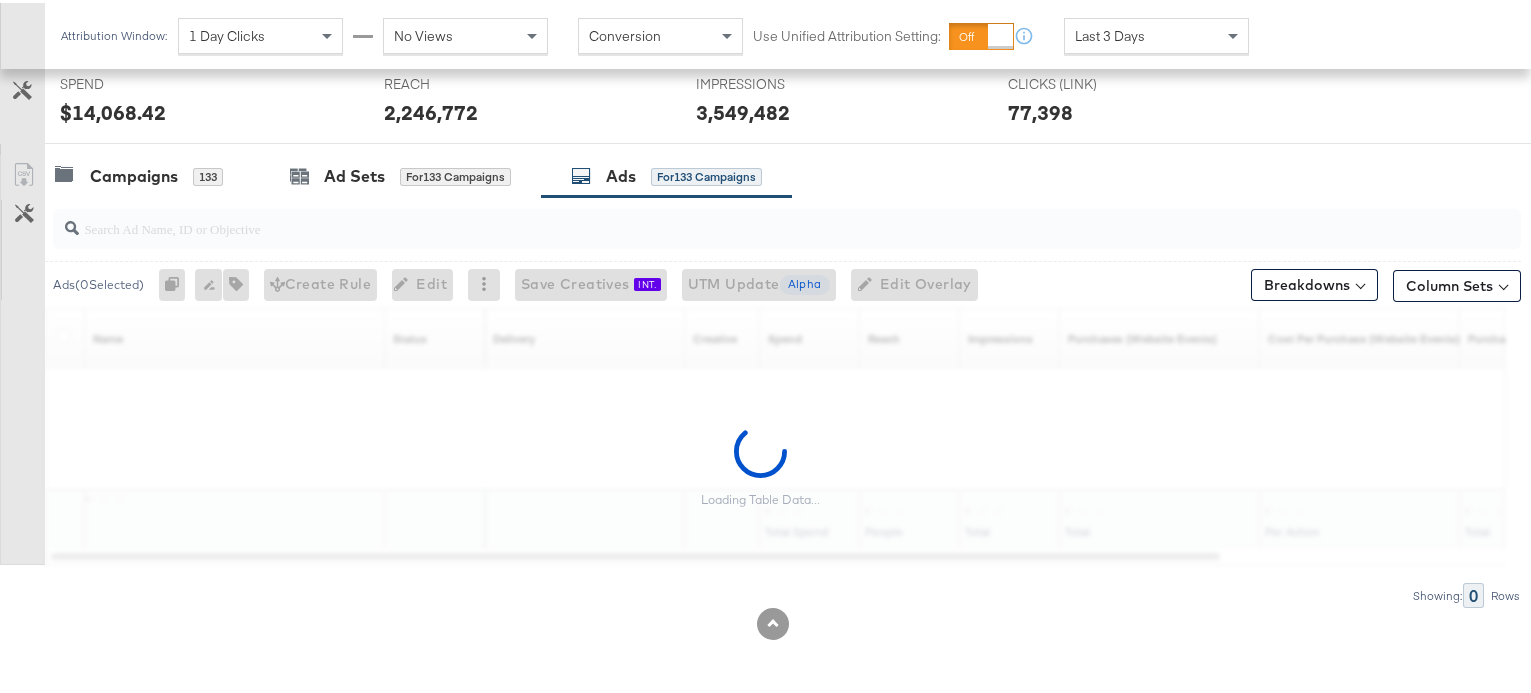 scroll, scrollTop: 764, scrollLeft: 0, axis: vertical 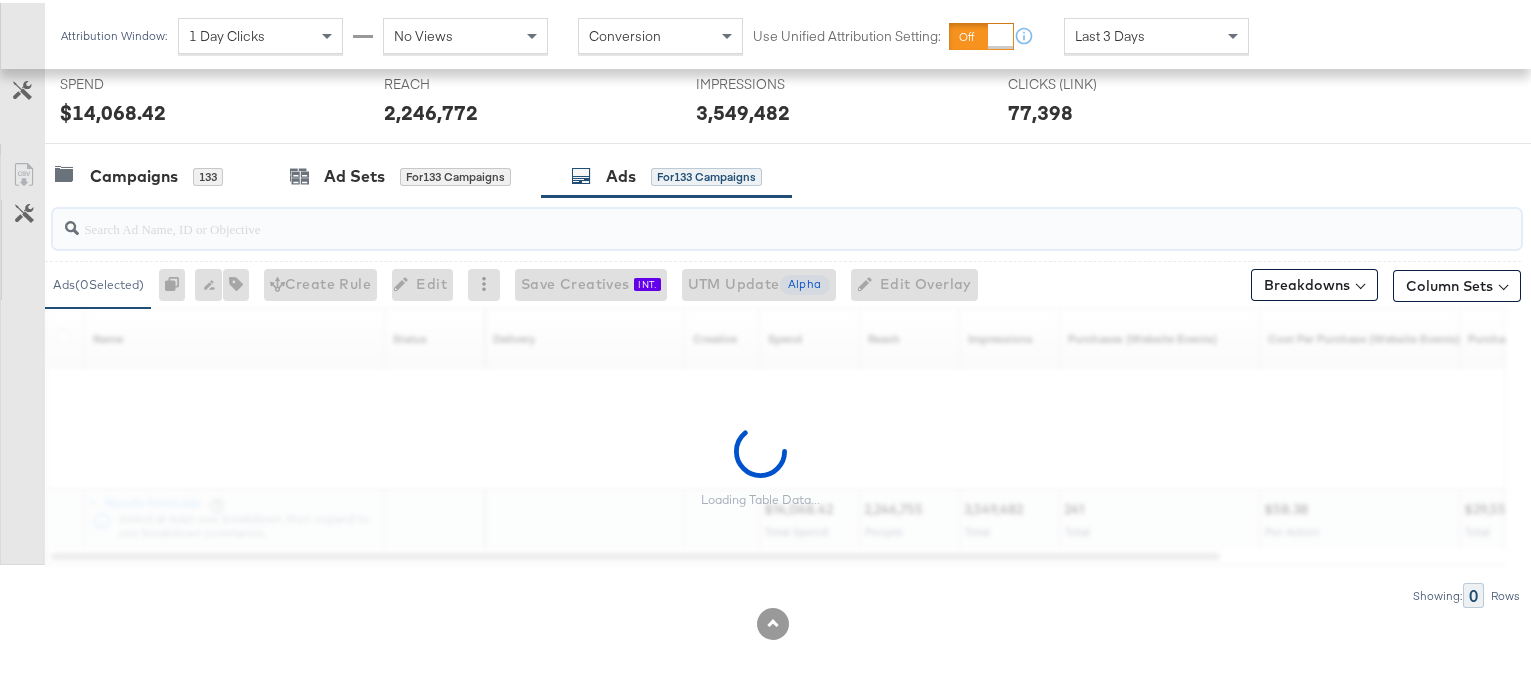 paste on "23862199440750574" 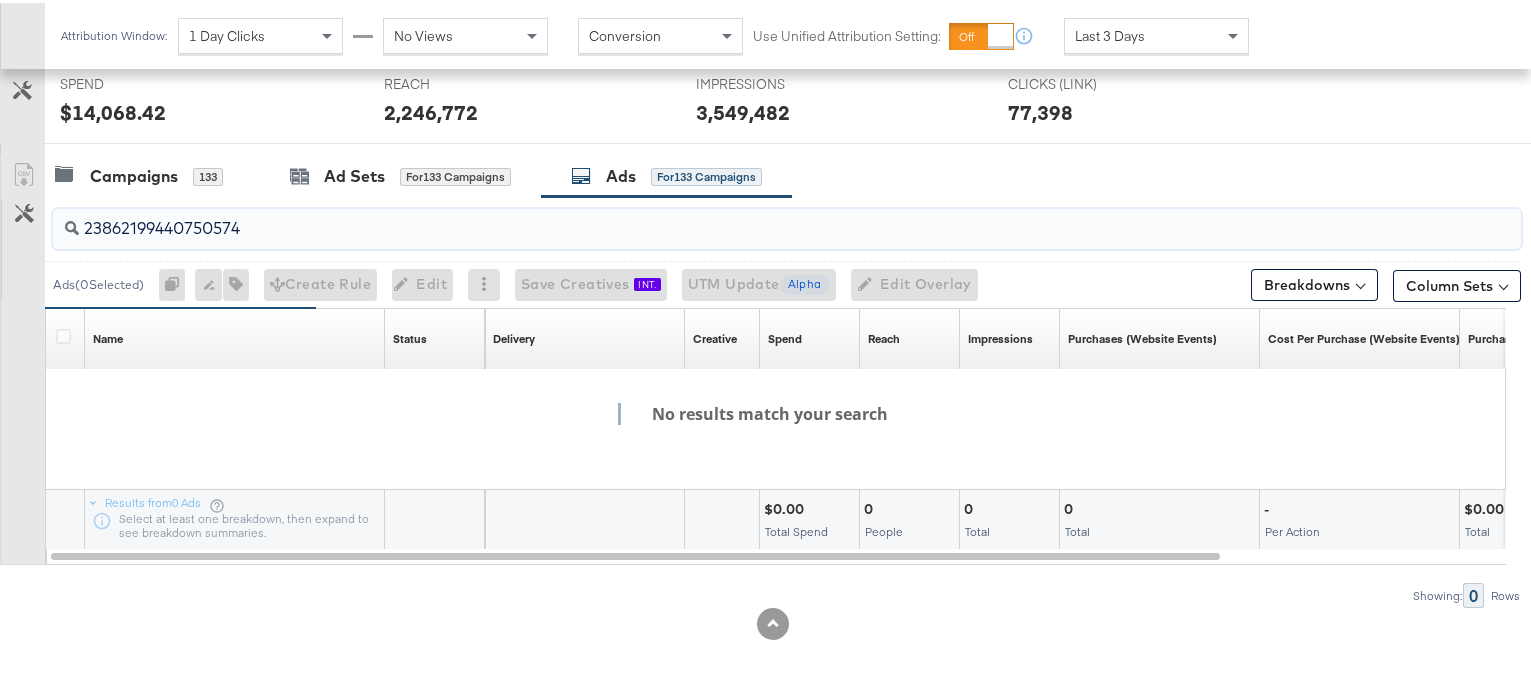 click on "23862199440750574" at bounding box center [734, 217] 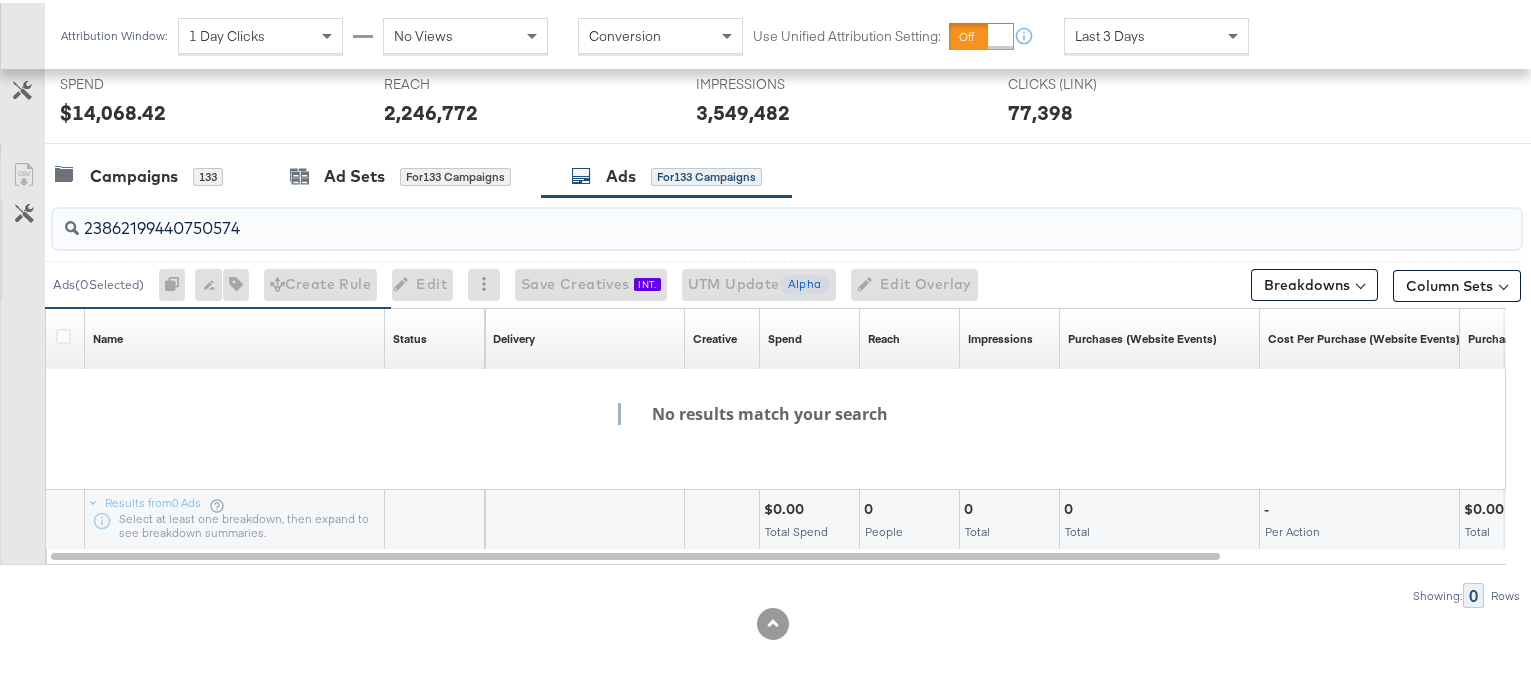 click on "23862199440750574" at bounding box center (734, 217) 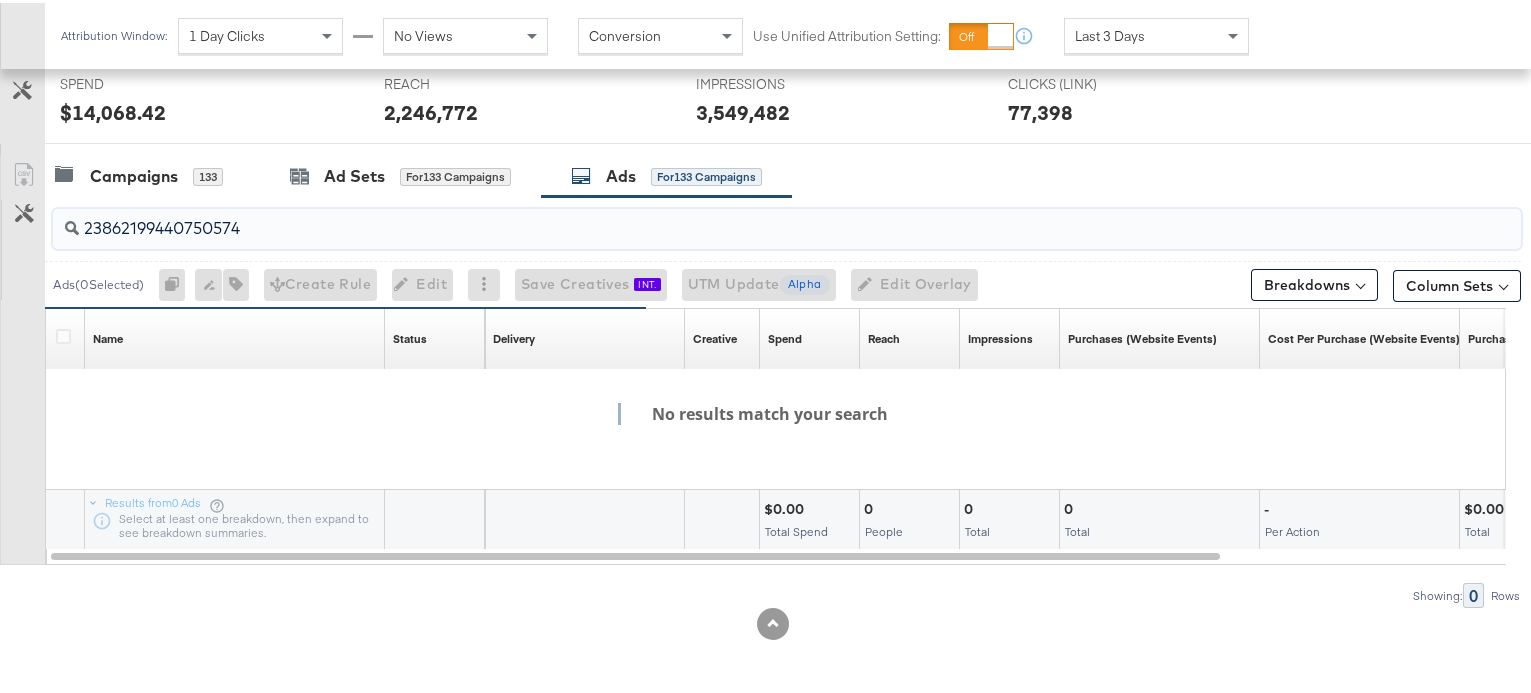 type on "23862199440750574" 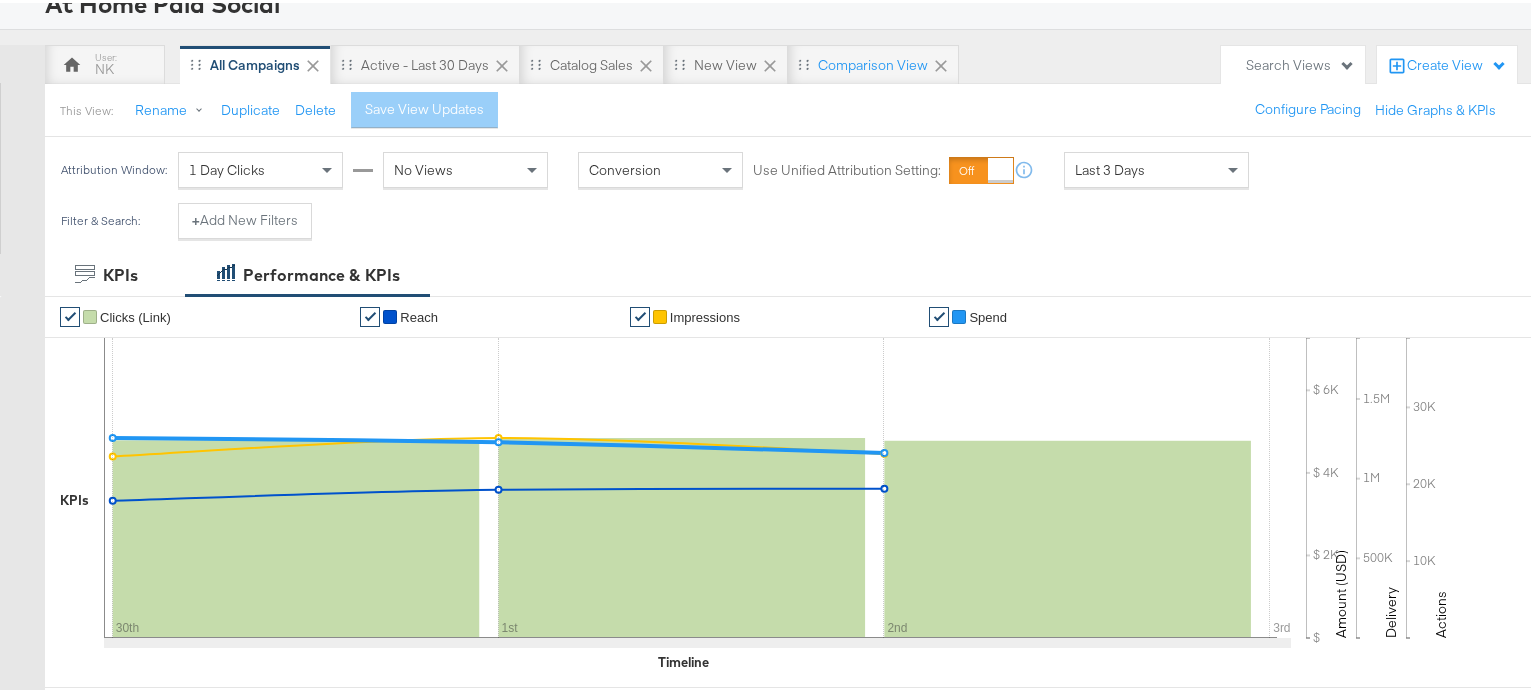 scroll, scrollTop: 0, scrollLeft: 0, axis: both 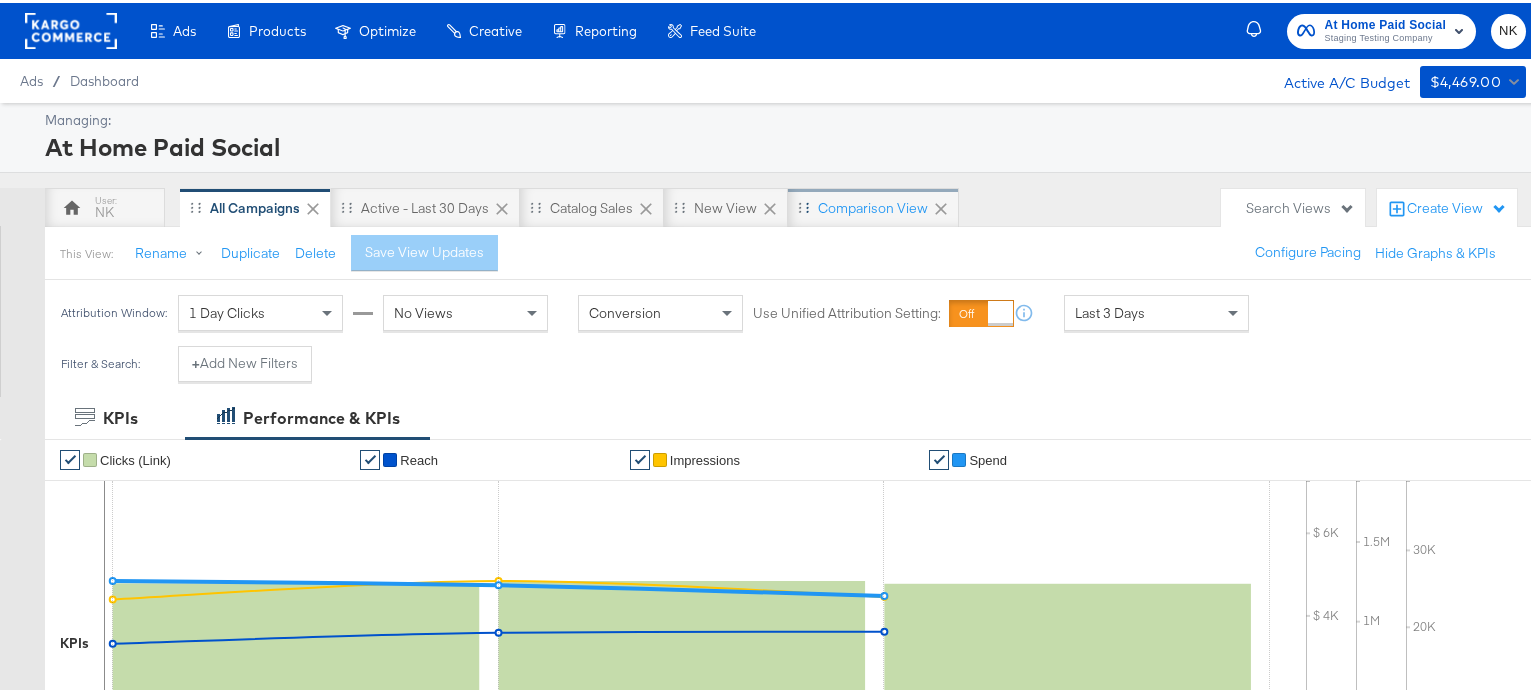 click on "Comparison View" at bounding box center [873, 205] 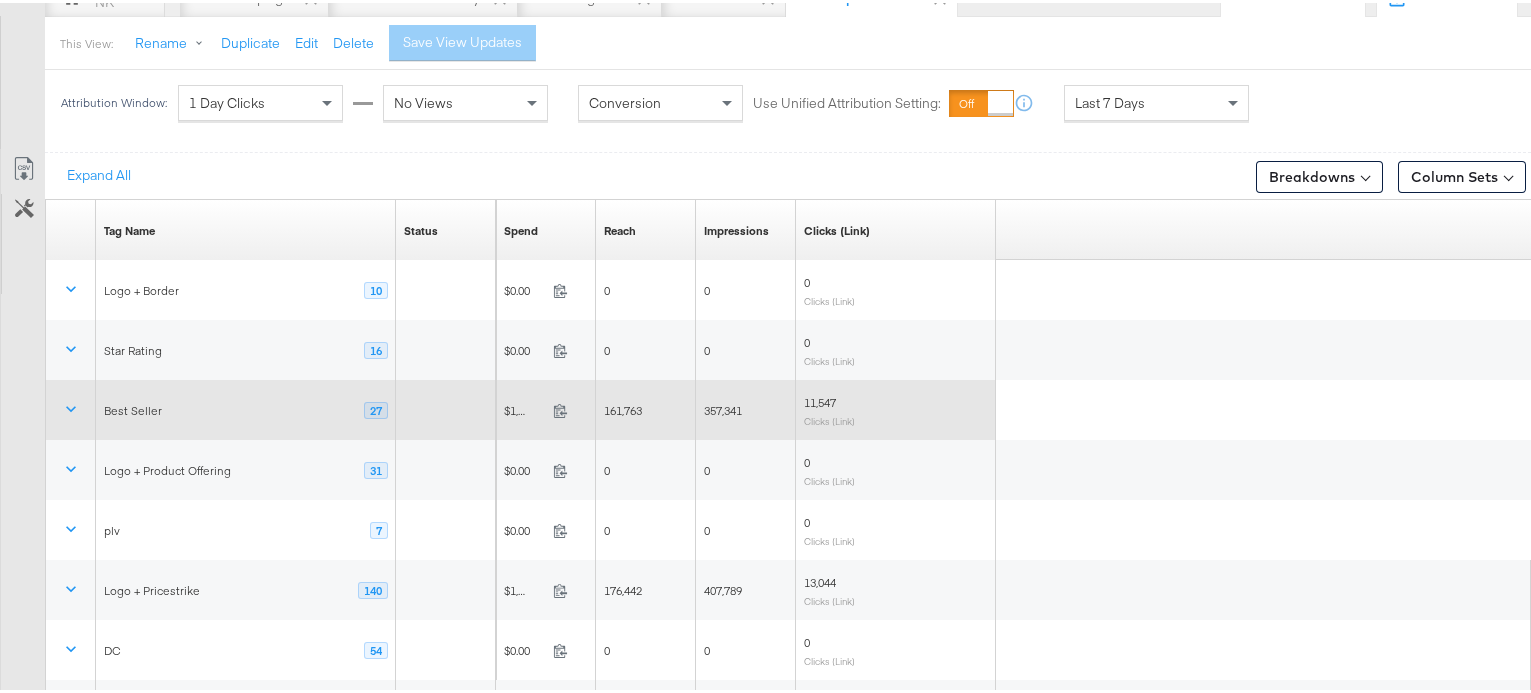 scroll, scrollTop: 314, scrollLeft: 0, axis: vertical 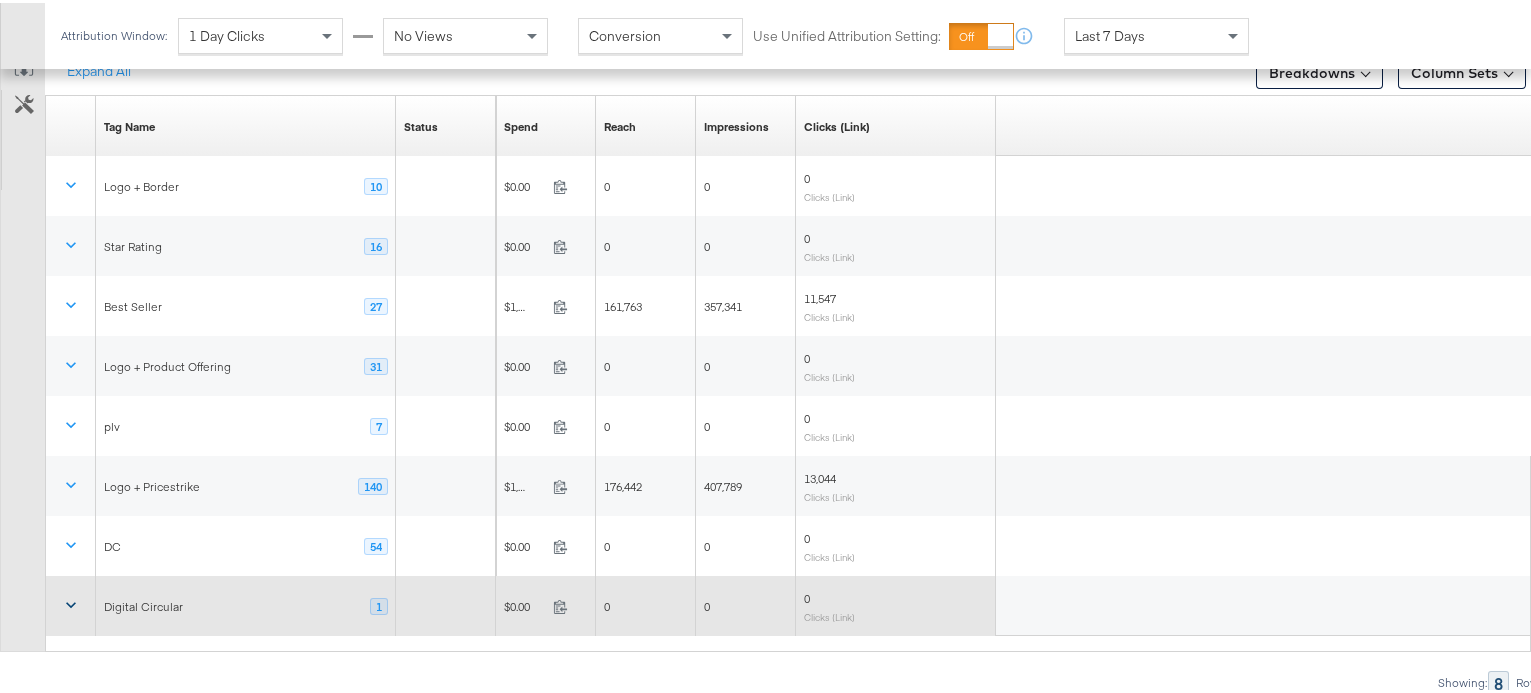 click 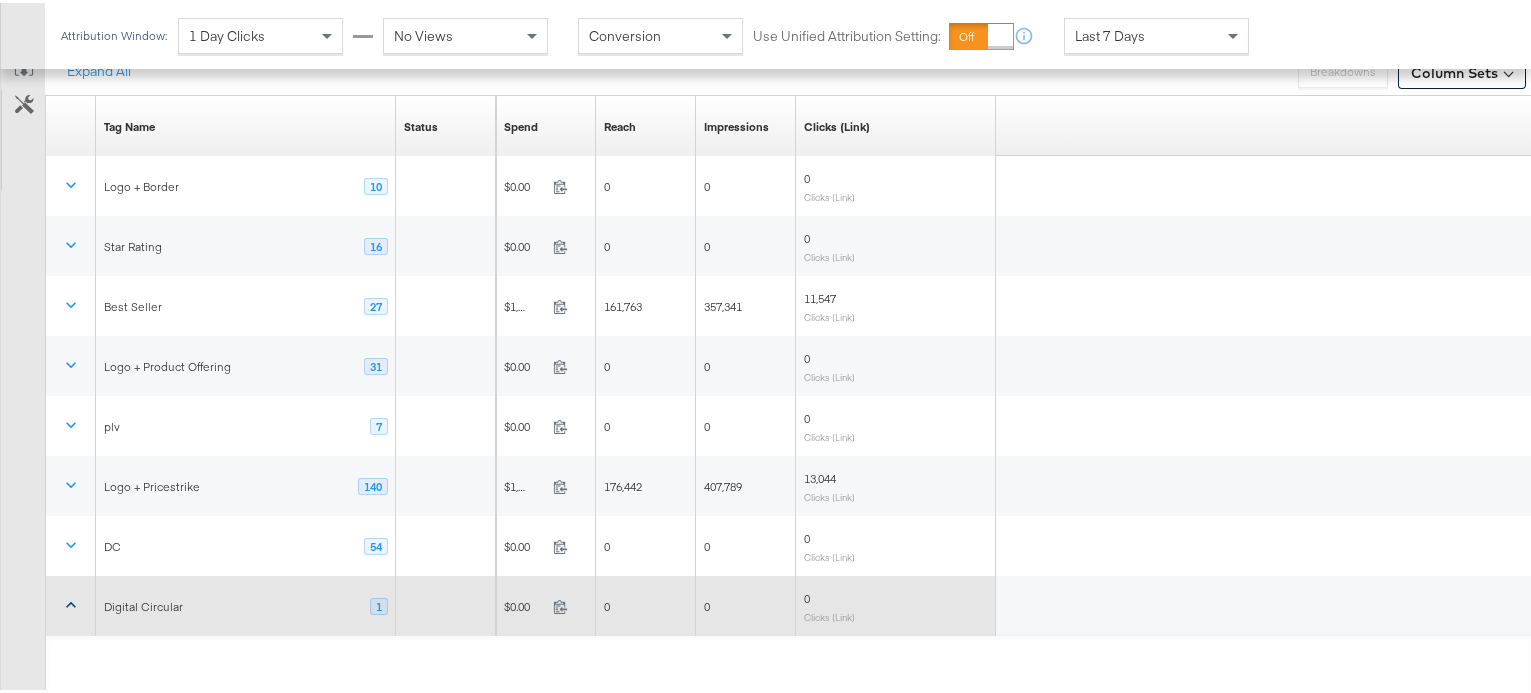 scroll, scrollTop: 376, scrollLeft: 0, axis: vertical 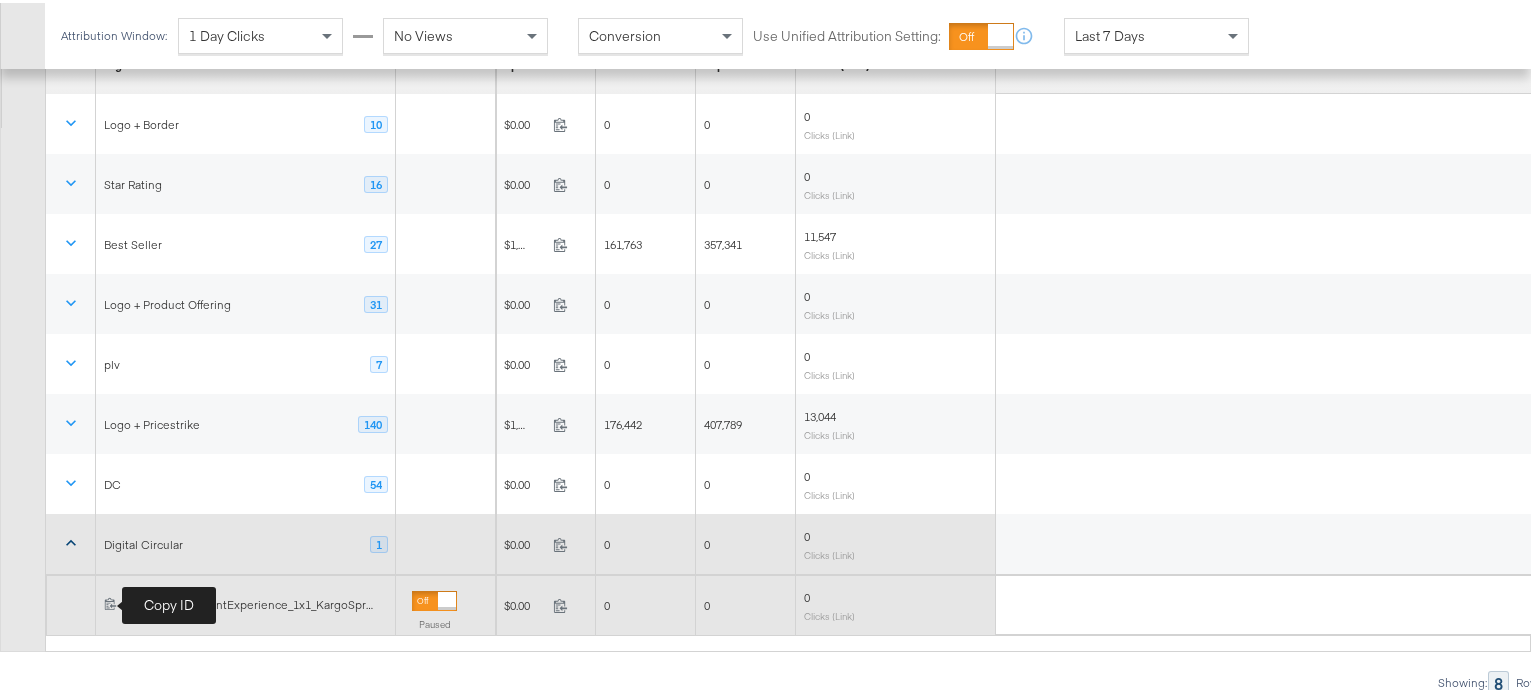 click 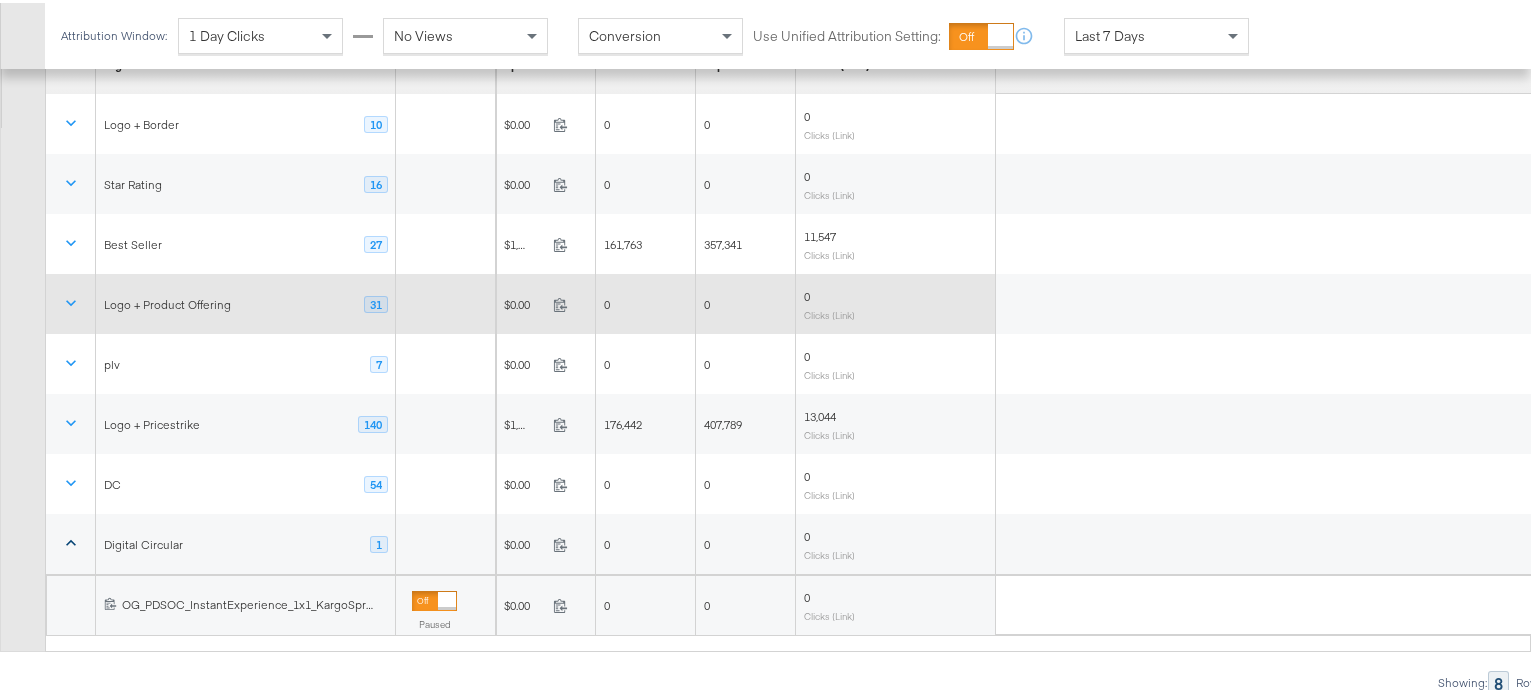 scroll, scrollTop: 0, scrollLeft: 0, axis: both 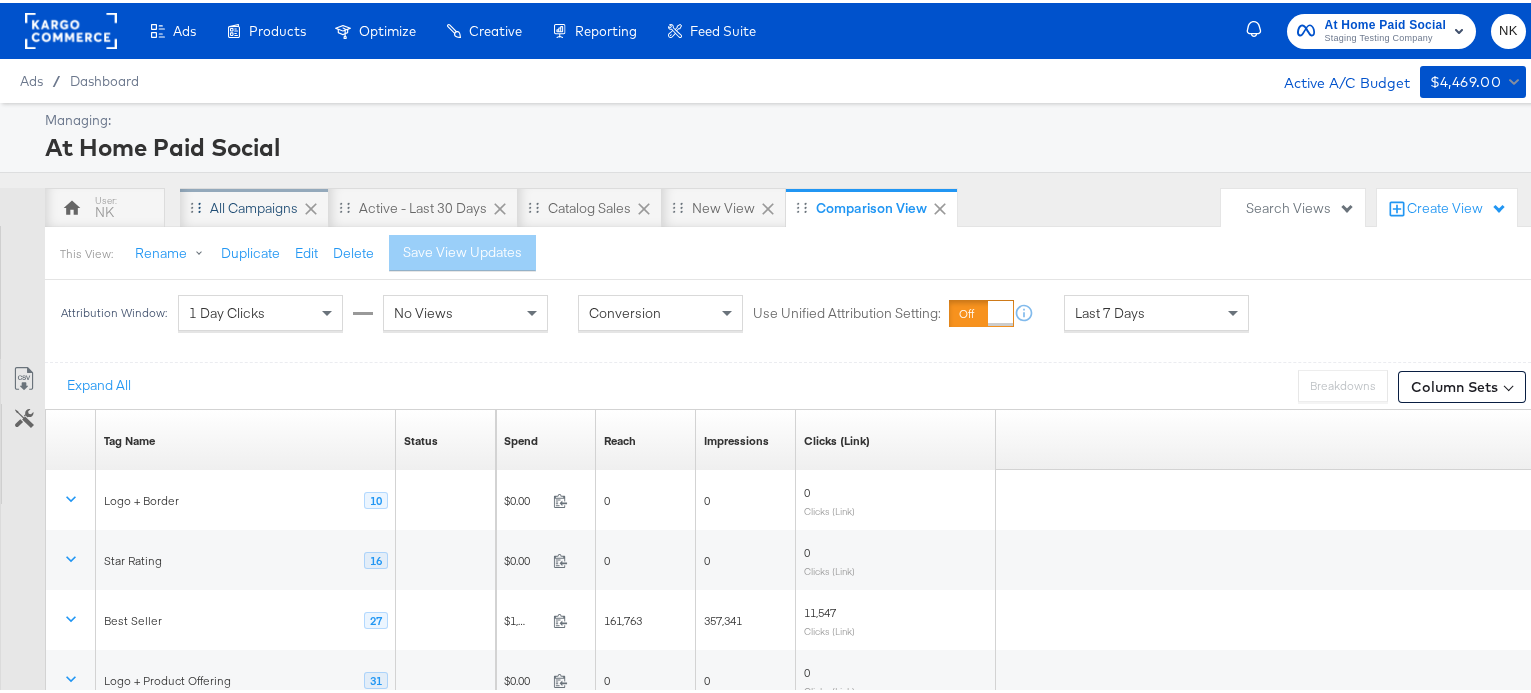 click on "All Campaigns" at bounding box center [254, 205] 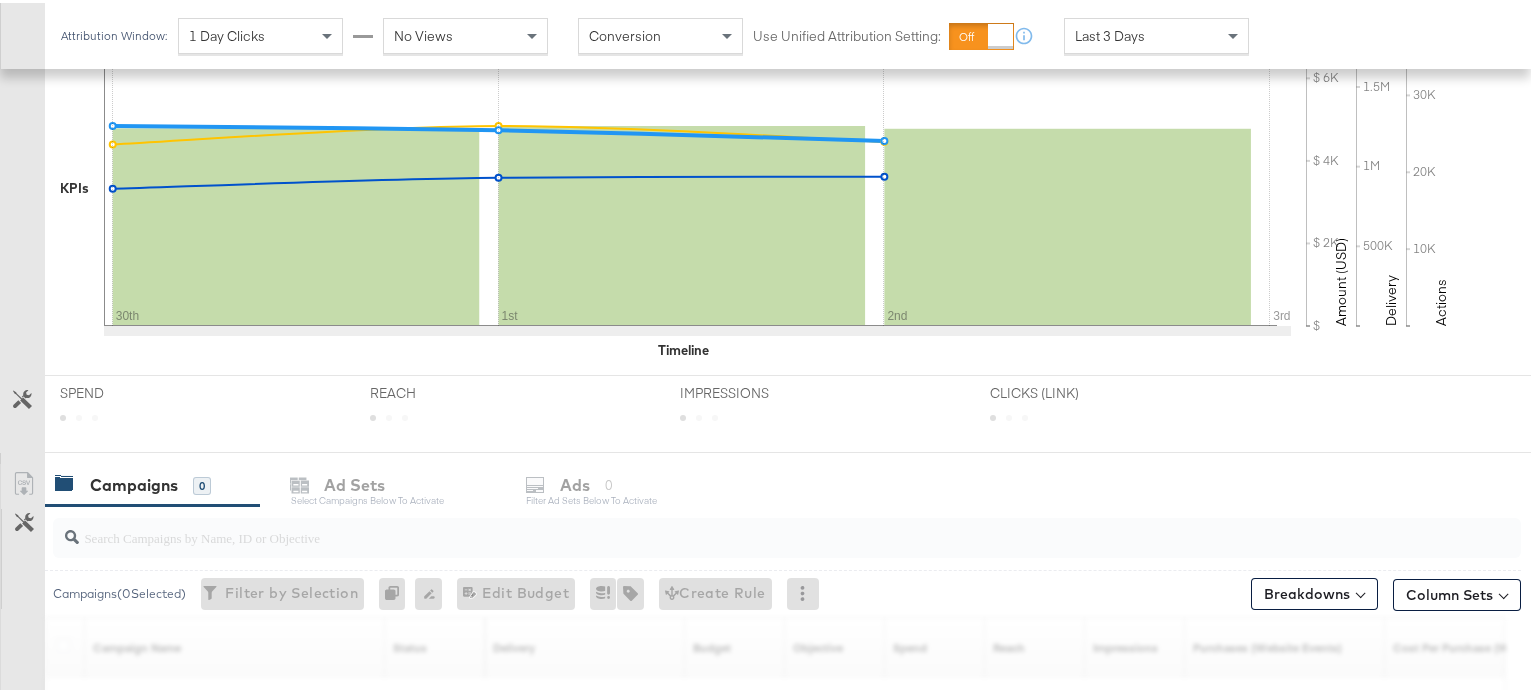 scroll, scrollTop: 626, scrollLeft: 0, axis: vertical 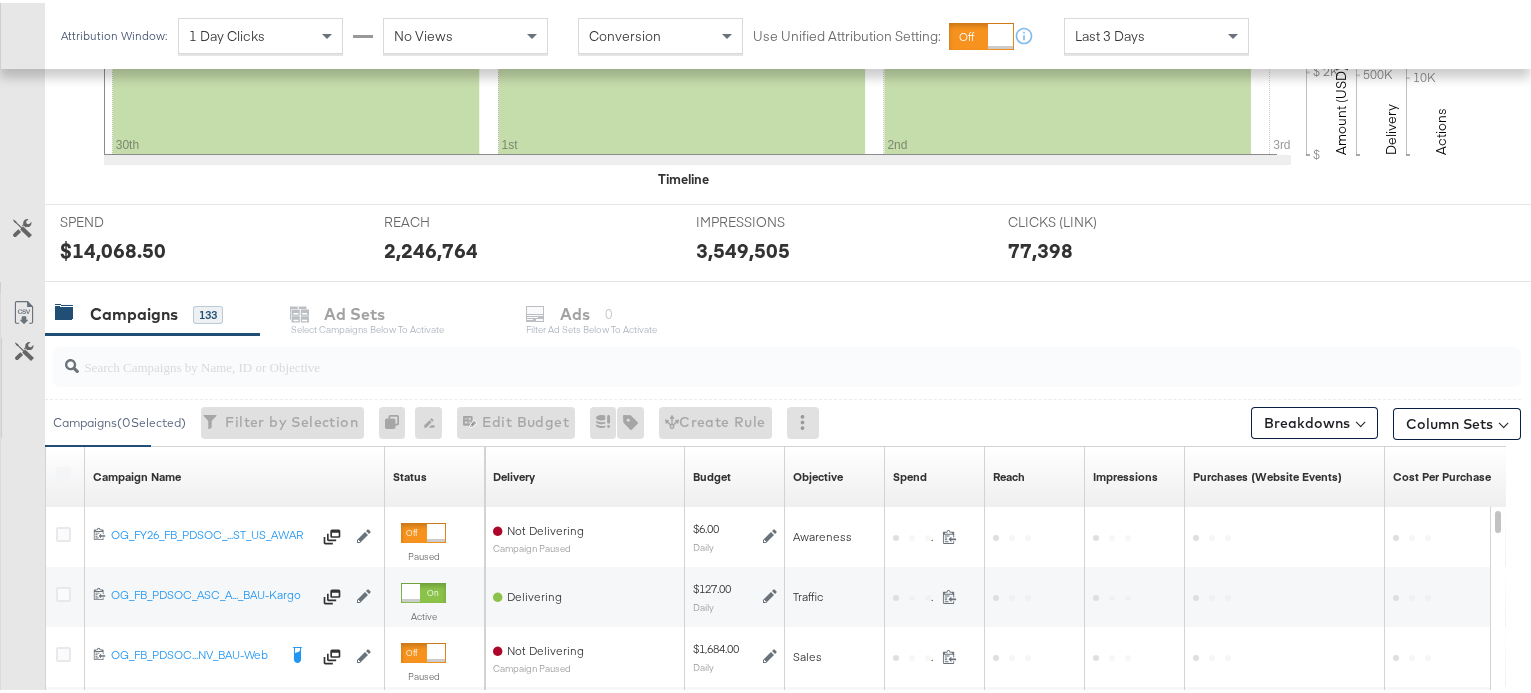 click at bounding box center (734, 355) 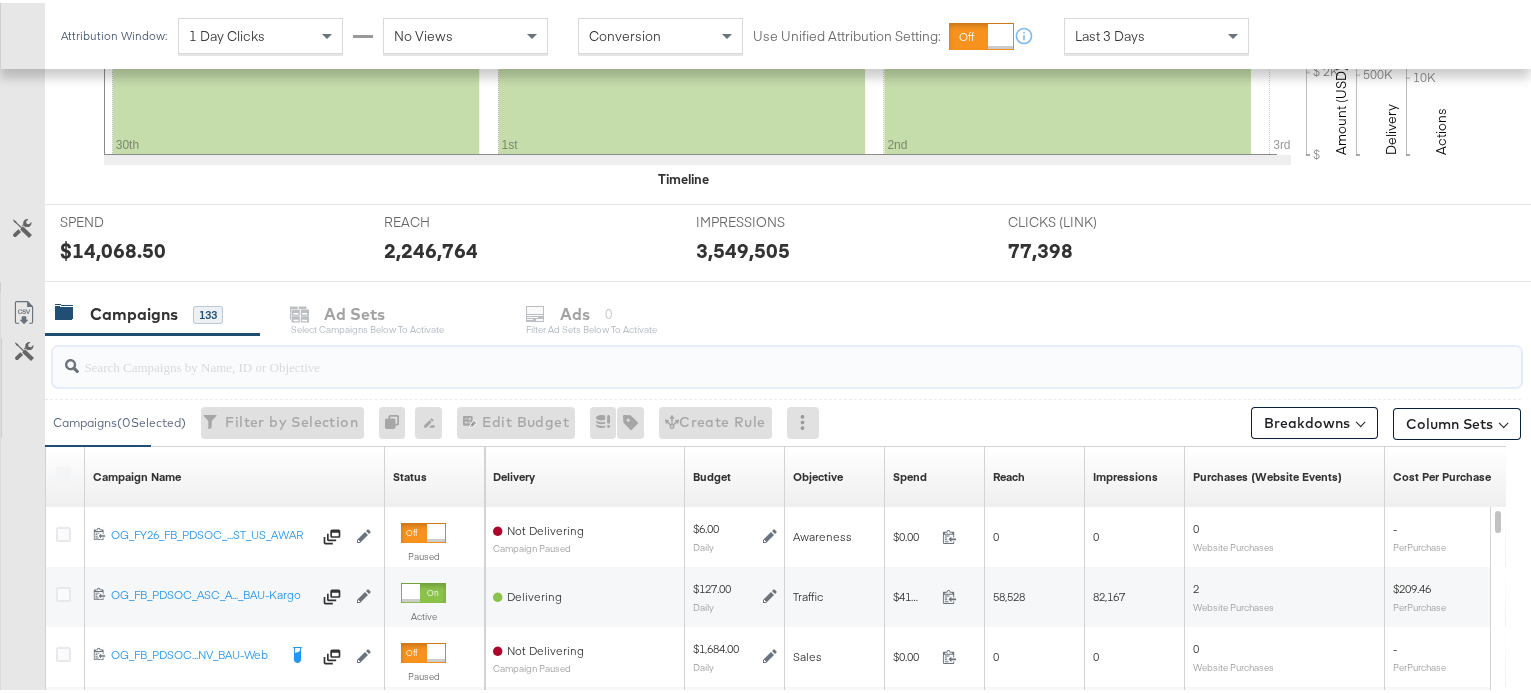 paste on "120212124524590575" 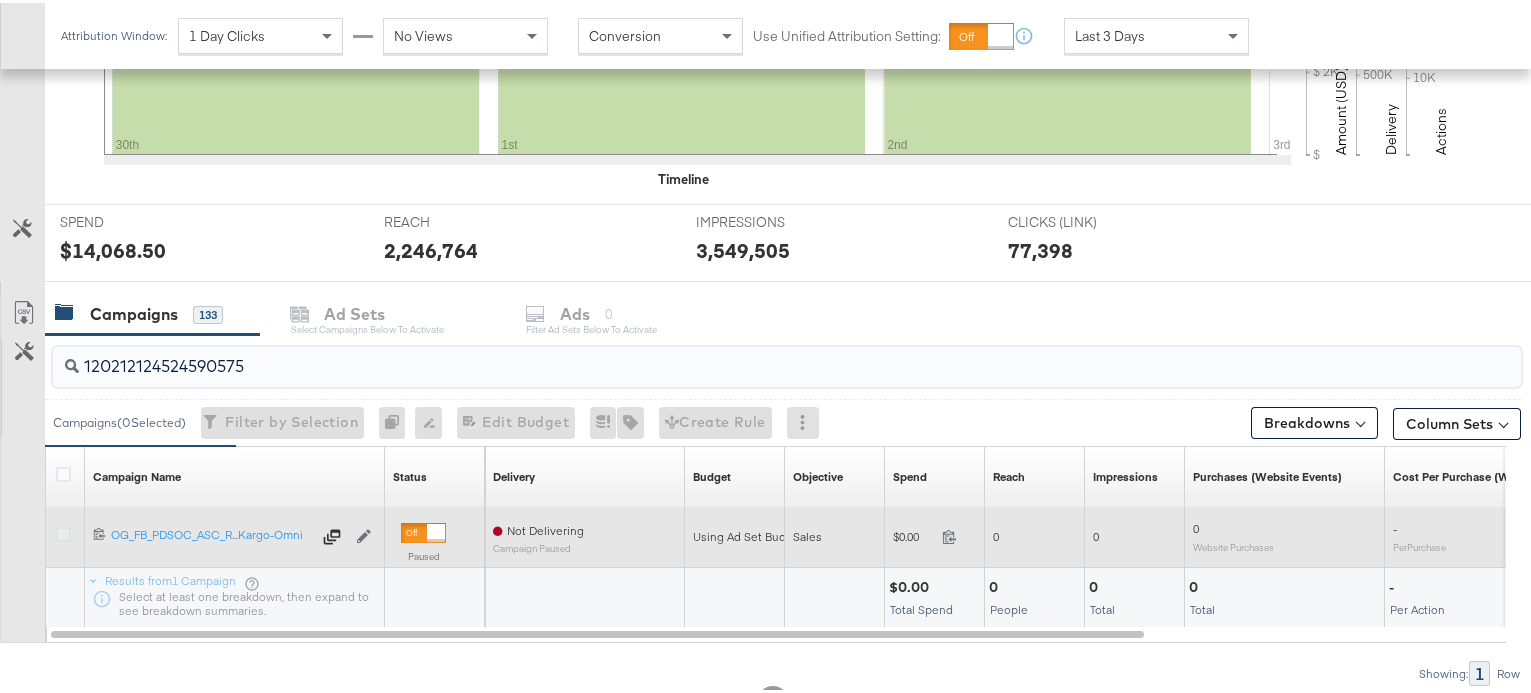 type on "120212124524590575" 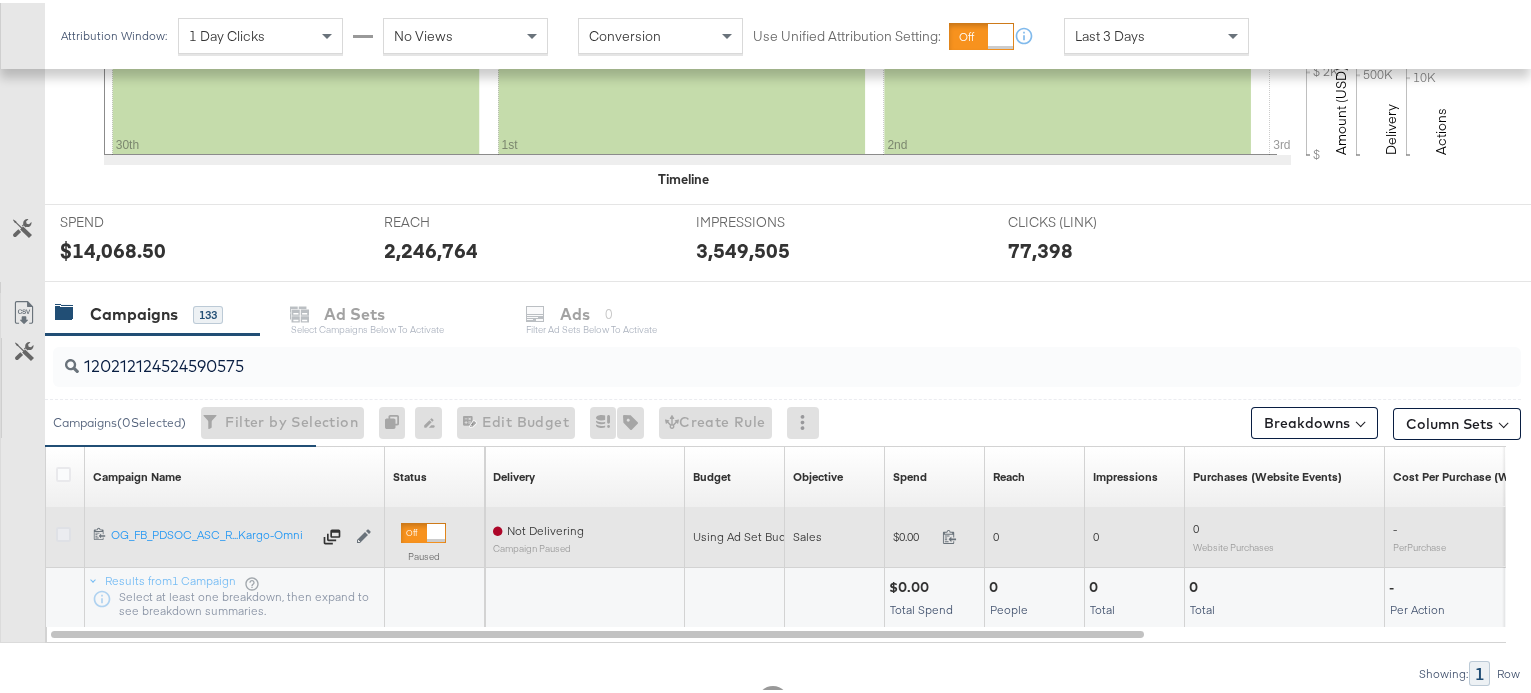 click at bounding box center (63, 531) 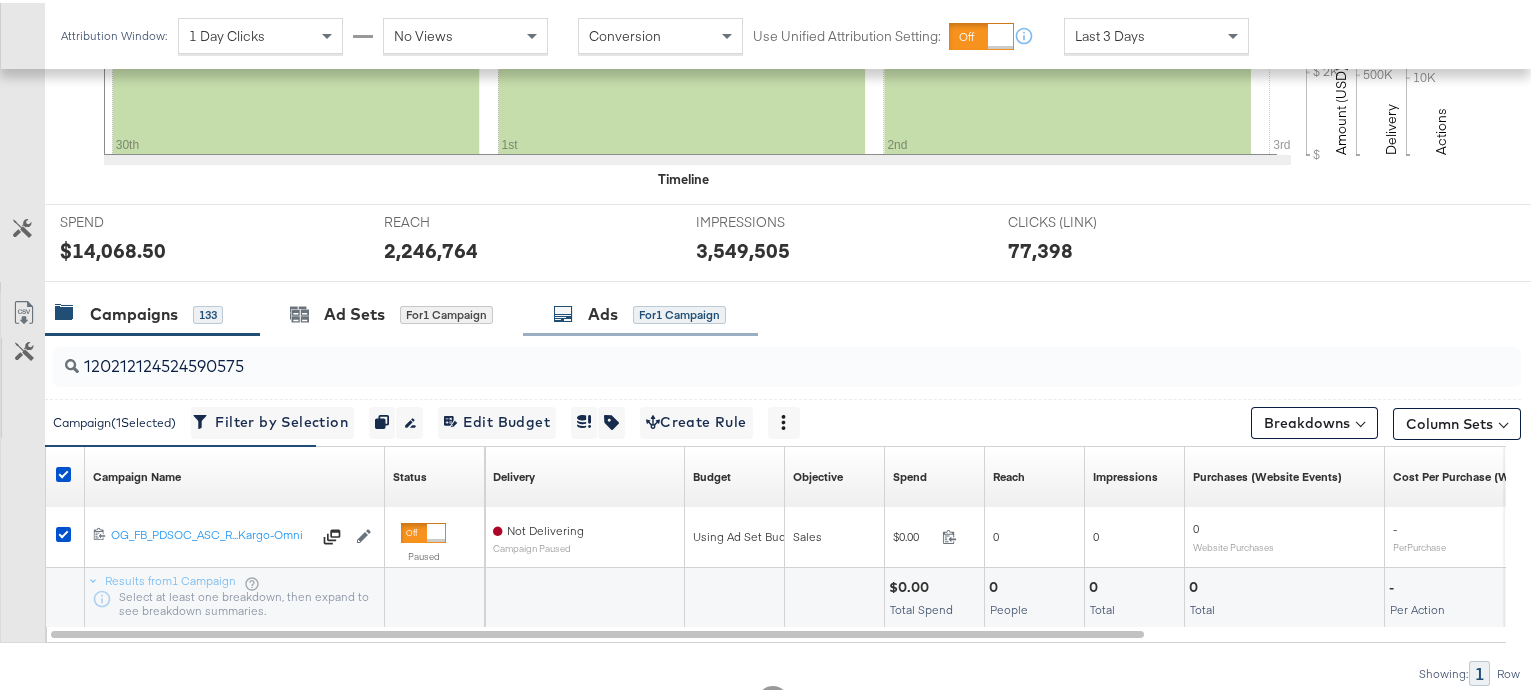 click on "Ads" at bounding box center (603, 311) 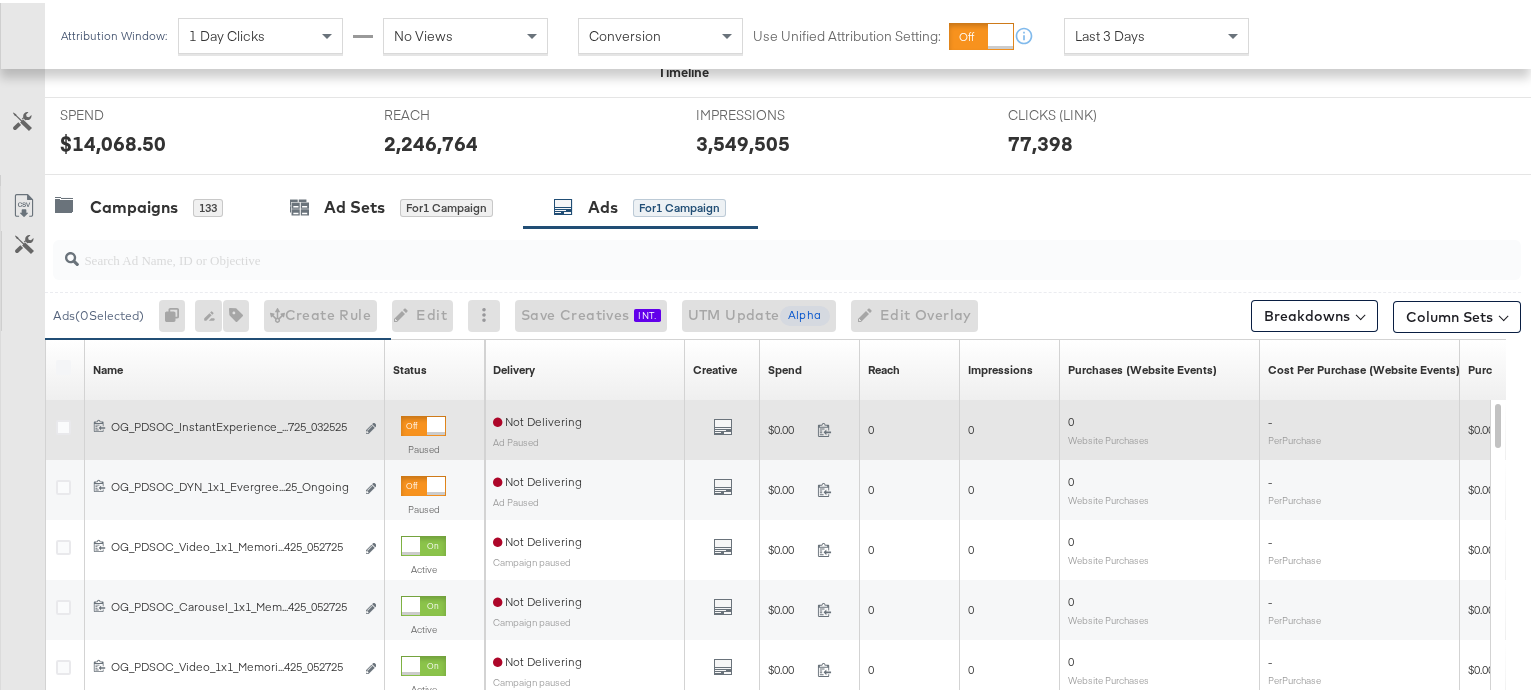 scroll, scrollTop: 784, scrollLeft: 0, axis: vertical 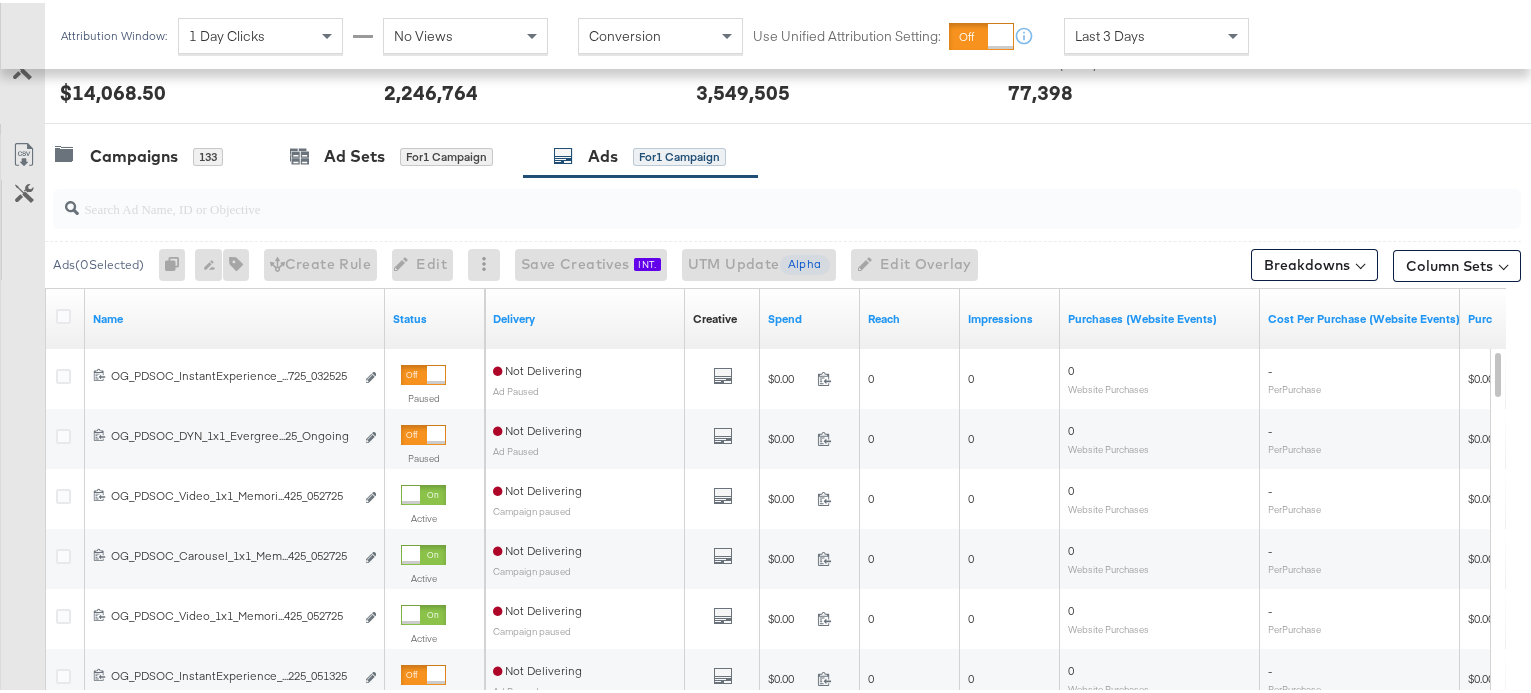 click at bounding box center [787, 206] 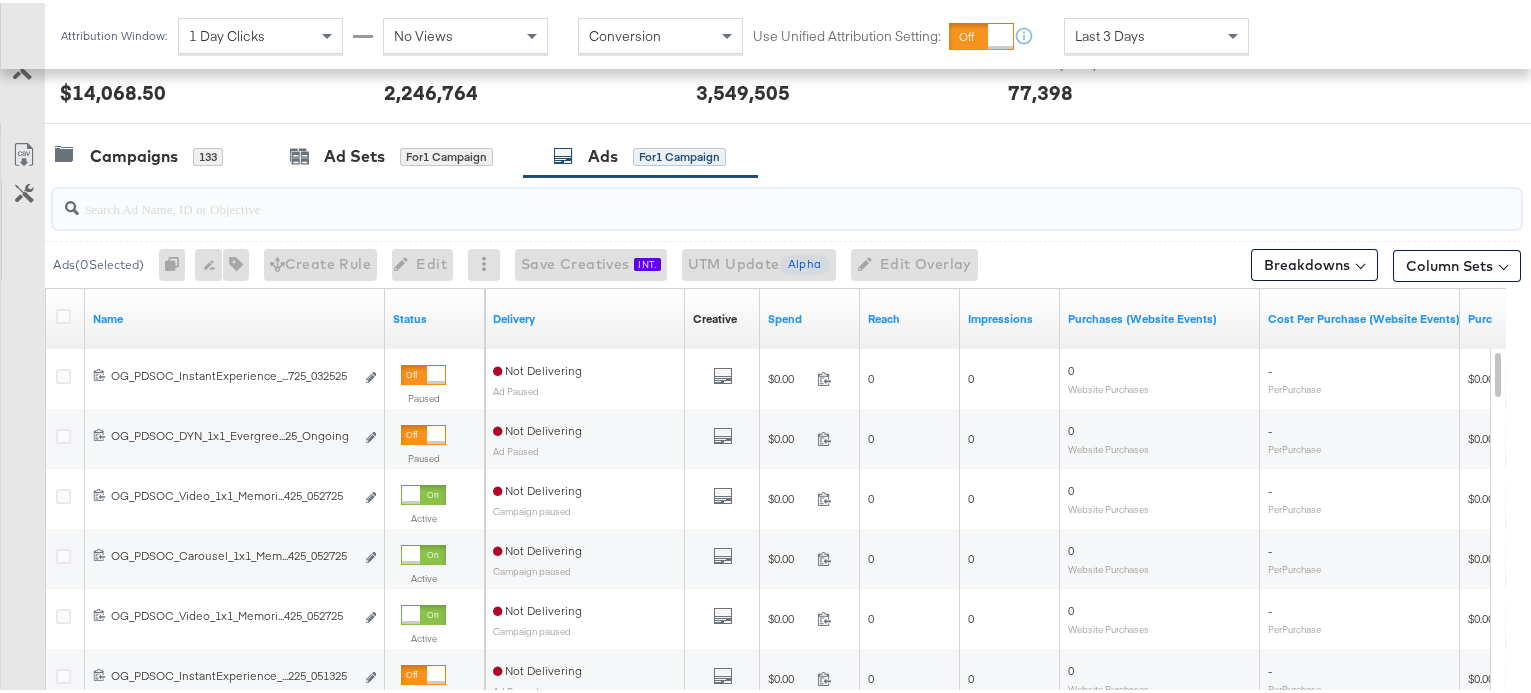 paste on "120216471298160575" 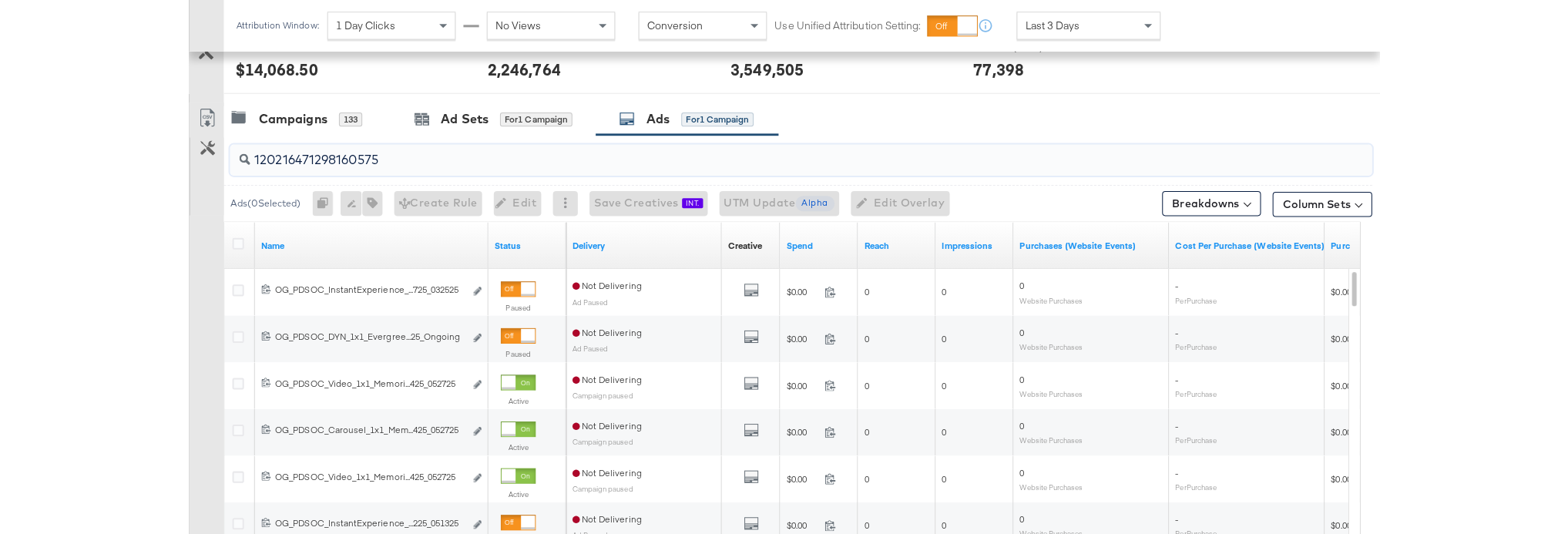 scroll, scrollTop: 542, scrollLeft: 0, axis: vertical 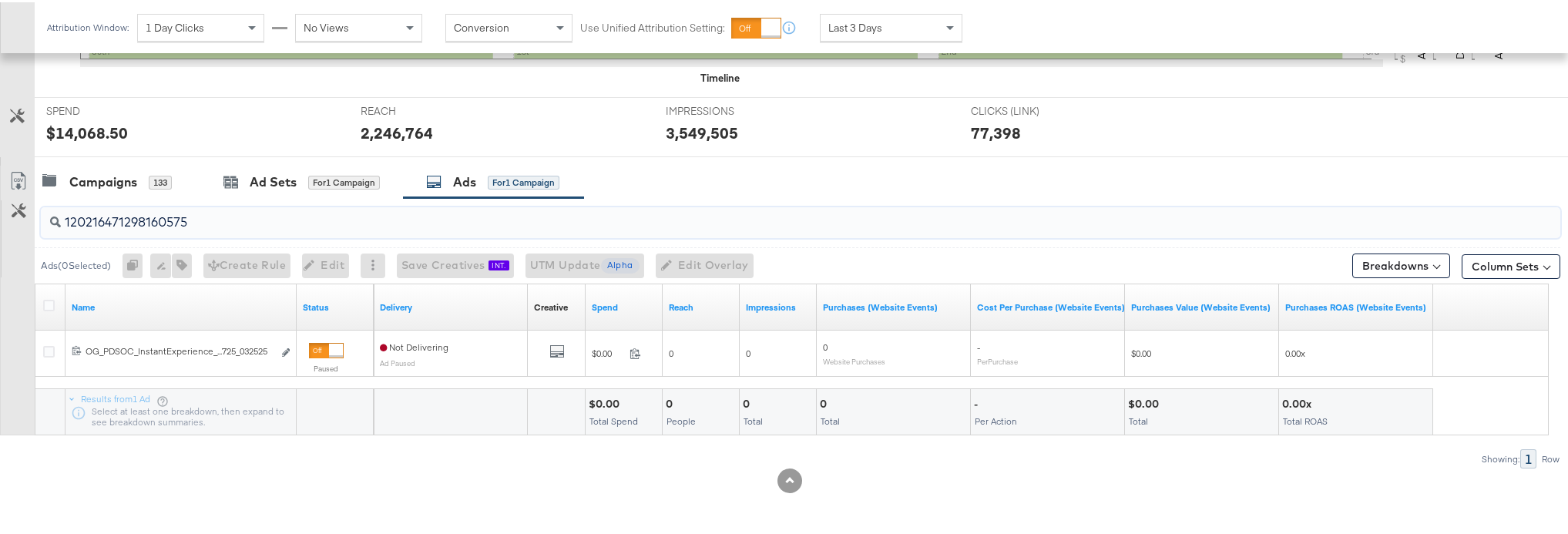 click on "120216471298160575" at bounding box center (740, 213) 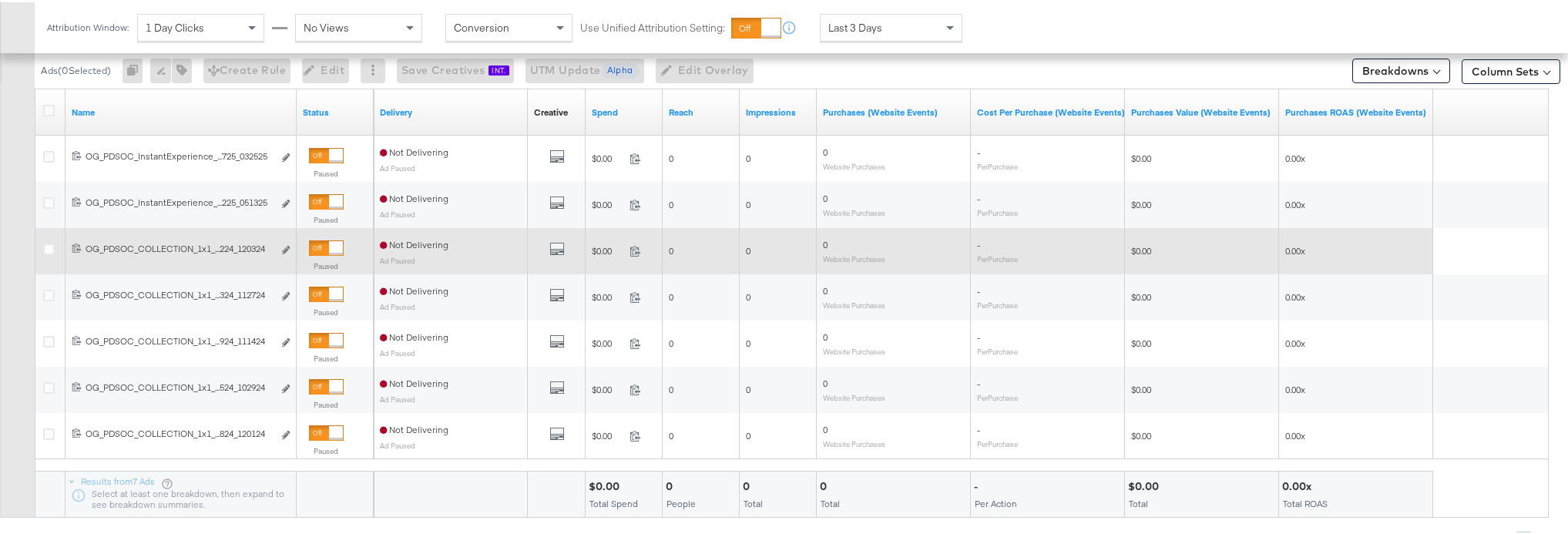 scroll, scrollTop: 740, scrollLeft: 0, axis: vertical 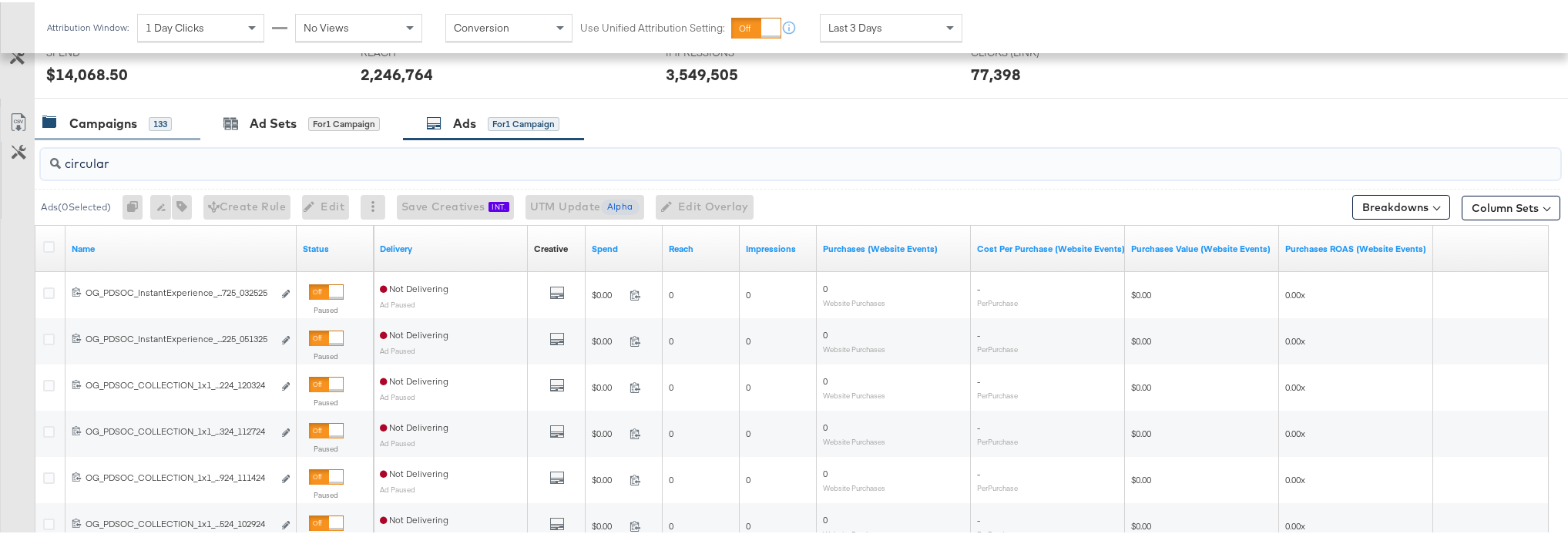 type on "circular" 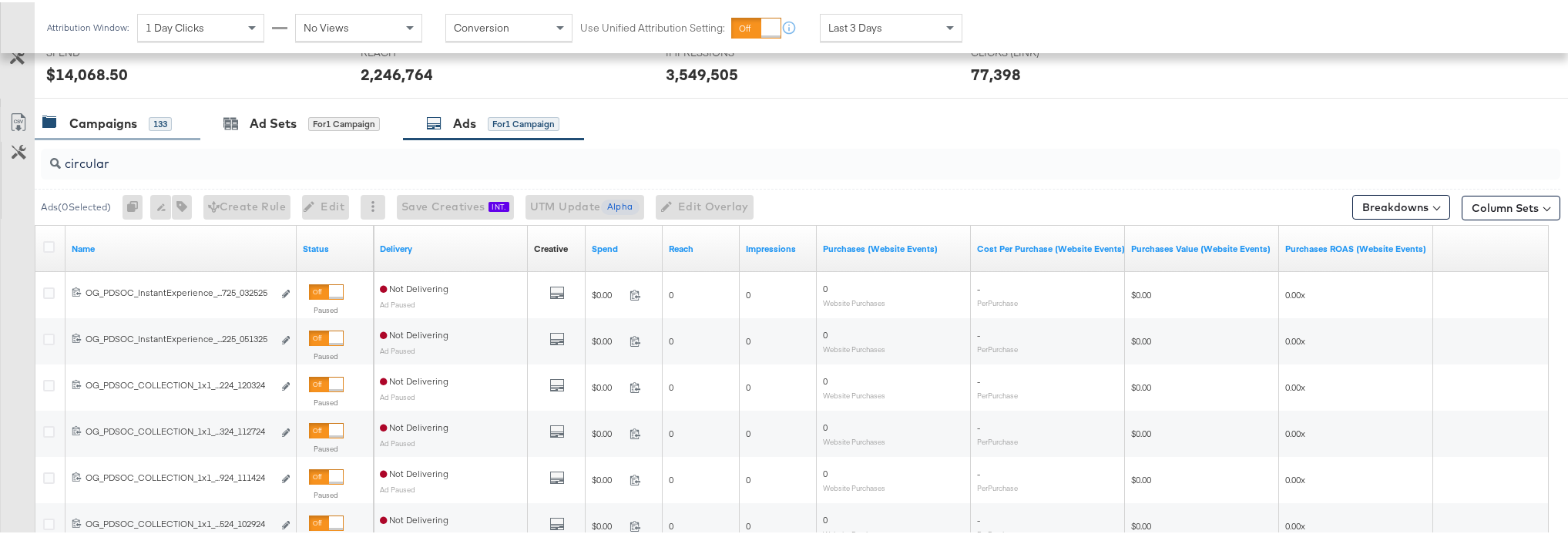 click on "Campaigns" at bounding box center [103, 121] 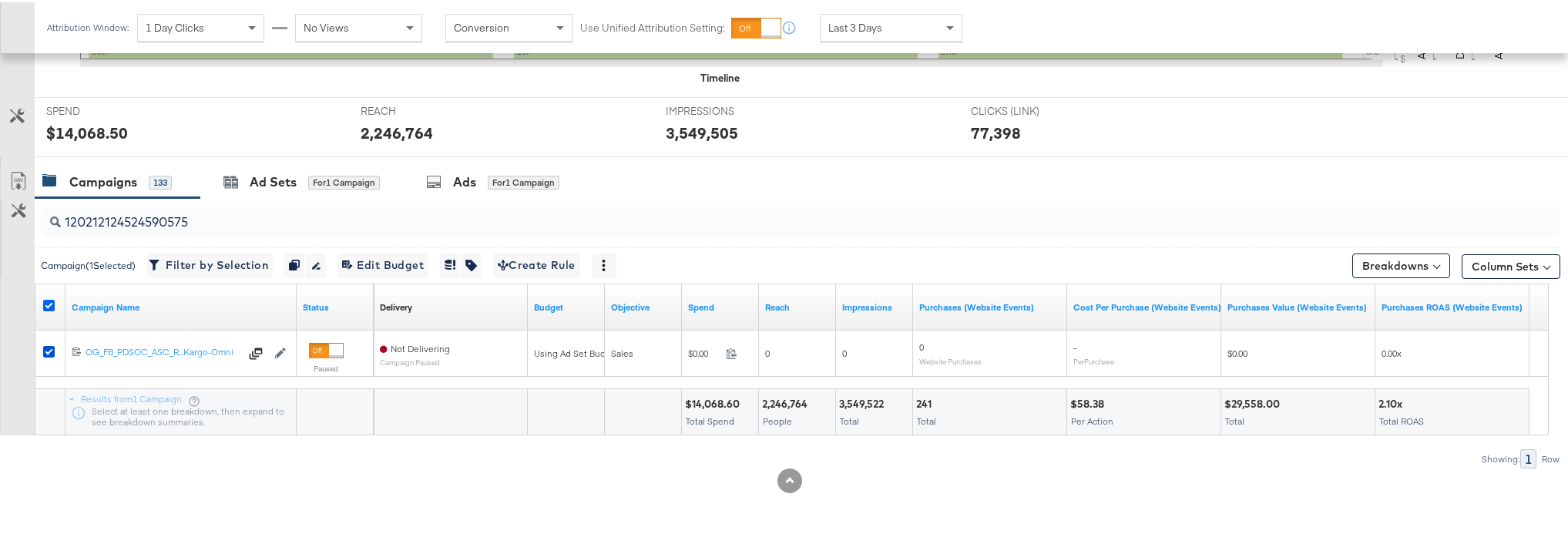 click at bounding box center [49, 303] 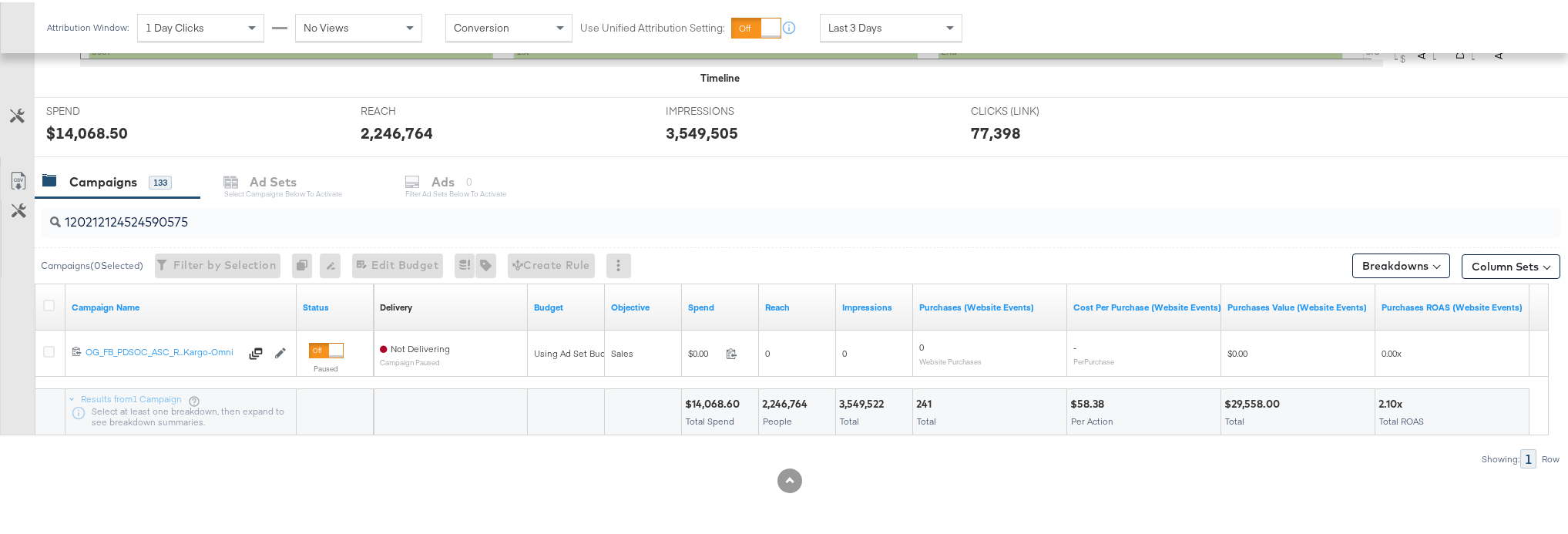 click on "120212124524590575" at bounding box center [740, 213] 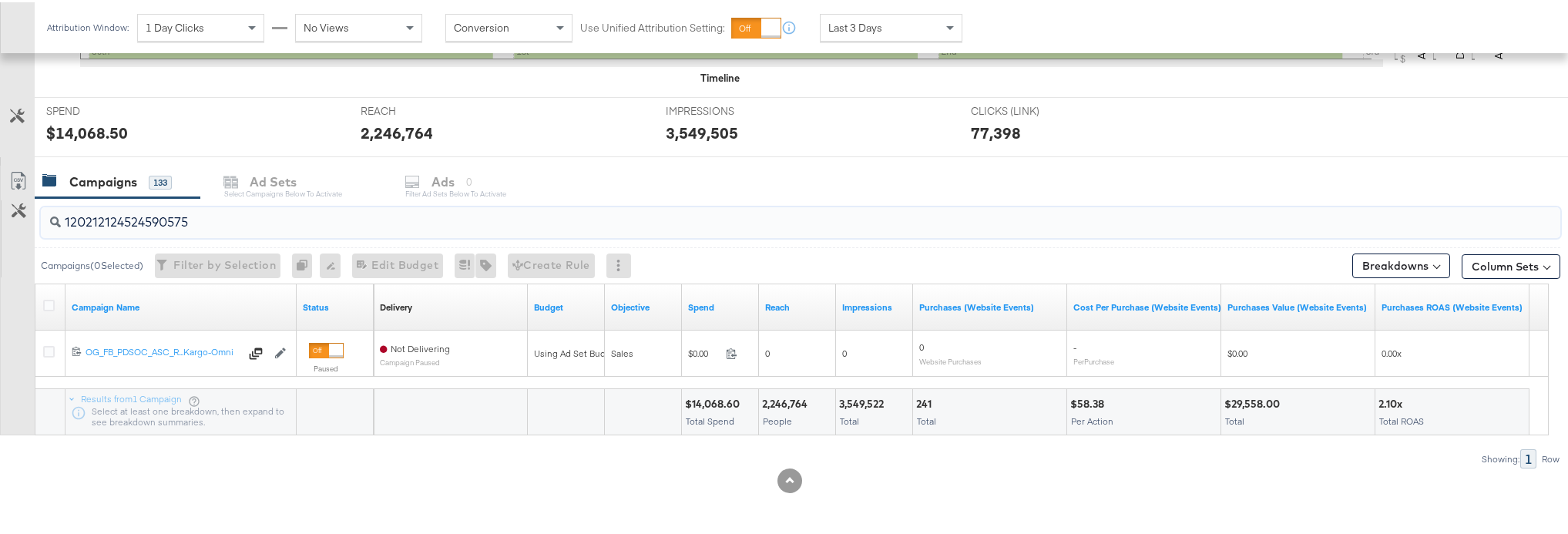 click on "120212124524590575" at bounding box center (740, 213) 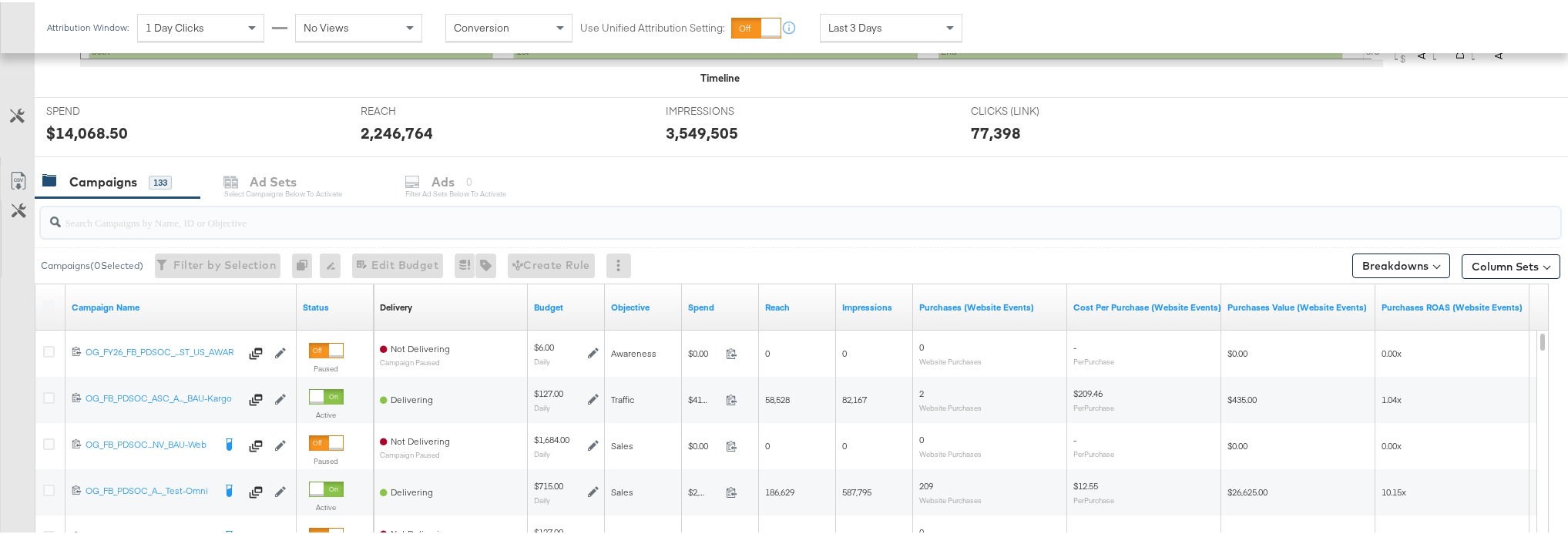 type 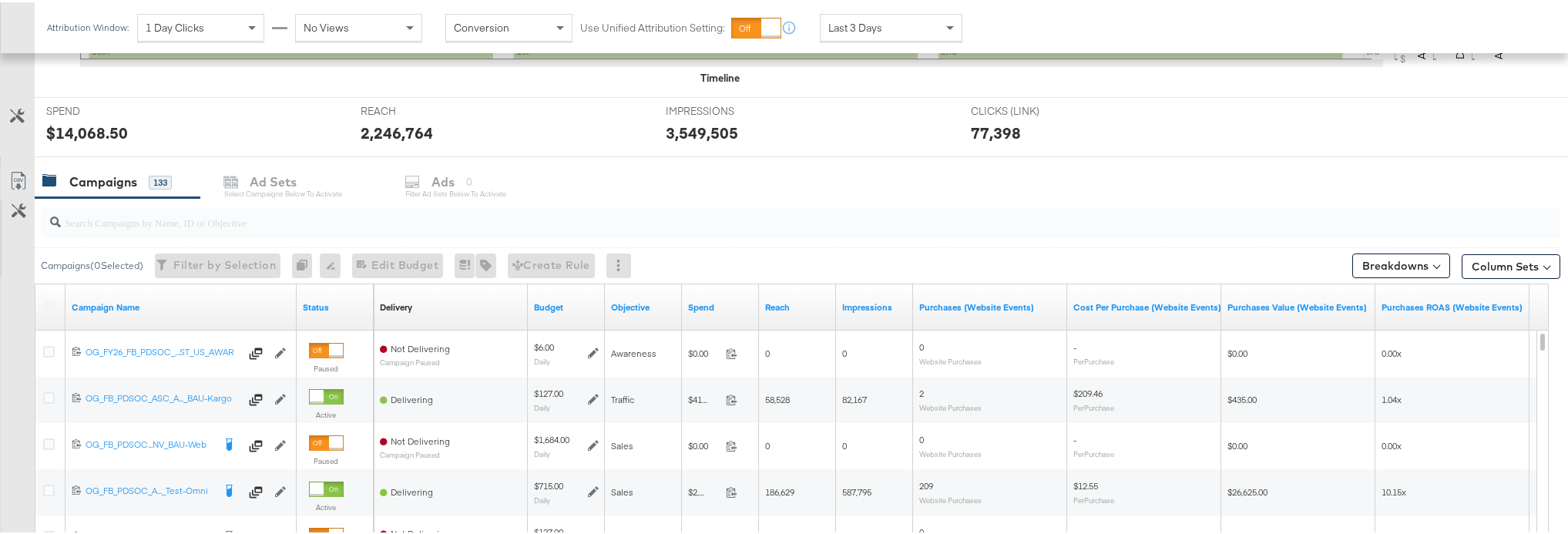 click at bounding box center [51, 305] 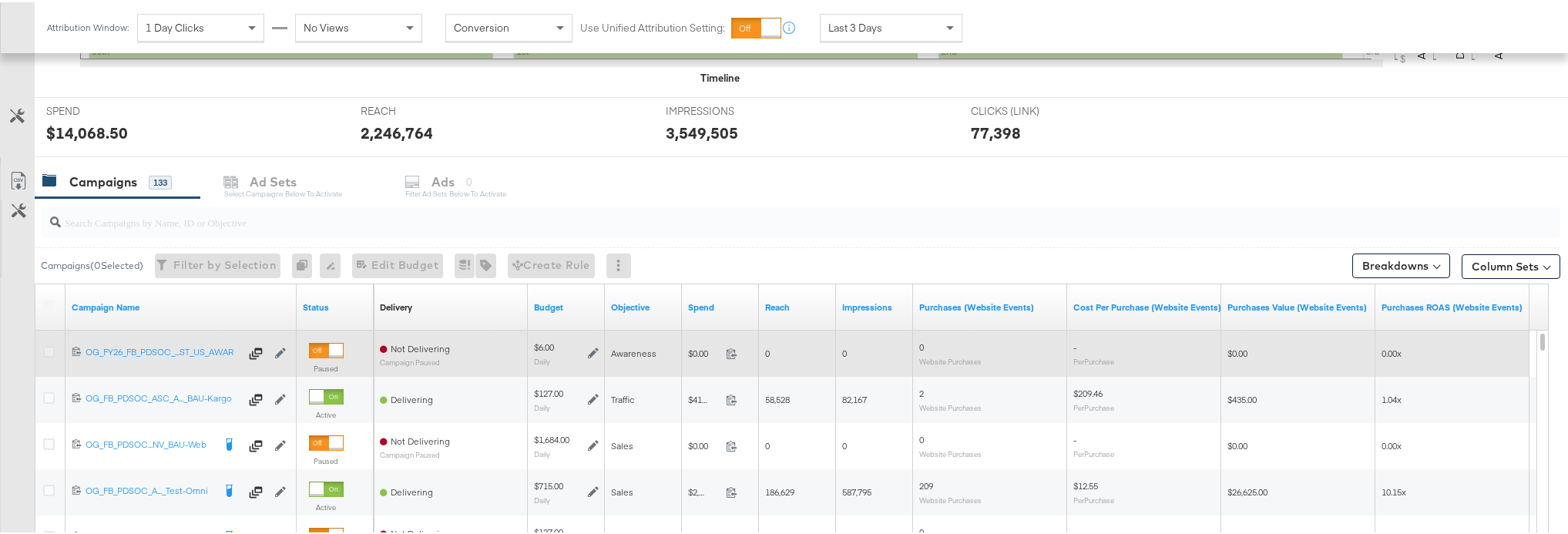 click at bounding box center [49, 349] 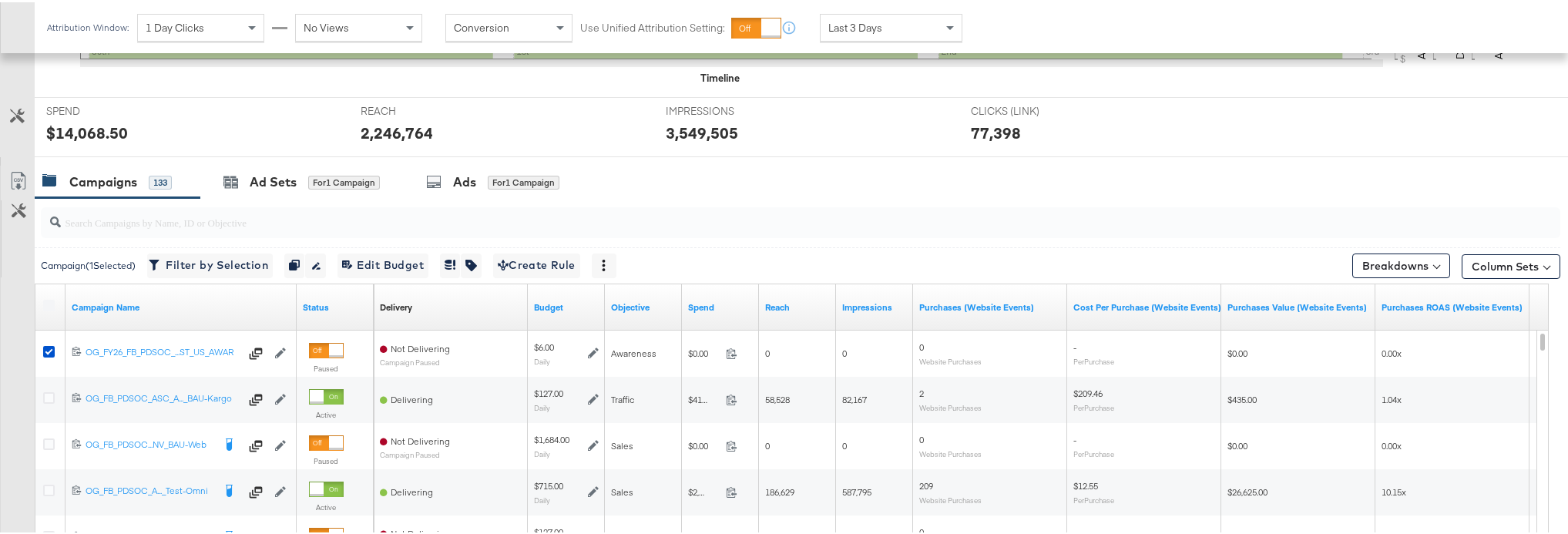 click at bounding box center (49, 303) 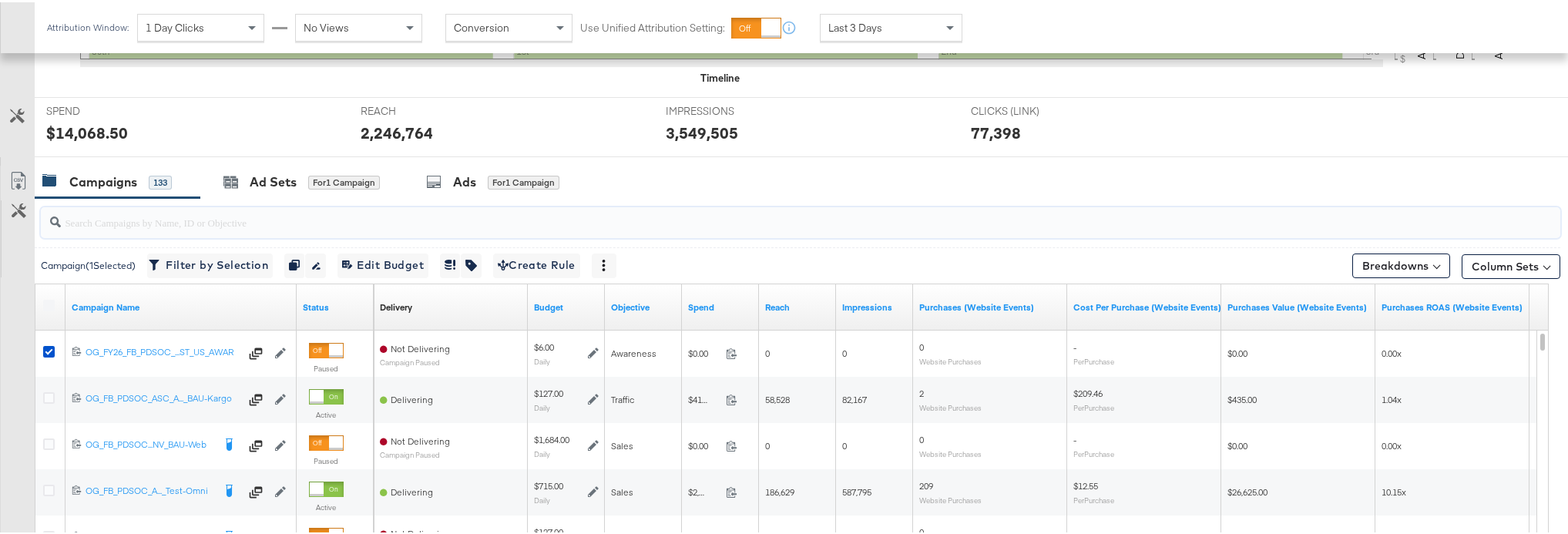 click at bounding box center (740, 213) 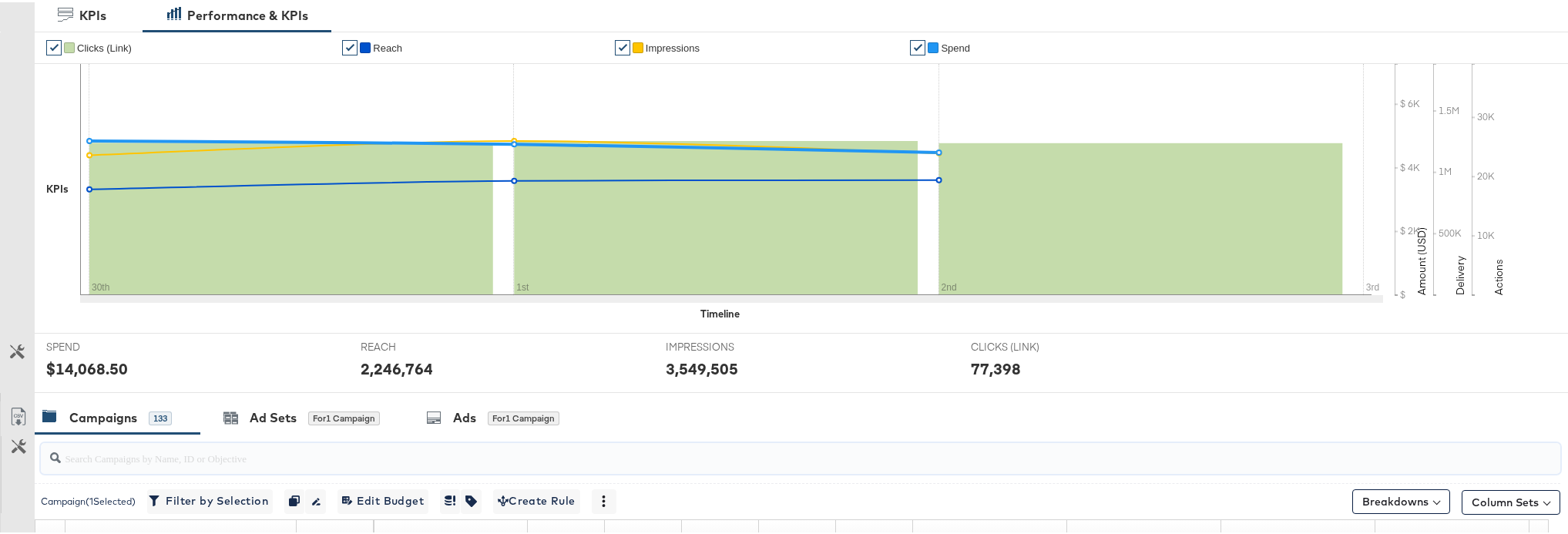 scroll, scrollTop: 477, scrollLeft: 0, axis: vertical 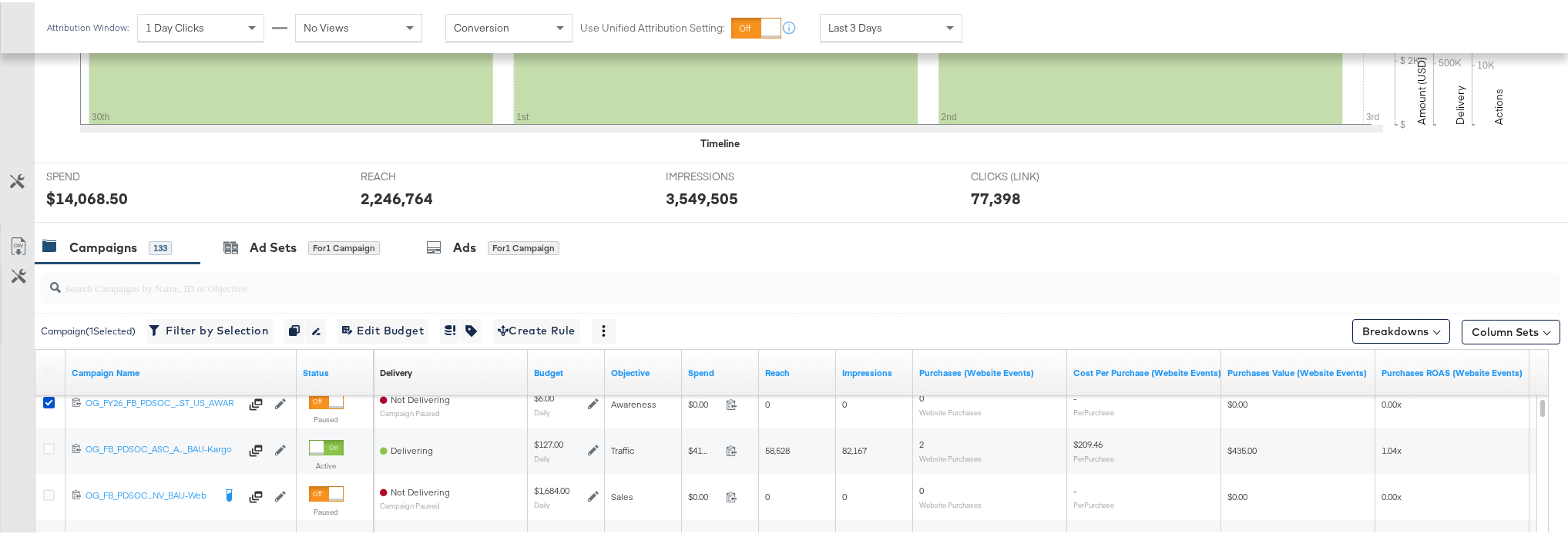 click at bounding box center (49, 368) 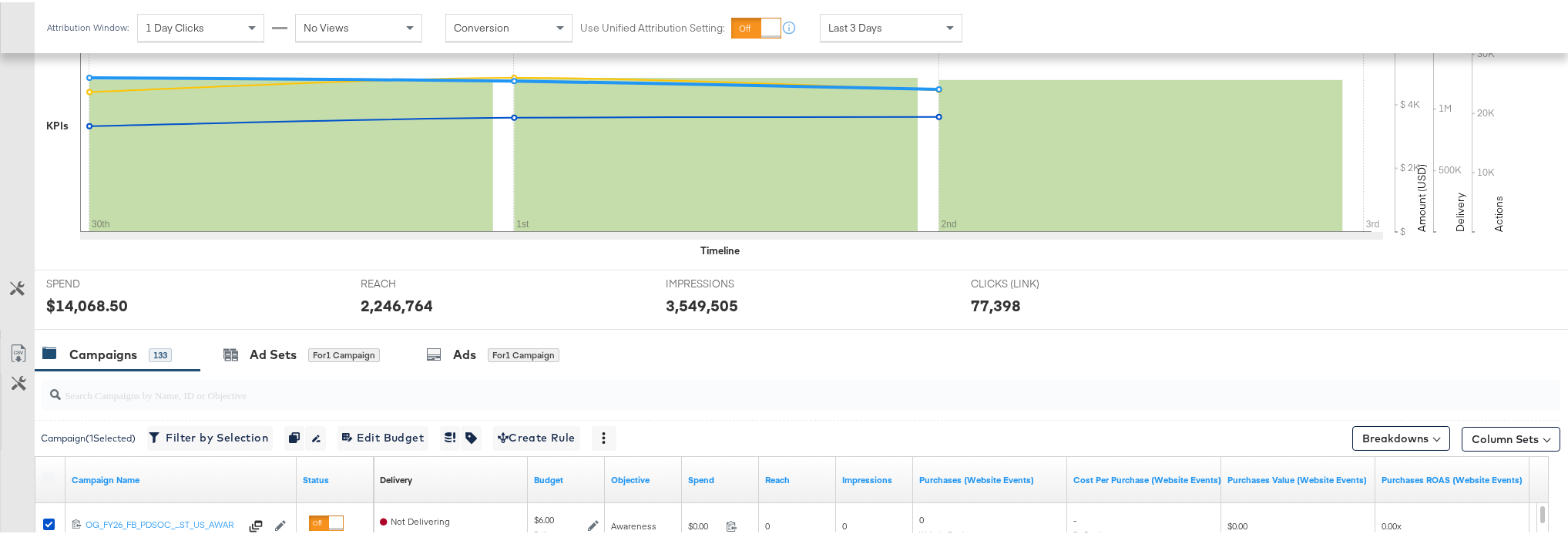 scroll, scrollTop: 449, scrollLeft: 0, axis: vertical 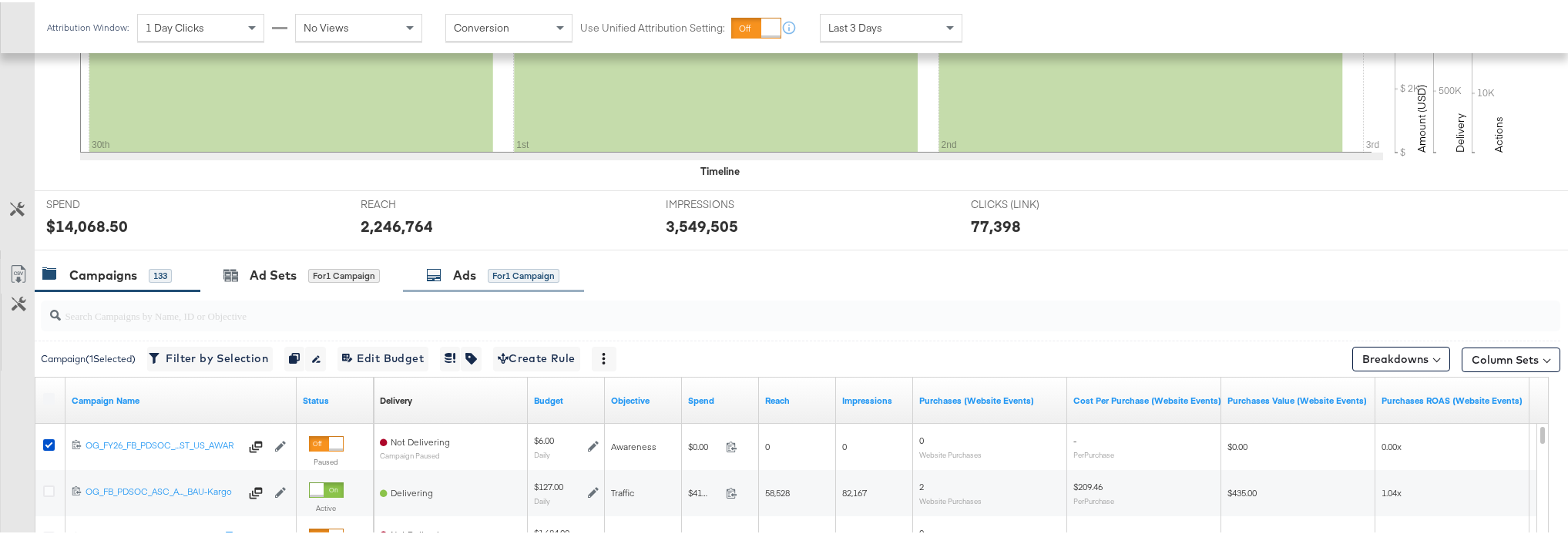 click on "Ads for  1   Campaign" at bounding box center [493, 273] 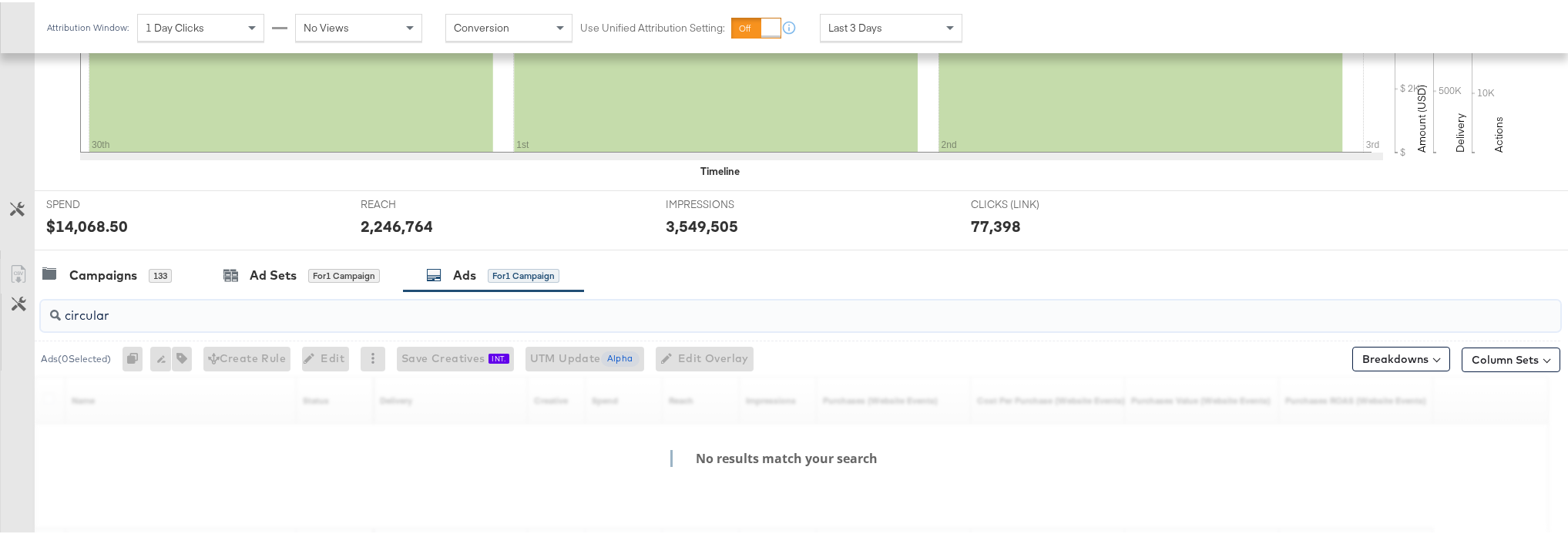 click on "circular" at bounding box center (740, 307) 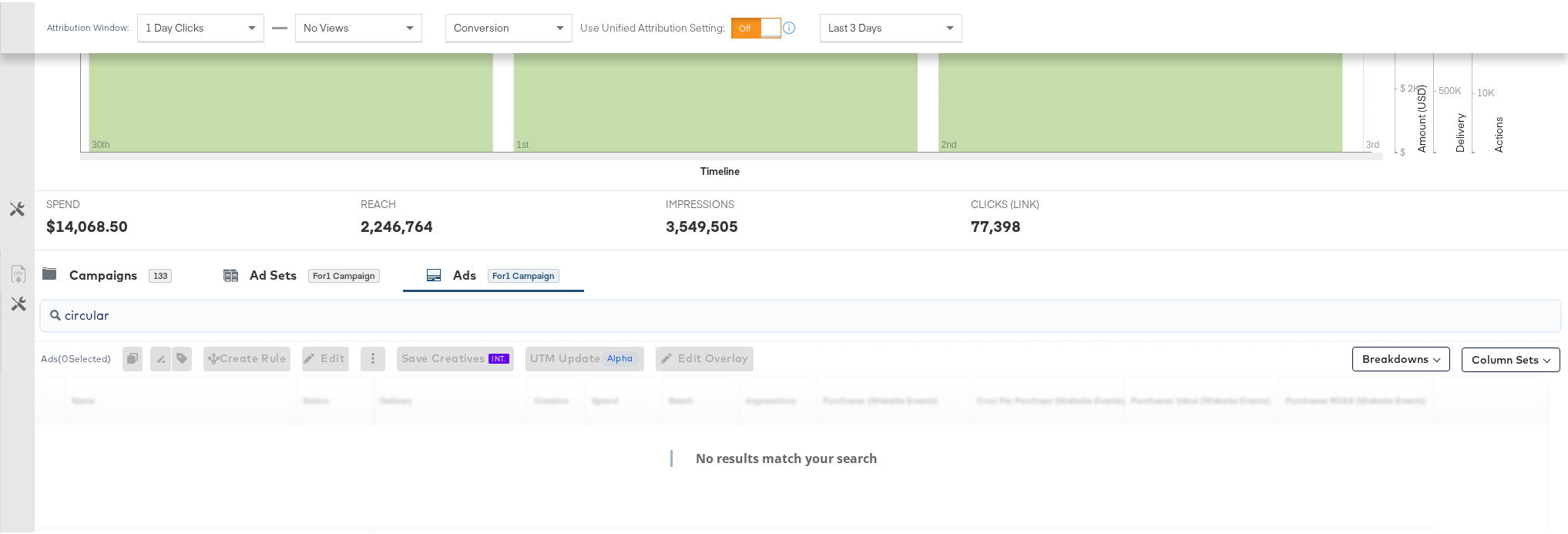 click on "circular" at bounding box center (740, 307) 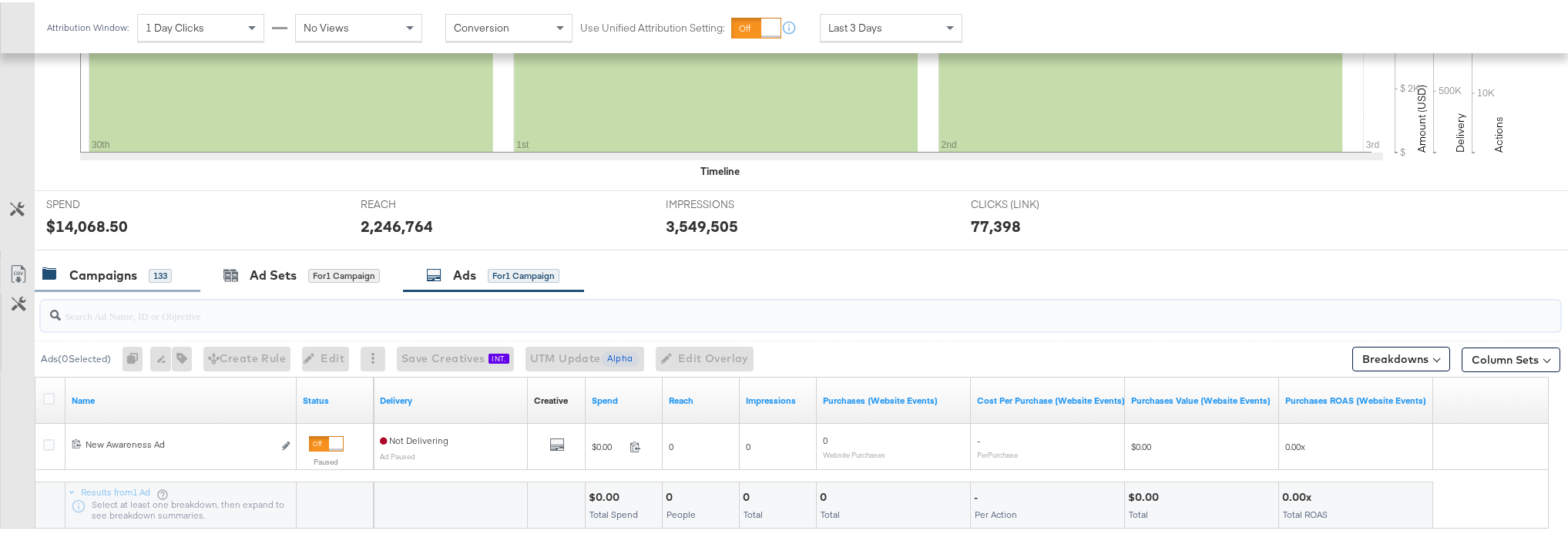 type 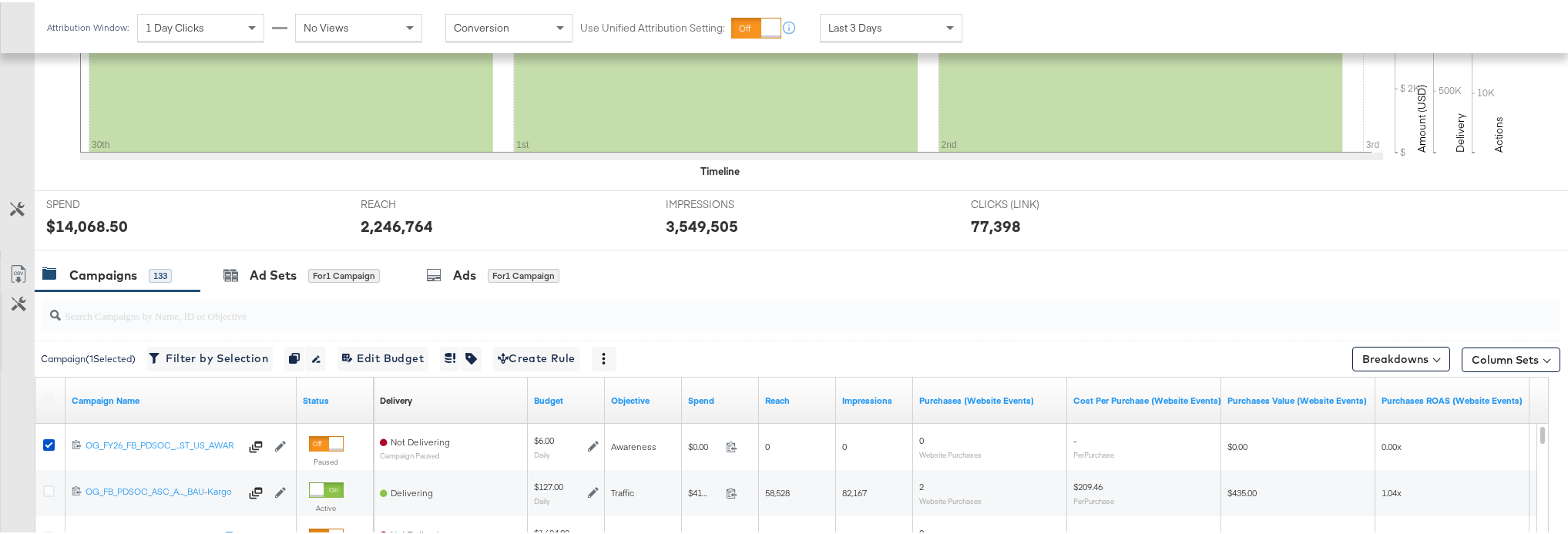 scroll, scrollTop: 368, scrollLeft: 0, axis: vertical 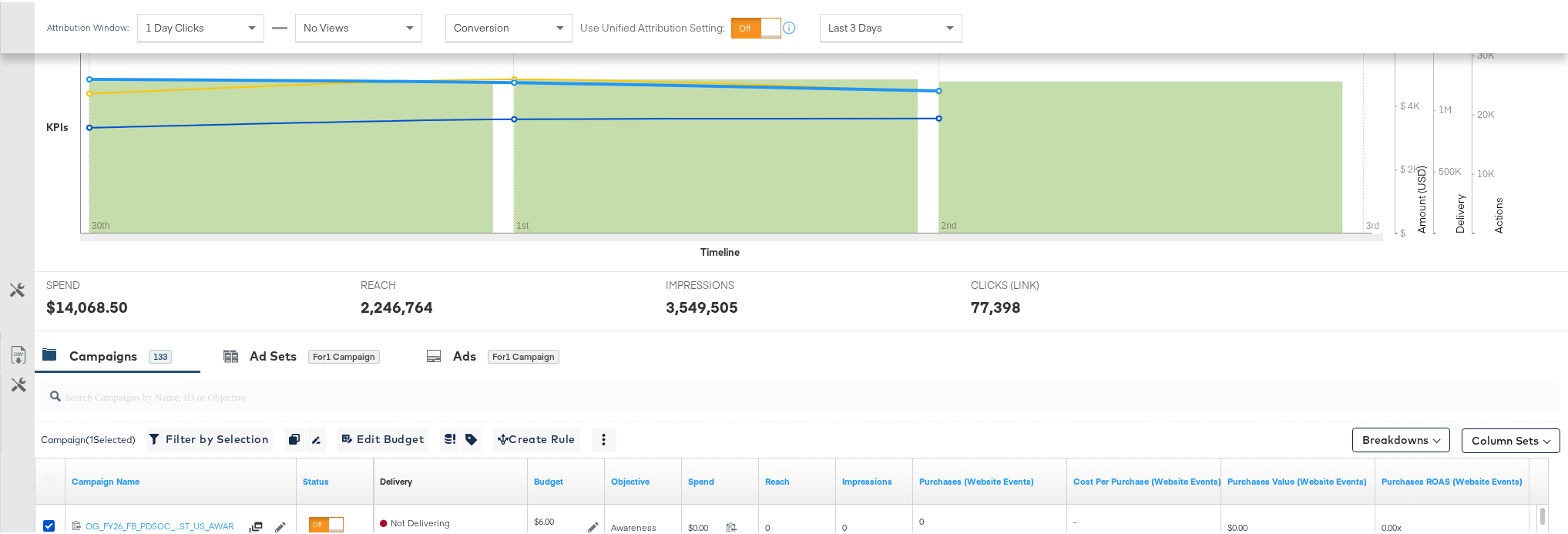 click at bounding box center (49, 477) 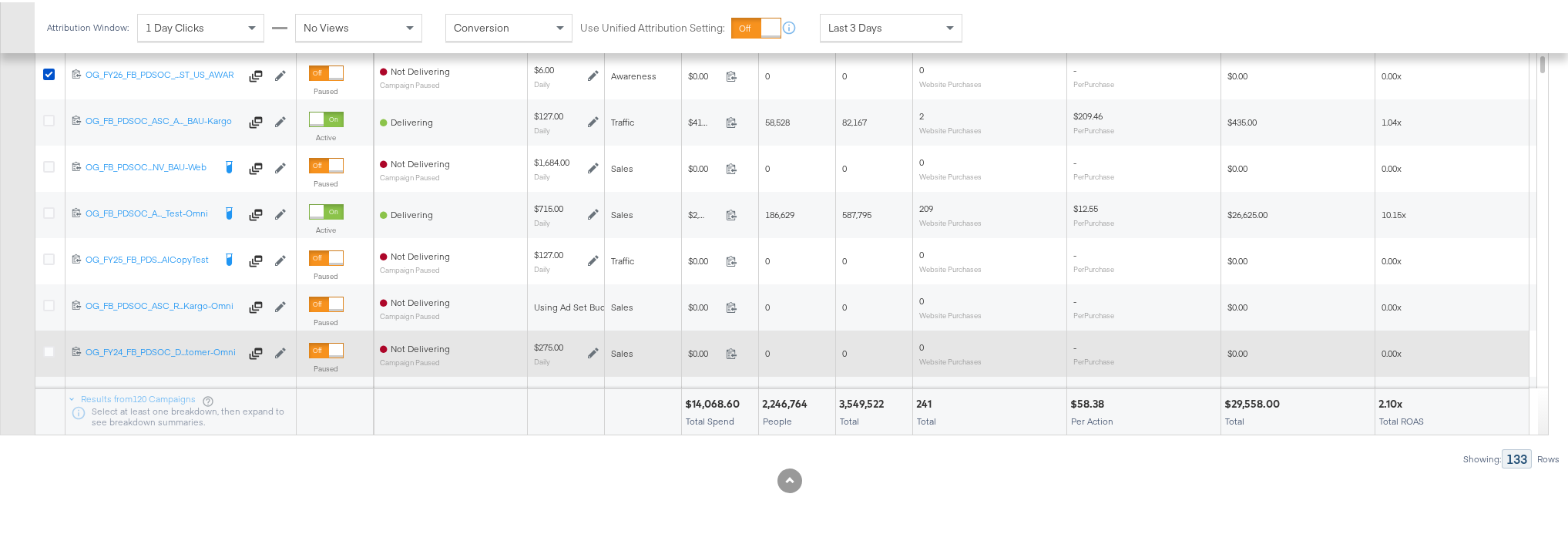 scroll, scrollTop: 730, scrollLeft: 0, axis: vertical 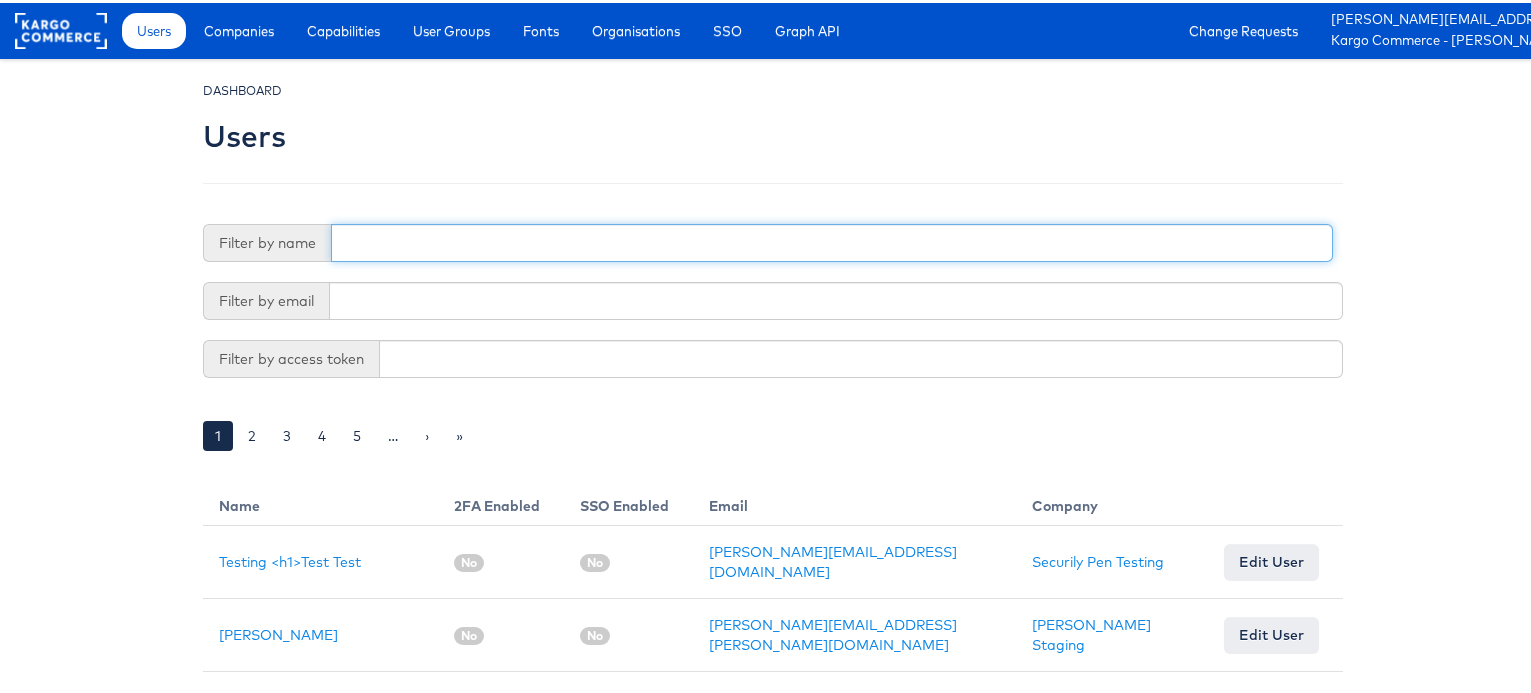 click at bounding box center [832, 240] 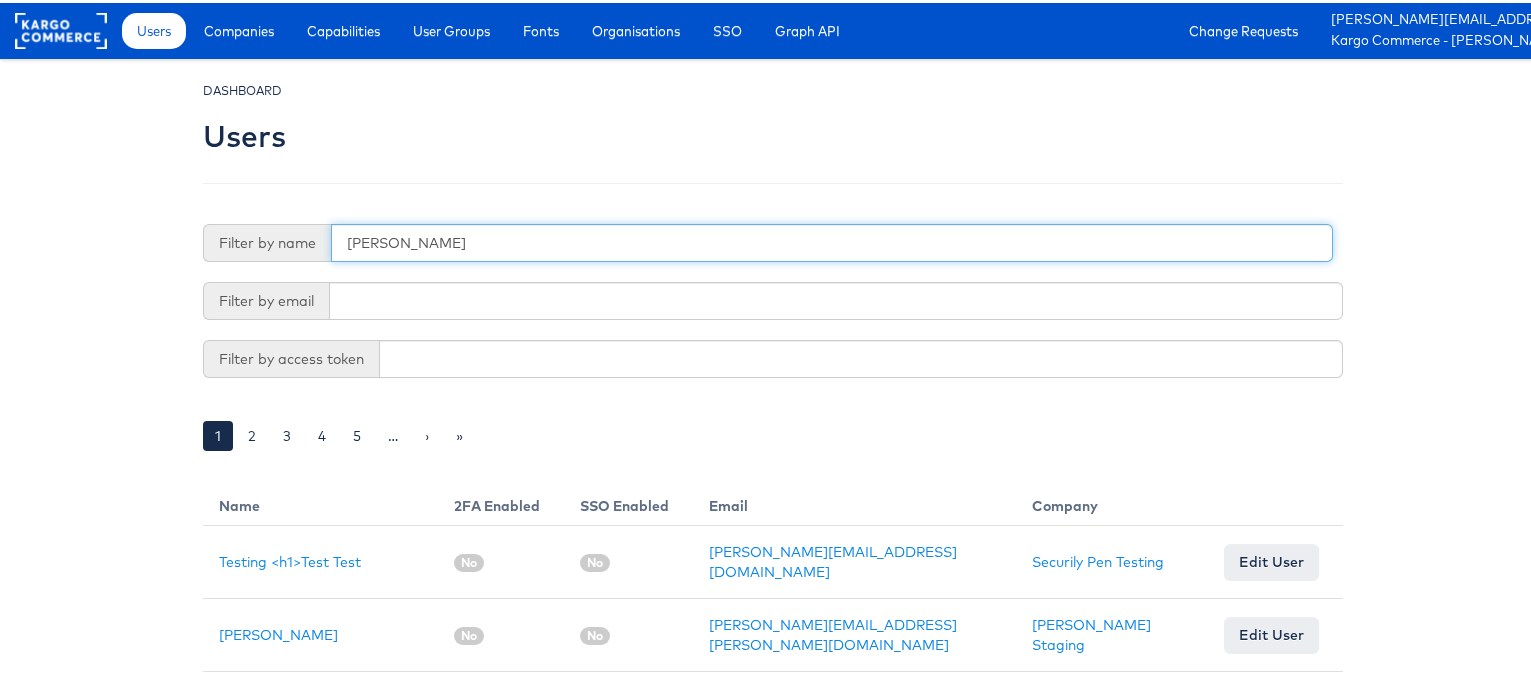 type on "[PERSON_NAME]" 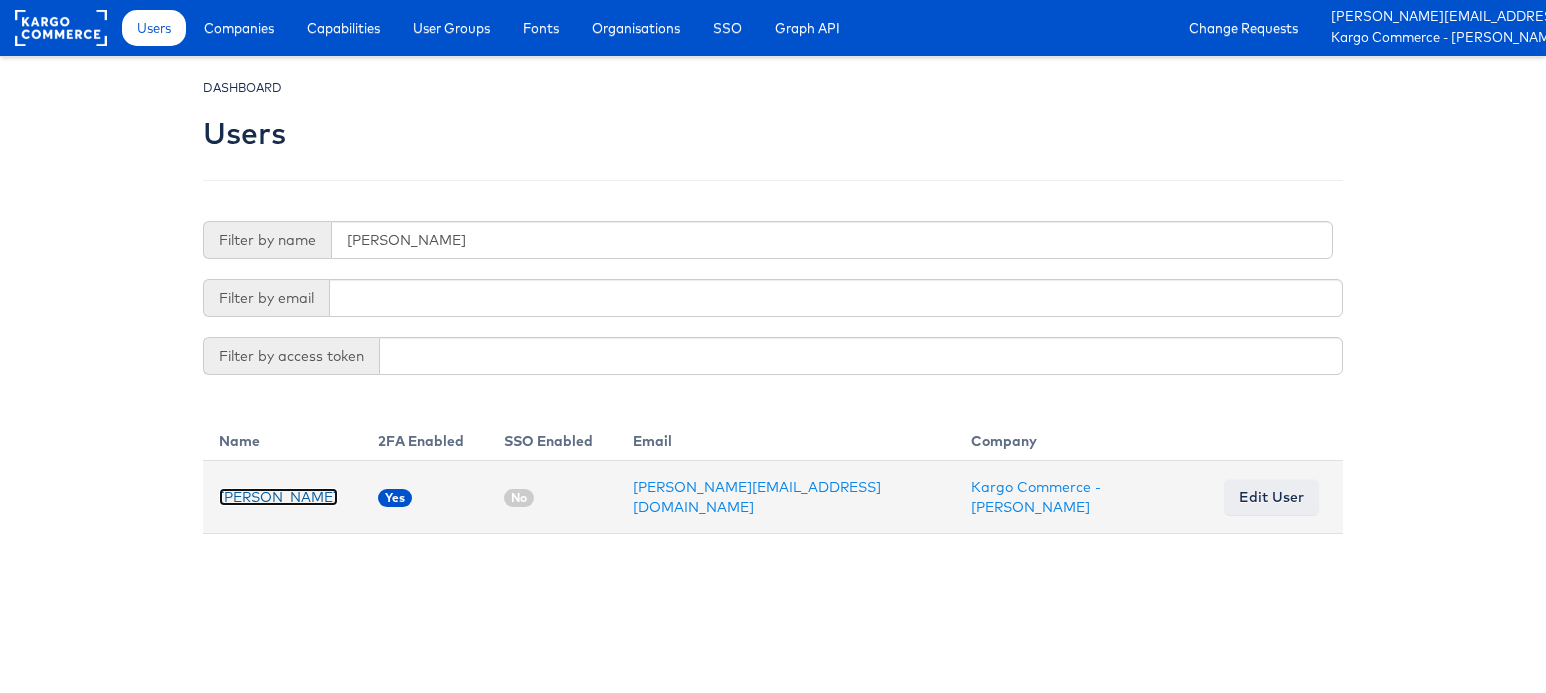 click on "[PERSON_NAME]" at bounding box center (278, 497) 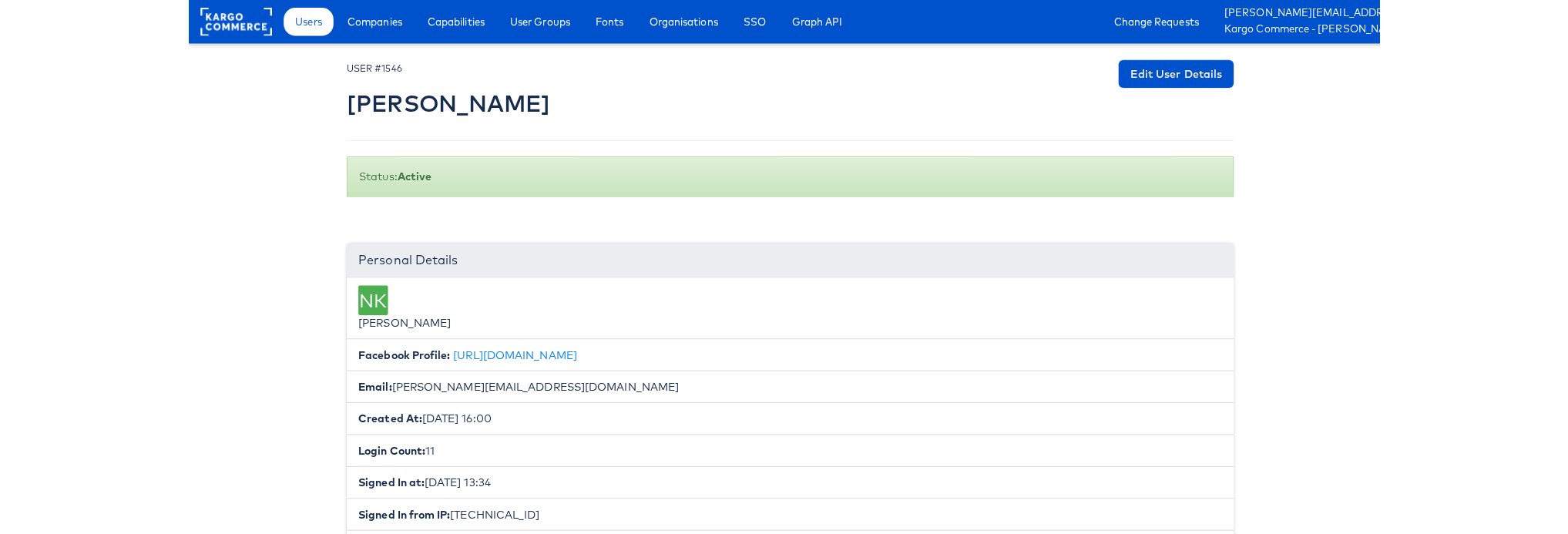 scroll, scrollTop: 405, scrollLeft: 0, axis: vertical 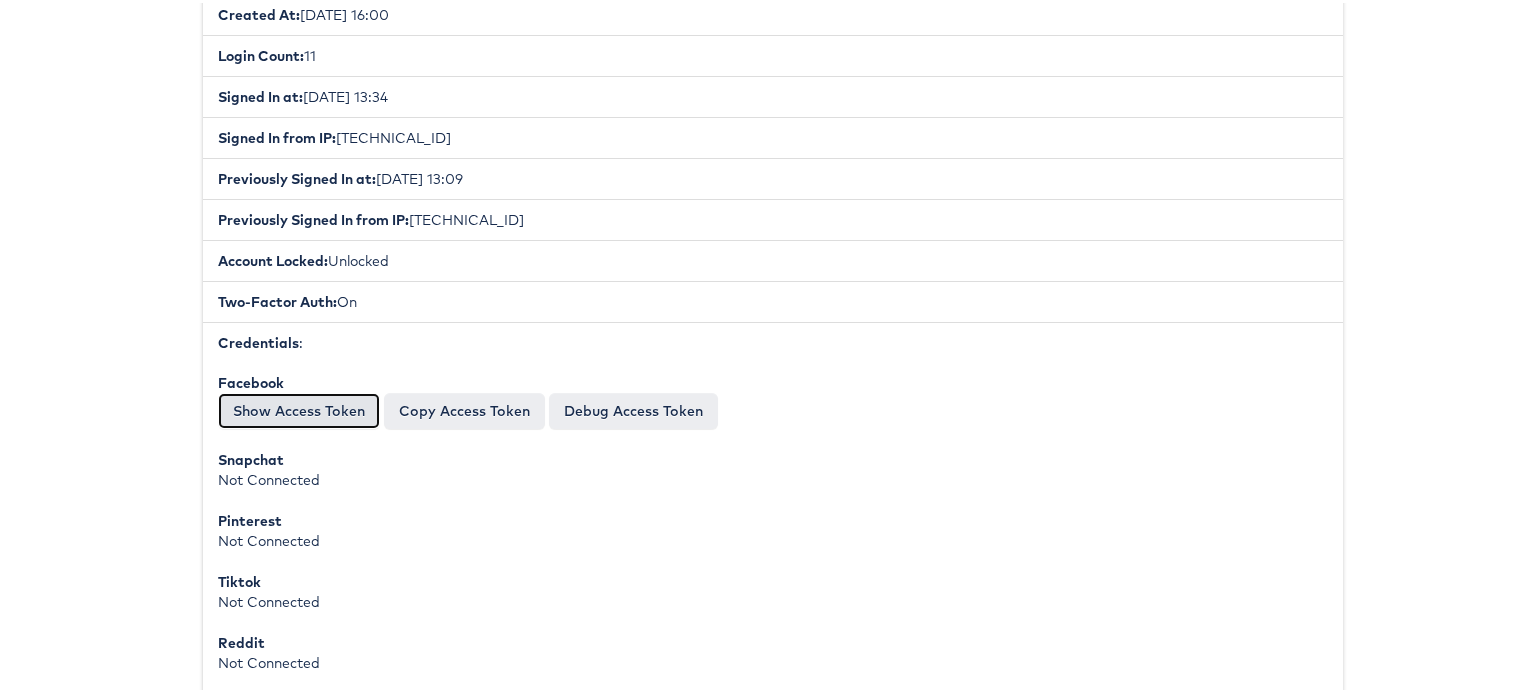 click on "Show Access Token" at bounding box center (299, 408) 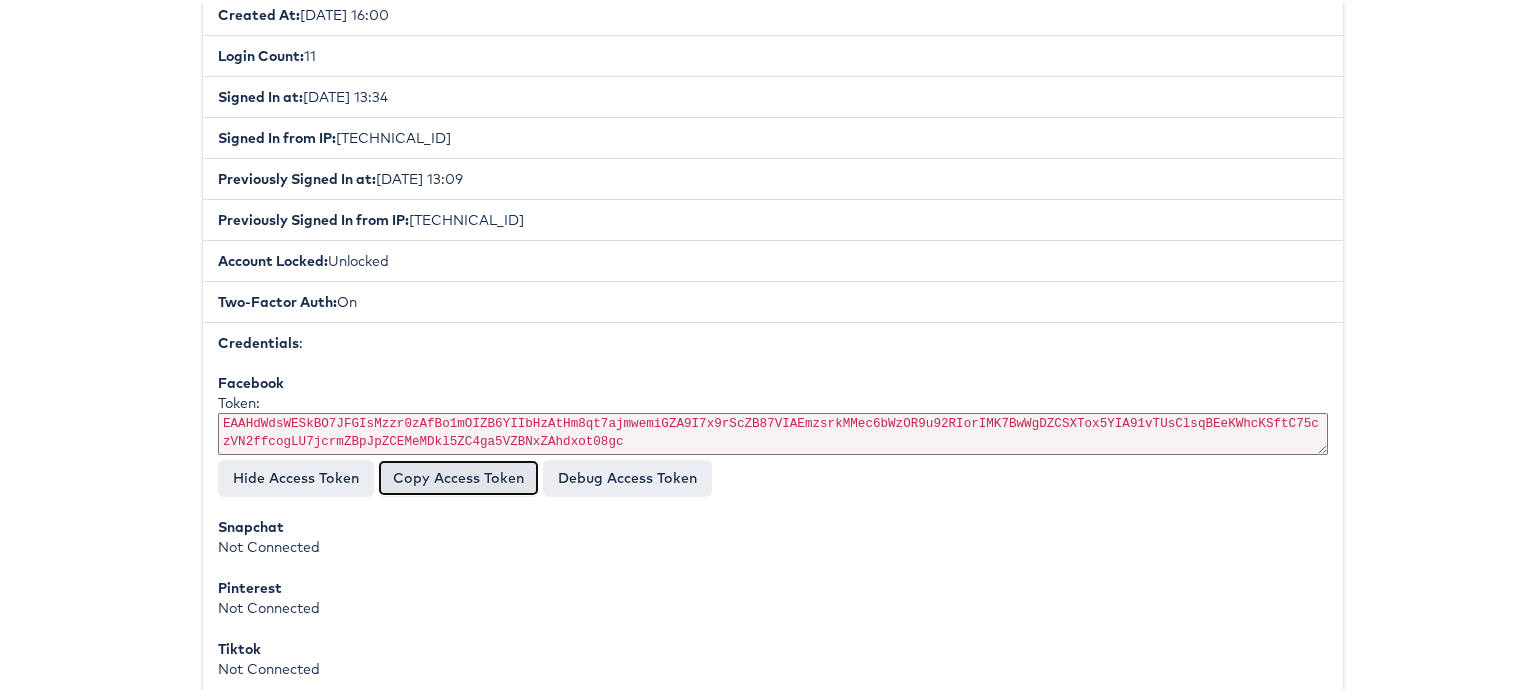 click on "Copy Access Token" at bounding box center [458, 475] 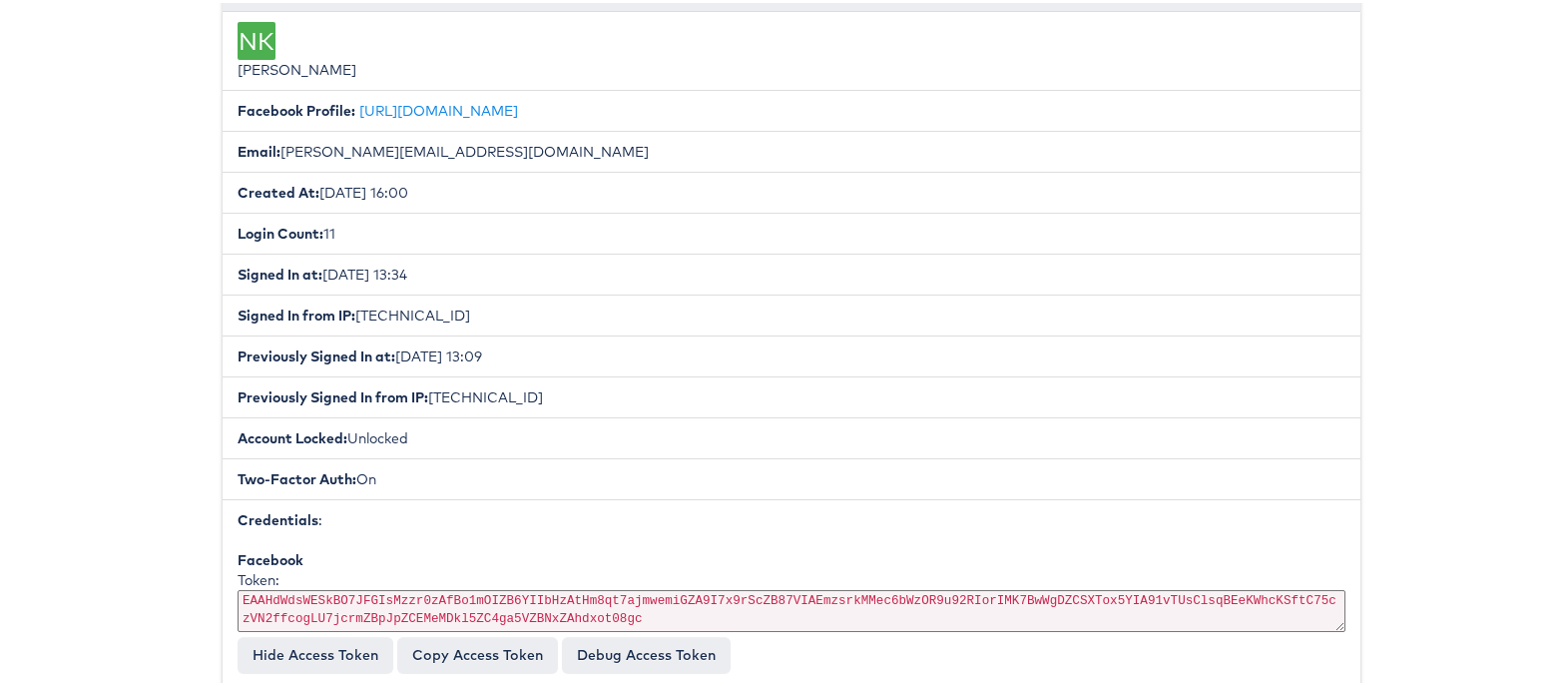 scroll, scrollTop: 434, scrollLeft: 0, axis: vertical 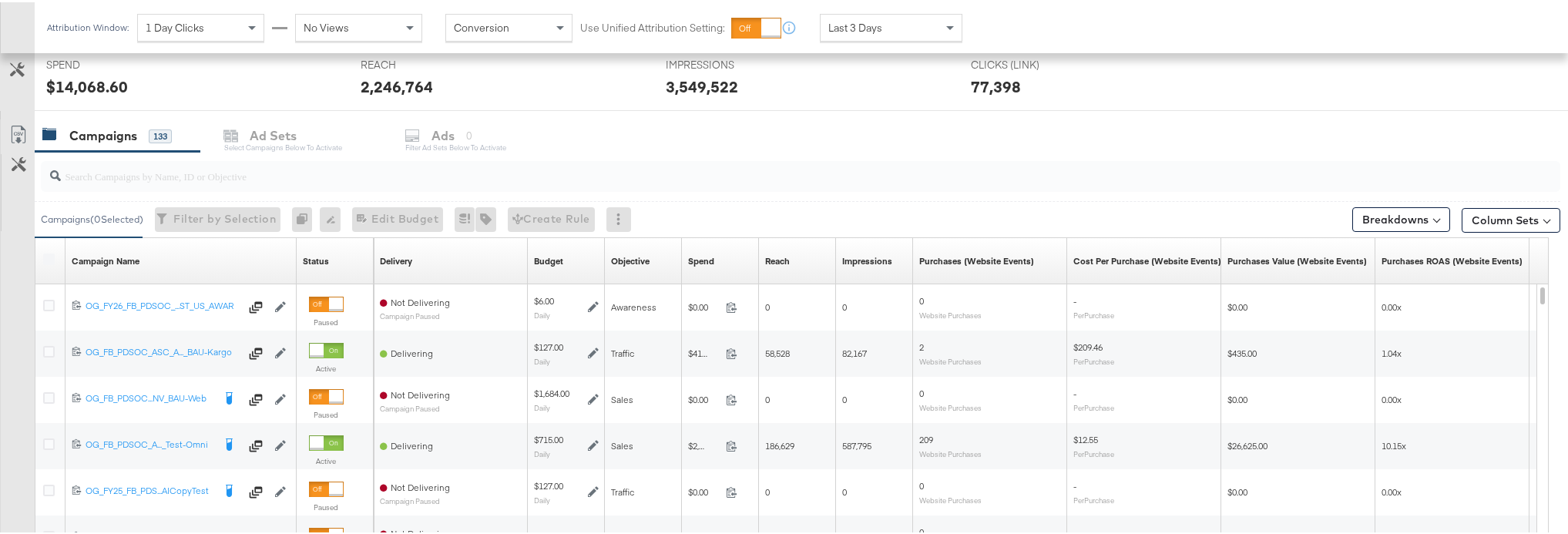 click at bounding box center [49, 257] 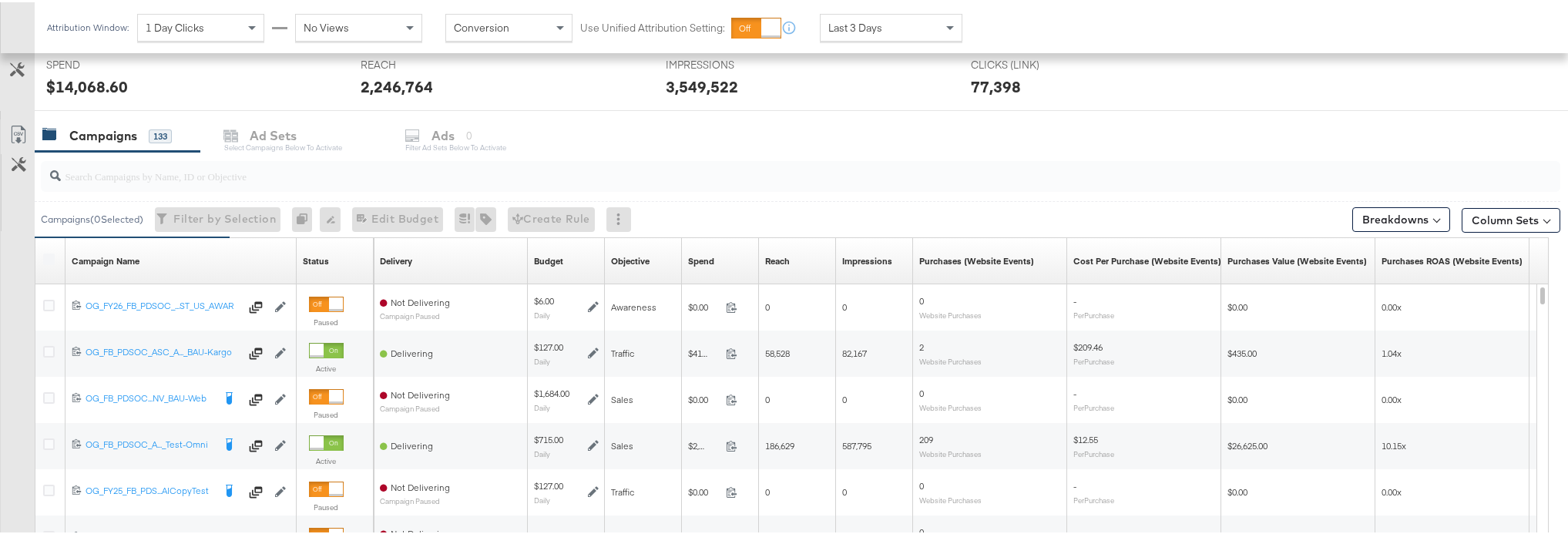 click at bounding box center (49, 257) 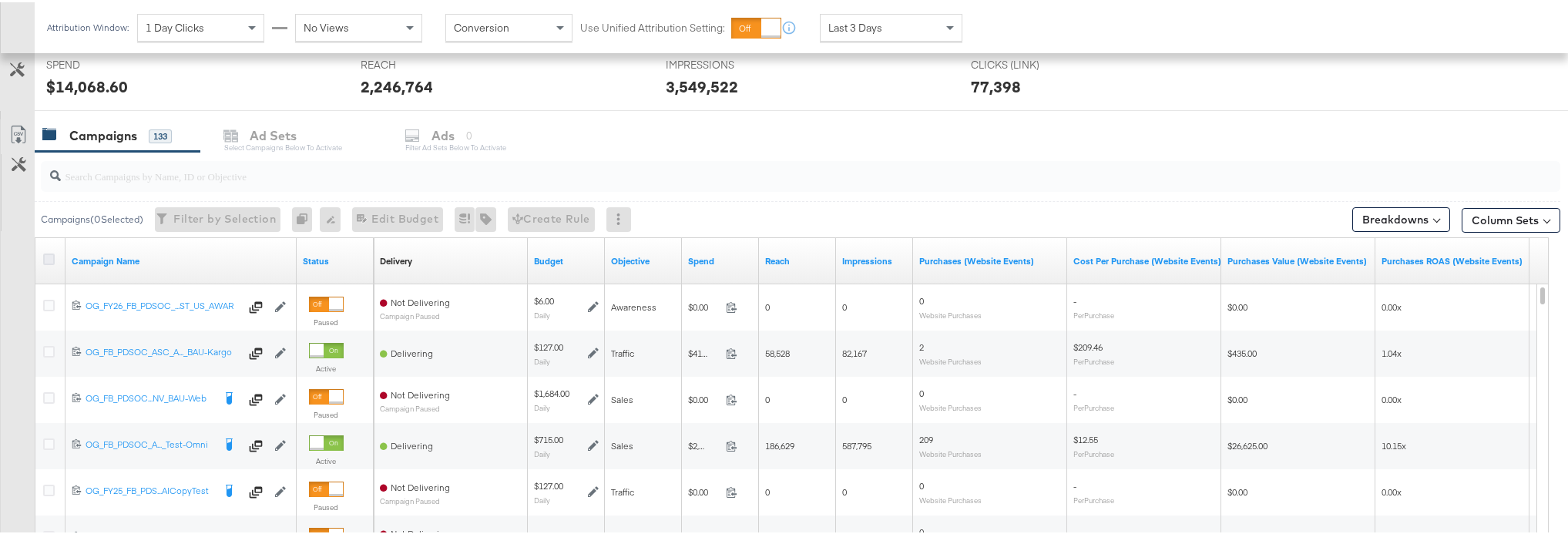 click at bounding box center (49, 257) 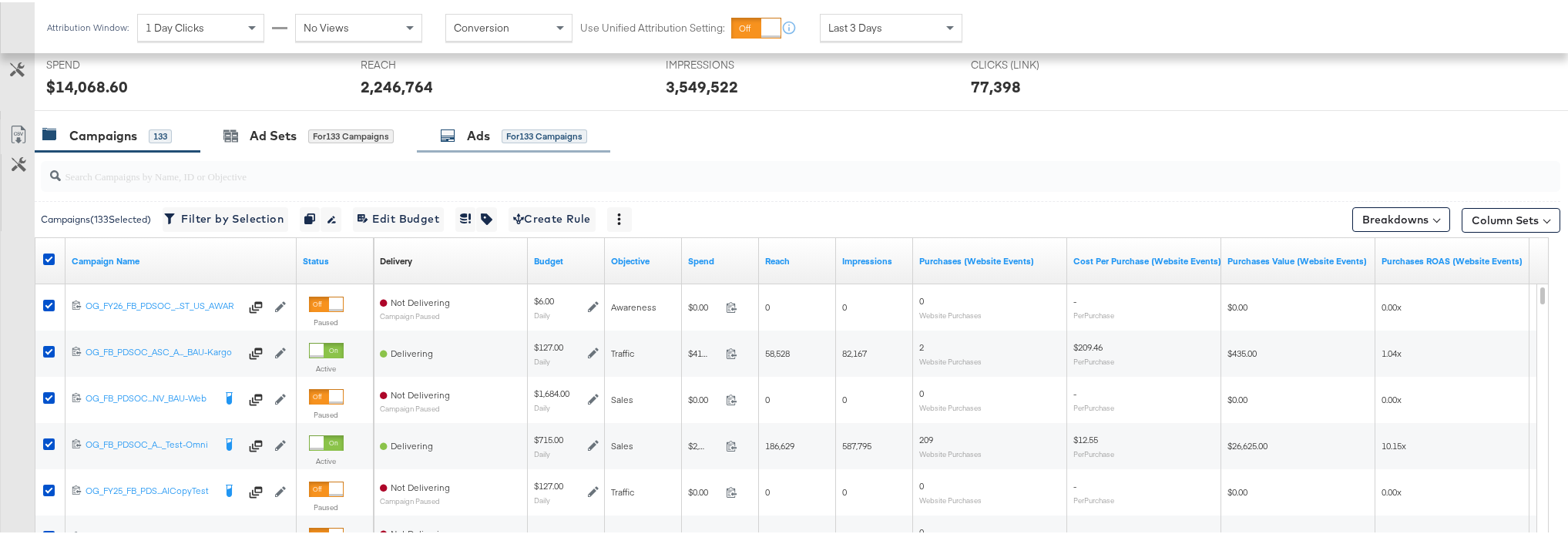 click on "Ads" at bounding box center (478, 133) 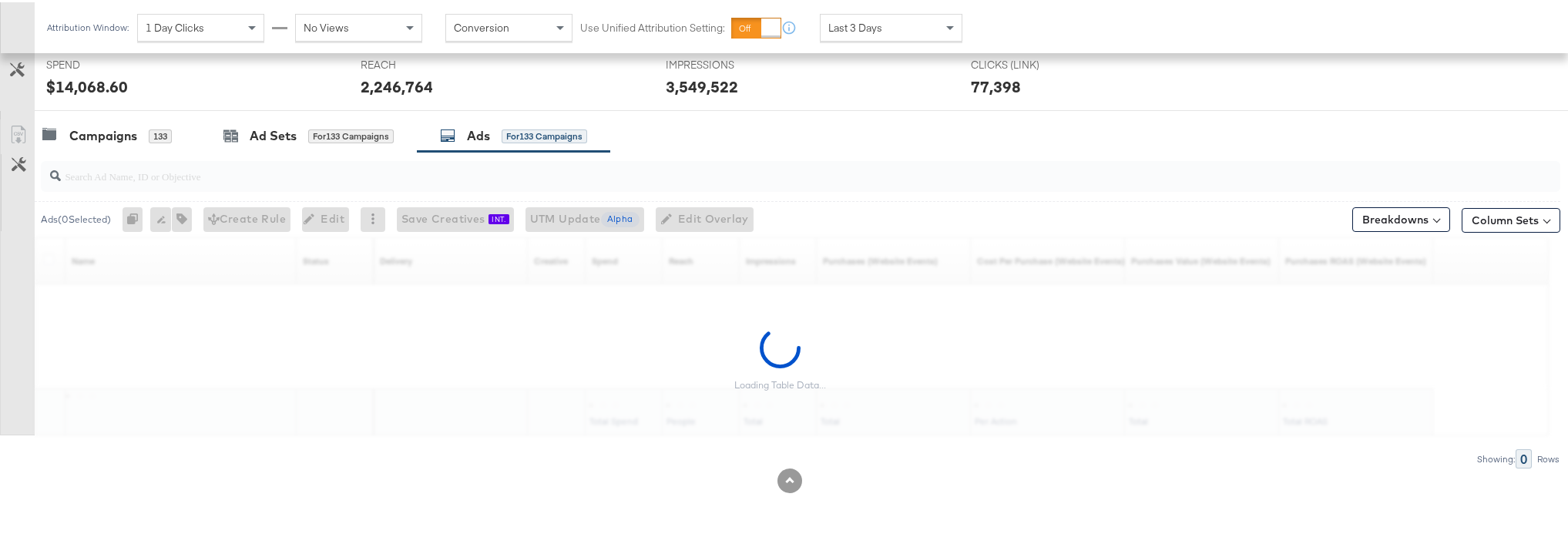 click at bounding box center (740, 167) 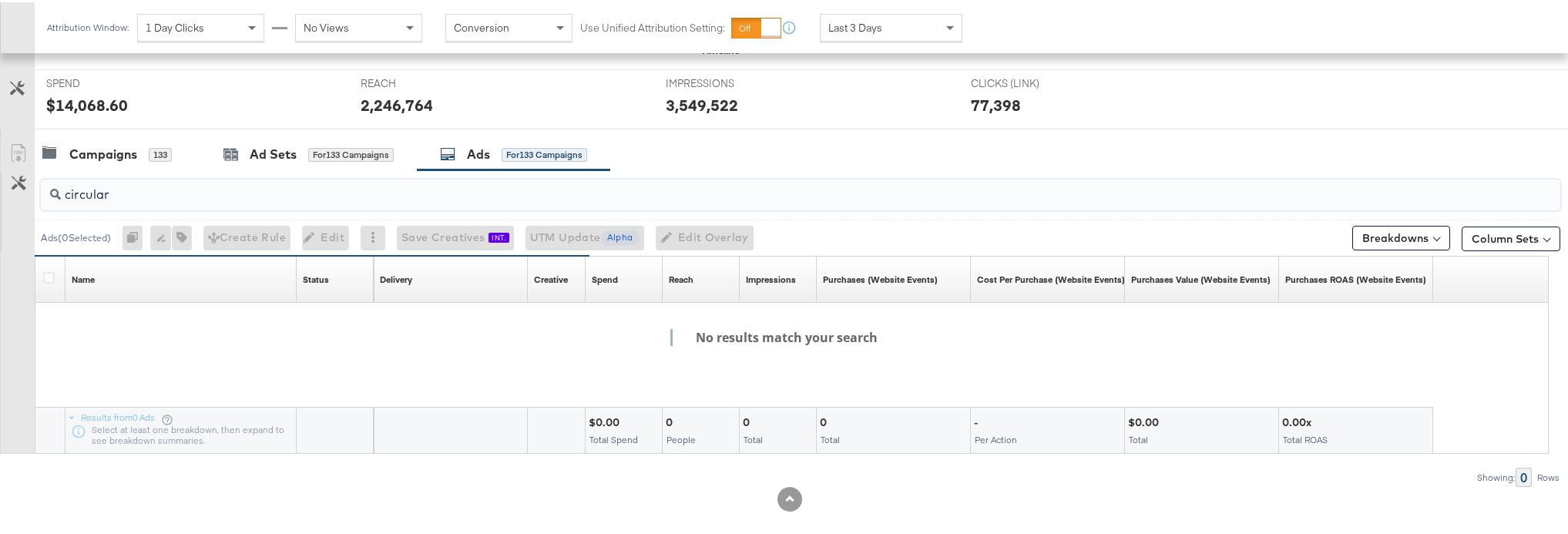 scroll, scrollTop: 583, scrollLeft: 0, axis: vertical 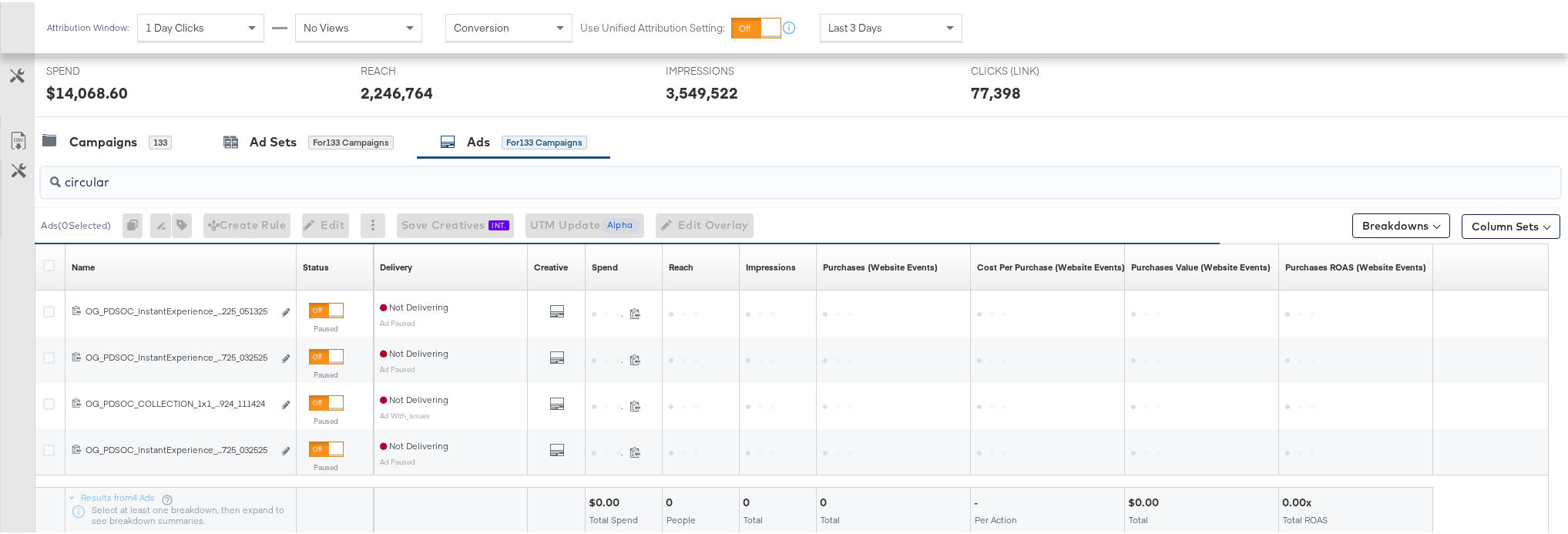 type on "circular" 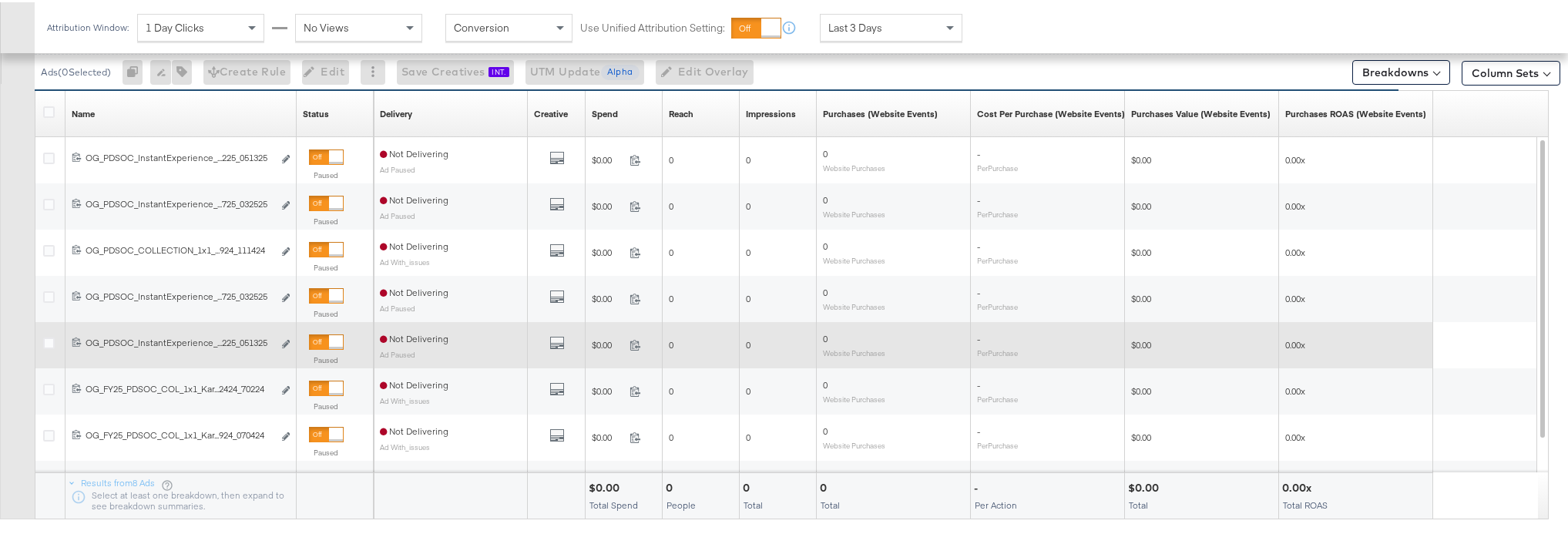 scroll, scrollTop: 673, scrollLeft: 0, axis: vertical 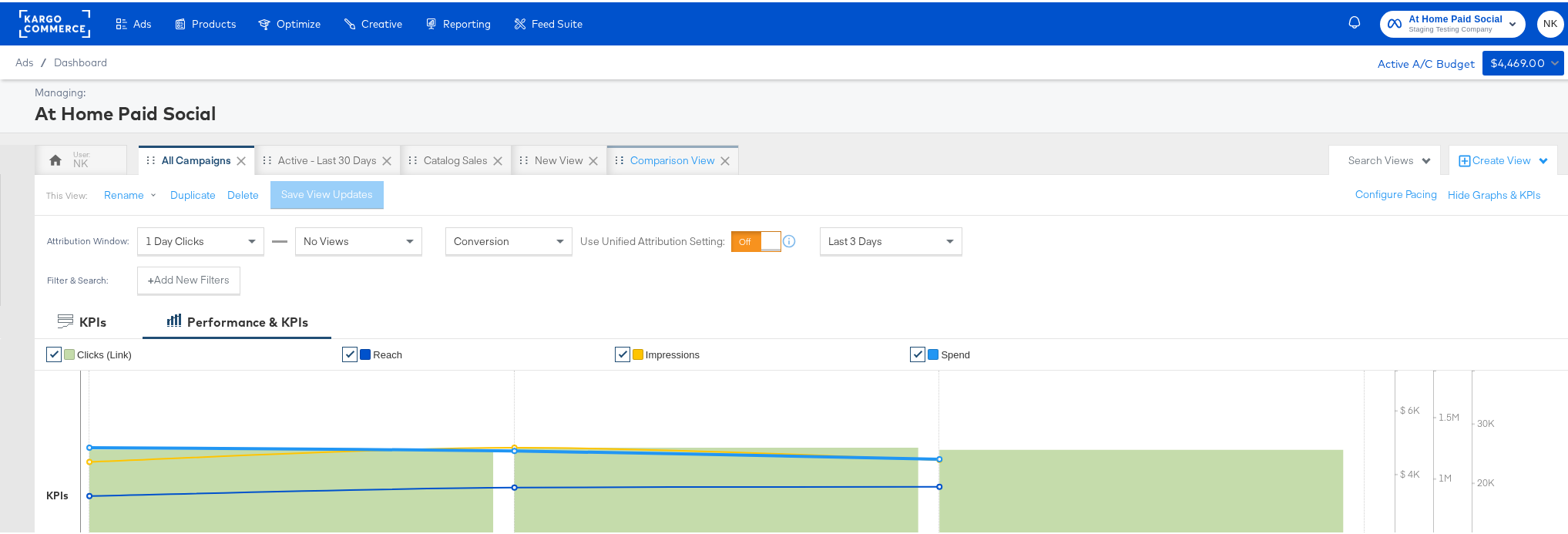 click on "Comparison View" at bounding box center [673, 158] 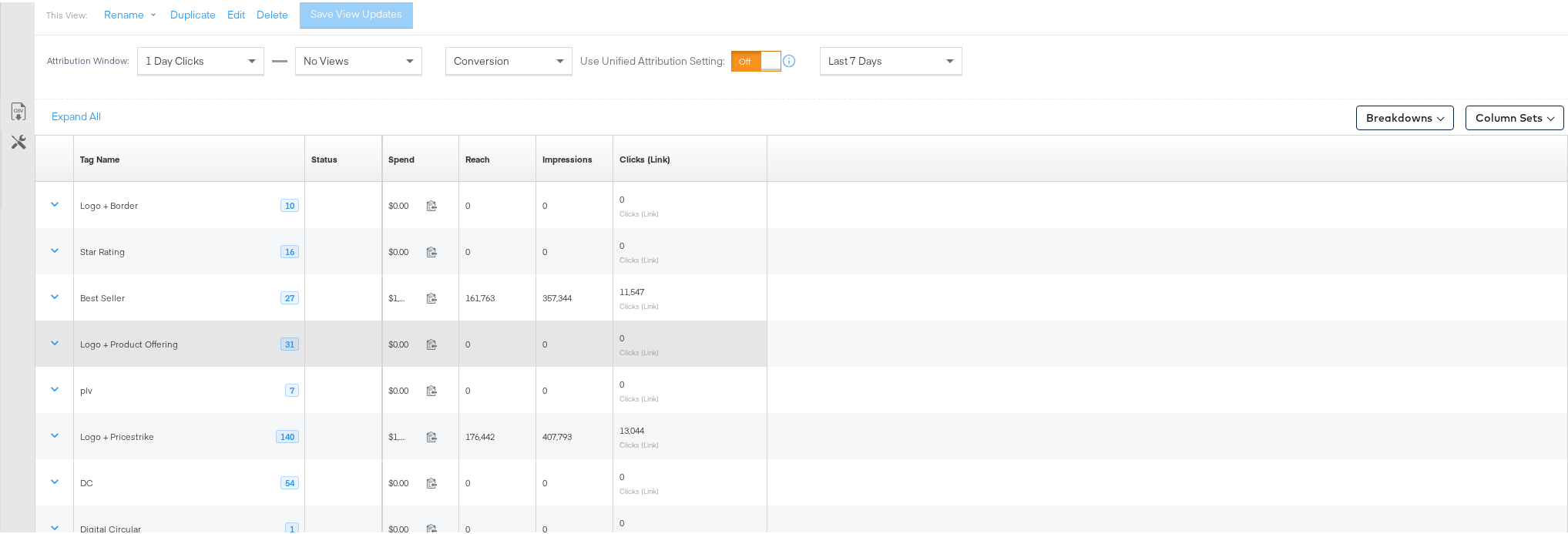 scroll, scrollTop: 242, scrollLeft: 0, axis: vertical 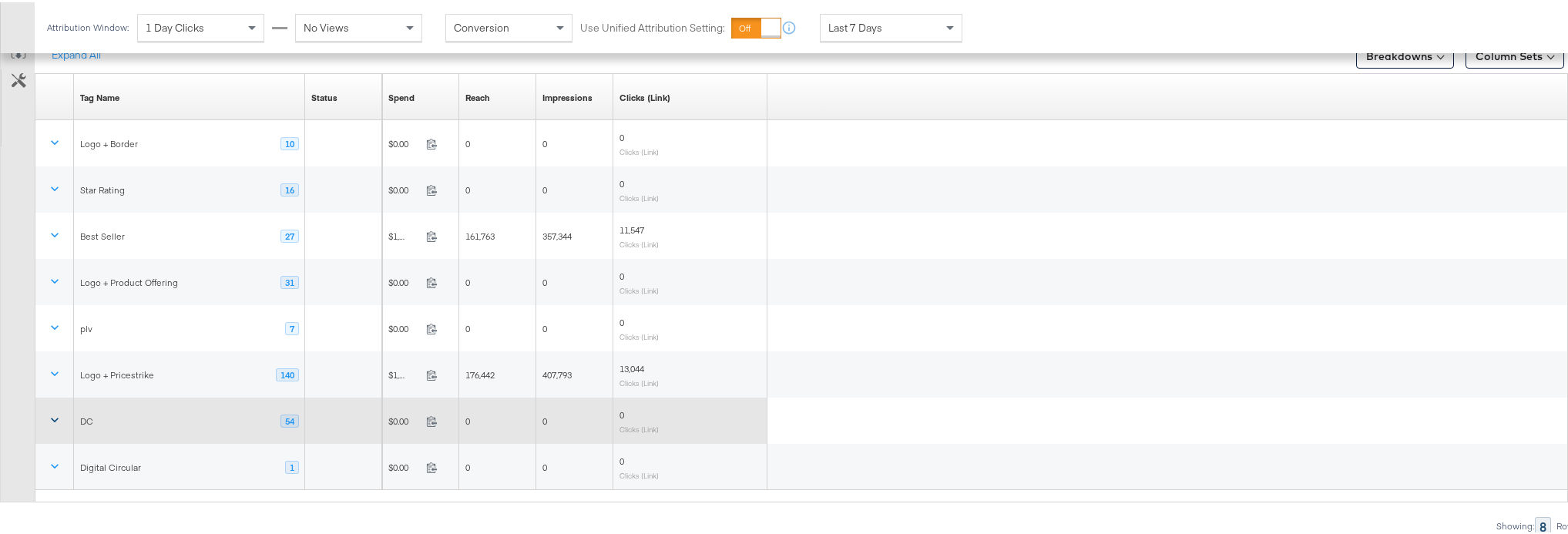 click 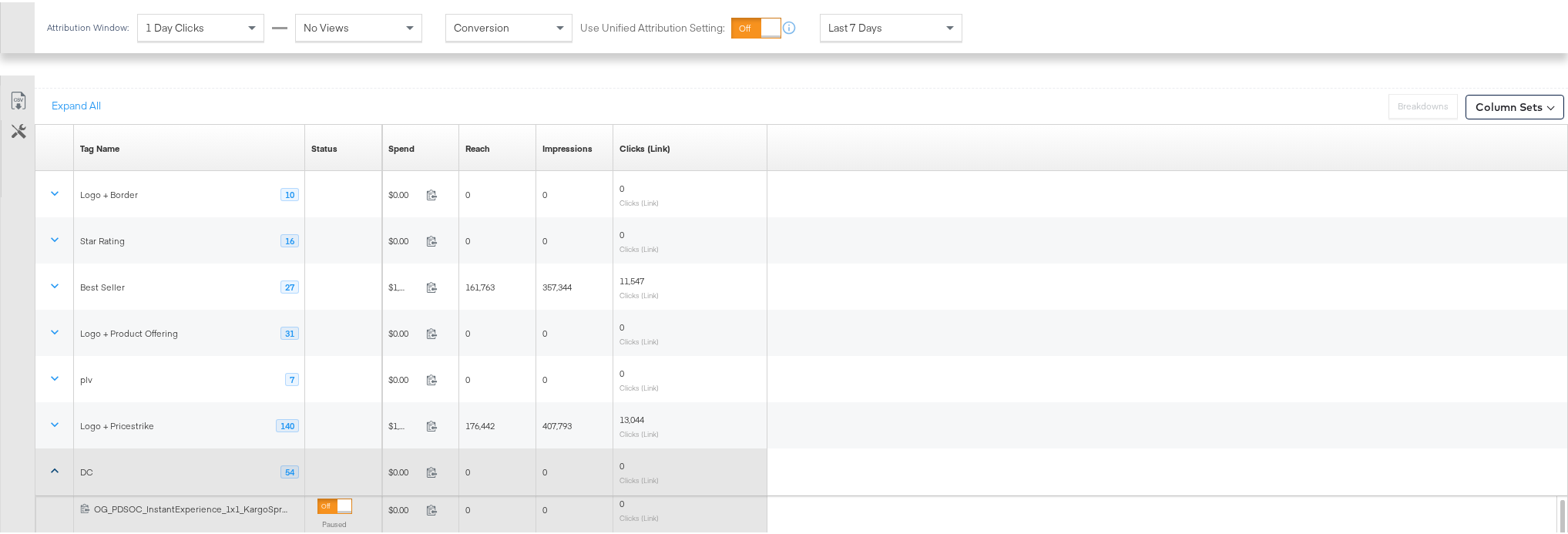 scroll, scrollTop: 391, scrollLeft: 0, axis: vertical 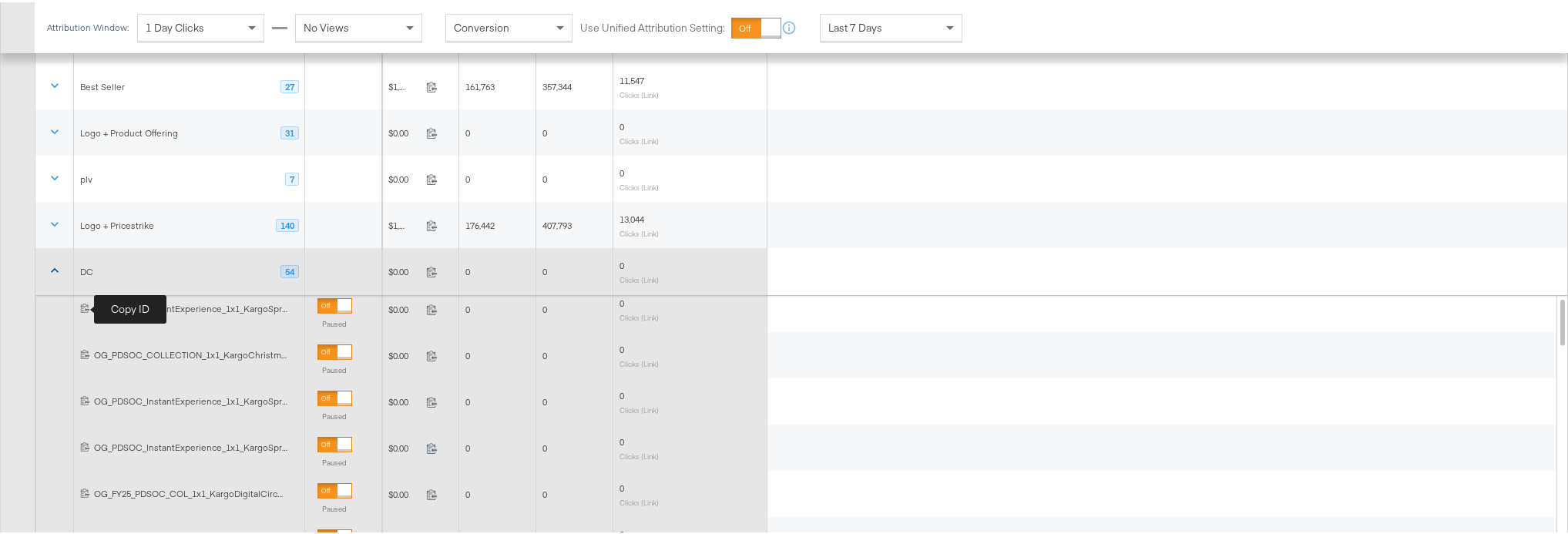 click 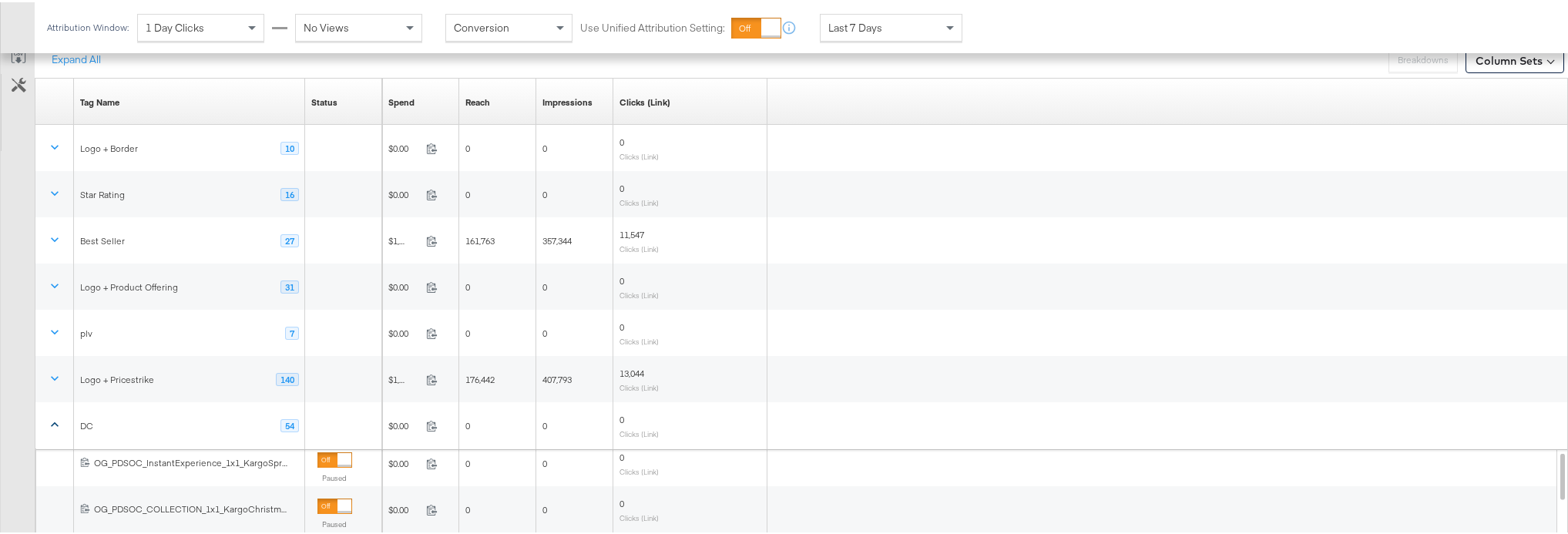scroll, scrollTop: 158, scrollLeft: 0, axis: vertical 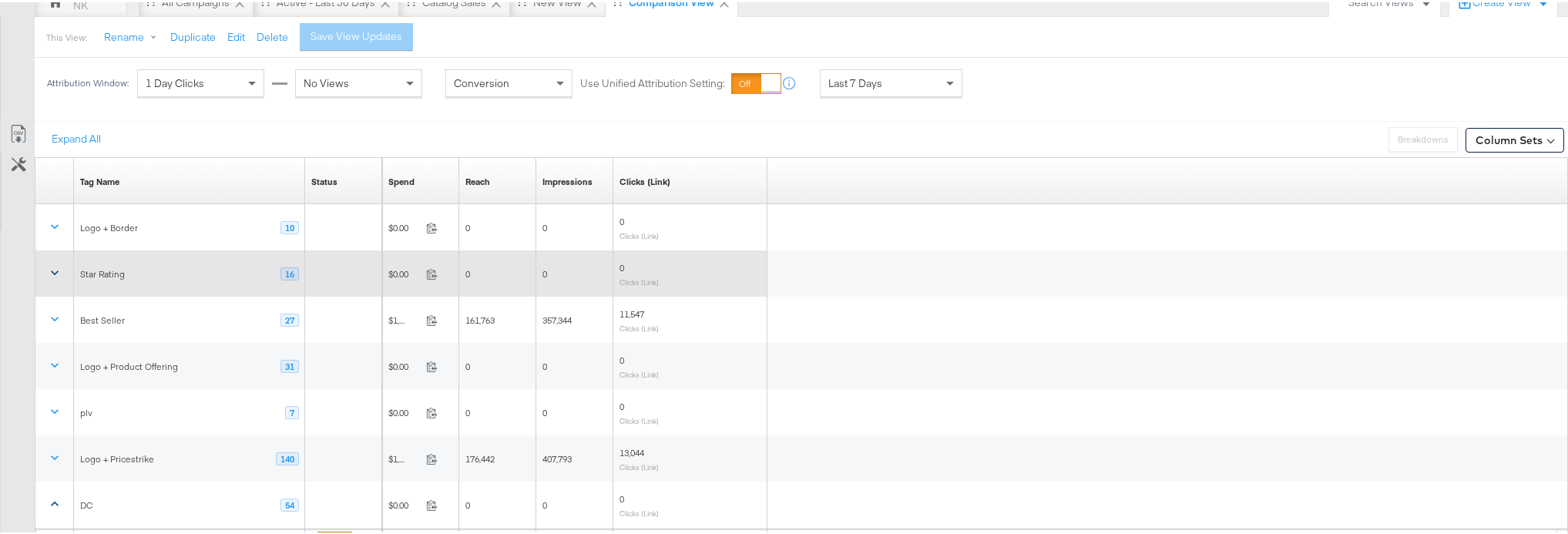 click 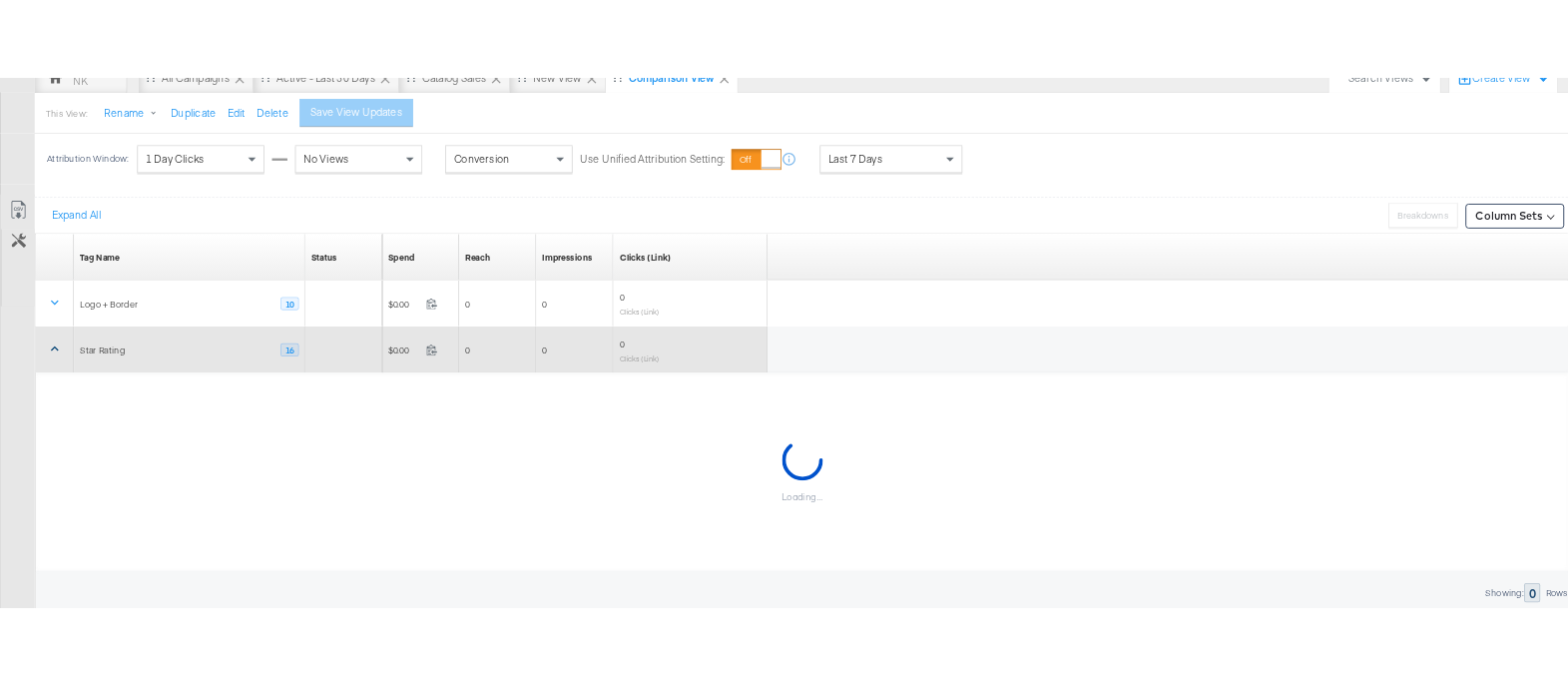 scroll, scrollTop: 0, scrollLeft: 0, axis: both 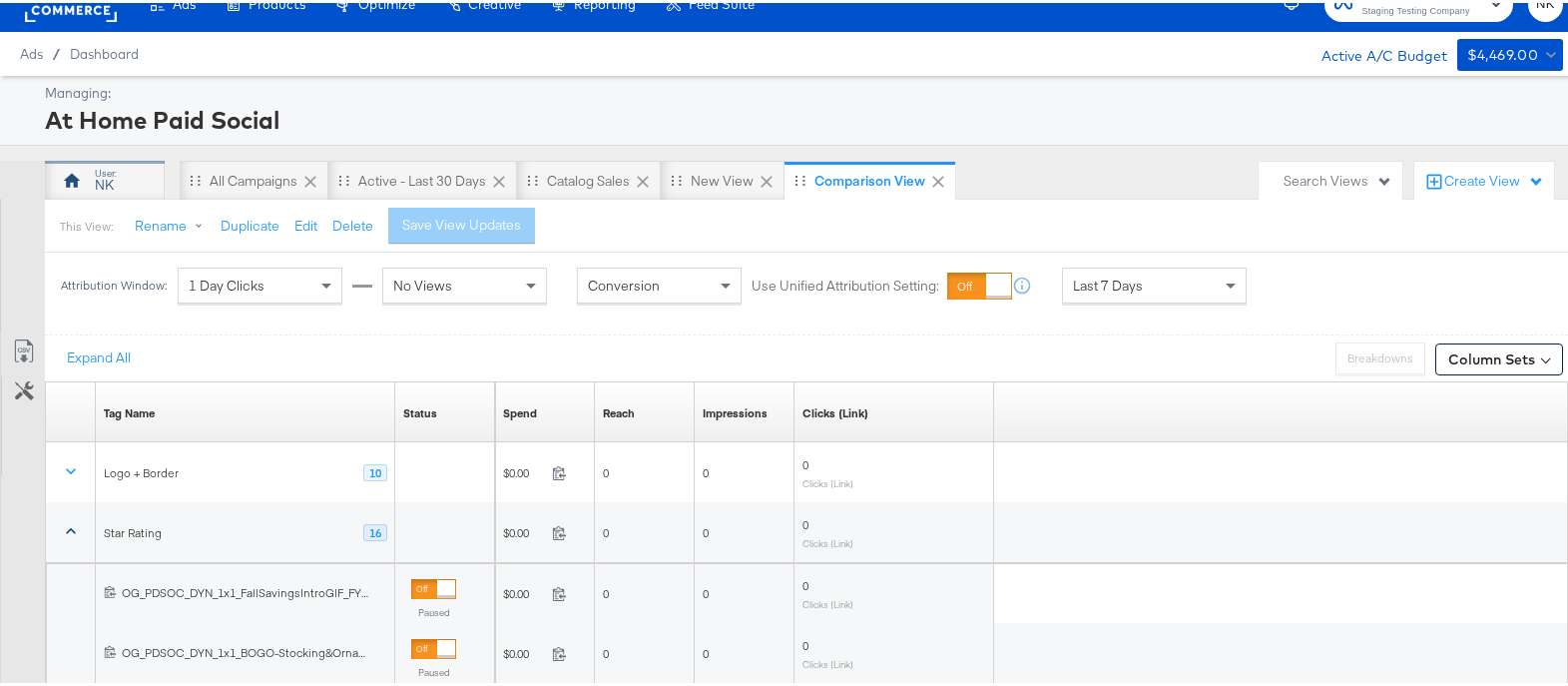 click on "NK" at bounding box center [104, 182] 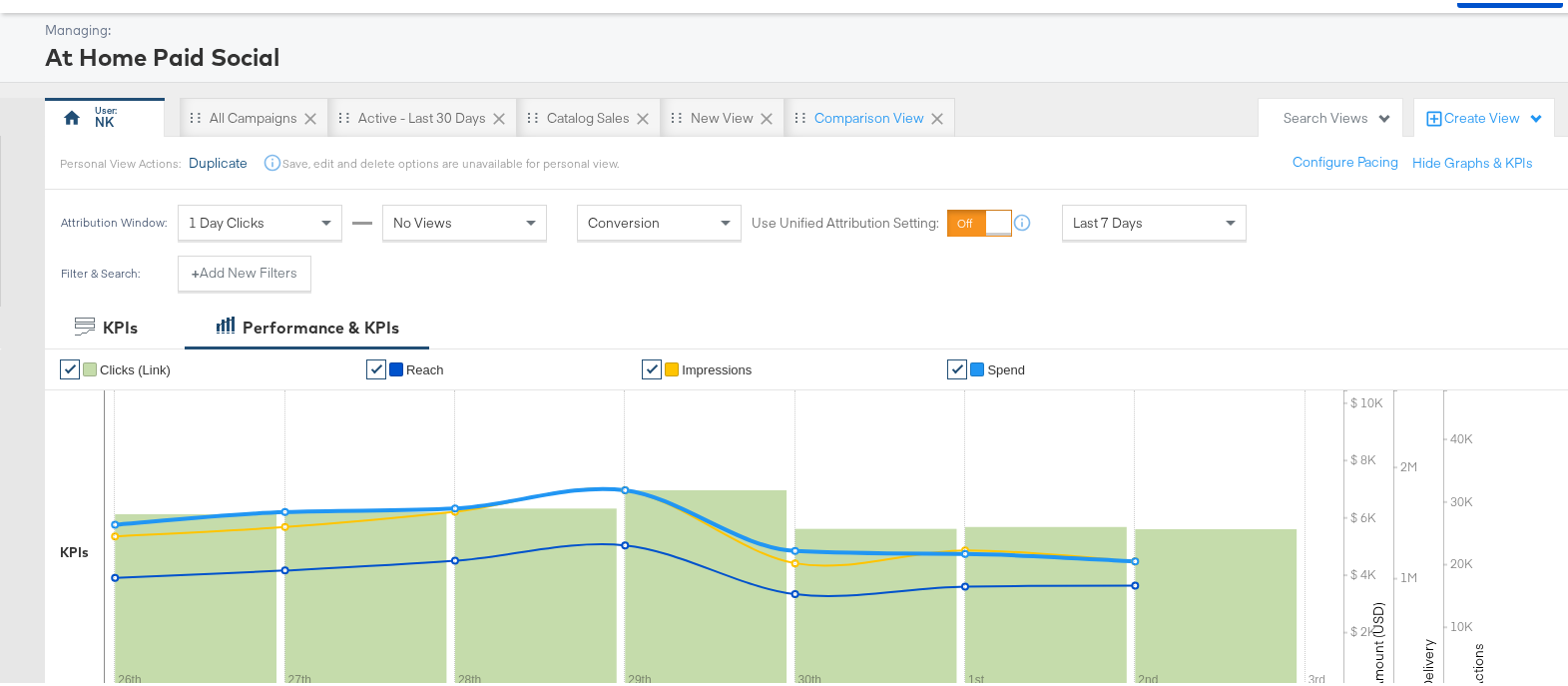 scroll, scrollTop: 70, scrollLeft: 0, axis: vertical 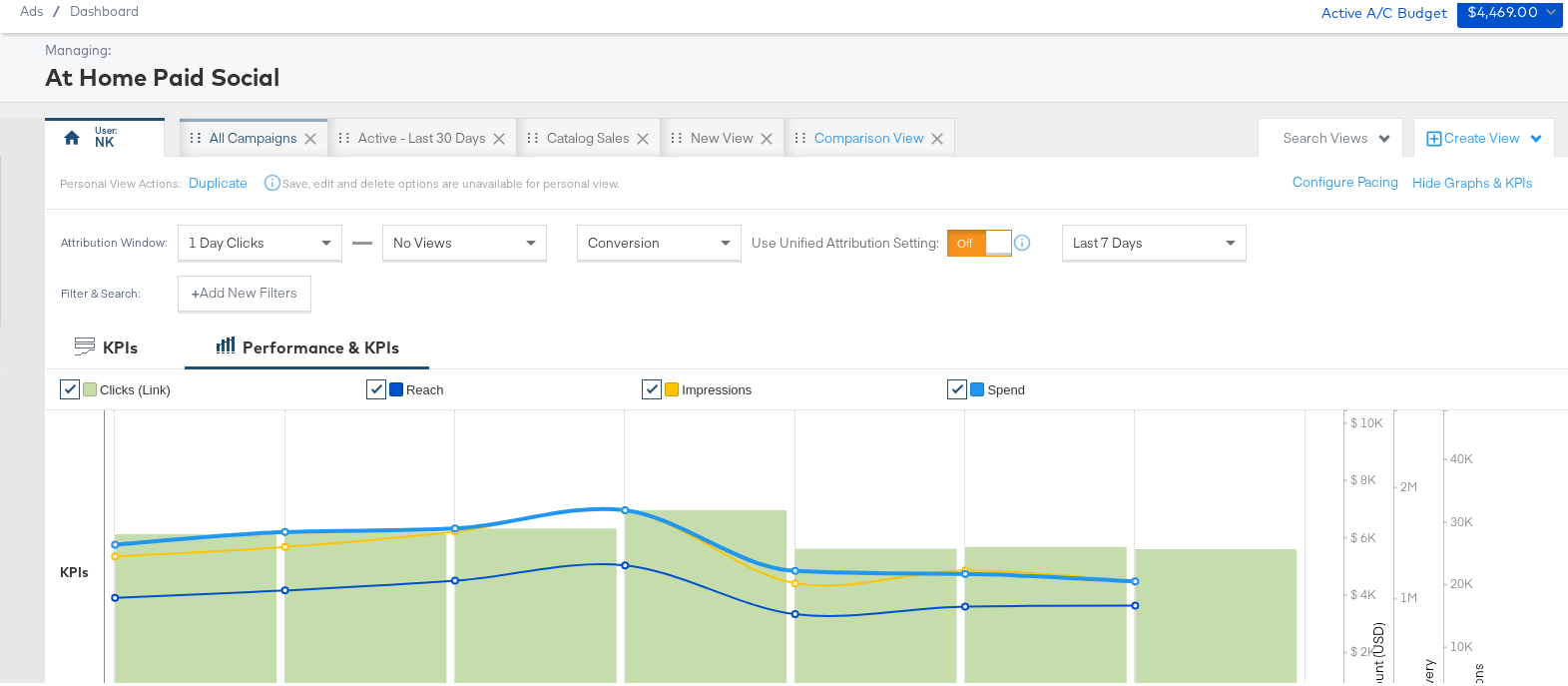 click on "All Campaigns" at bounding box center (254, 135) 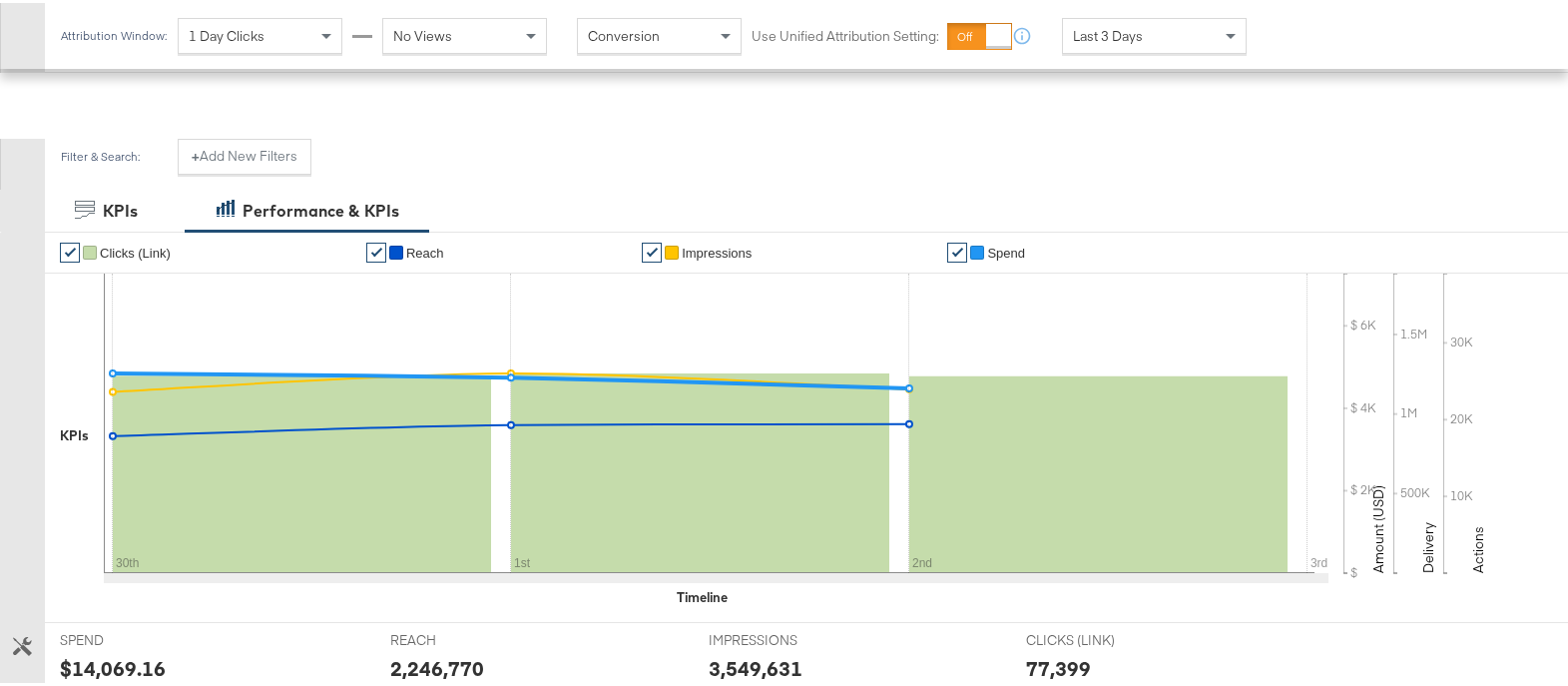 scroll, scrollTop: 0, scrollLeft: 0, axis: both 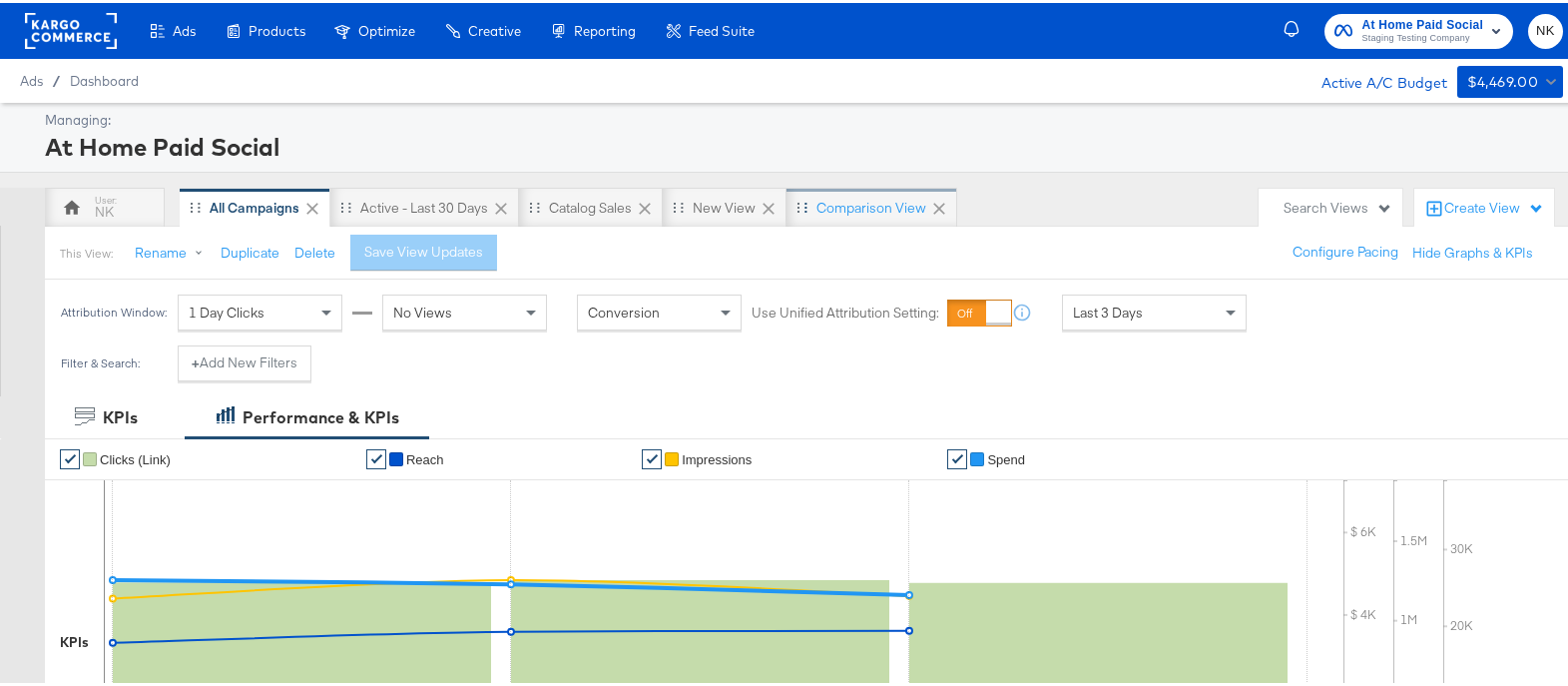 click on "Comparison View" at bounding box center (871, 205) 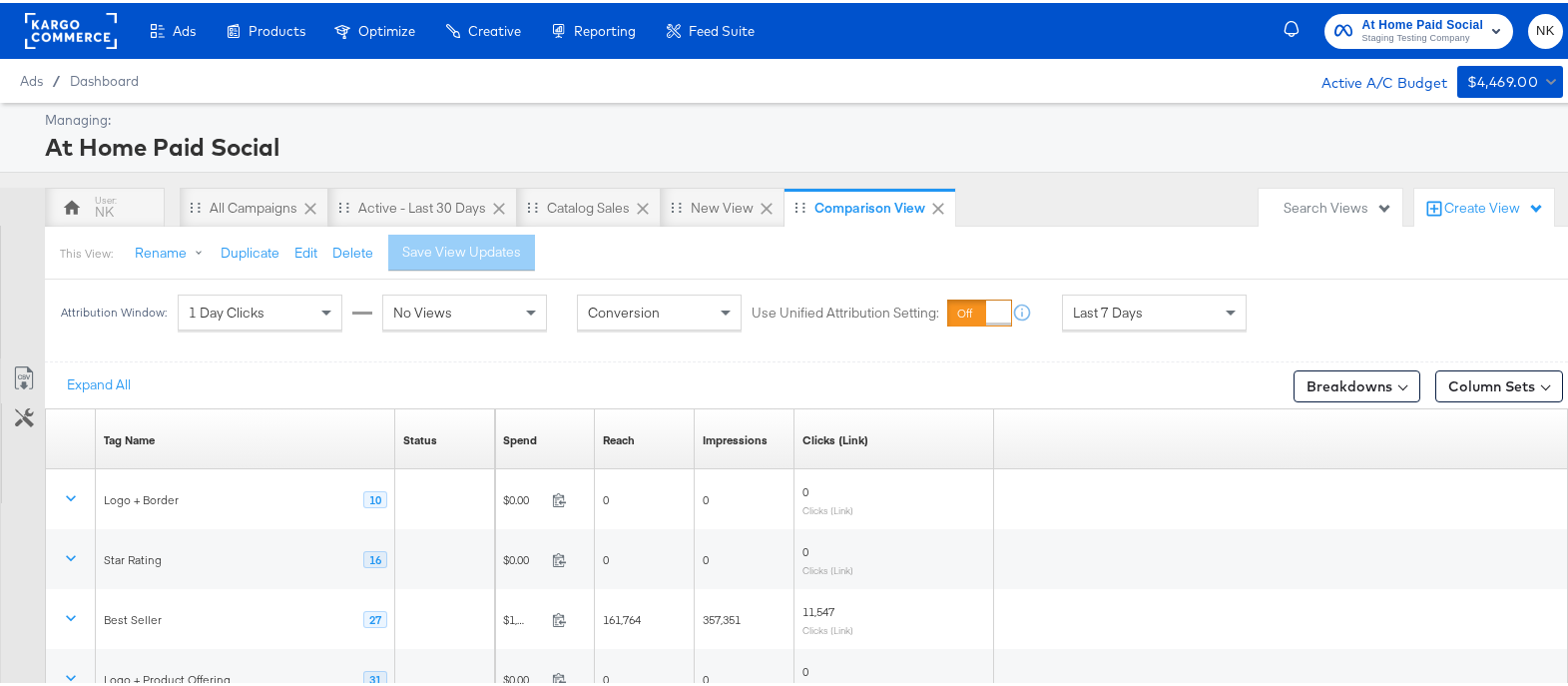 click on "At Home Paid Social" at bounding box center (801, 144) 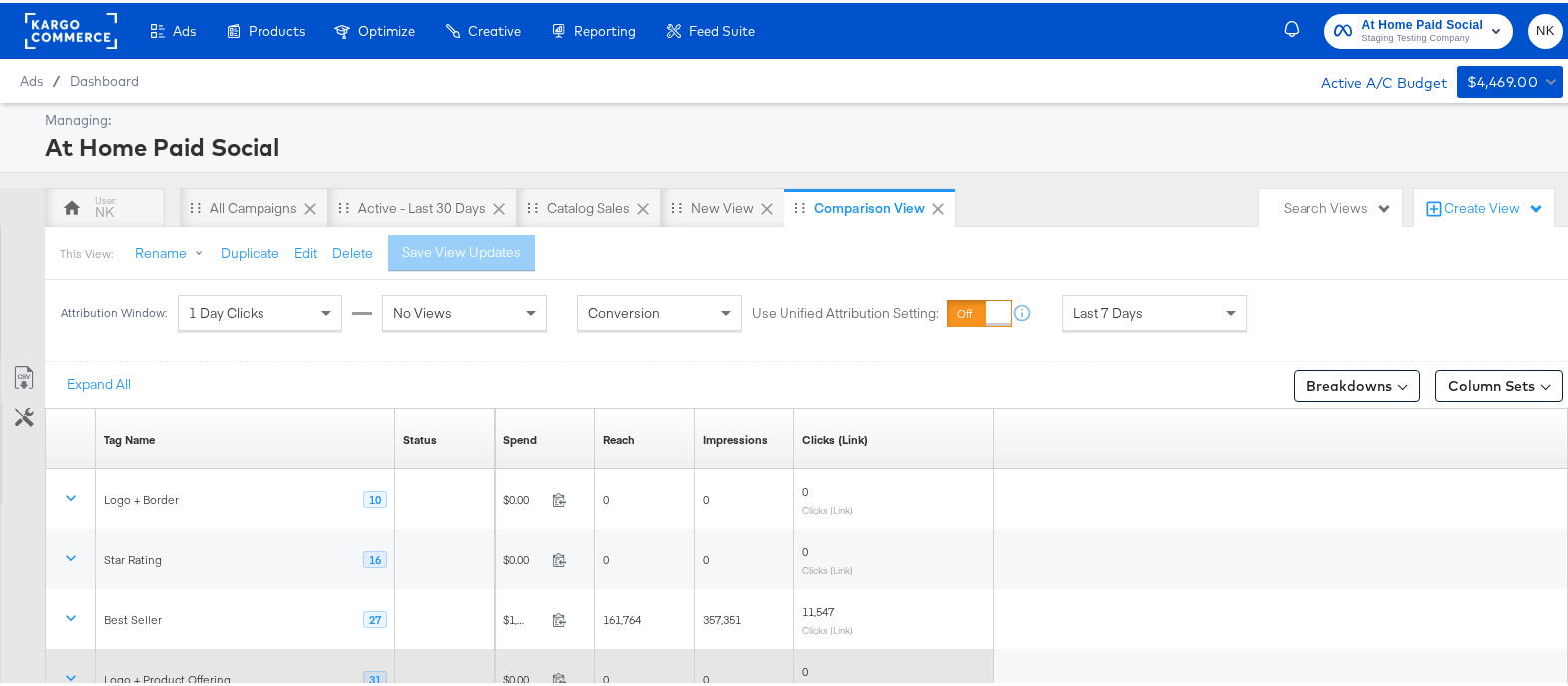scroll, scrollTop: 320, scrollLeft: 0, axis: vertical 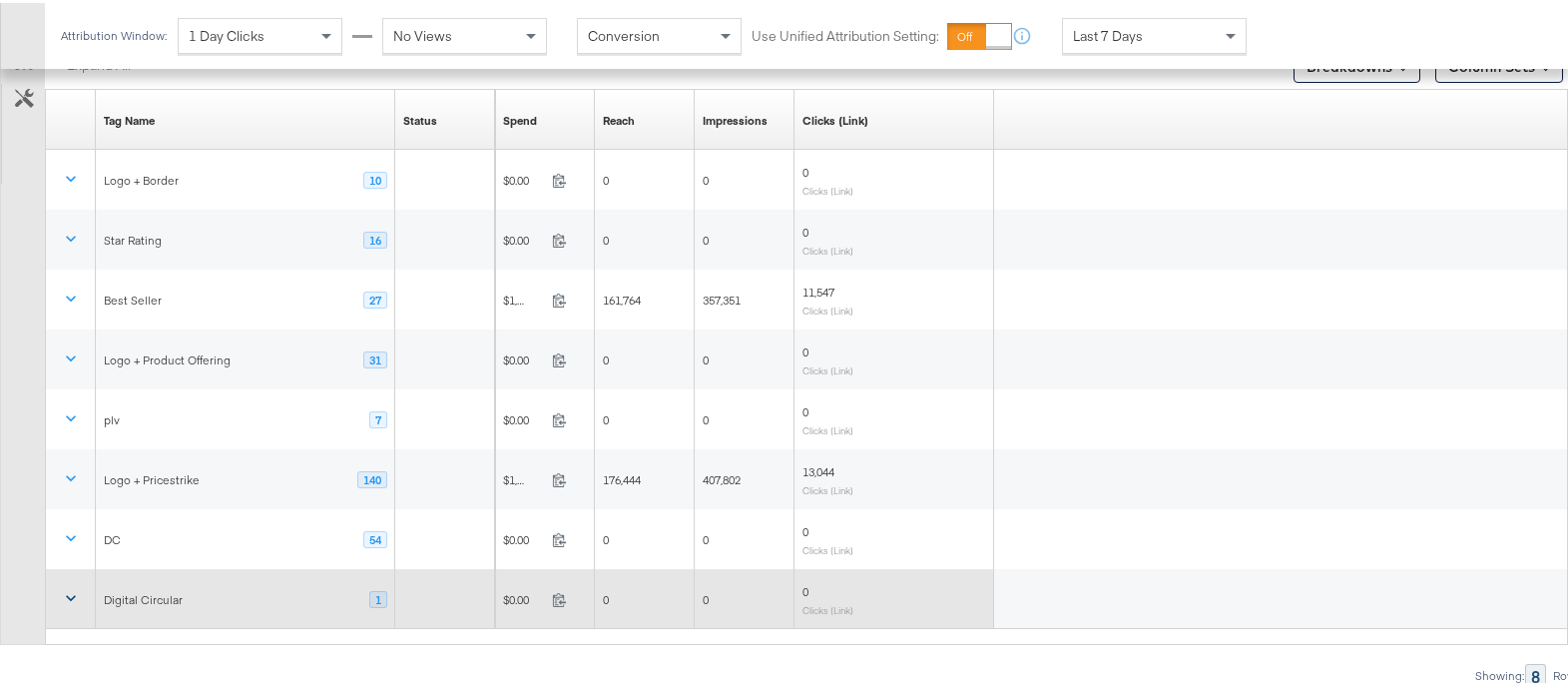 click 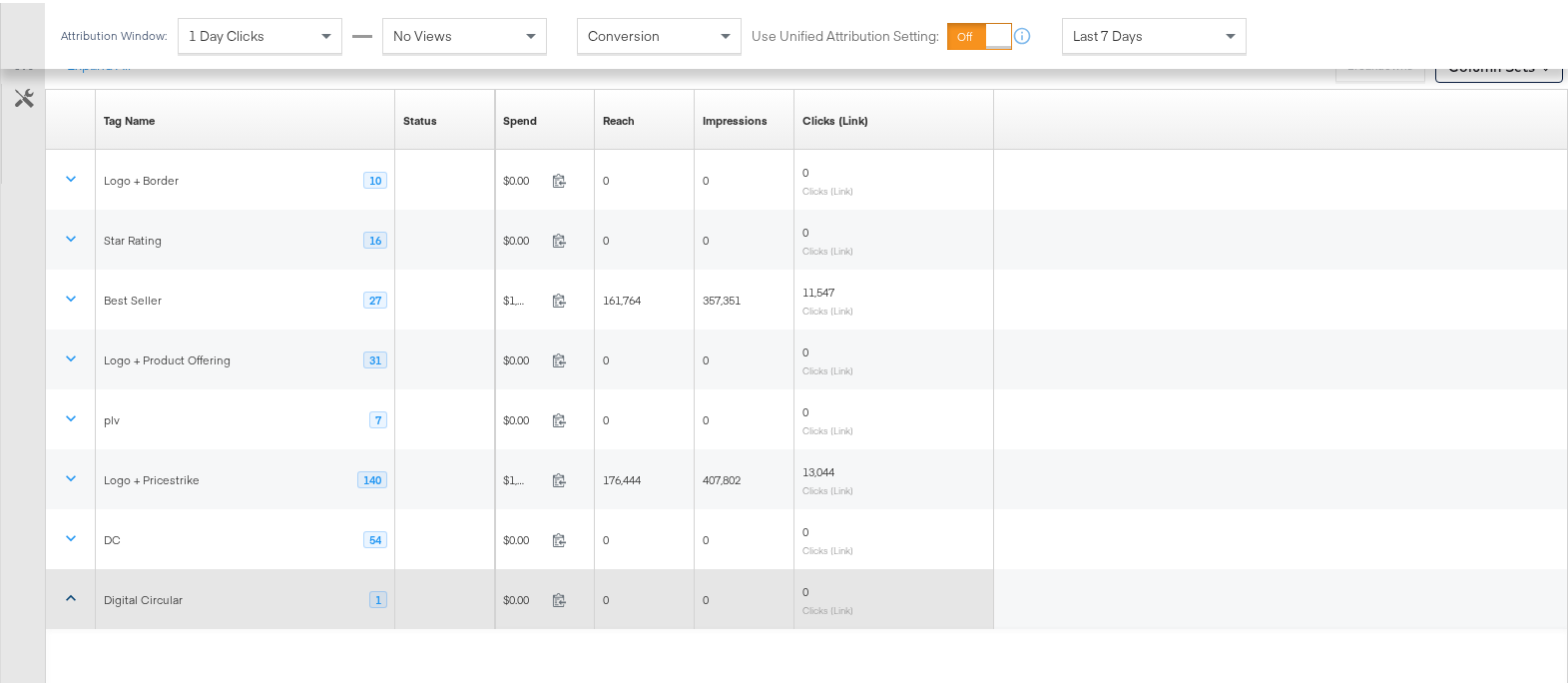 click 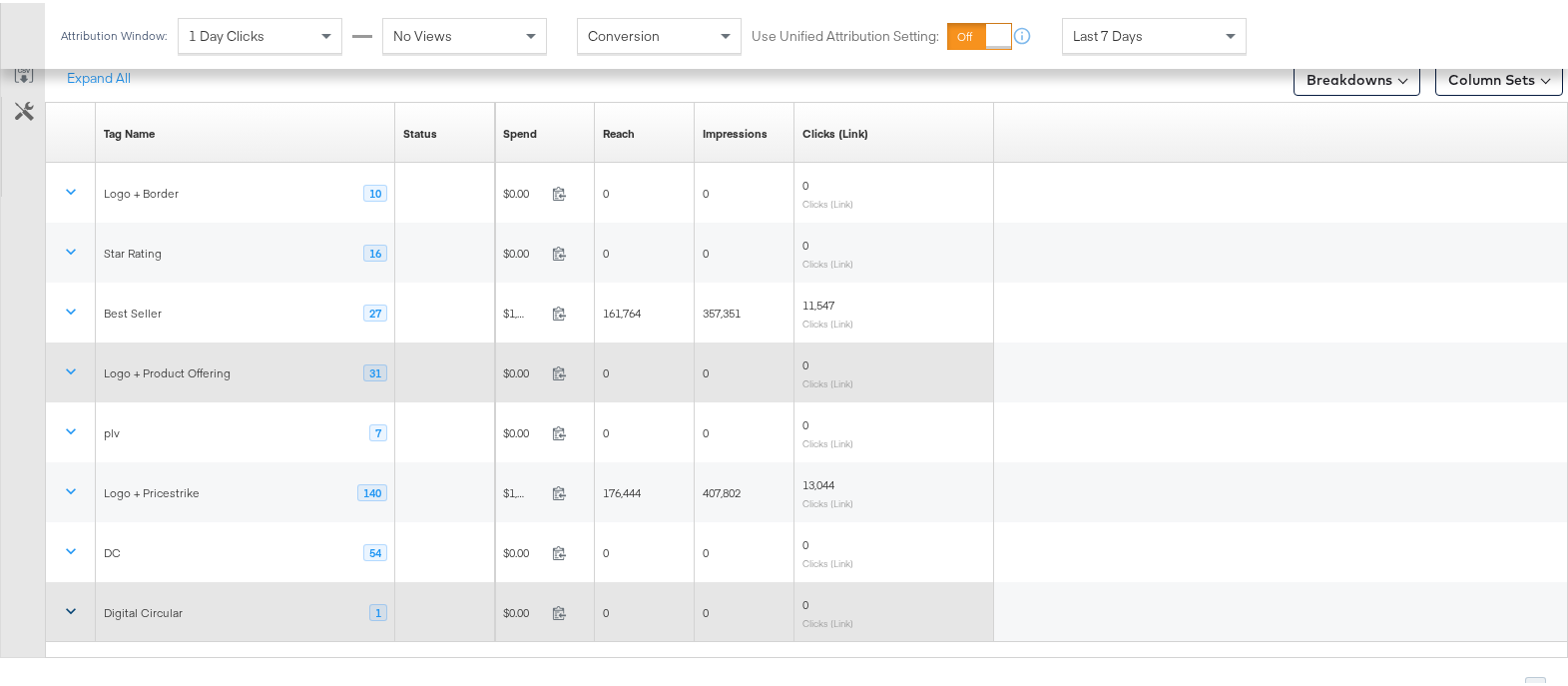 scroll, scrollTop: 320, scrollLeft: 0, axis: vertical 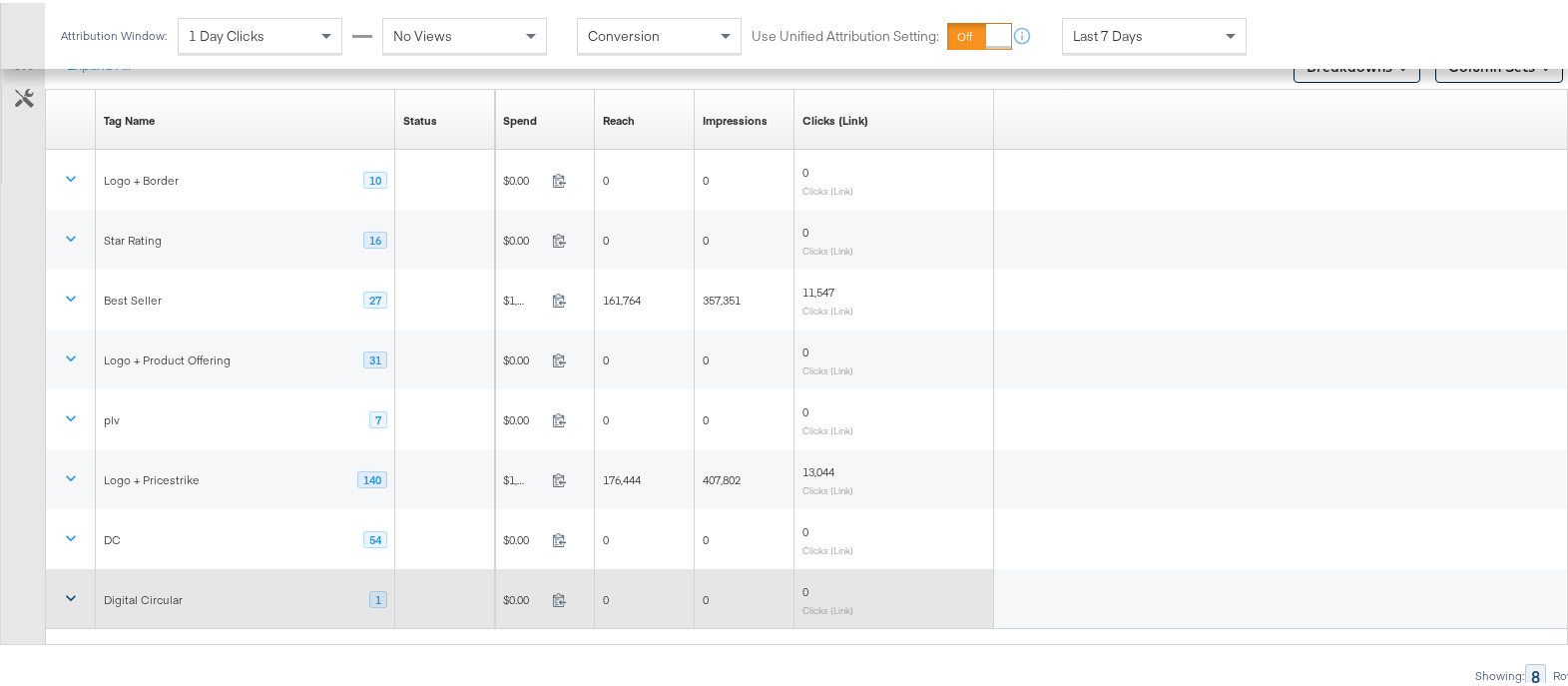 click 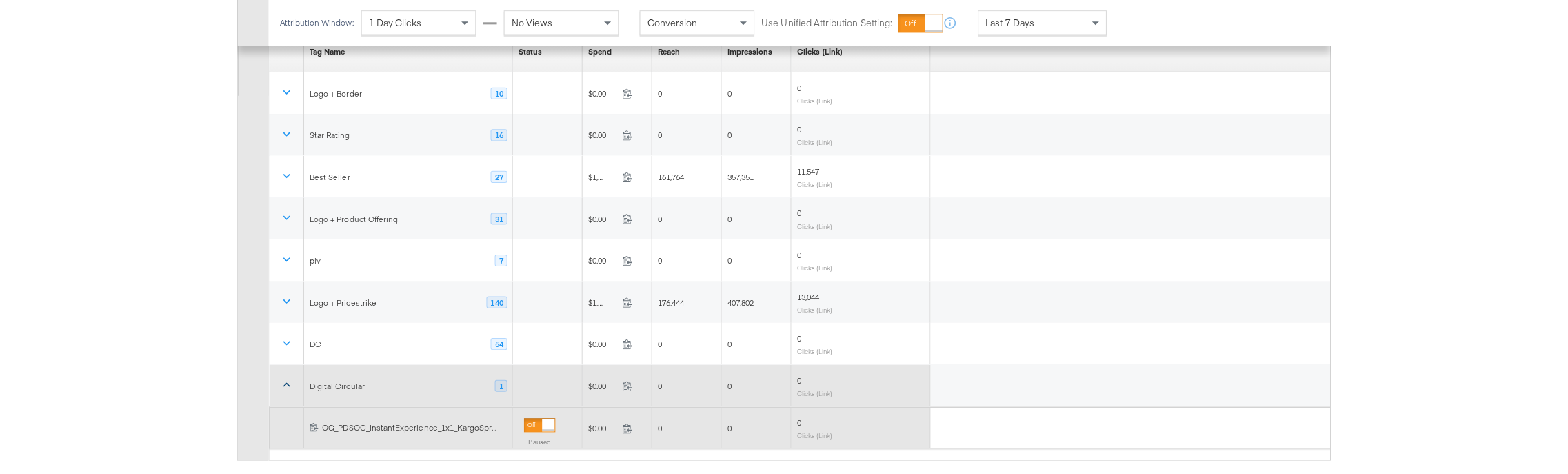 scroll, scrollTop: 264, scrollLeft: 0, axis: vertical 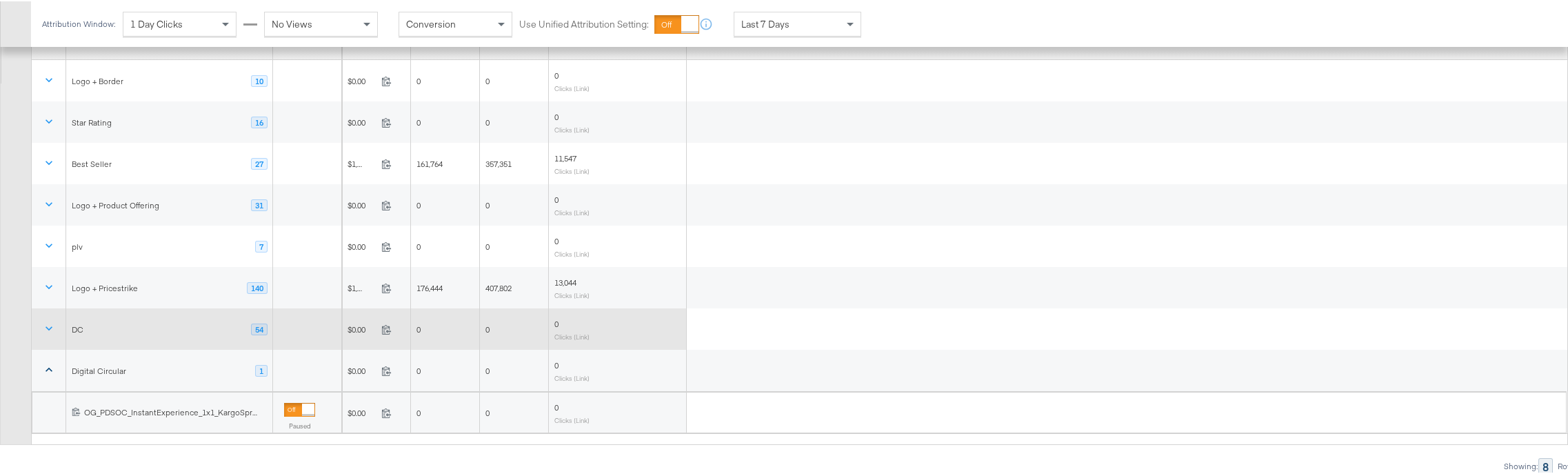 drag, startPoint x: 339, startPoint y: 306, endPoint x: 321, endPoint y: 308, distance: 18.11077 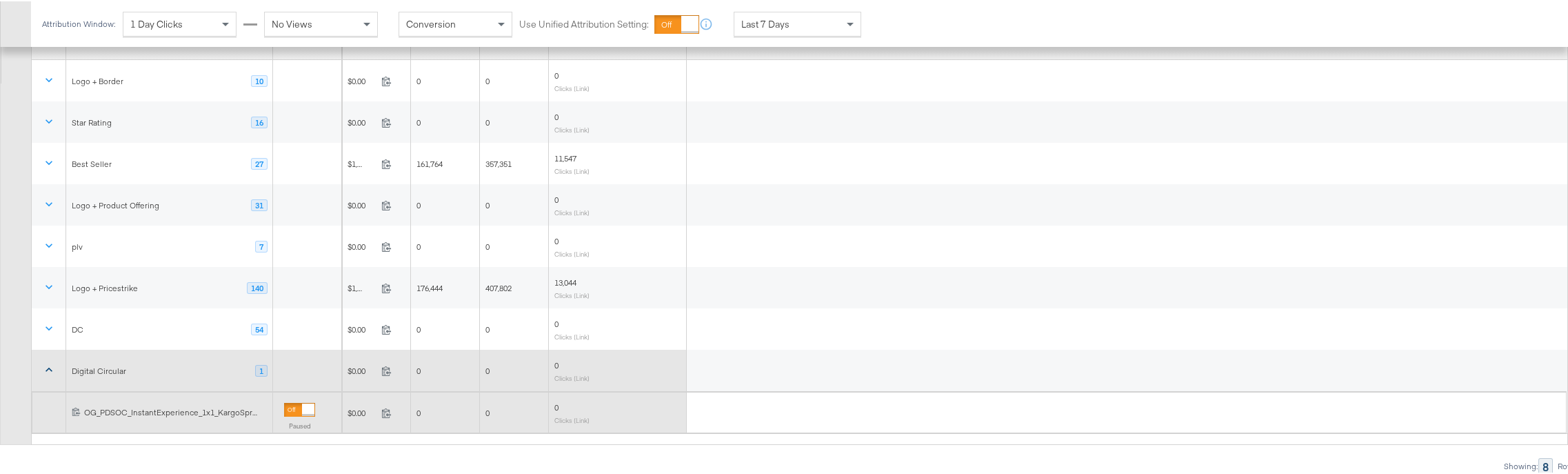 click on "OG_PDSOC_InstantExperience_1x1_KargoSpringDigitalCircular_FY26_030725_032525" at bounding box center [176, 411] 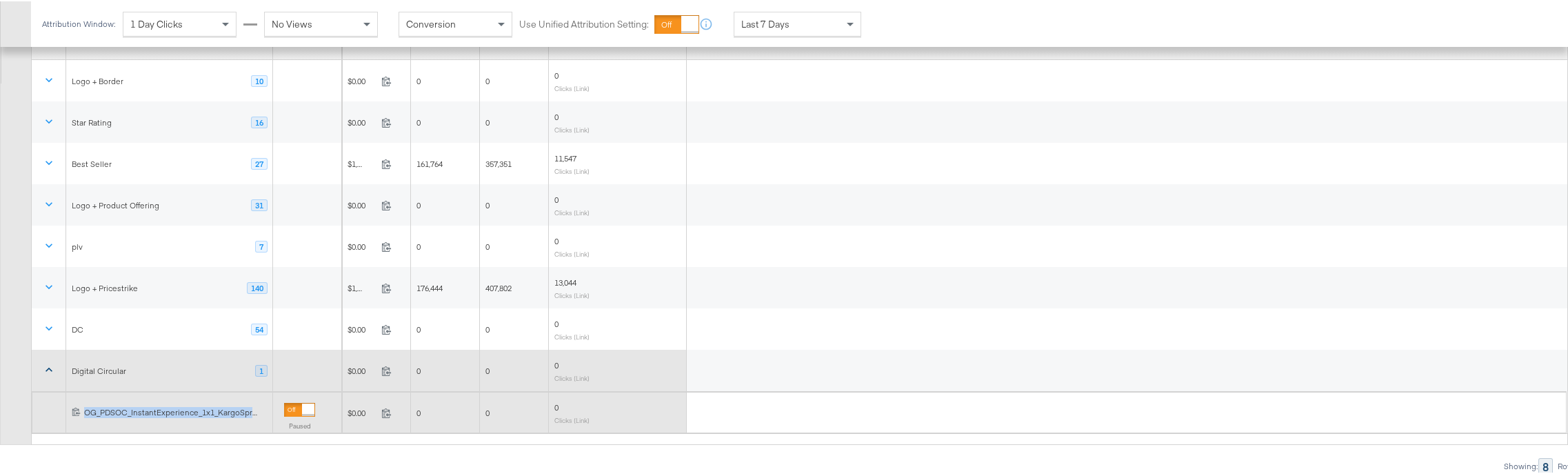 drag, startPoint x: 86, startPoint y: 410, endPoint x: 258, endPoint y: 408, distance: 172.01163 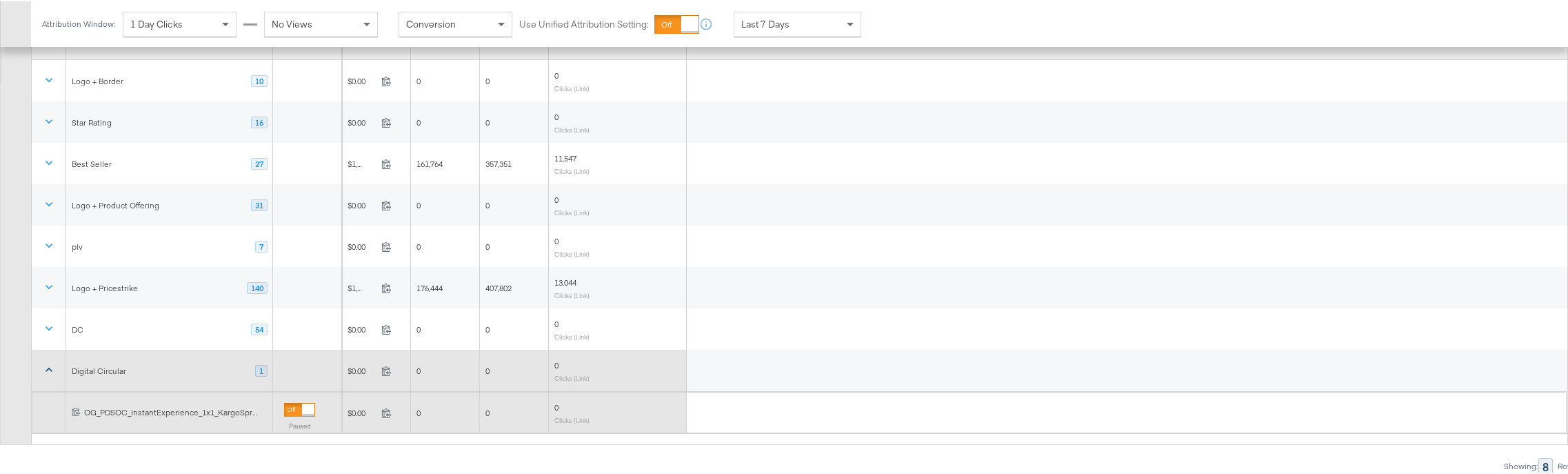 click on "120216471298160575 OG_PDSOC_InstantExperience_1x1_KargoSpringDigitalCircular_FY26_030725_032525" at bounding box center (170, 411) 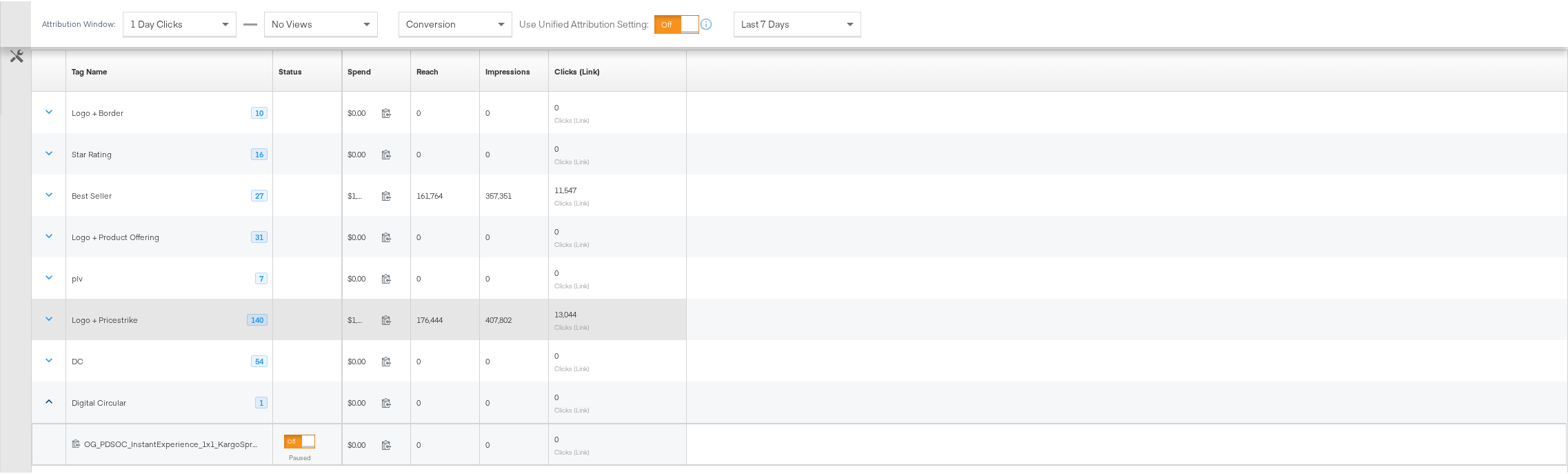 scroll, scrollTop: 230, scrollLeft: 0, axis: vertical 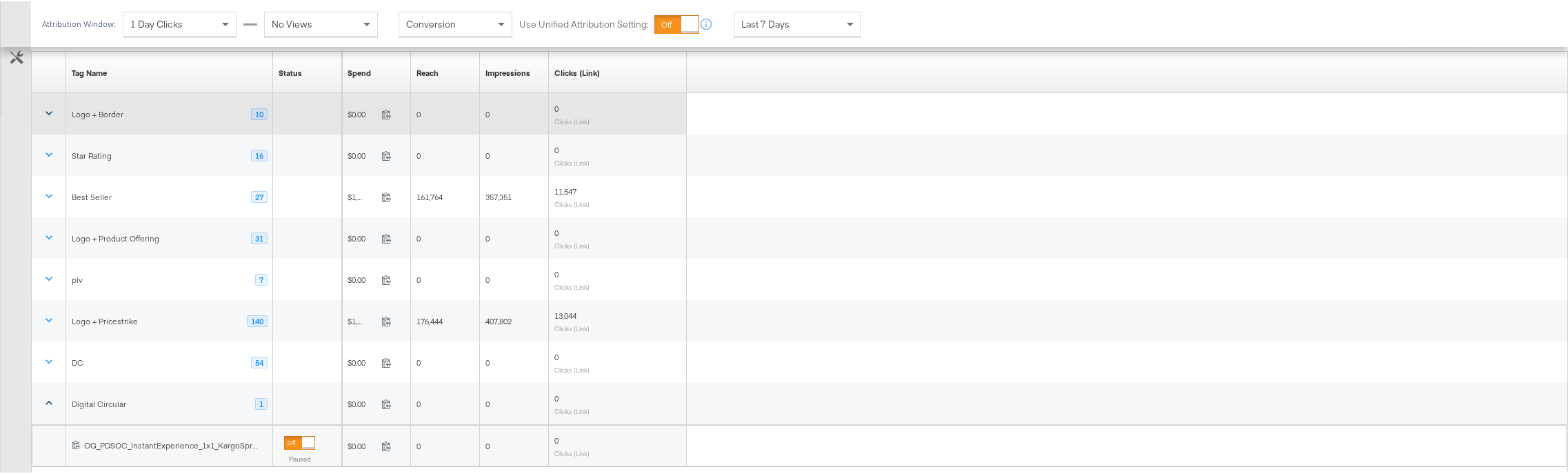 click 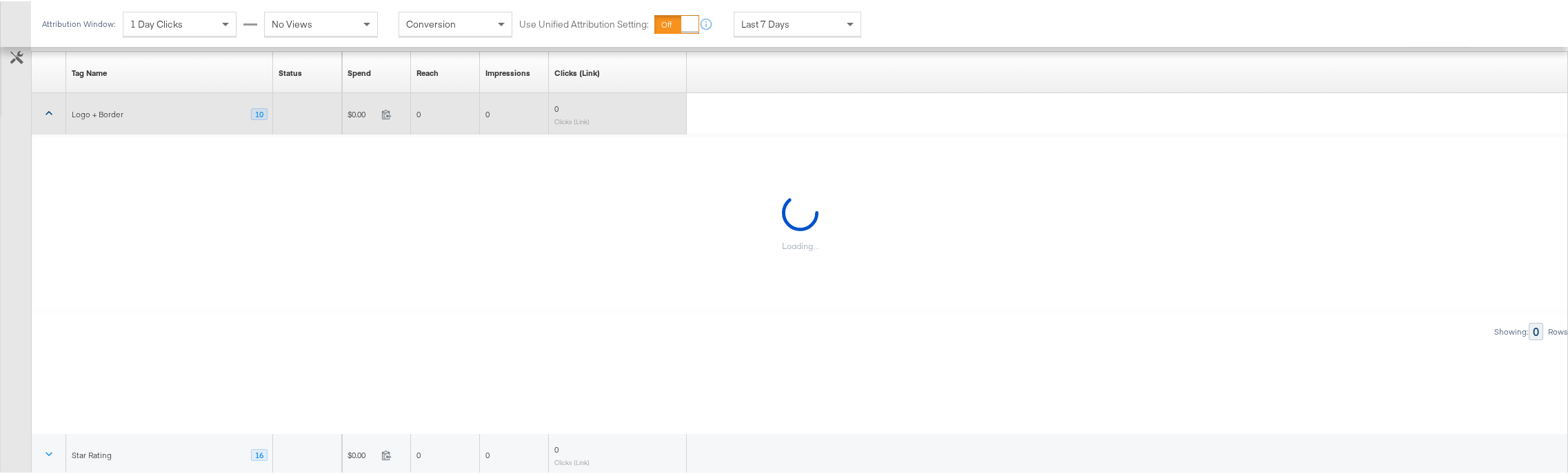 click 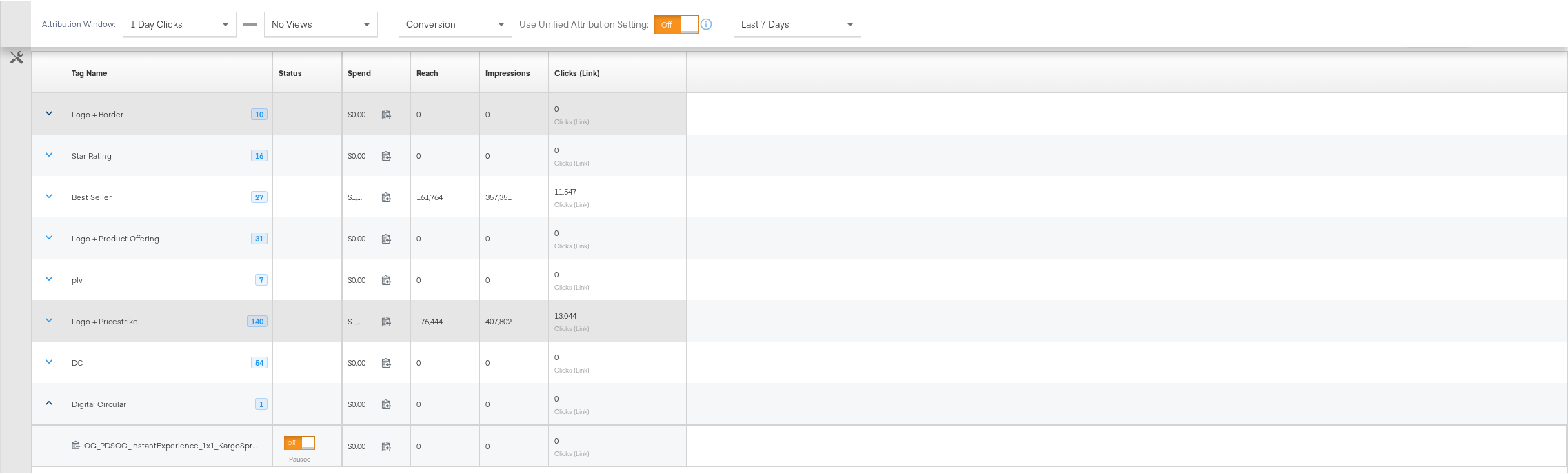 scroll, scrollTop: 264, scrollLeft: 0, axis: vertical 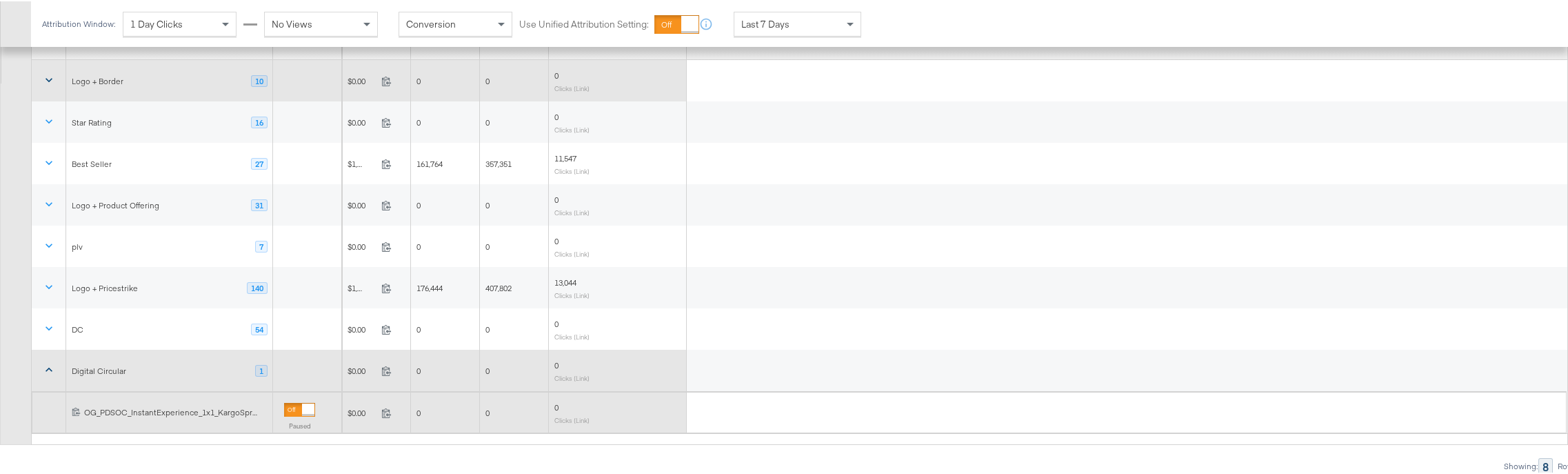 click on "120216471298160575 OG_PDSOC_InstantExperience_1x1_KargoSpringDigitalCircular_FY26_030725_032525" at bounding box center (170, 411) 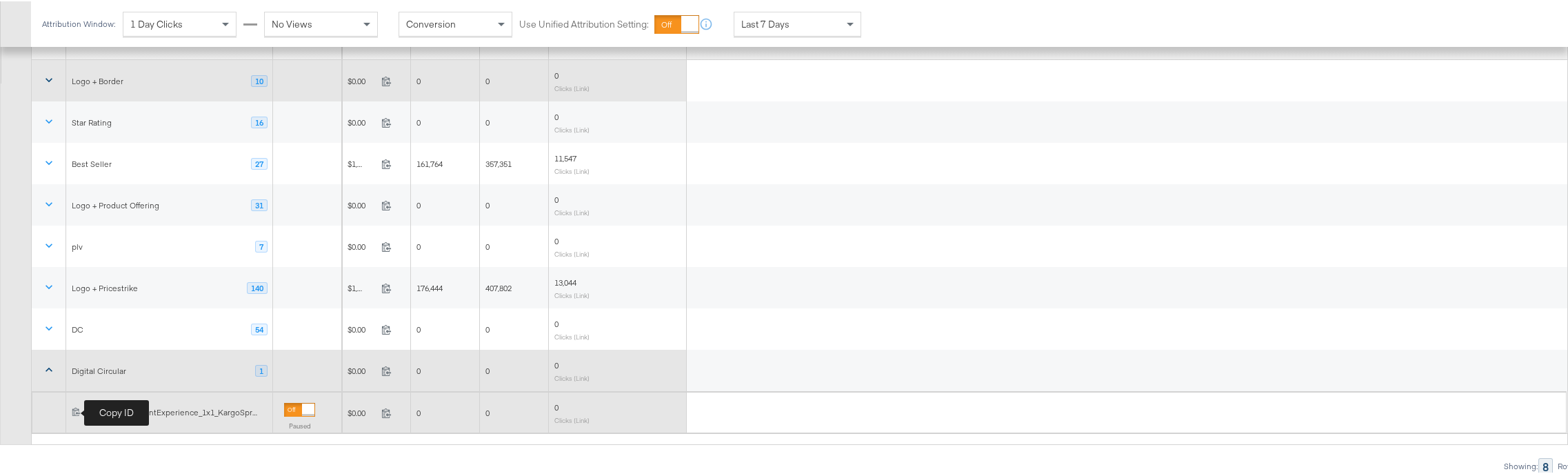 click 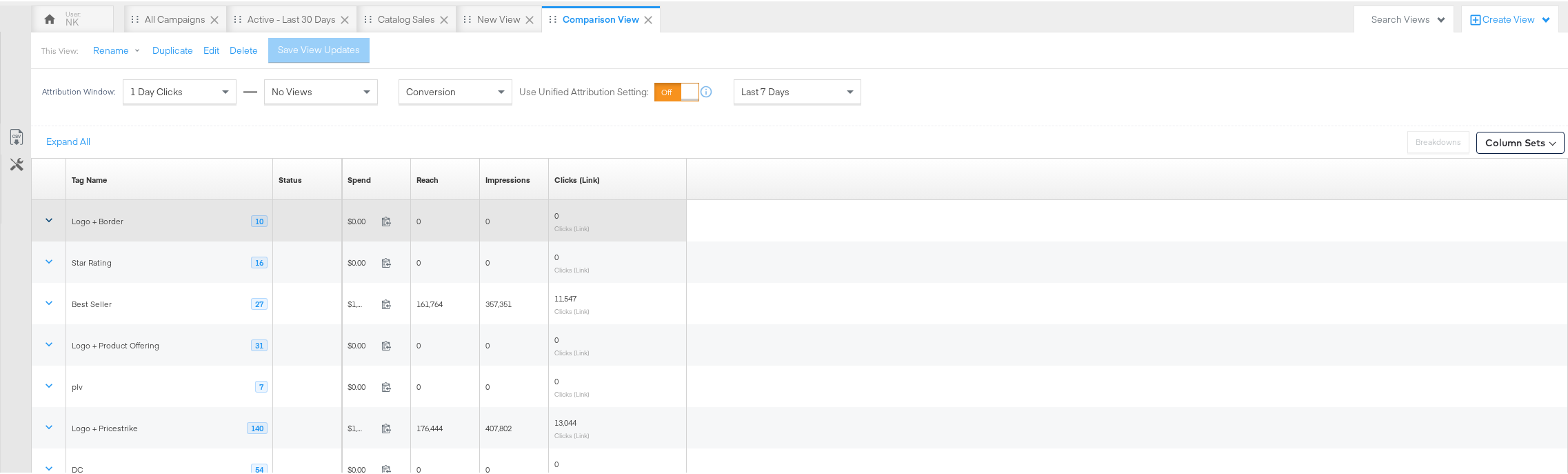scroll, scrollTop: 68, scrollLeft: 0, axis: vertical 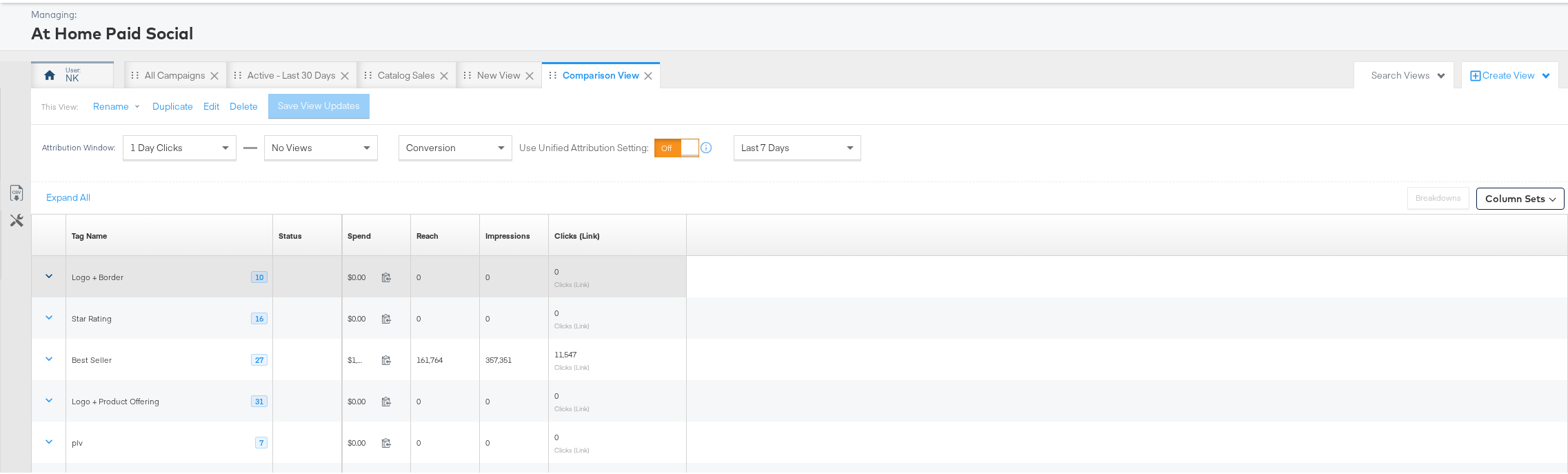 click on "NK" at bounding box center (72, 74) 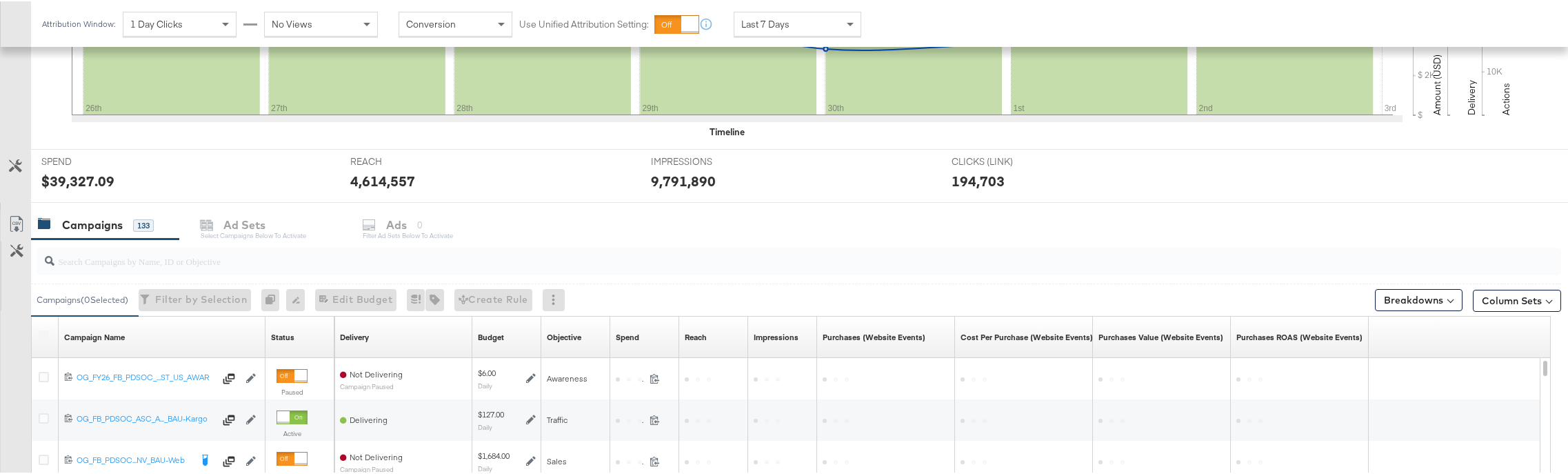 scroll, scrollTop: 492, scrollLeft: 0, axis: vertical 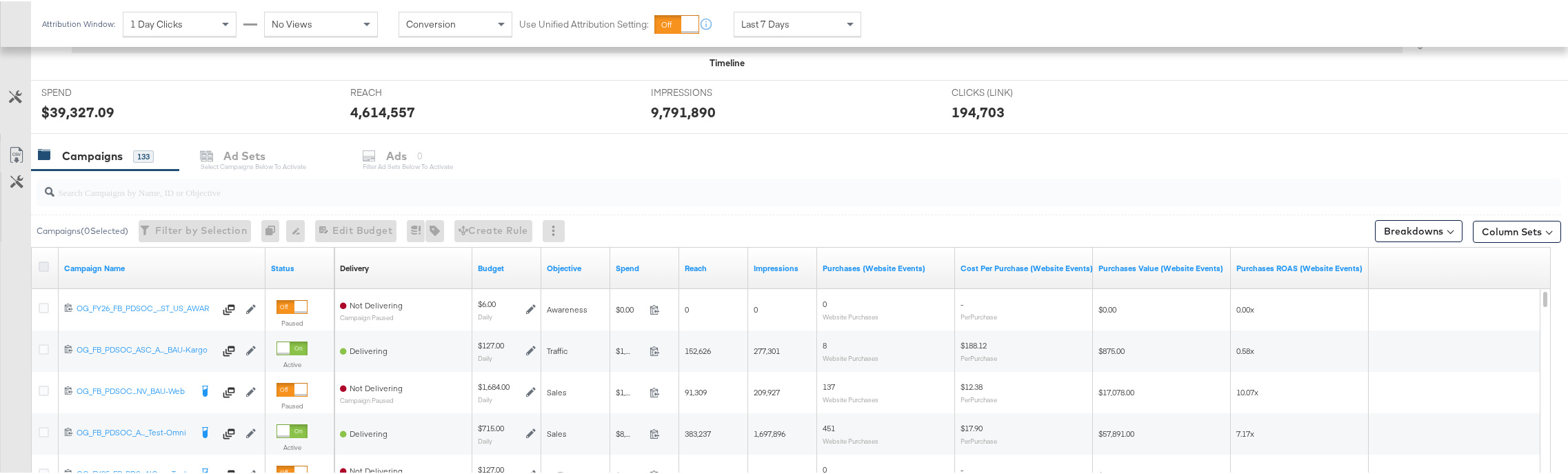 click at bounding box center (43, 265) 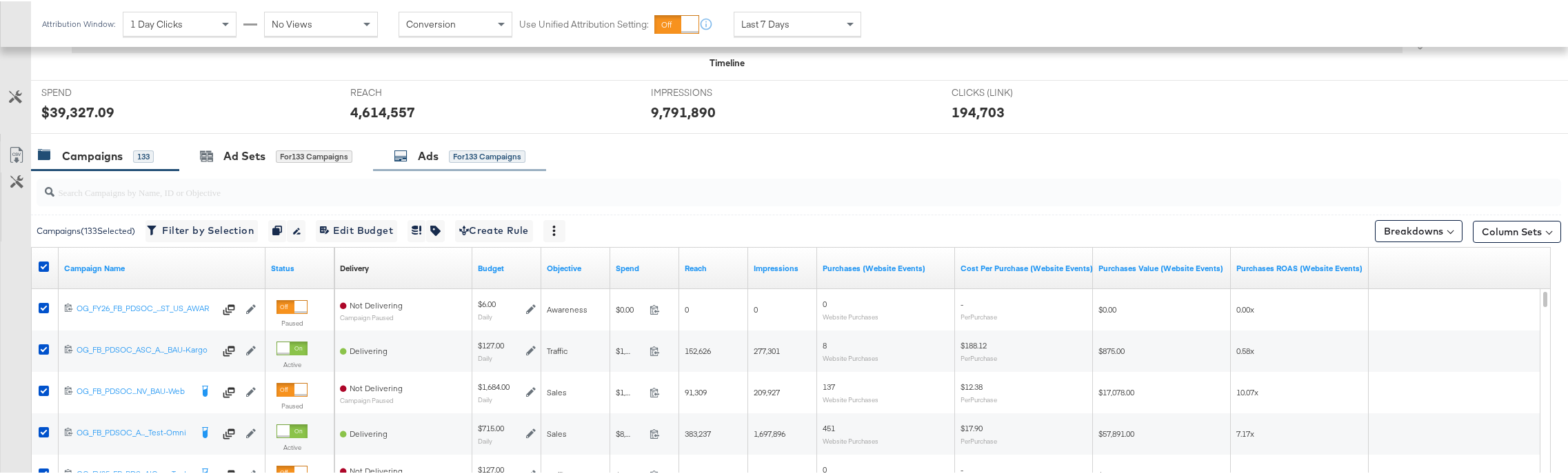 click on "Ads" at bounding box center (428, 155) 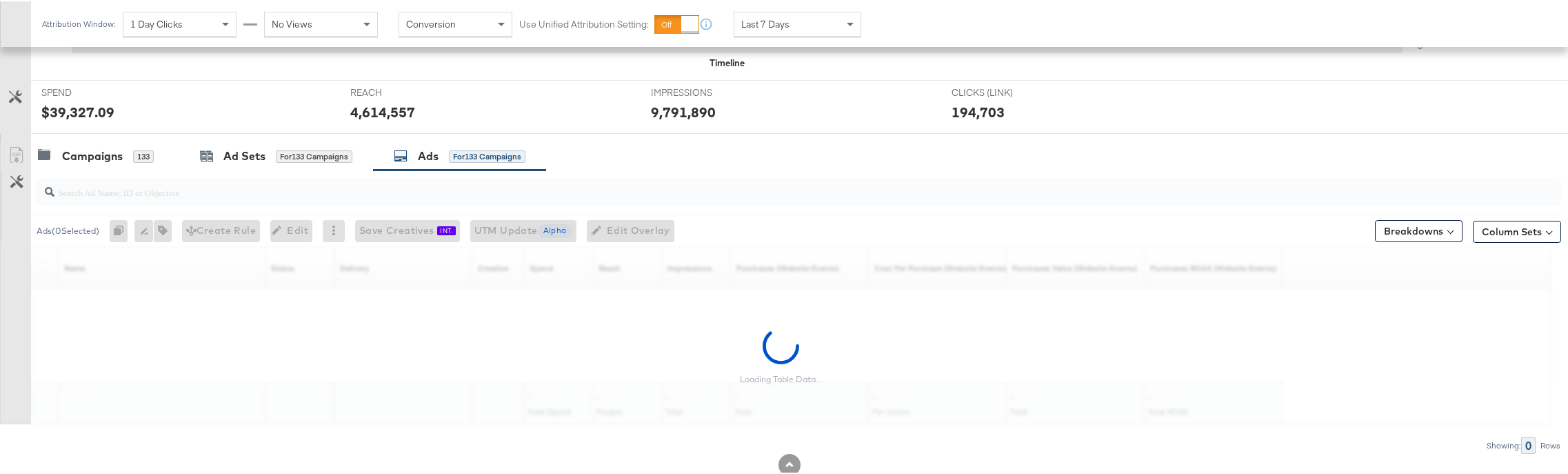 click at bounding box center [798, 191] 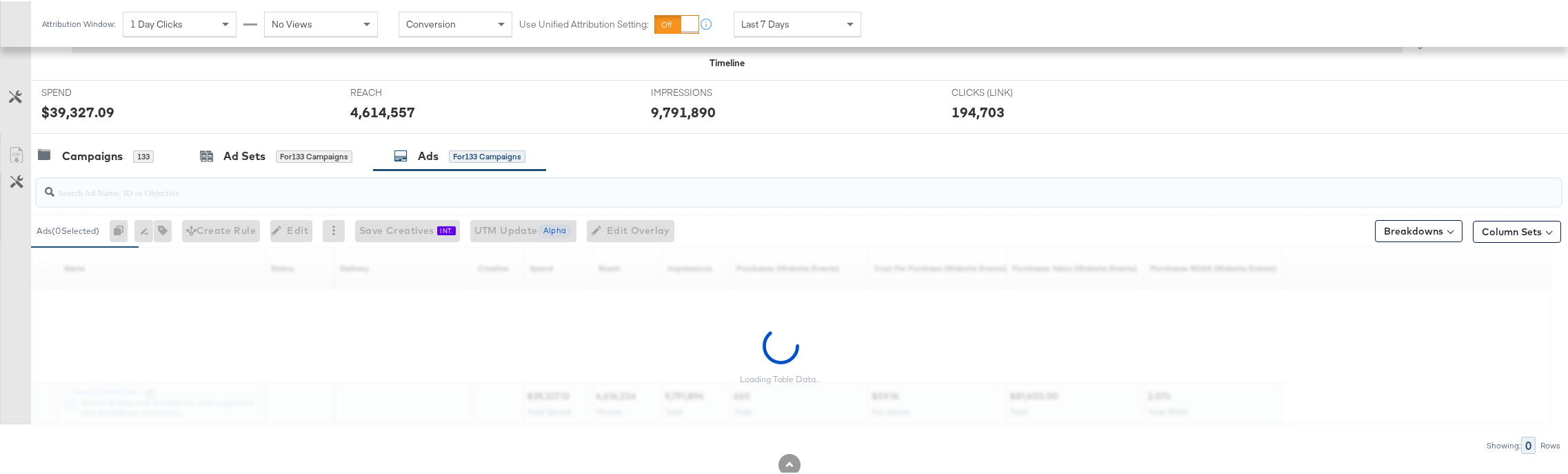 paste on "120216471298160575" 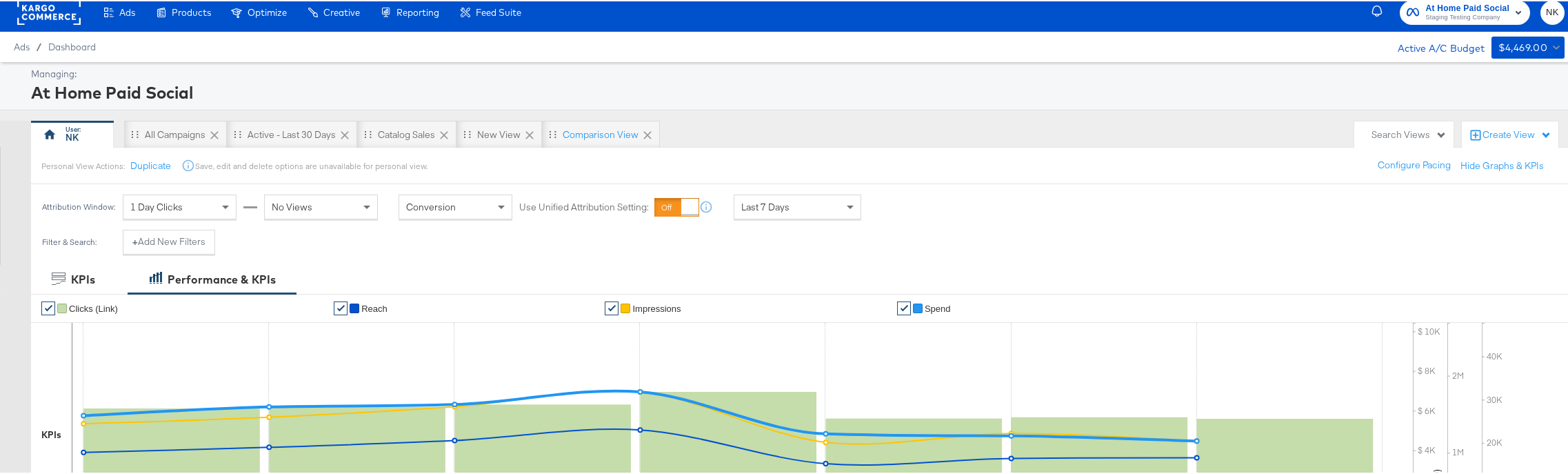 scroll, scrollTop: 3, scrollLeft: 0, axis: vertical 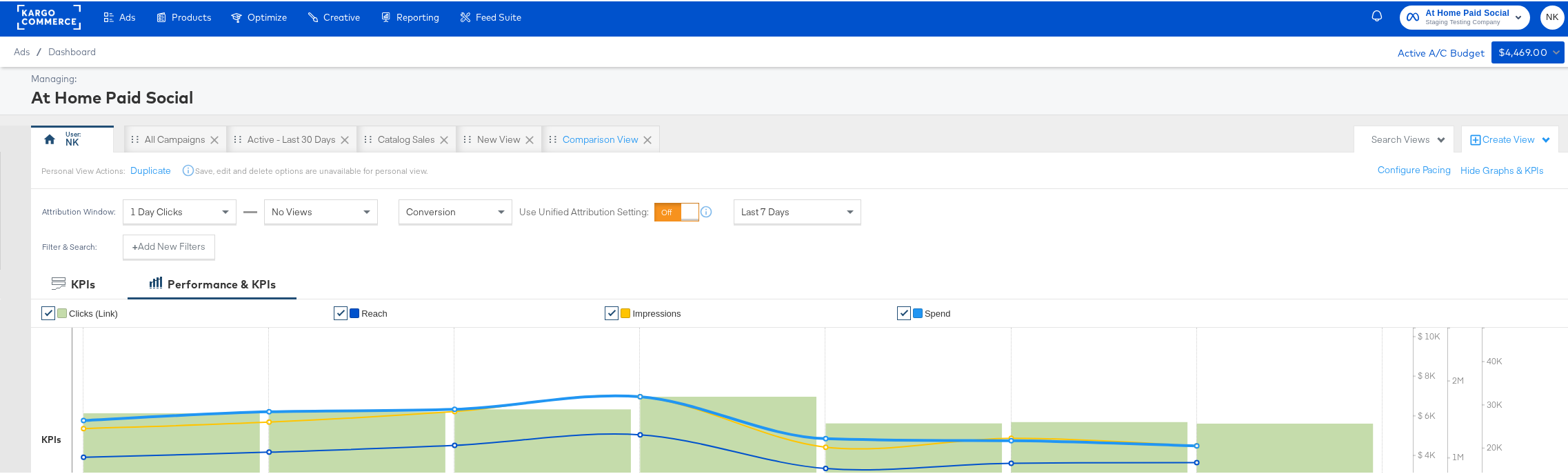 type on "120216471298160575" 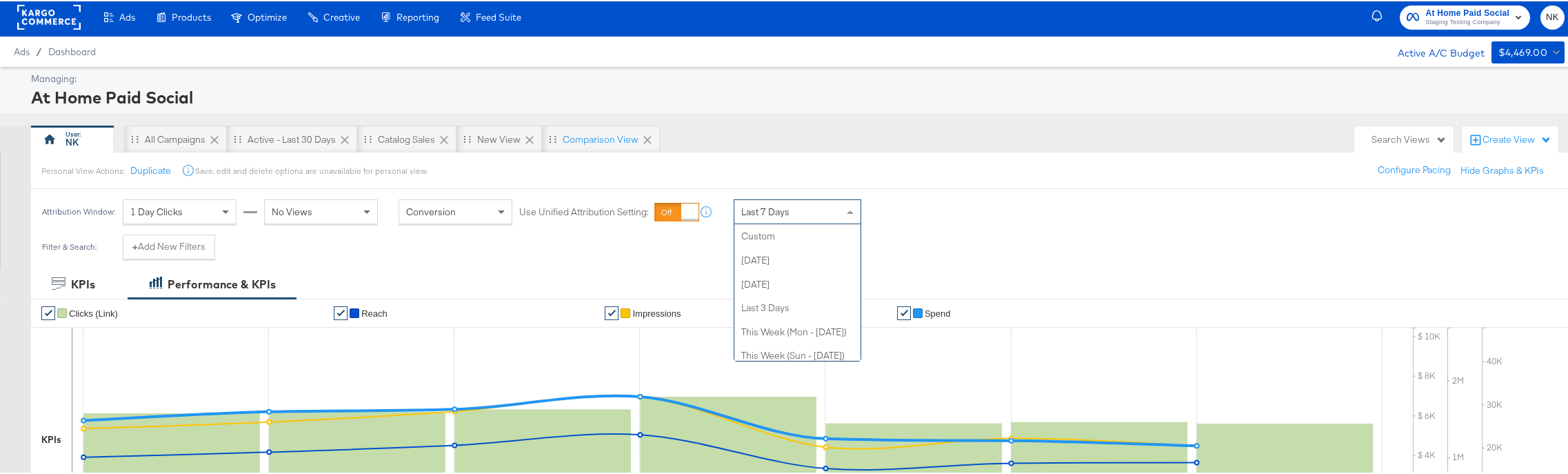 click on "Last 7 Days" at bounding box center (797, 210) 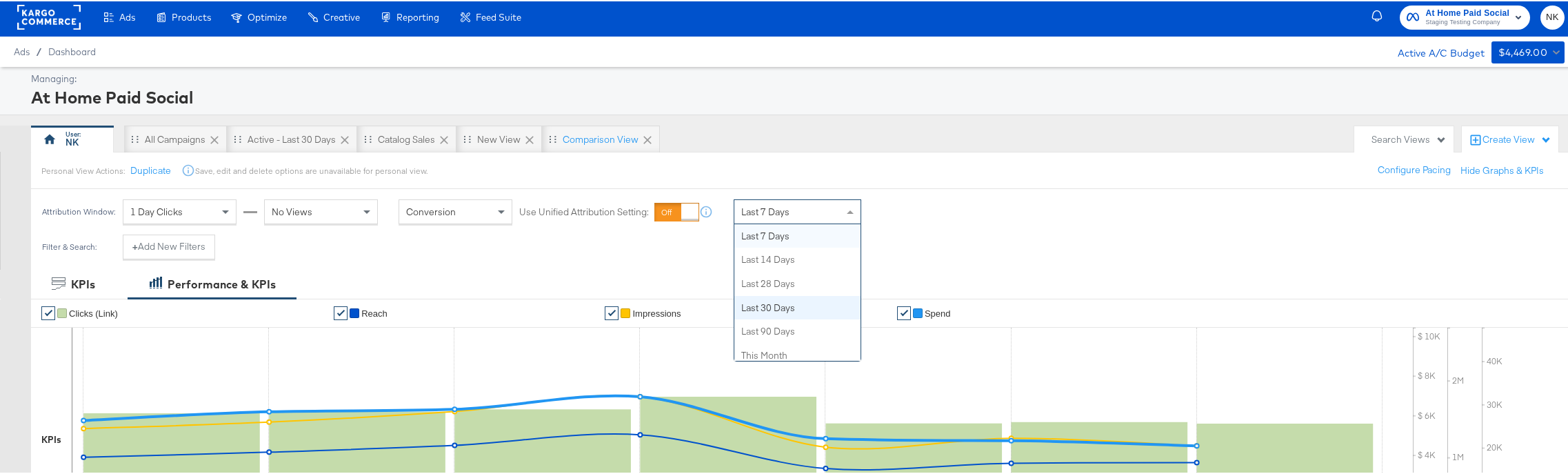 scroll, scrollTop: 269, scrollLeft: 0, axis: vertical 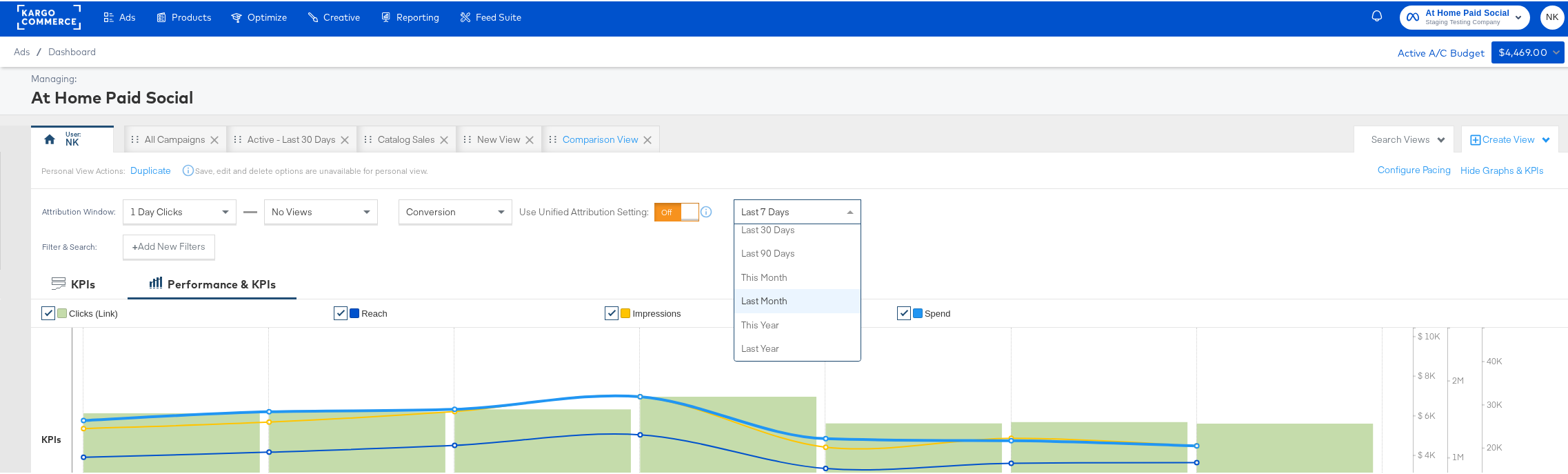 click on "KPIs Performance & KPIs" at bounding box center (789, 283) 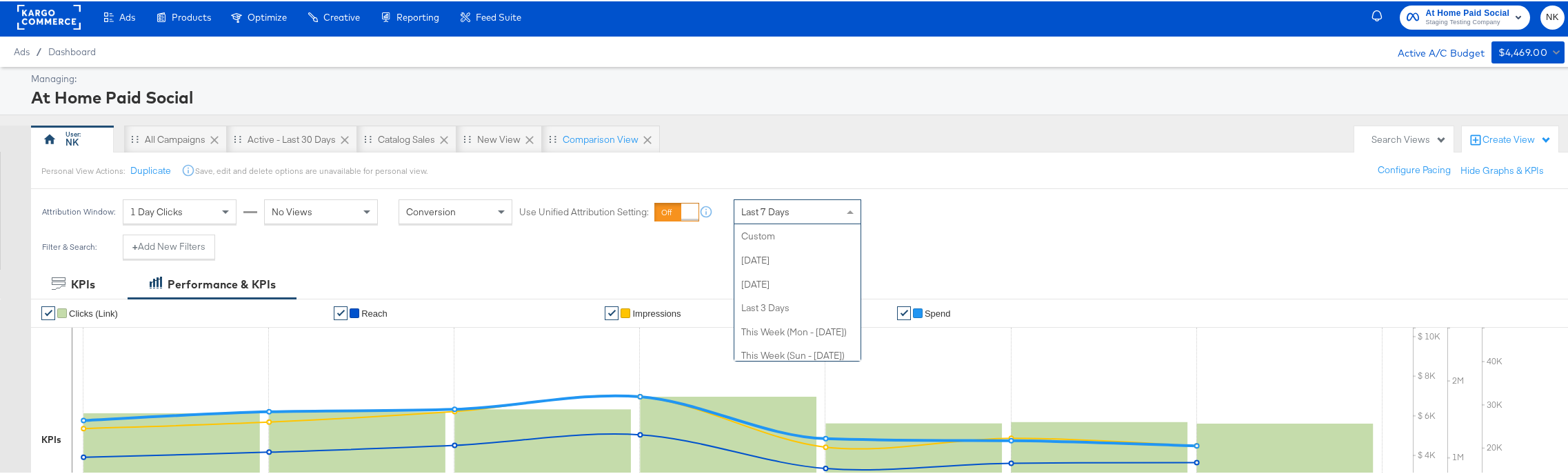 click on "Last 7 Days" at bounding box center (765, 210) 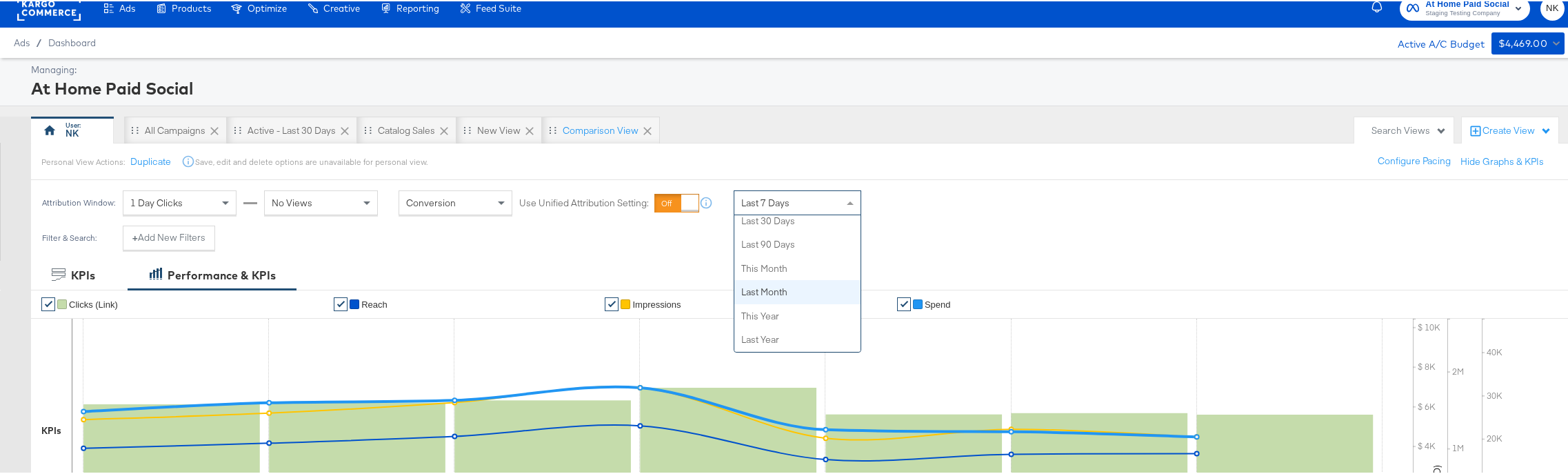scroll, scrollTop: 0, scrollLeft: 0, axis: both 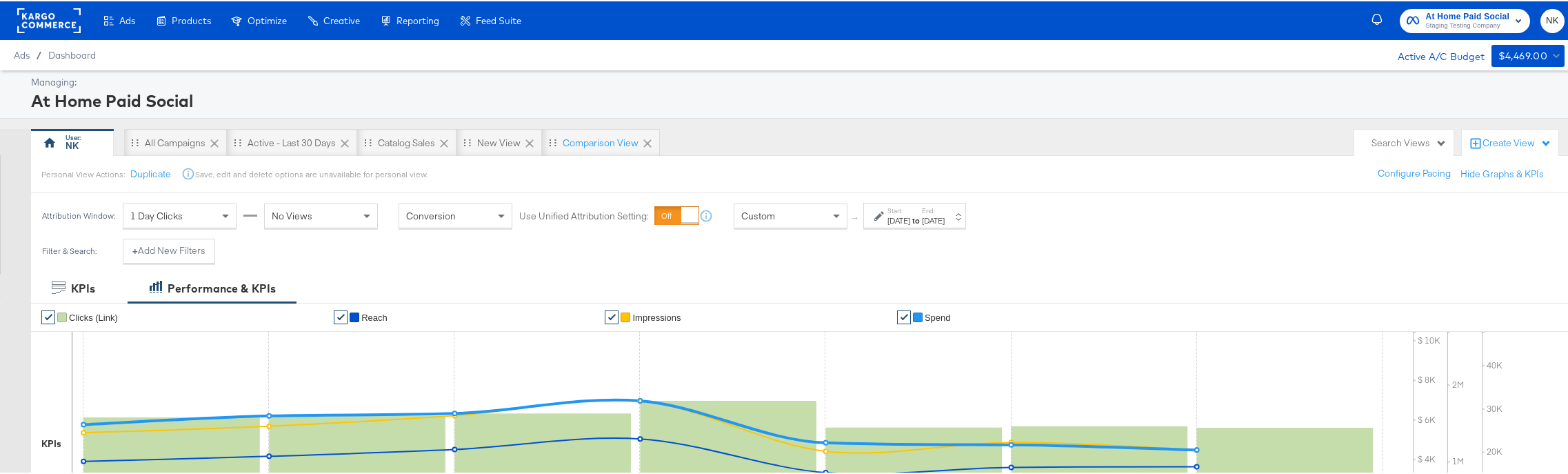 click on "[DATE]" at bounding box center (898, 219) 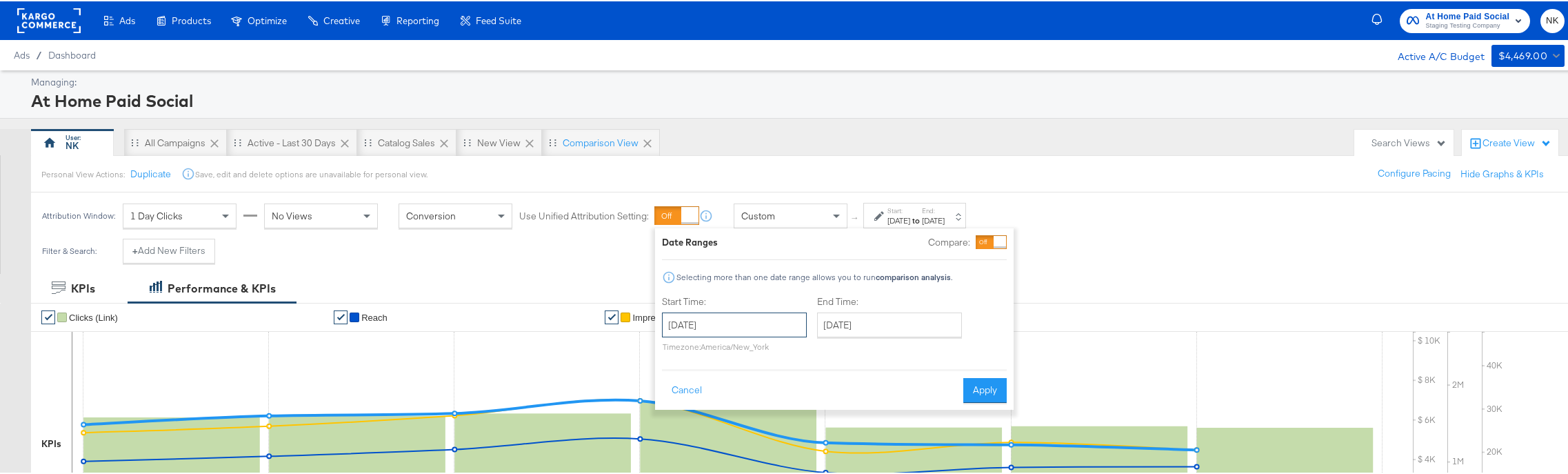 click on "[DATE]" at bounding box center (734, 324) 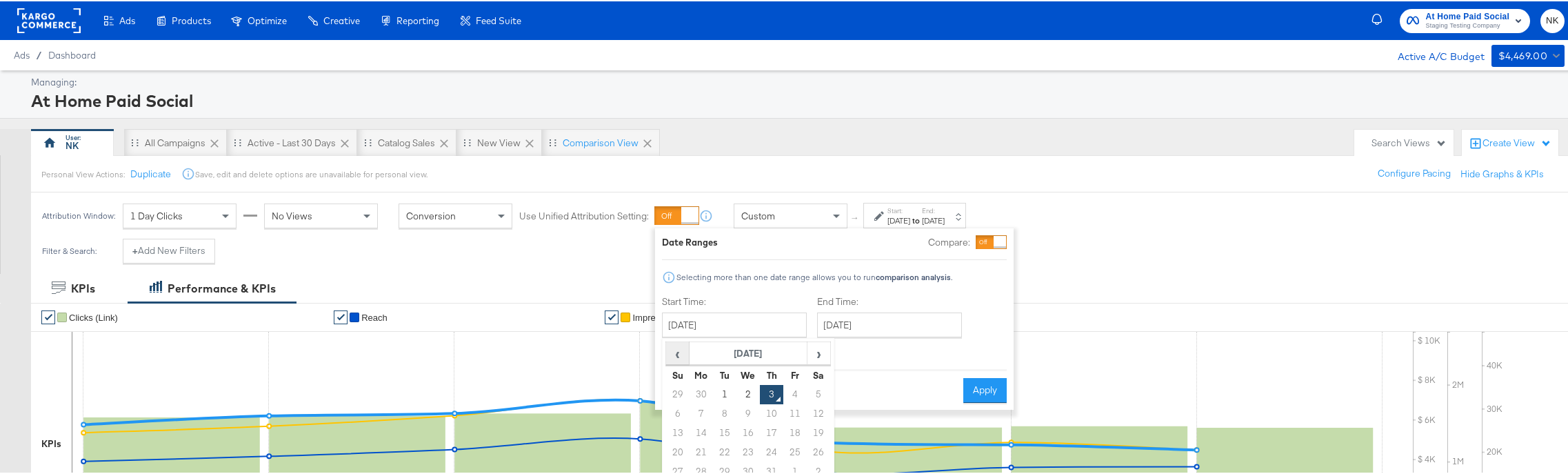 click on "‹" at bounding box center (677, 352) 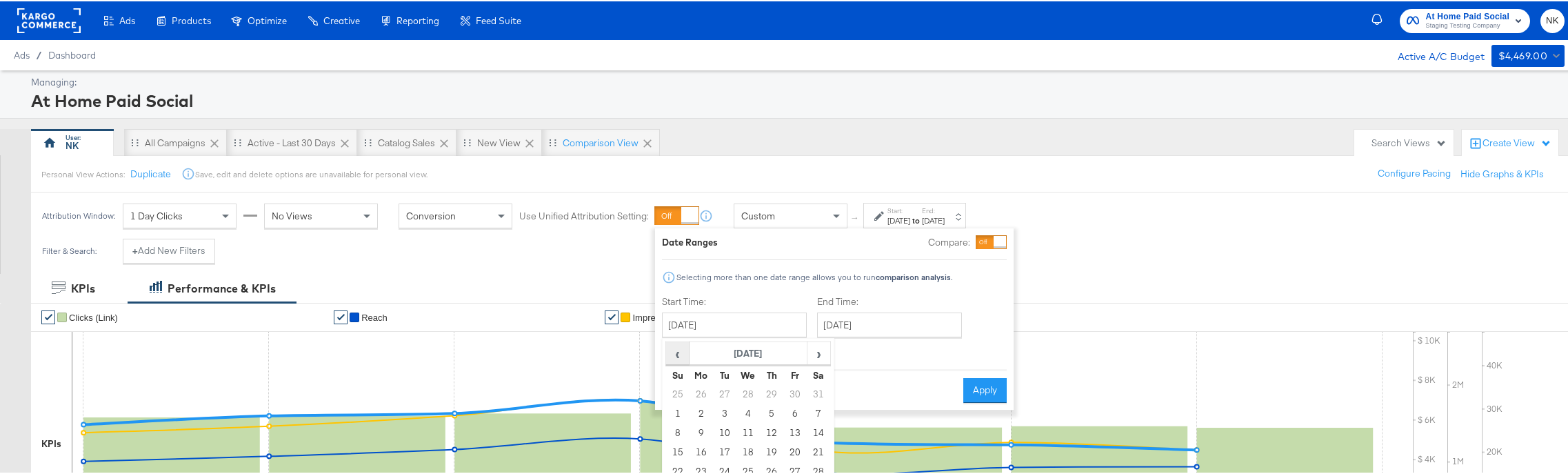 click on "‹" at bounding box center (677, 352) 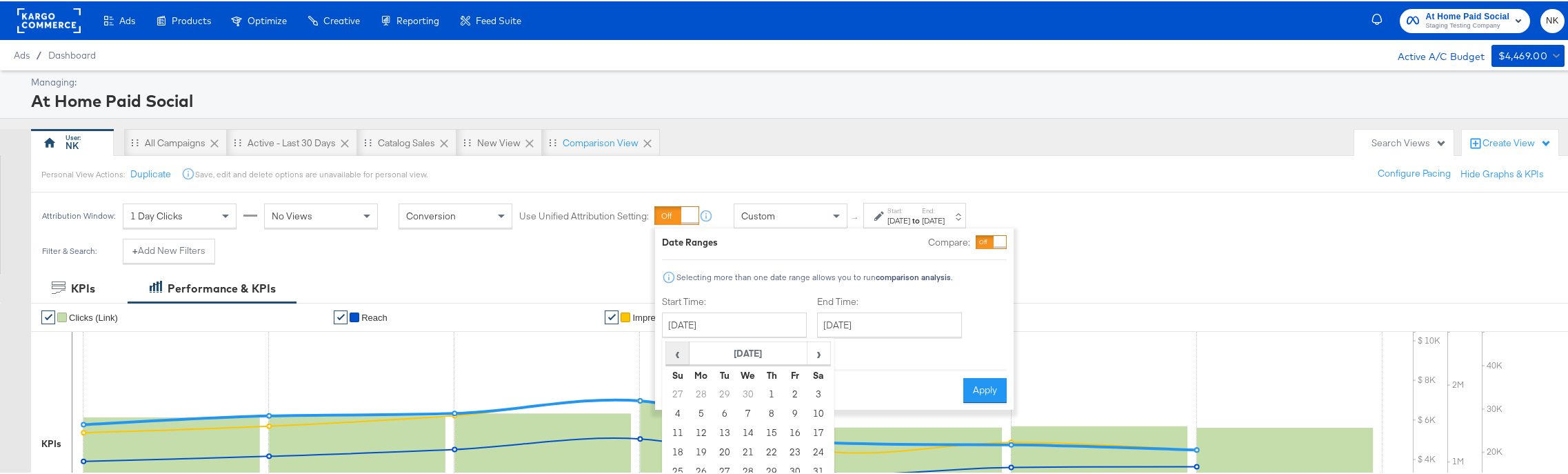 click on "‹" at bounding box center (677, 352) 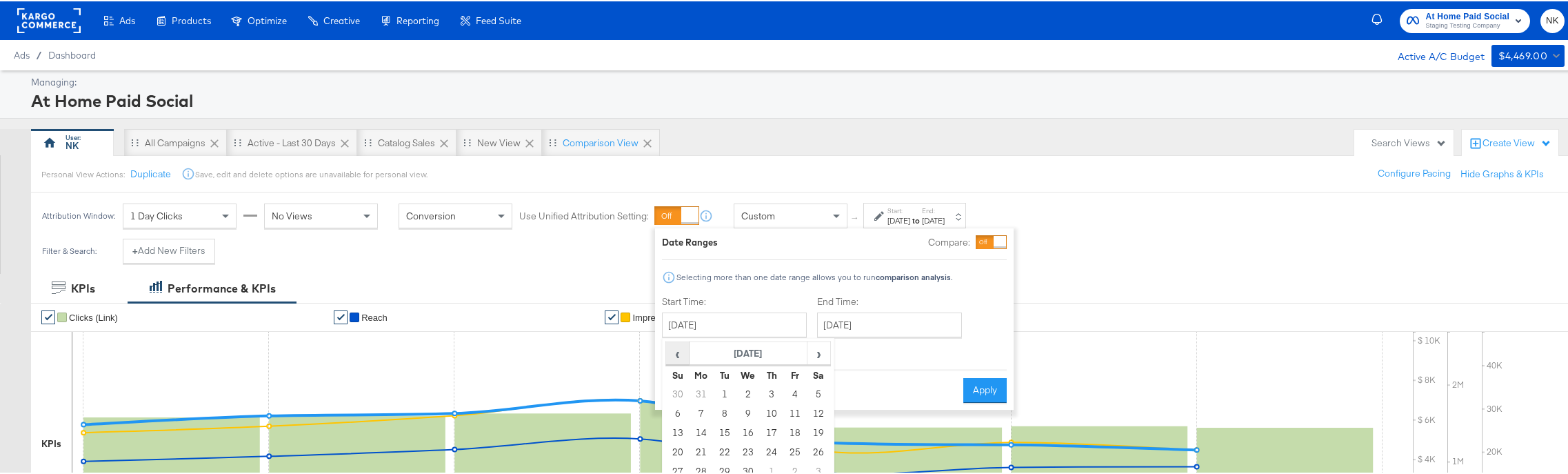 click on "‹" at bounding box center (677, 352) 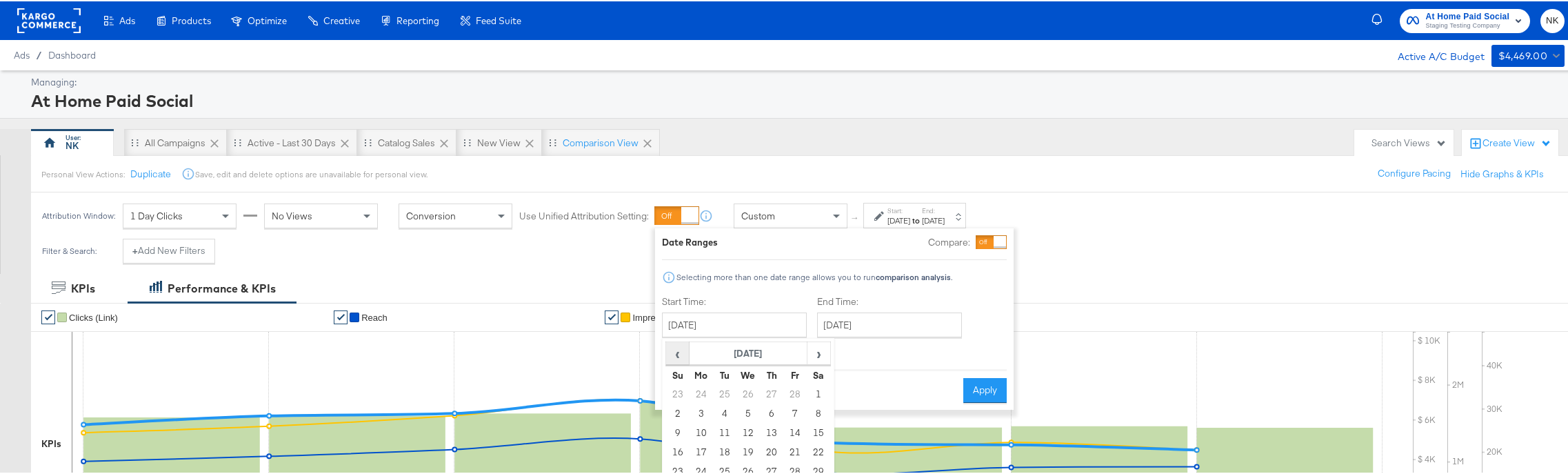 click on "‹" at bounding box center (677, 352) 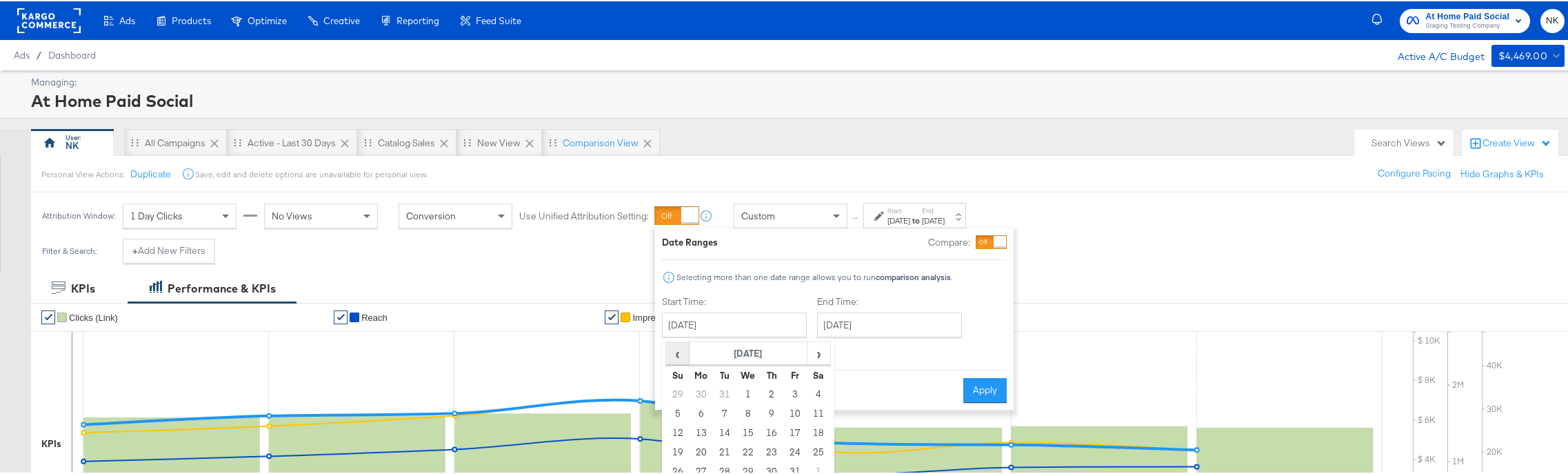 click on "‹" at bounding box center (677, 352) 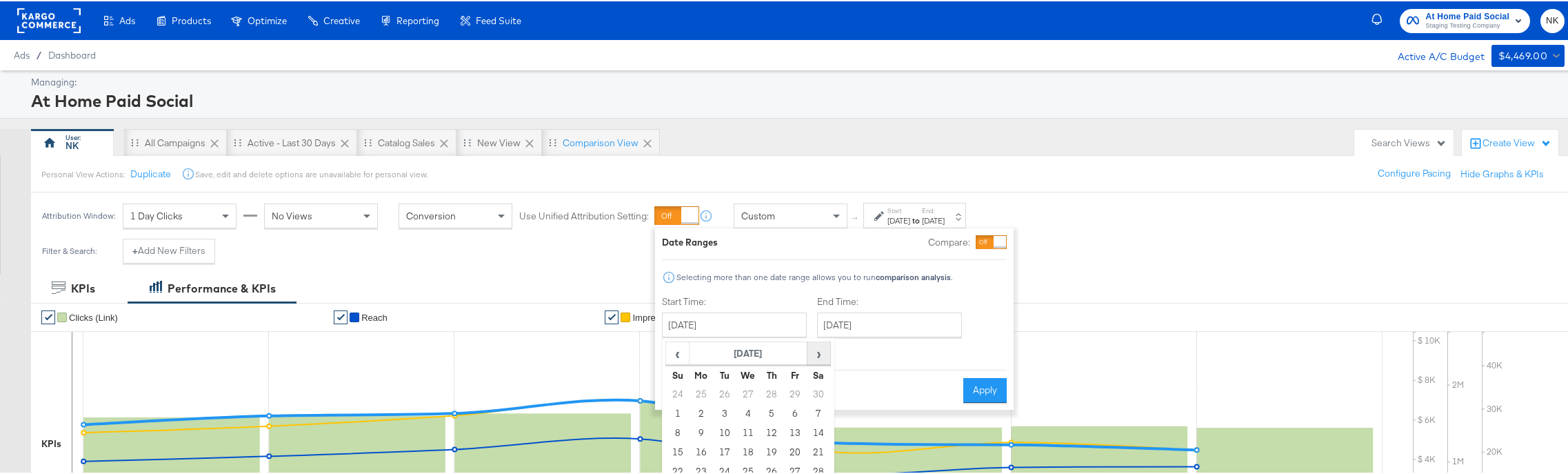 click on "›" at bounding box center [818, 352] 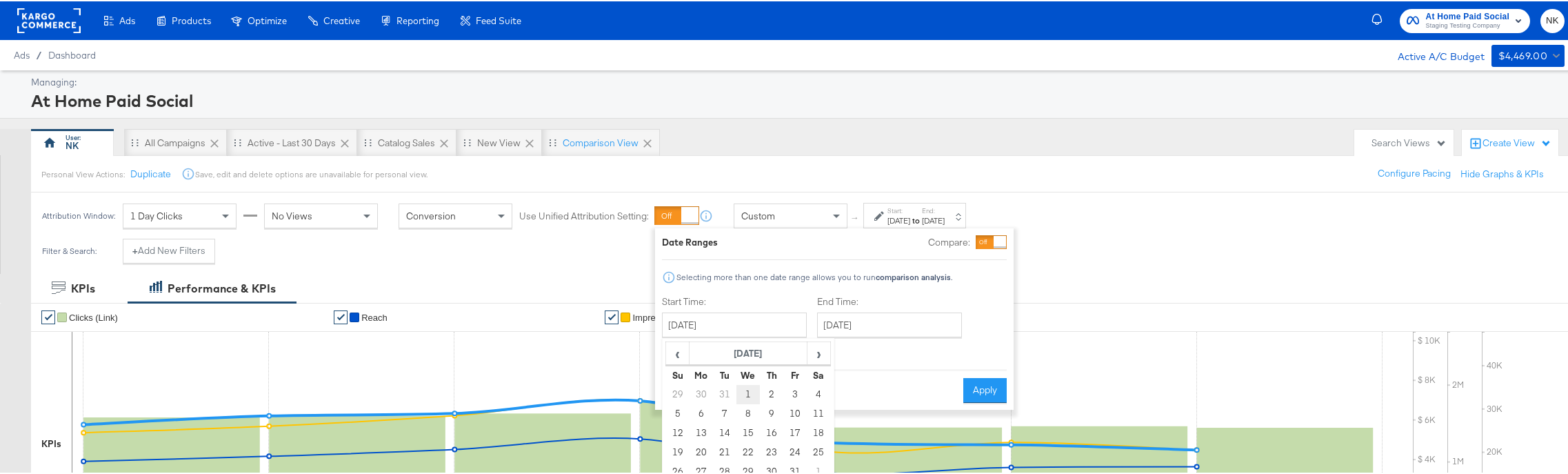 click on "1" at bounding box center [748, 393] 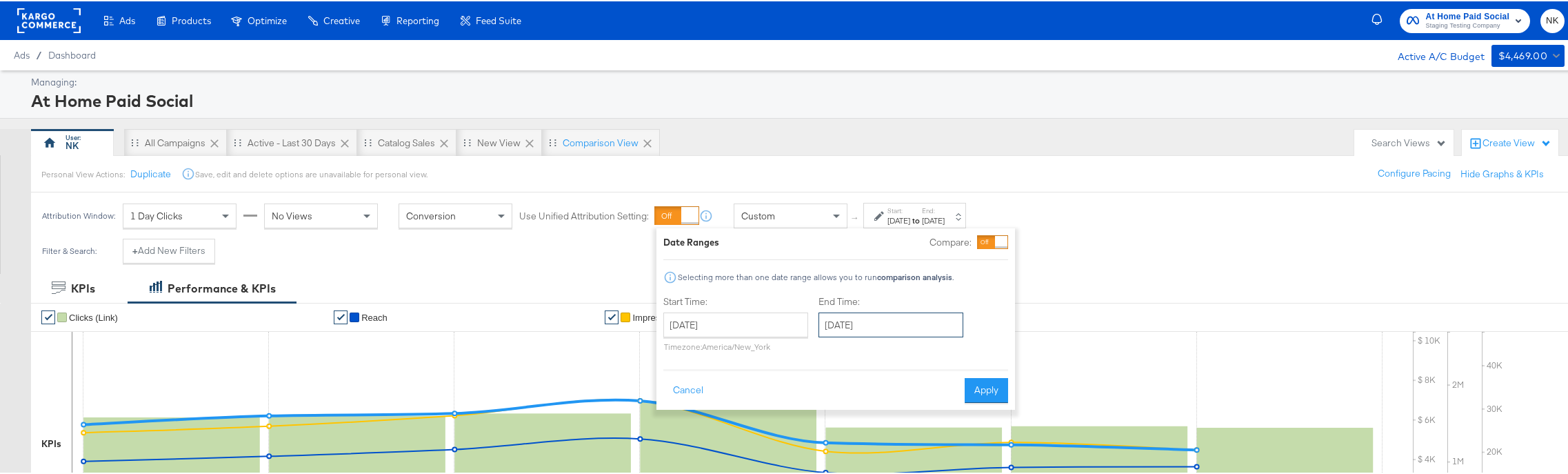click on "[DATE]" at bounding box center [891, 324] 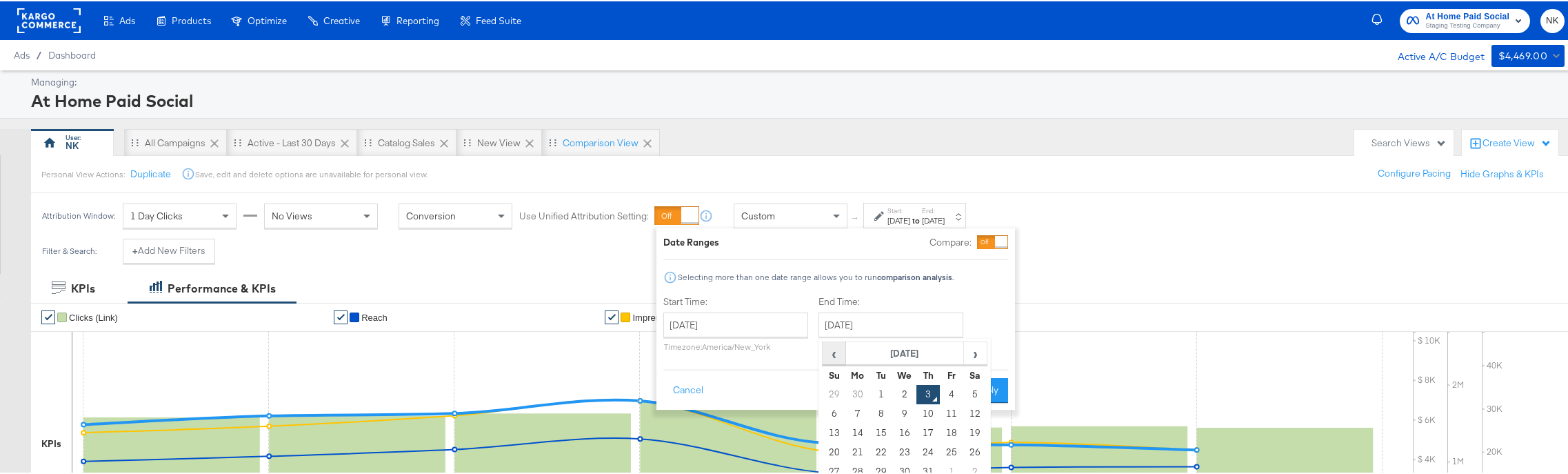 click on "‹" at bounding box center (834, 352) 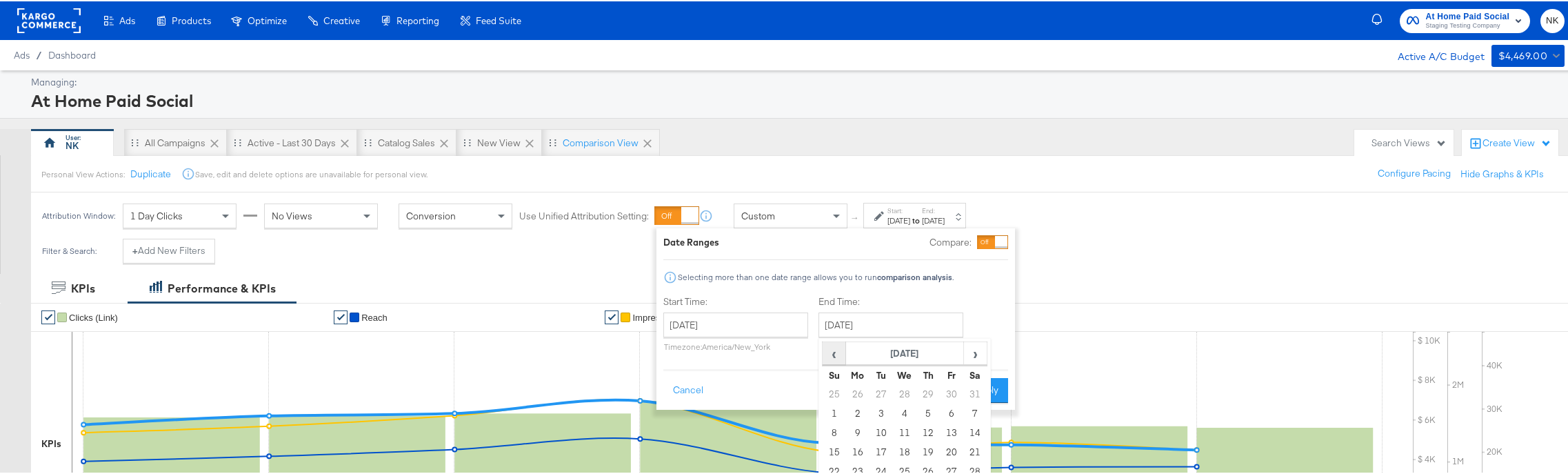 click on "‹" at bounding box center [834, 352] 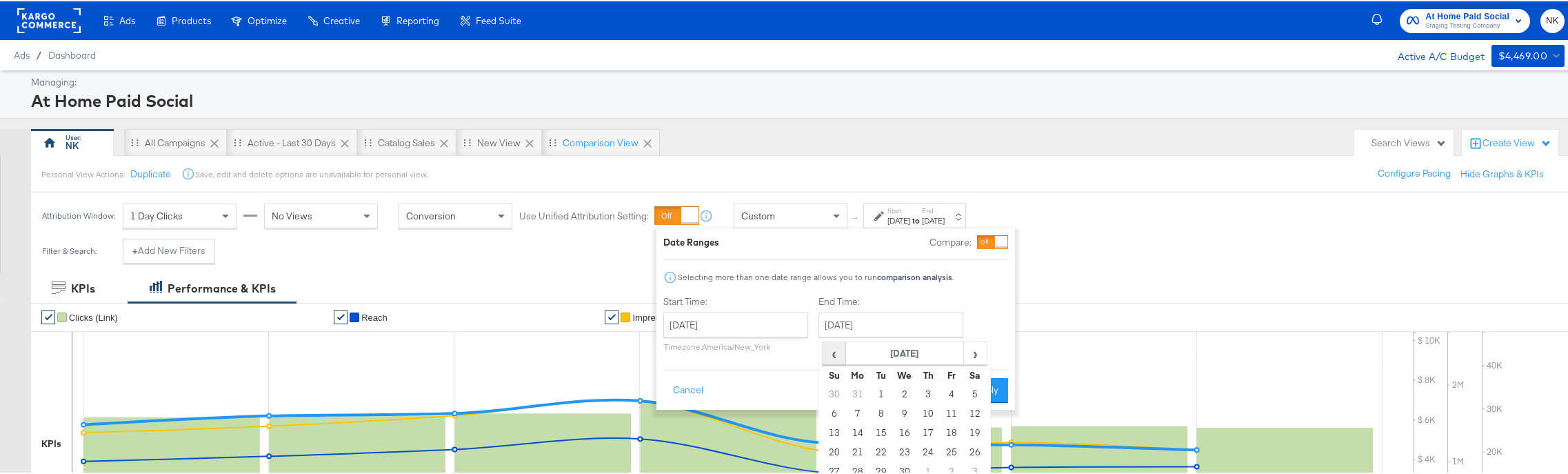 click on "‹" at bounding box center (834, 352) 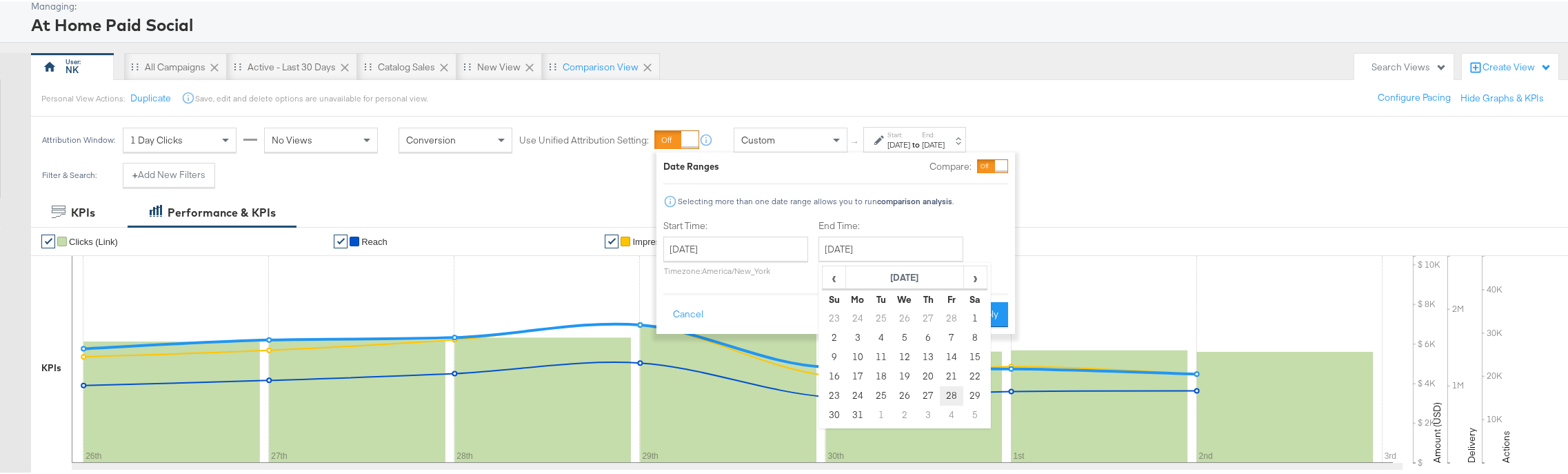 scroll, scrollTop: 85, scrollLeft: 0, axis: vertical 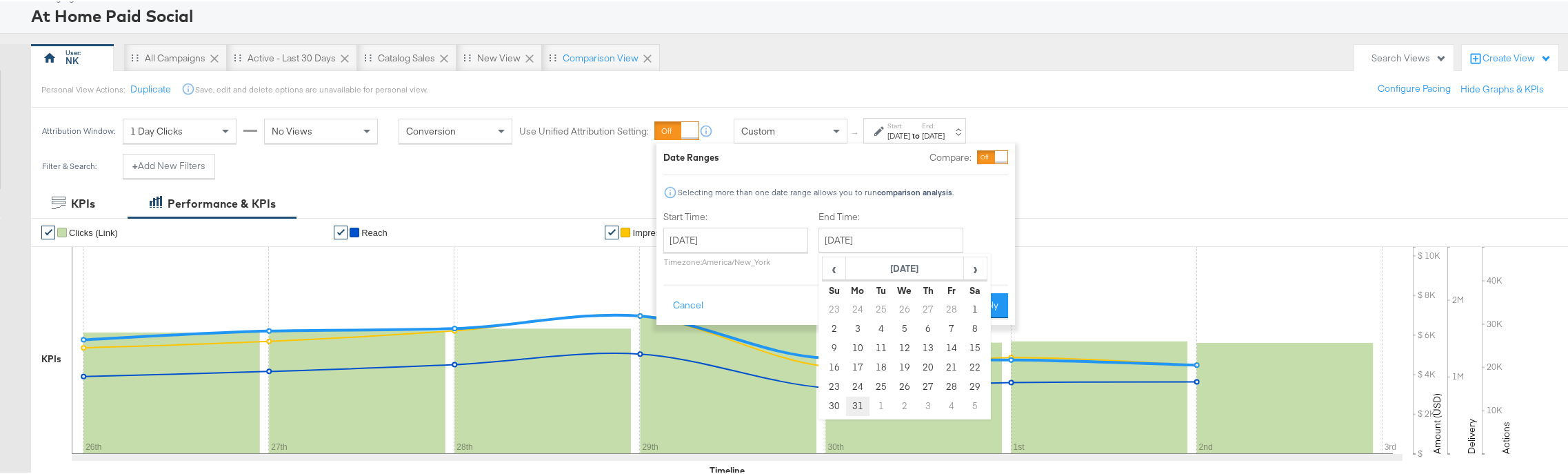 click on "31" at bounding box center (858, 405) 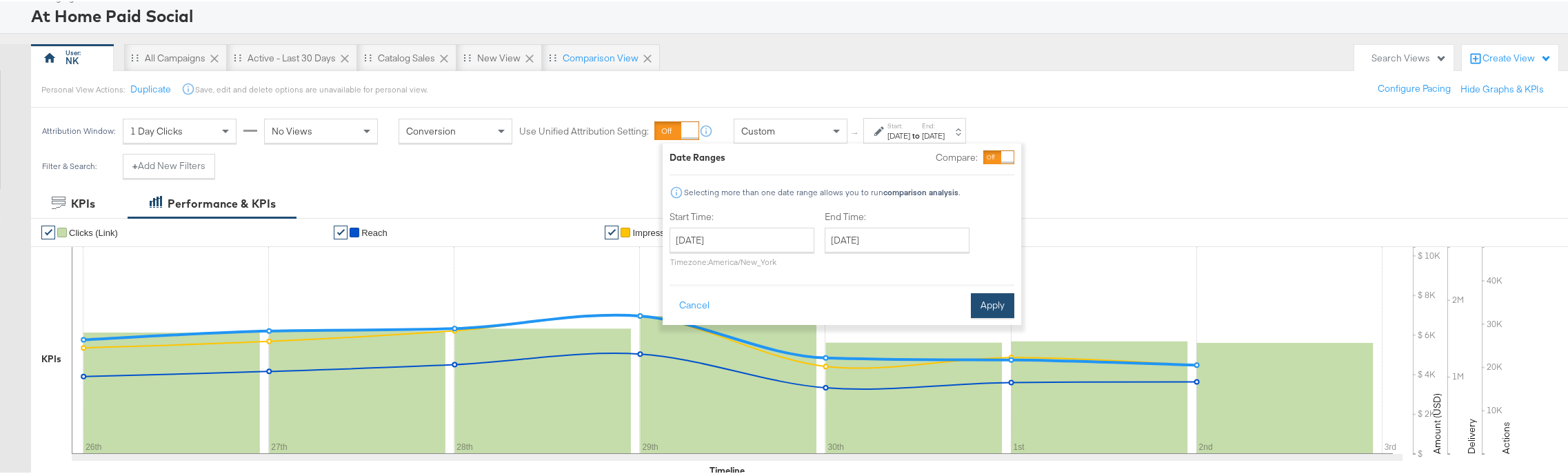 click on "Apply" at bounding box center [992, 304] 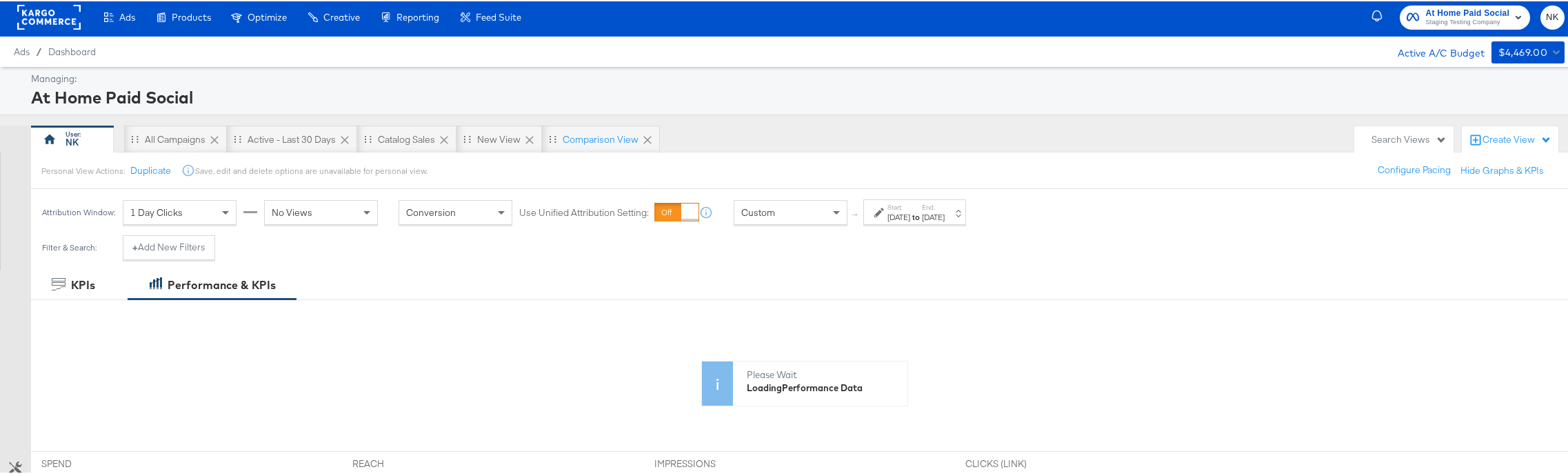 scroll, scrollTop: 0, scrollLeft: 0, axis: both 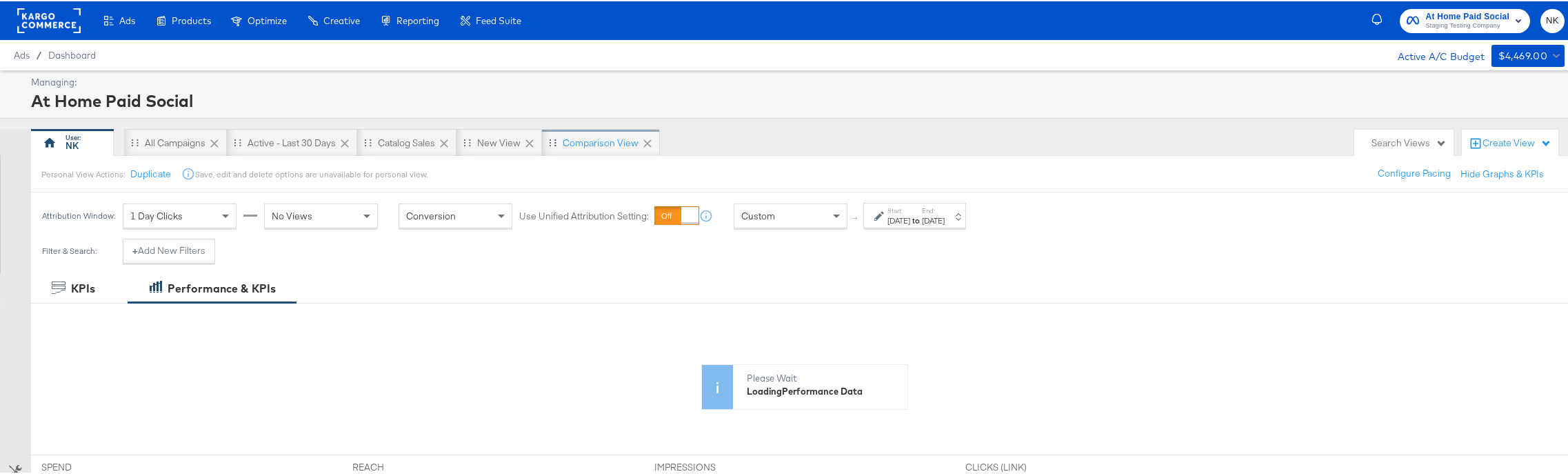 click on "Comparison View" at bounding box center [601, 141] 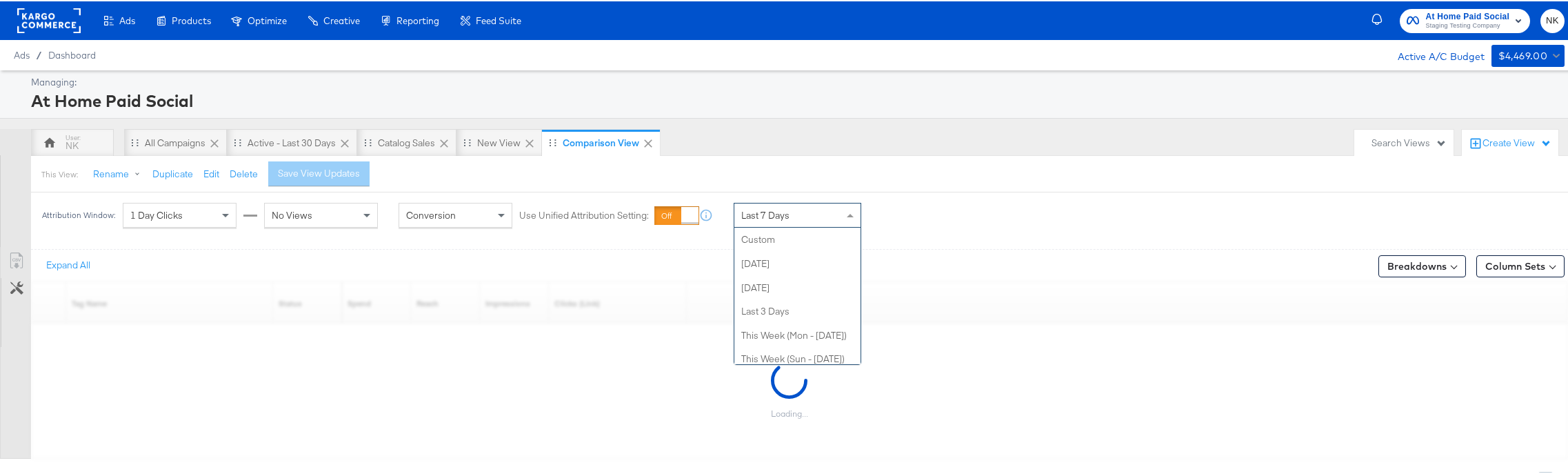 click on "Last 7 Days" at bounding box center [765, 214] 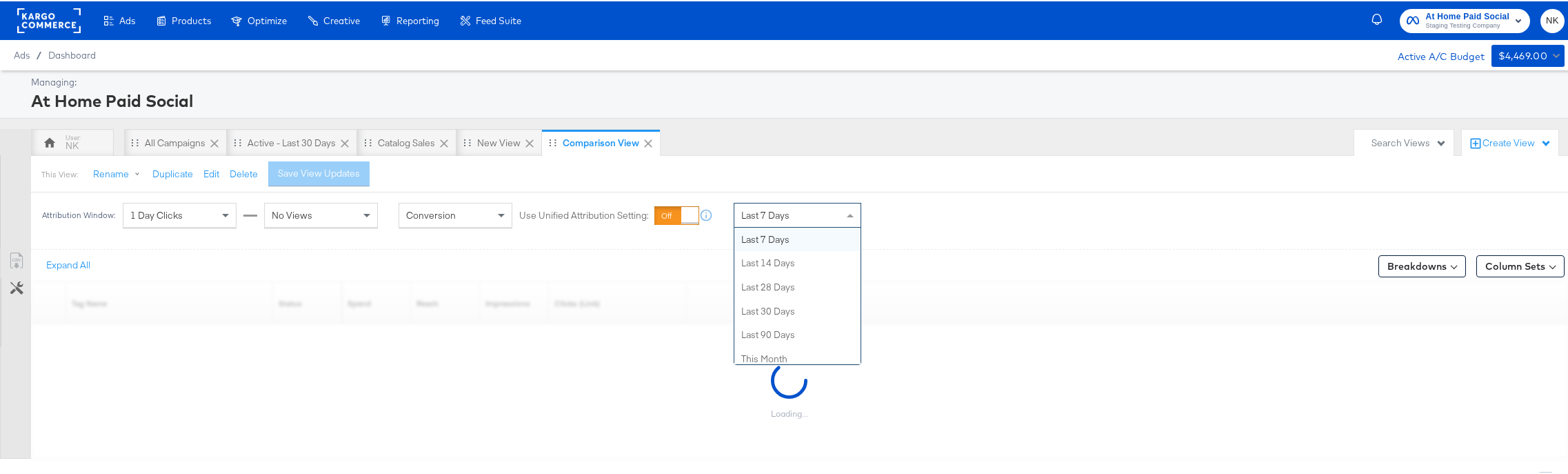 scroll, scrollTop: 0, scrollLeft: 0, axis: both 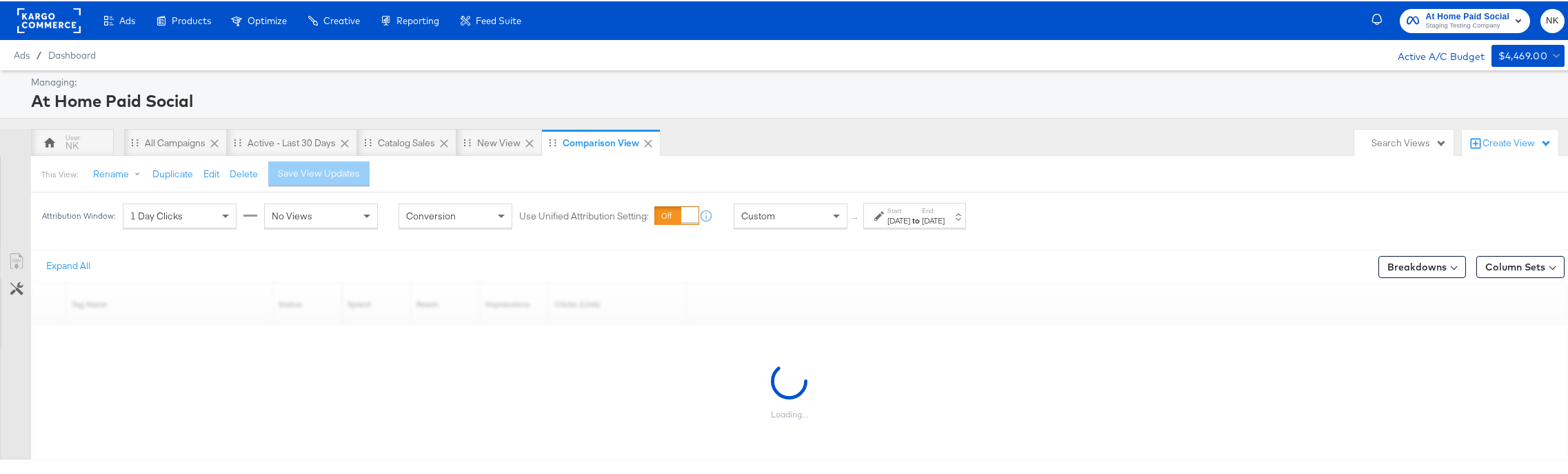click on "[DATE]" at bounding box center [898, 219] 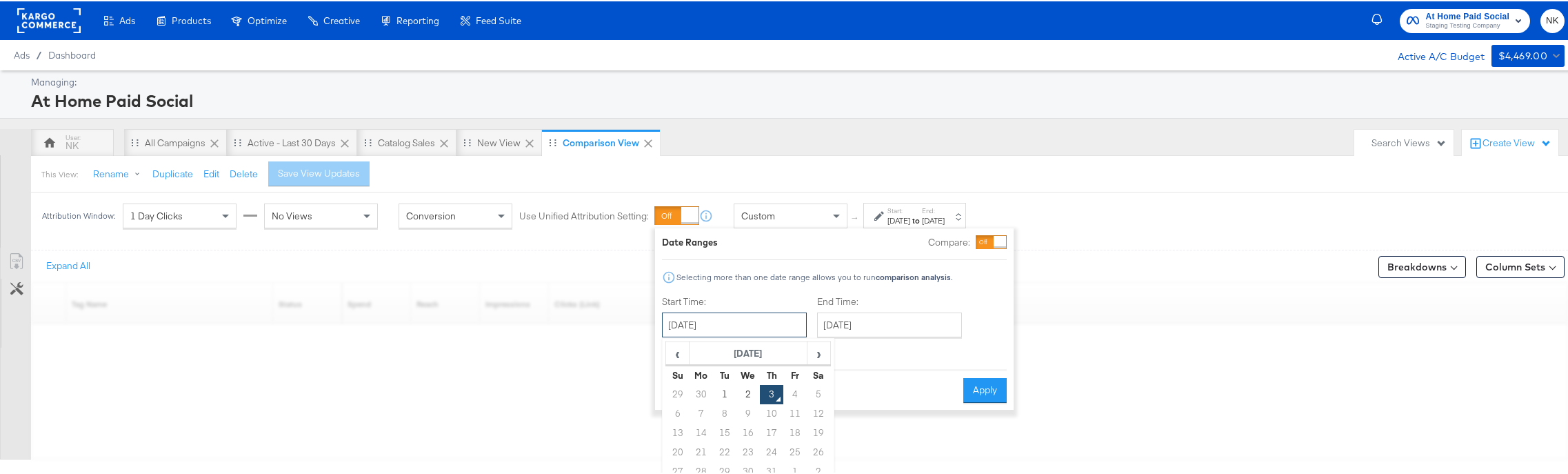 click on "[DATE]" at bounding box center [734, 324] 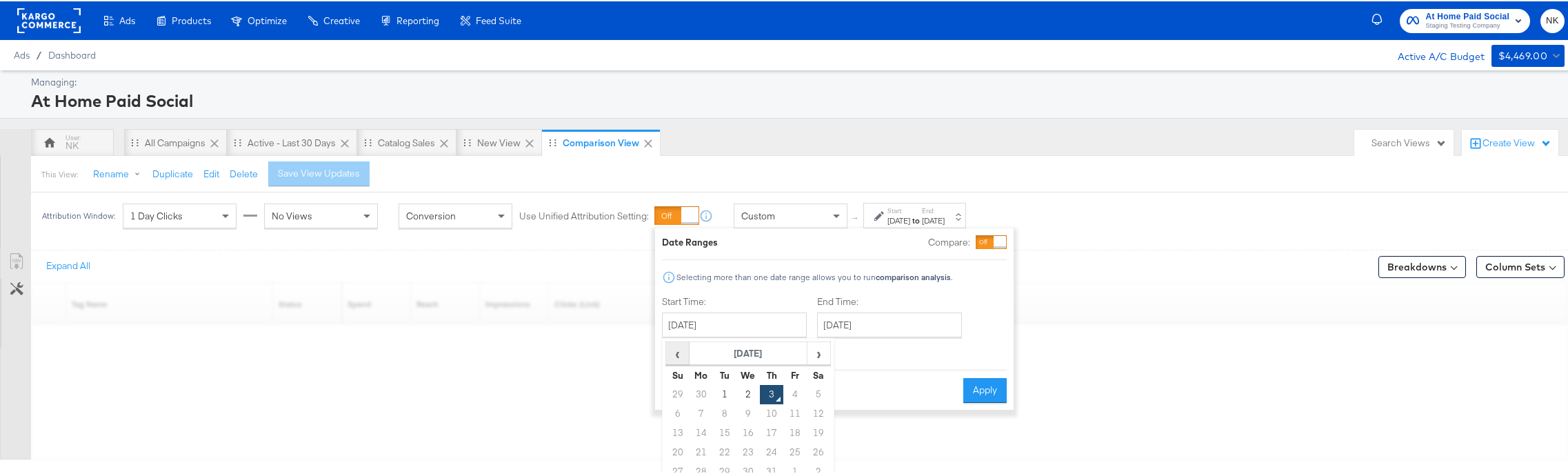 click on "‹" at bounding box center [677, 352] 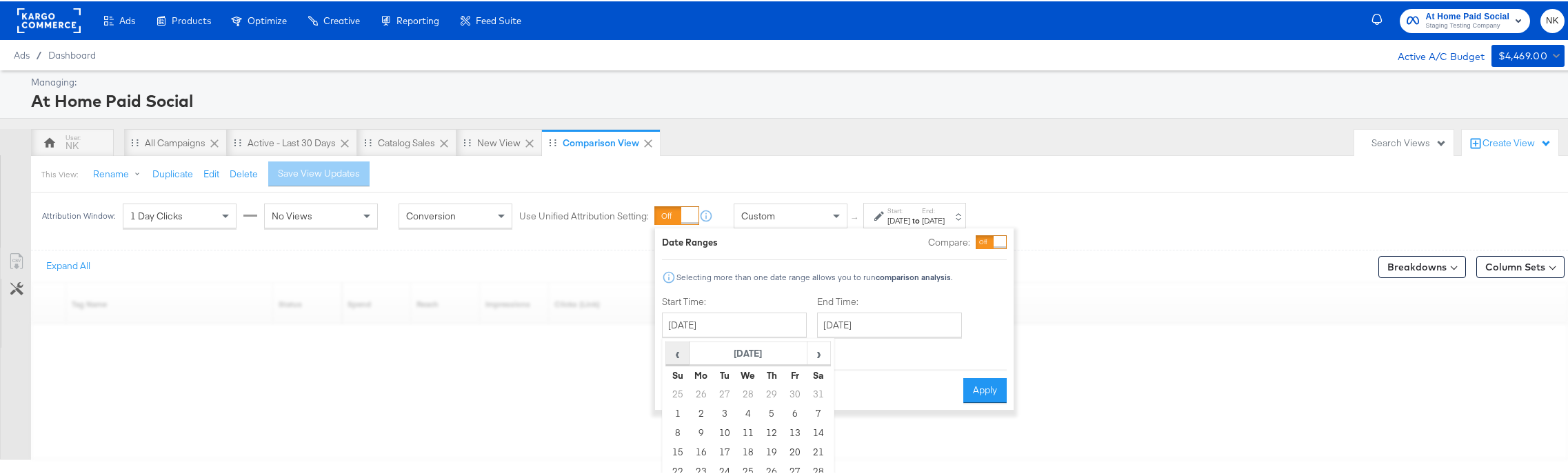 click on "‹" at bounding box center [677, 352] 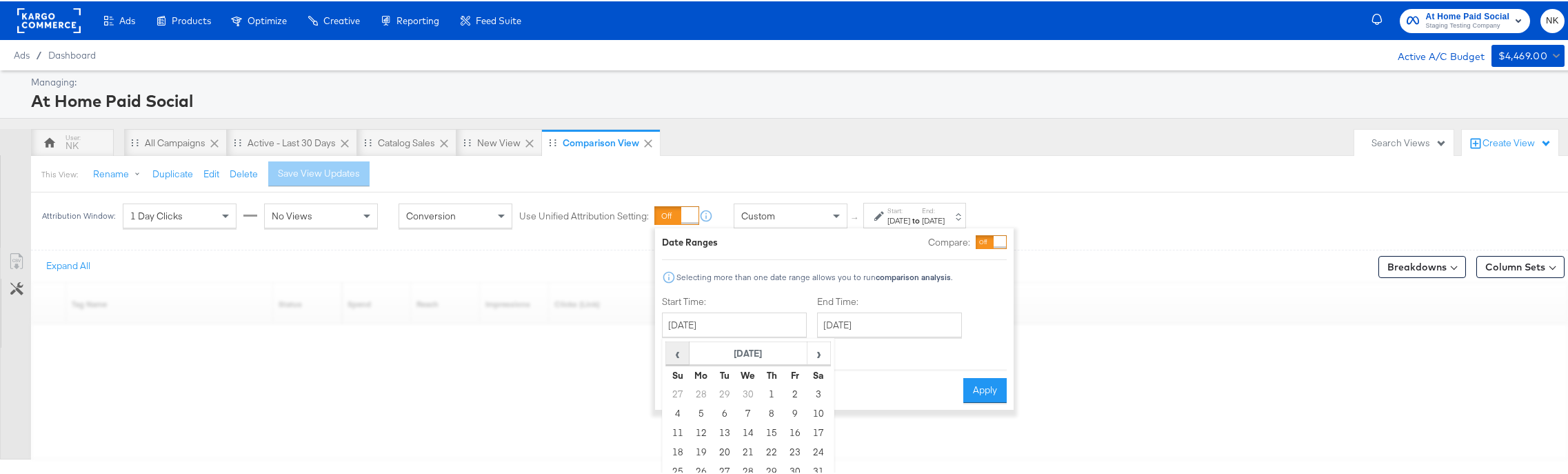 click on "‹" at bounding box center (677, 352) 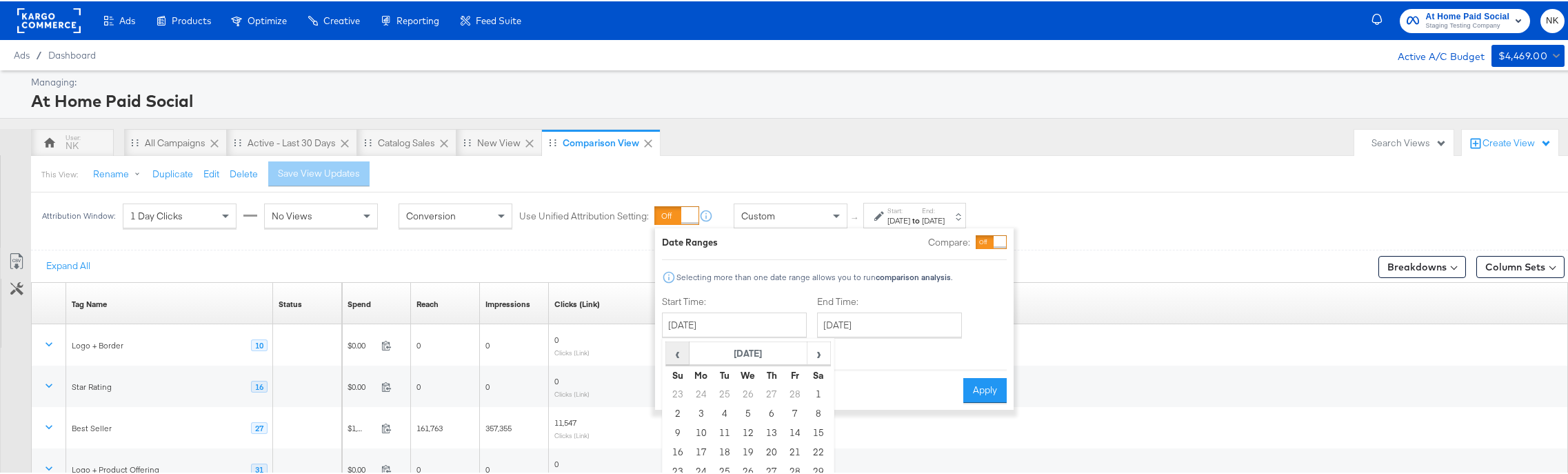 click on "‹" at bounding box center [677, 352] 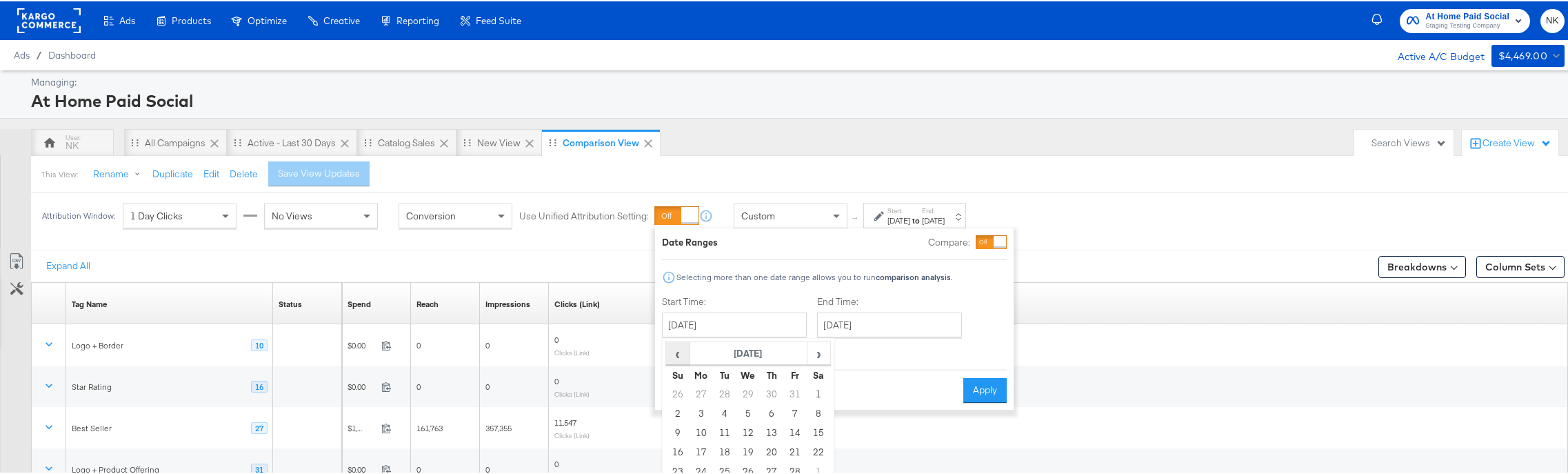 click on "‹" at bounding box center [677, 352] 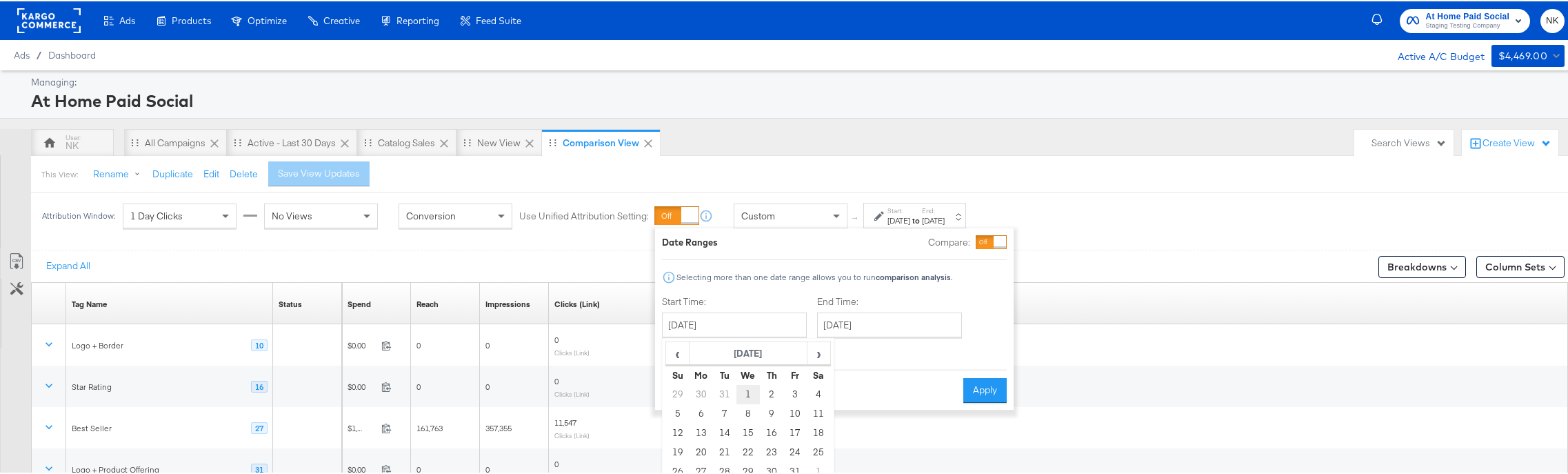 click on "1" at bounding box center [748, 393] 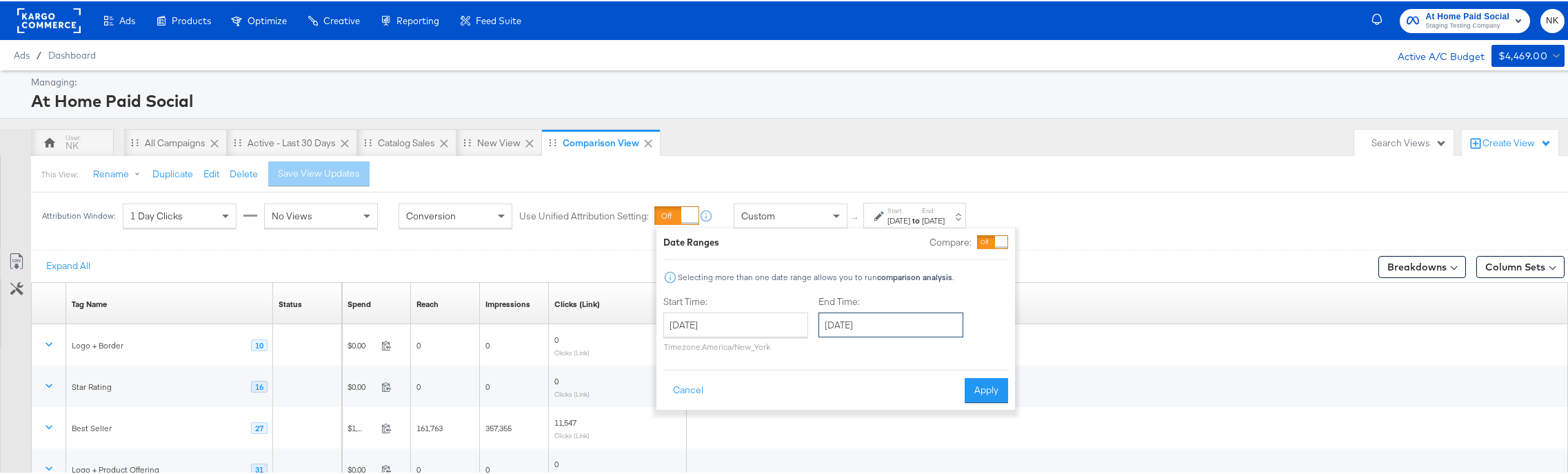 click on "[DATE]" at bounding box center [891, 324] 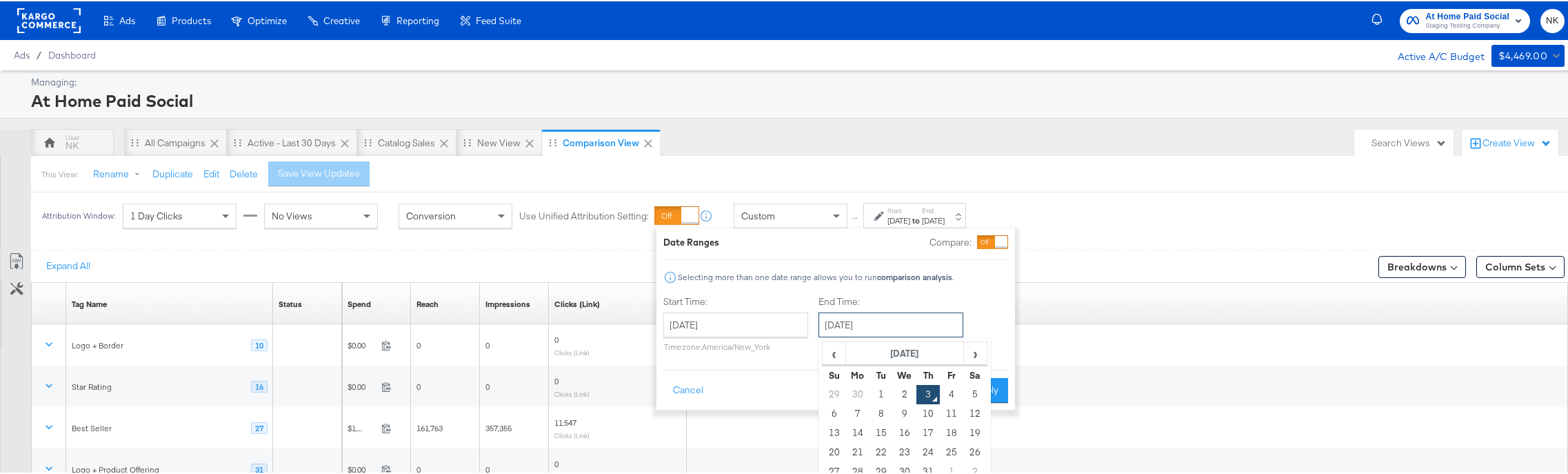 scroll, scrollTop: 158, scrollLeft: 0, axis: vertical 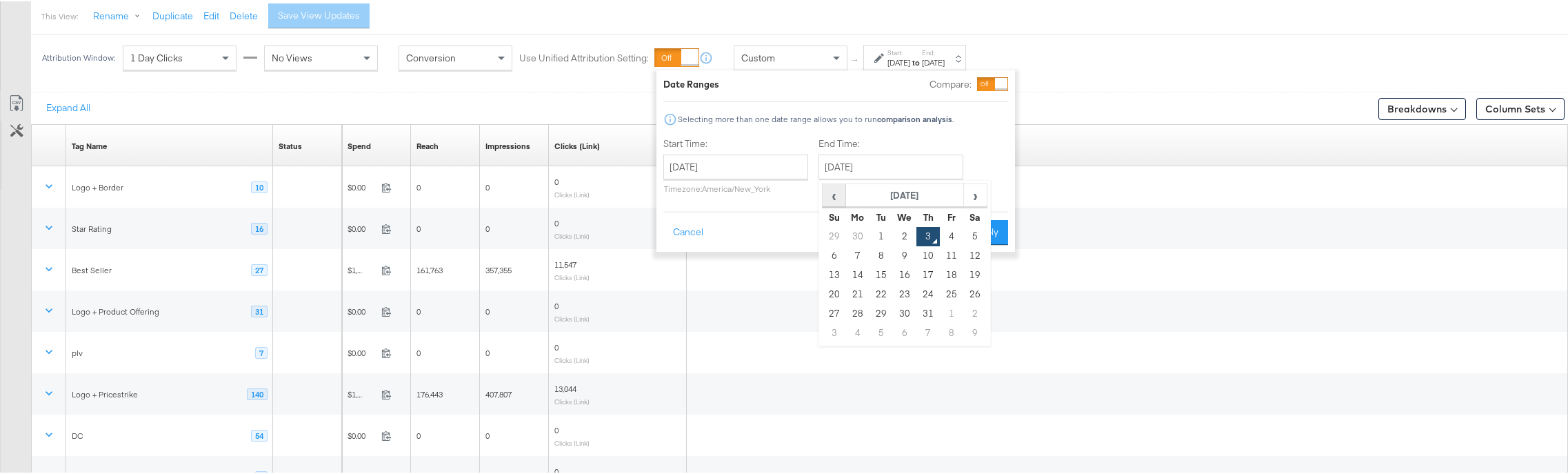 click on "‹" at bounding box center (834, 194) 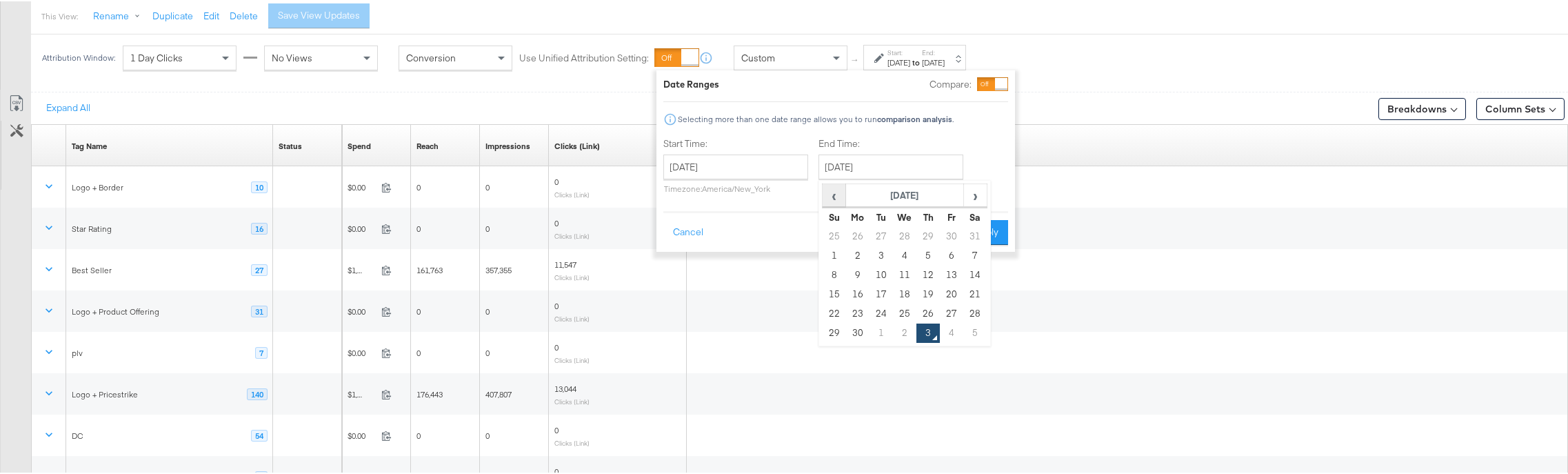 click on "‹" at bounding box center [834, 194] 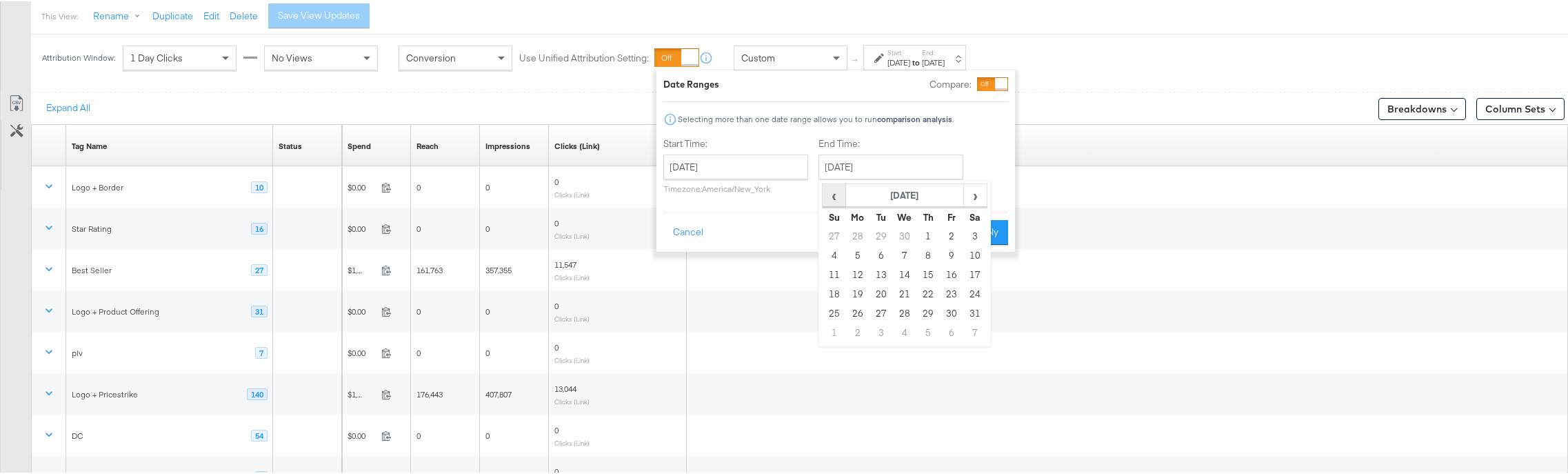 click on "‹" at bounding box center (834, 194) 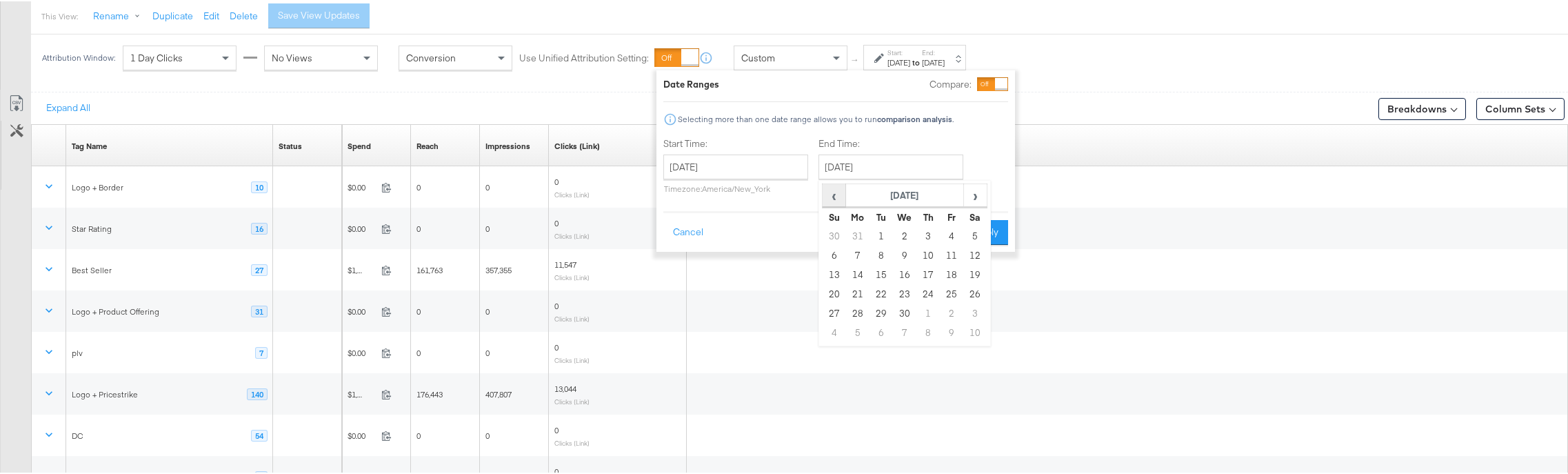 click on "‹" at bounding box center [834, 194] 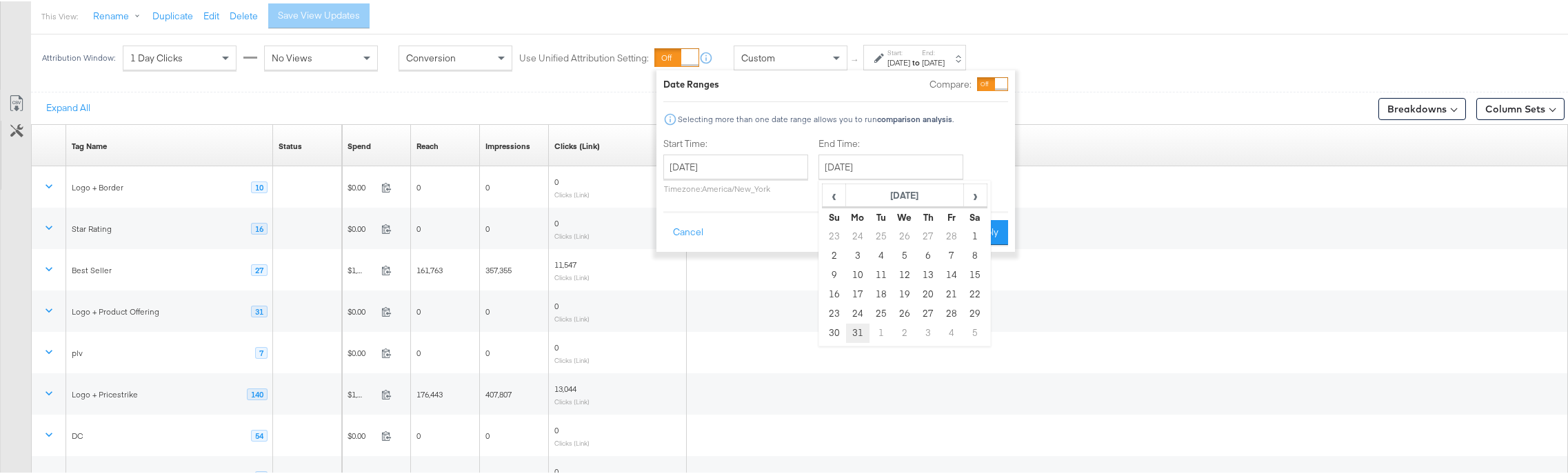 click on "31" at bounding box center [858, 332] 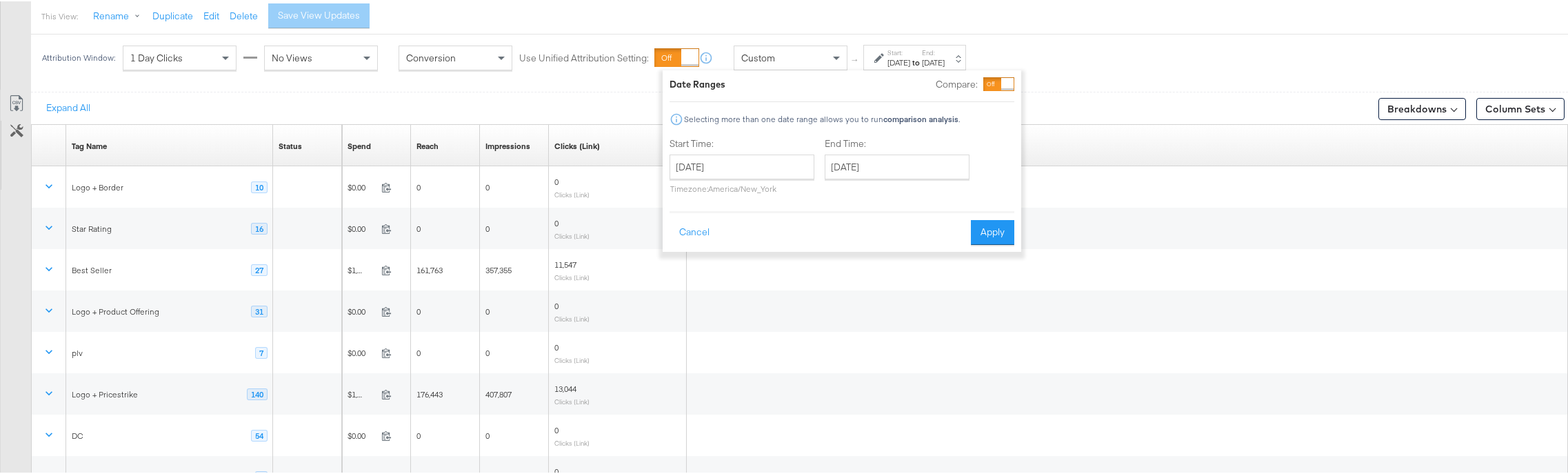 click on "Apply" at bounding box center [992, 231] 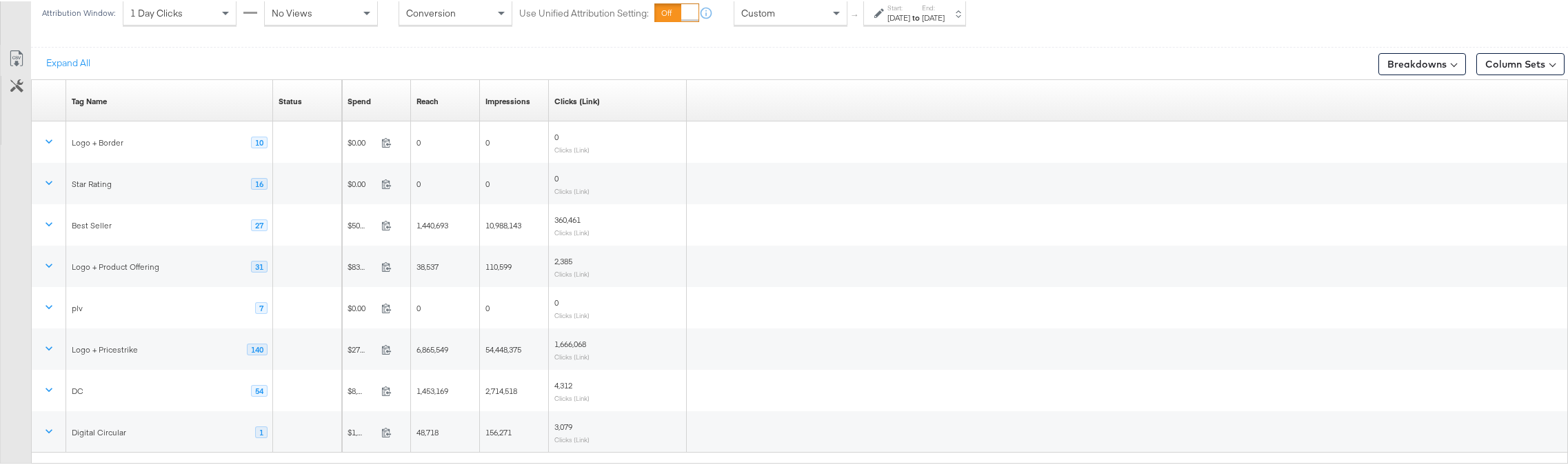 scroll, scrollTop: 221, scrollLeft: 0, axis: vertical 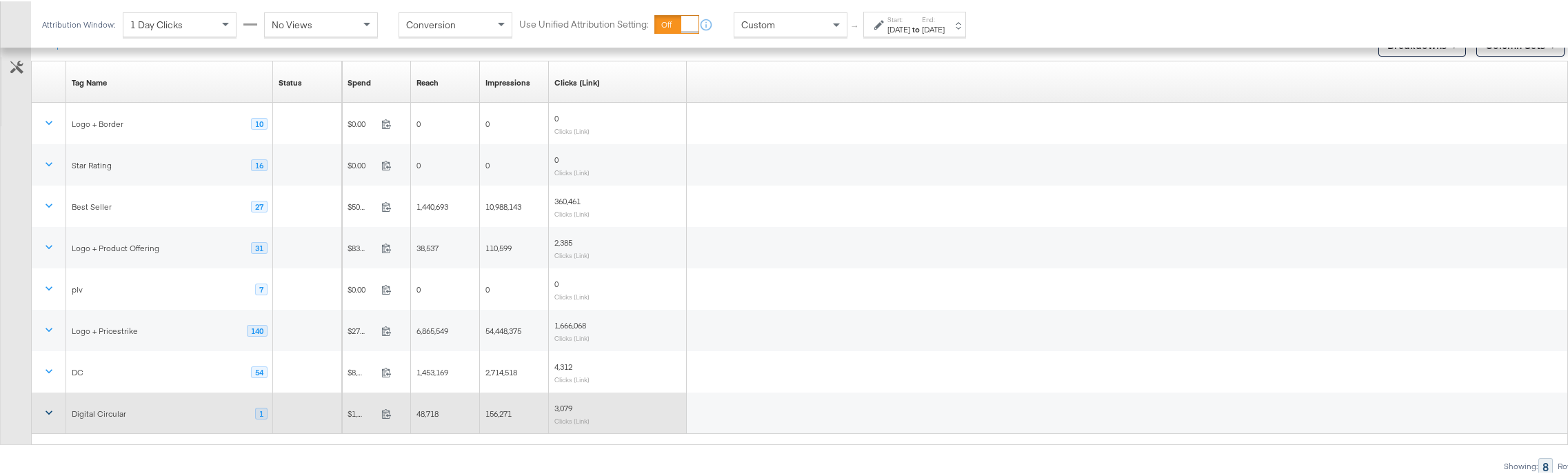 click 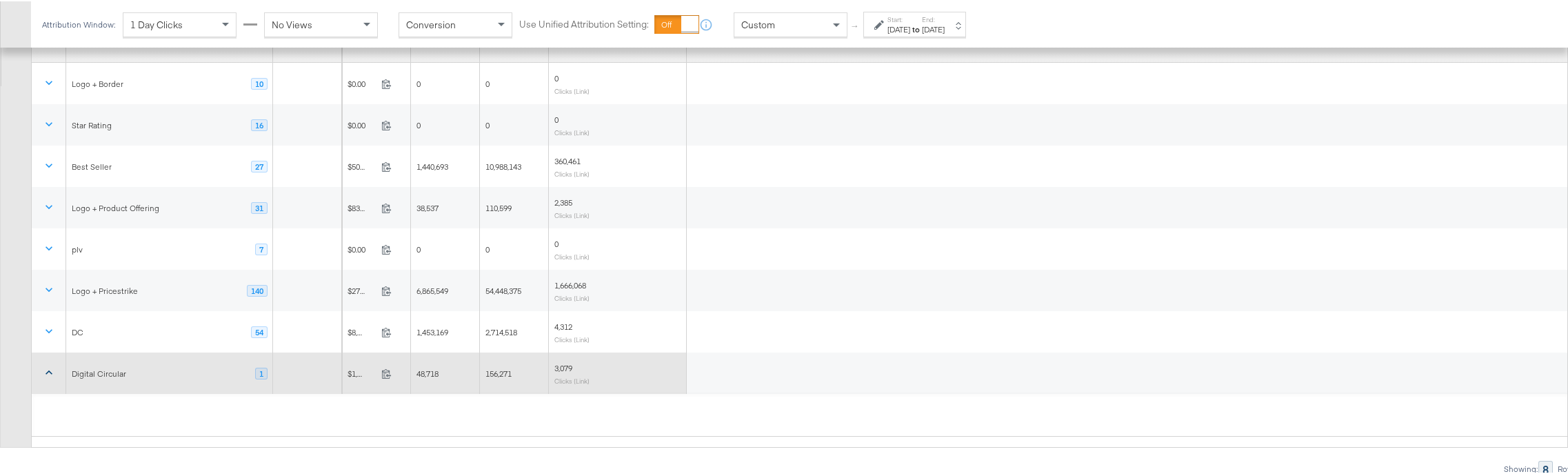 scroll, scrollTop: 264, scrollLeft: 0, axis: vertical 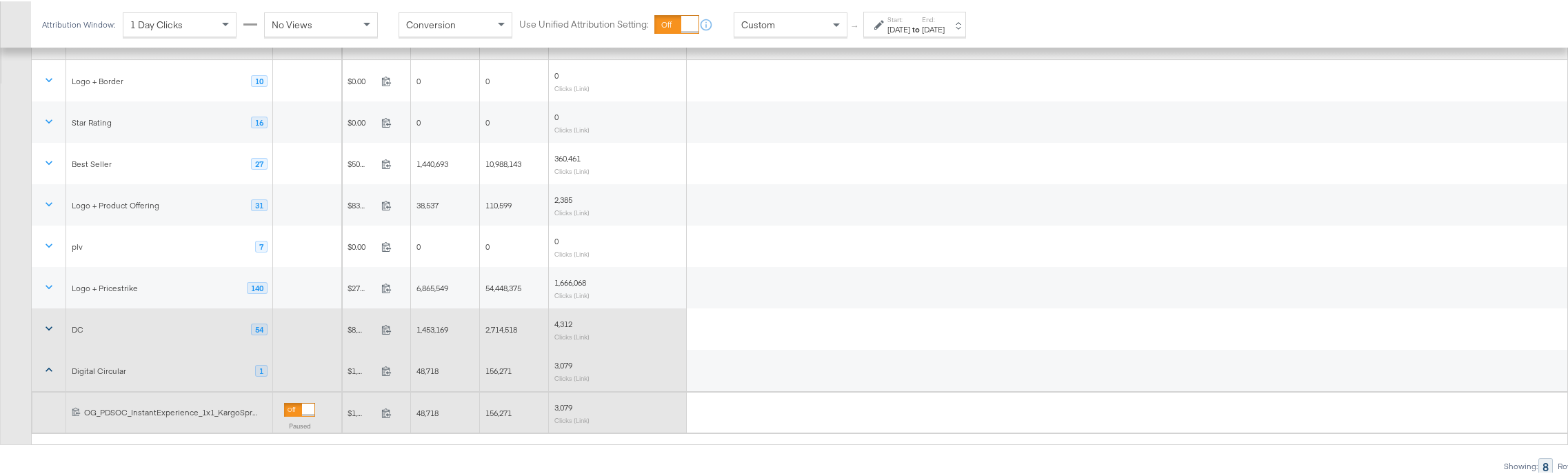 click 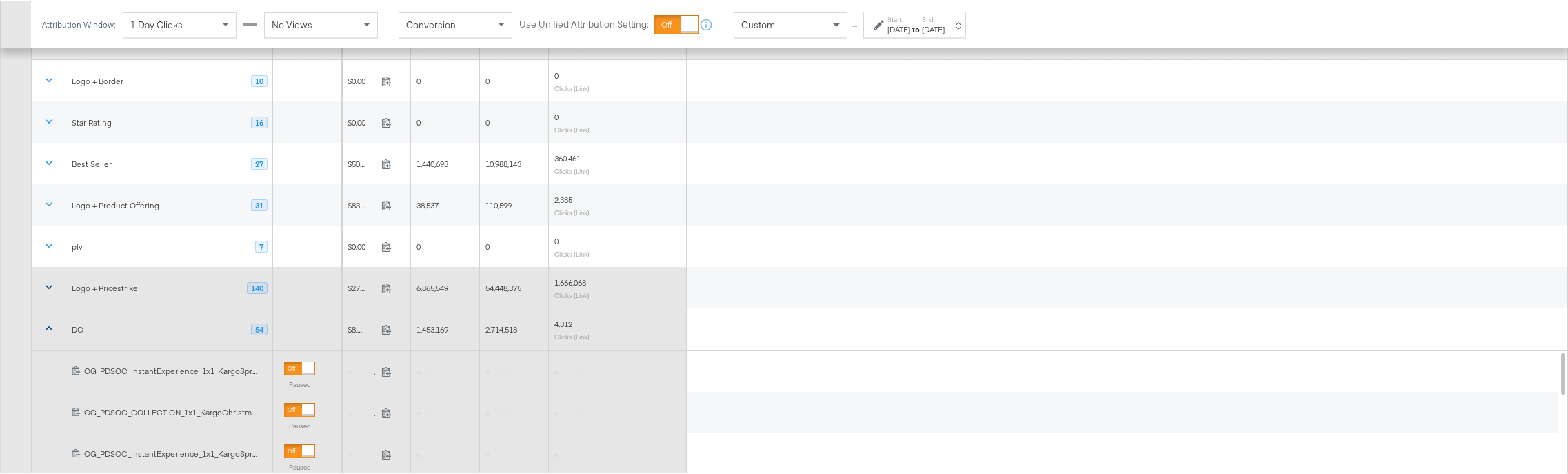 click at bounding box center [49, 286] 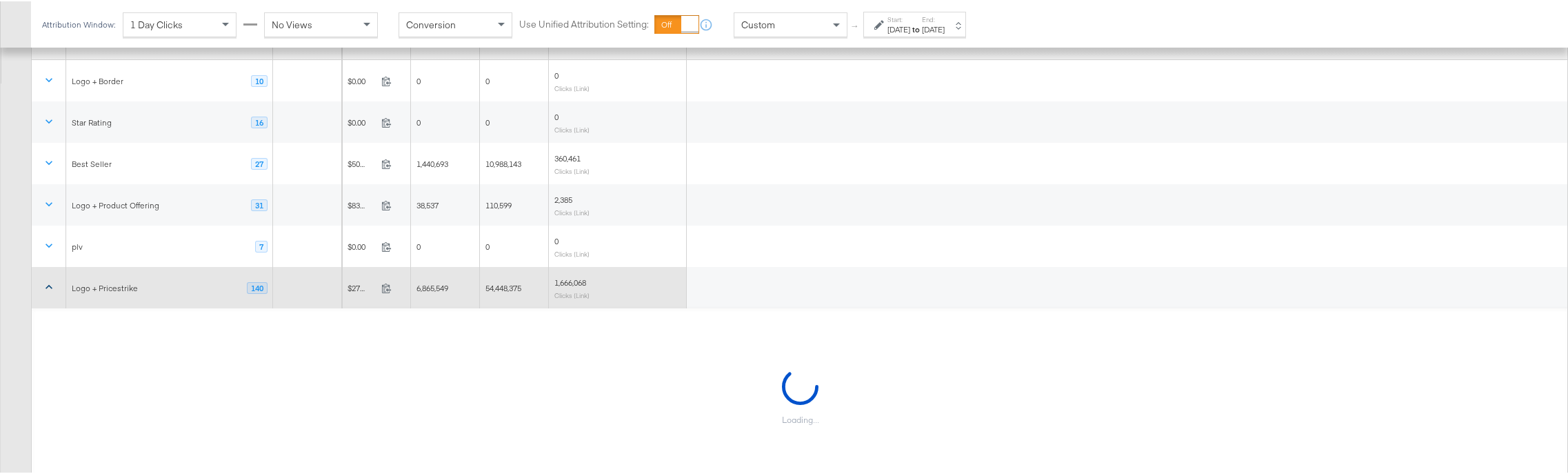 click at bounding box center [49, 286] 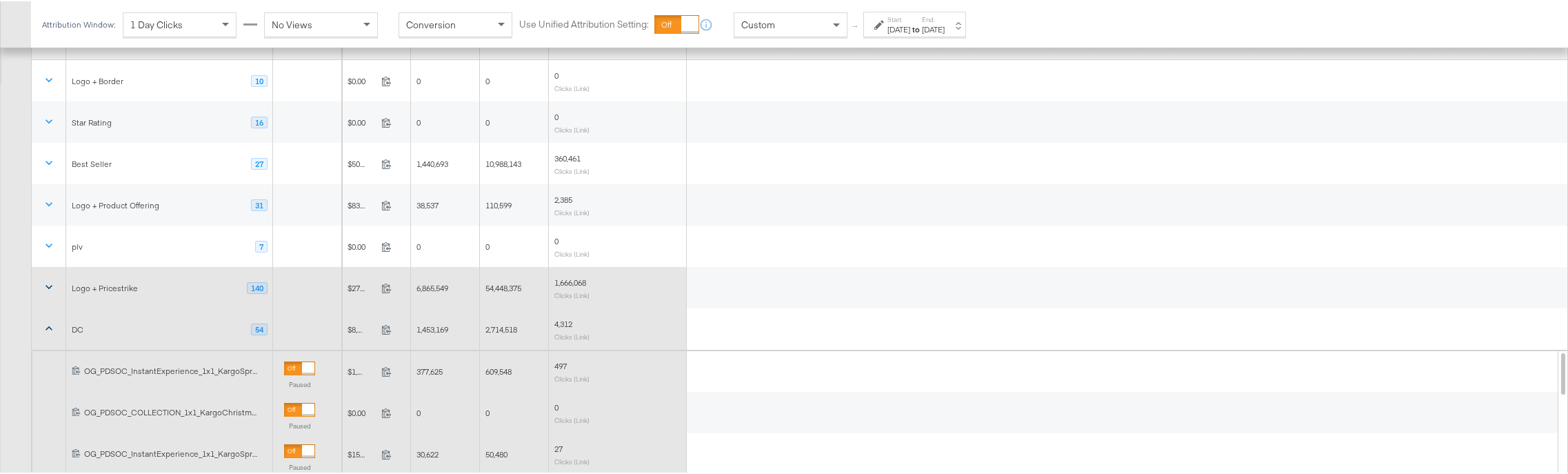 click at bounding box center [49, 286] 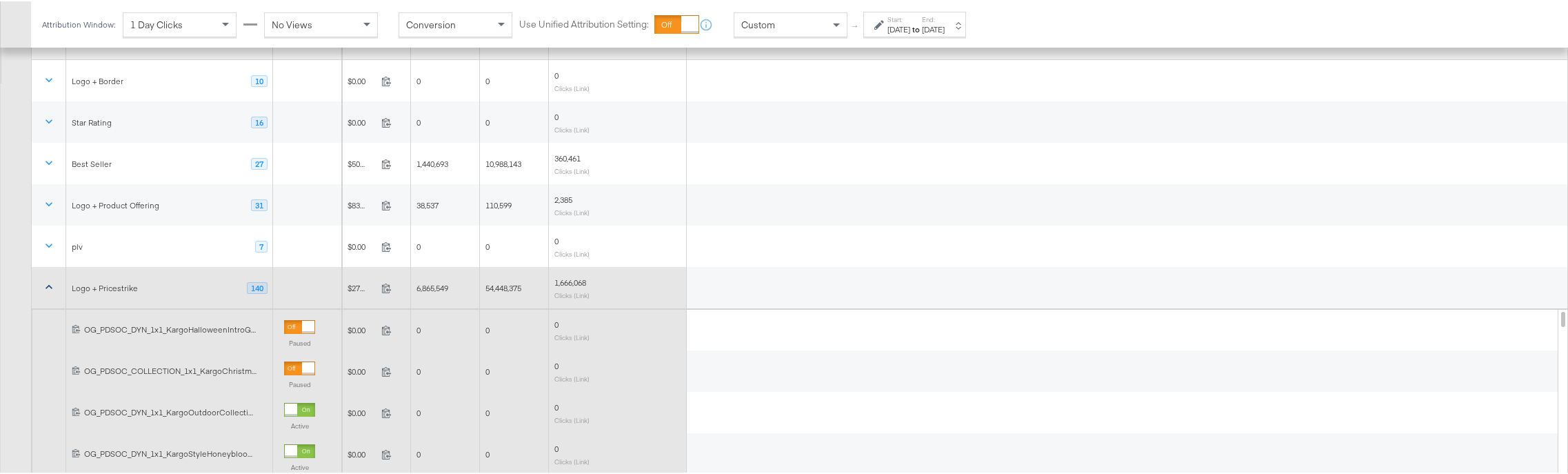 click 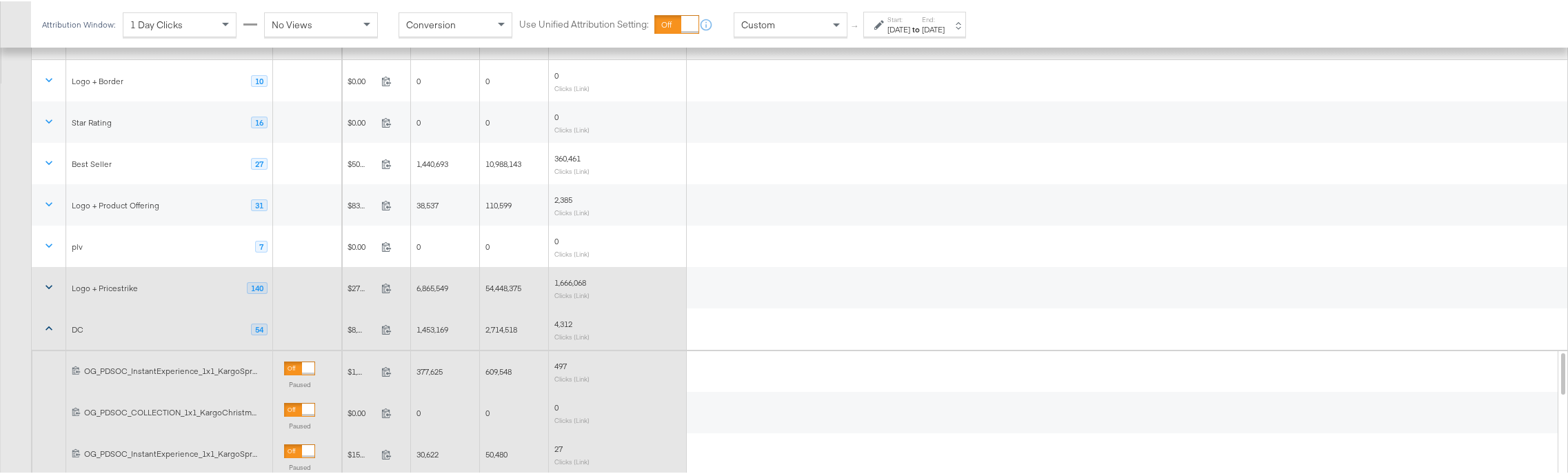 click at bounding box center [49, 328] 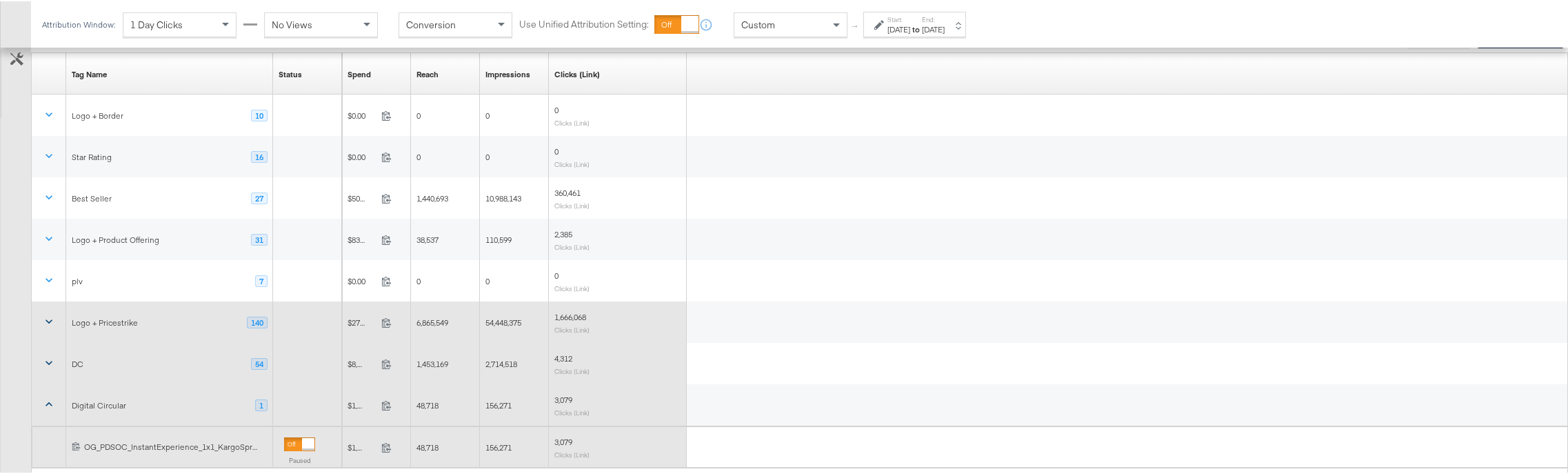 scroll, scrollTop: 221, scrollLeft: 0, axis: vertical 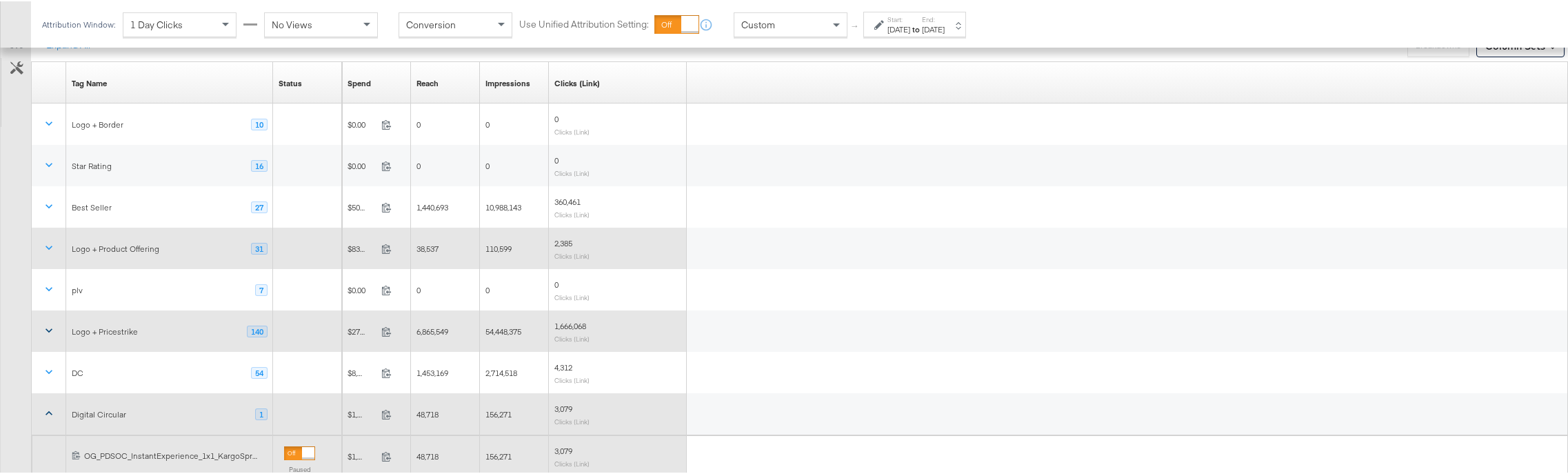 click at bounding box center [49, 247] 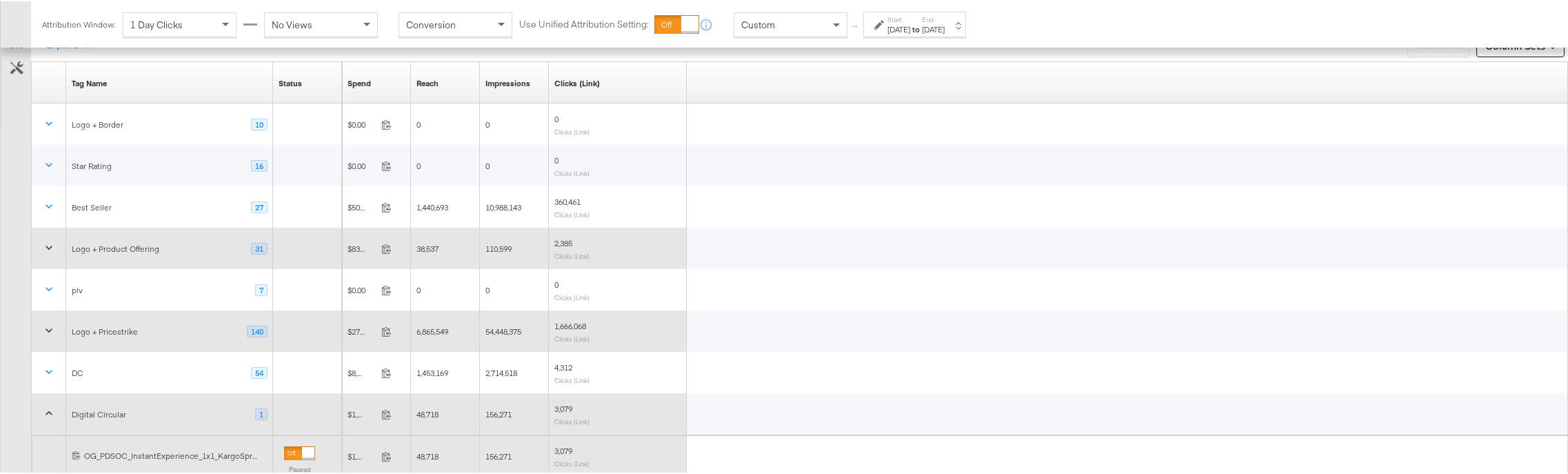 click 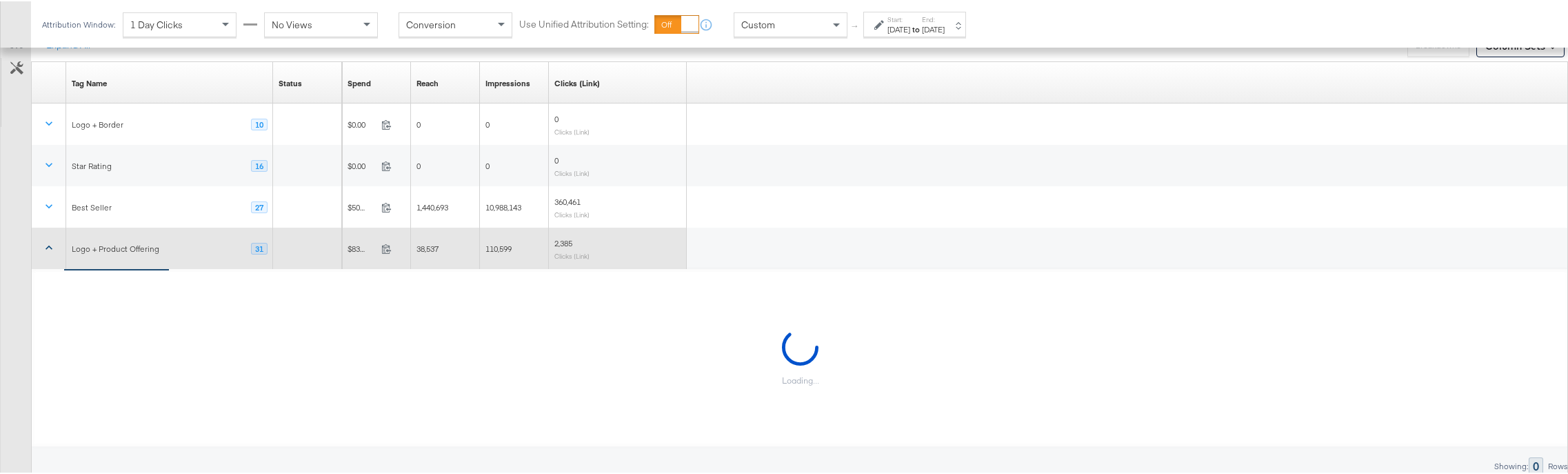 click 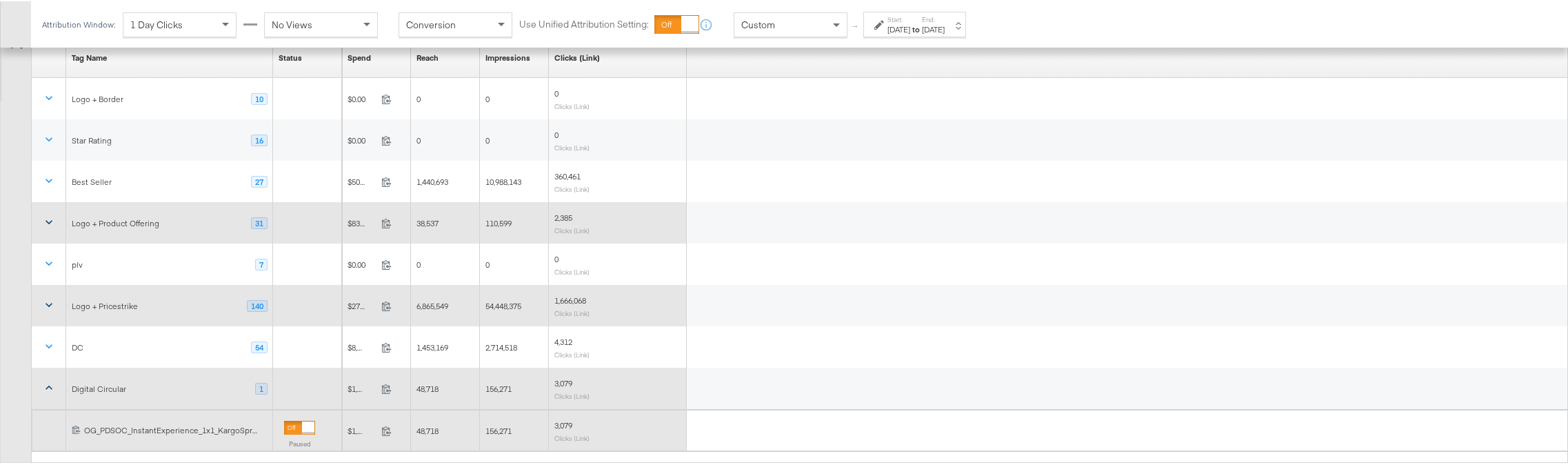scroll, scrollTop: 264, scrollLeft: 0, axis: vertical 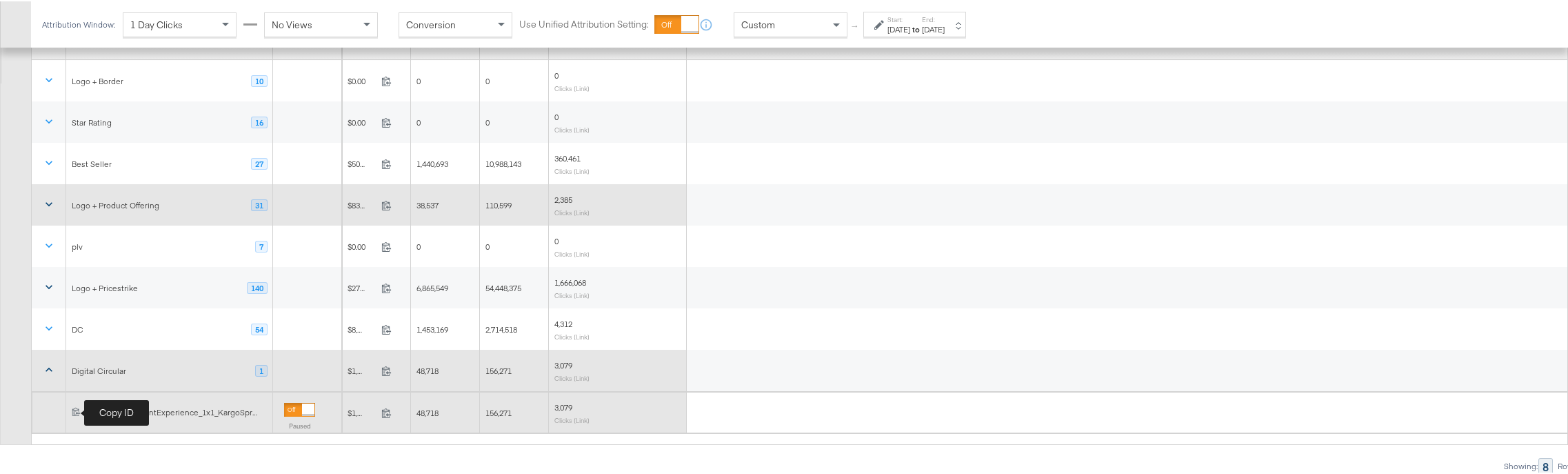 click 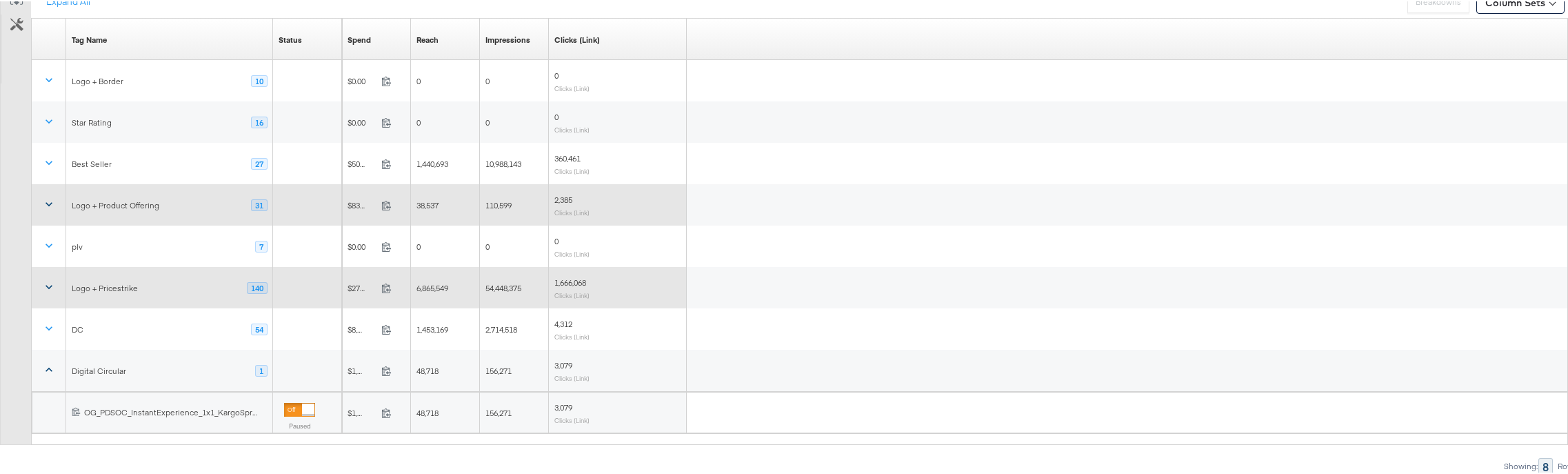 scroll, scrollTop: 0, scrollLeft: 0, axis: both 